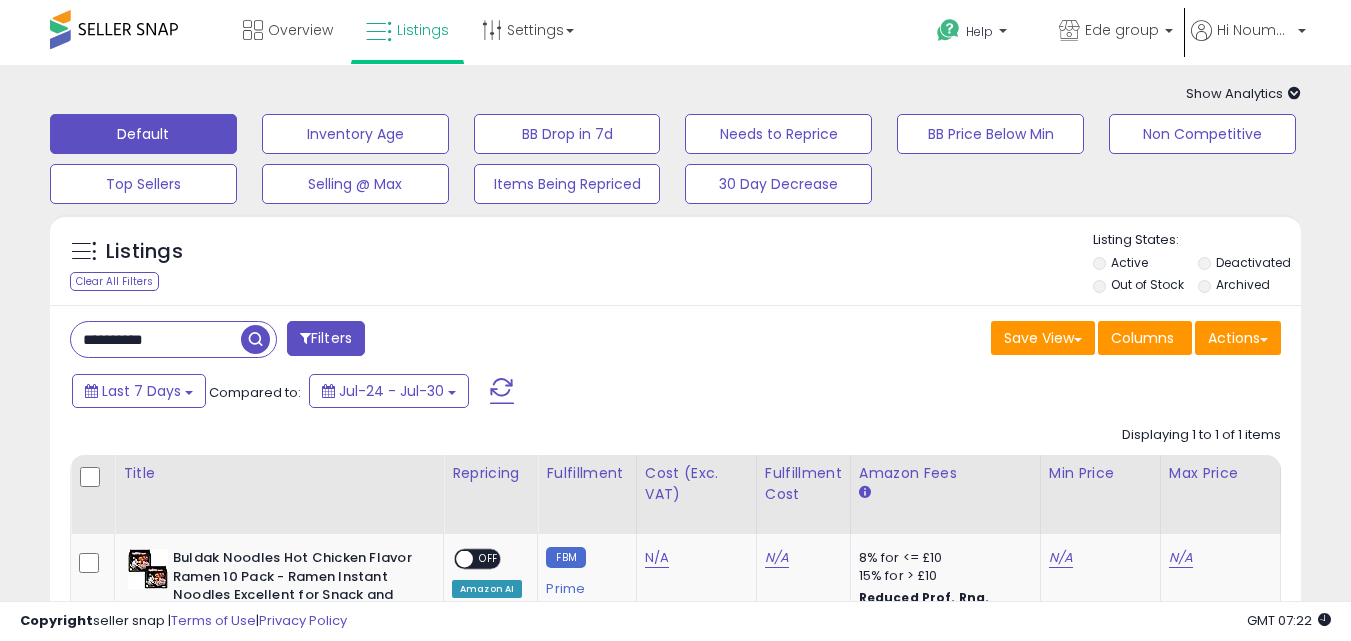scroll, scrollTop: 0, scrollLeft: 0, axis: both 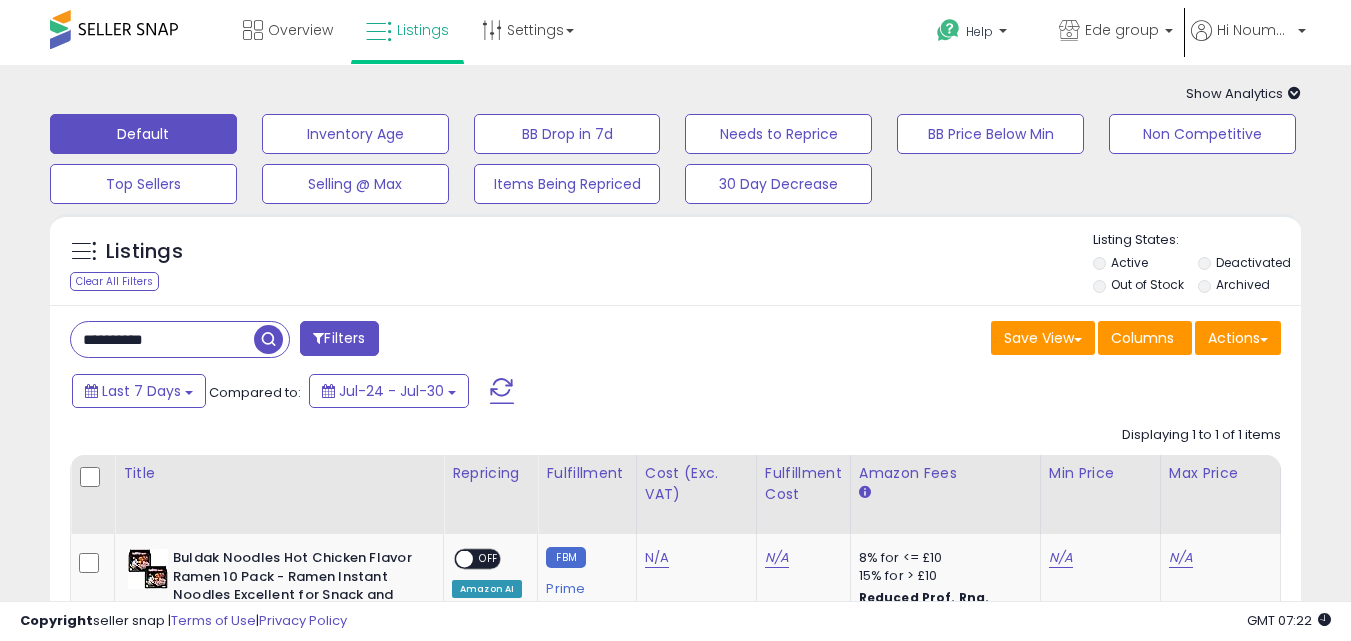 click on "**********" at bounding box center (162, 339) 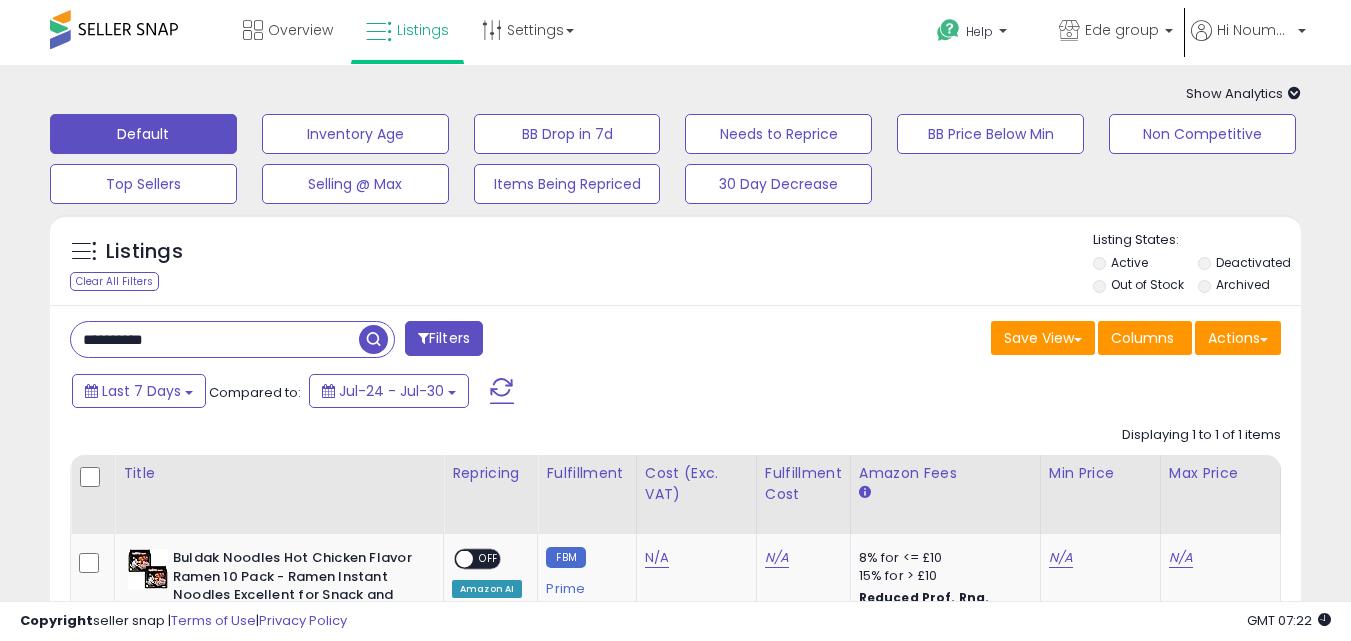 click on "**********" at bounding box center [215, 339] 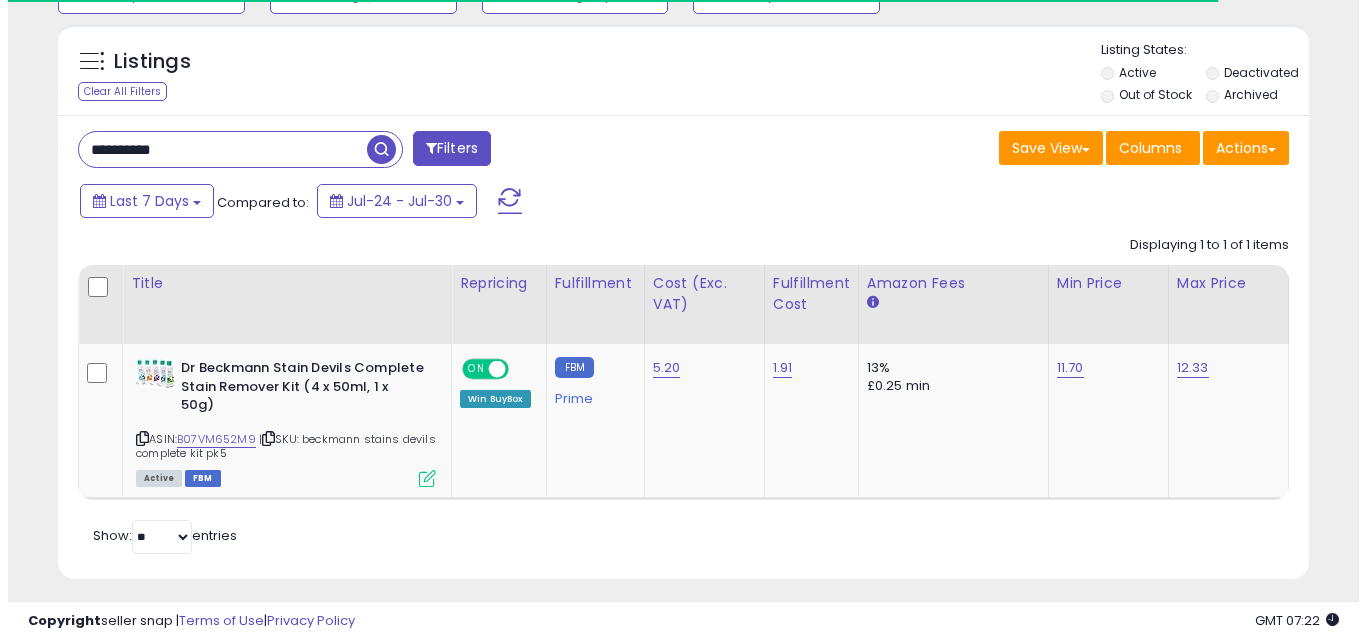 scroll, scrollTop: 254, scrollLeft: 0, axis: vertical 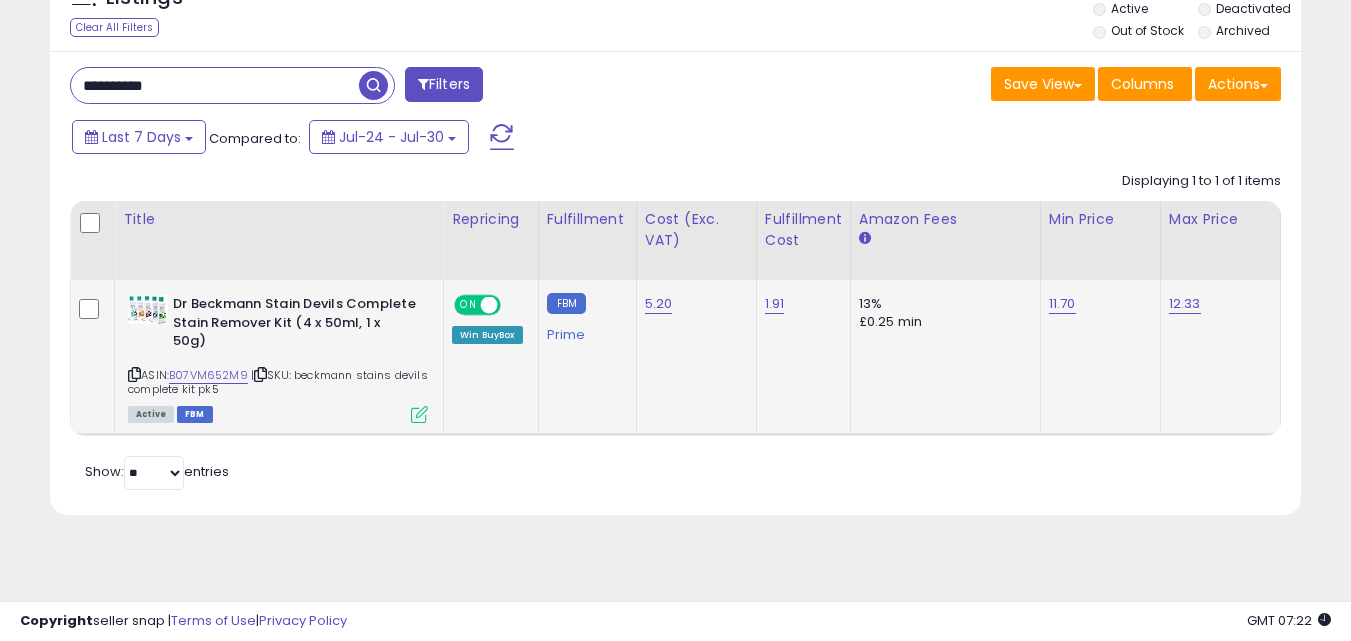 type on "**********" 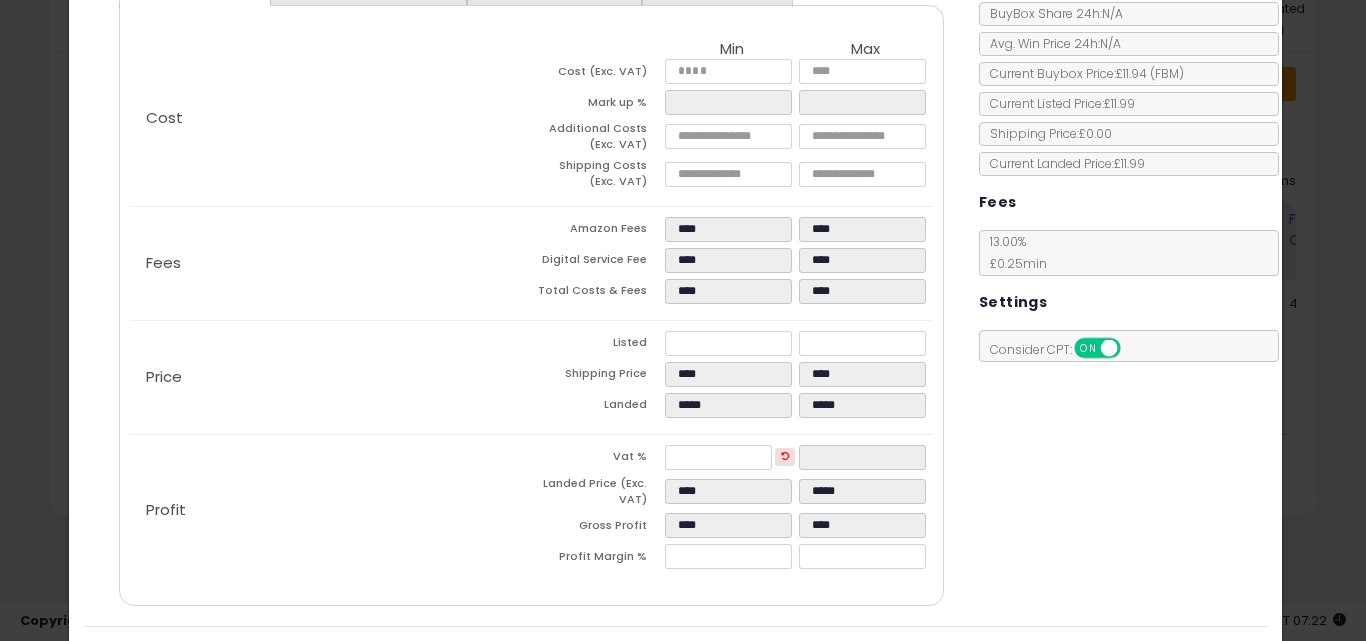 scroll, scrollTop: 277, scrollLeft: 0, axis: vertical 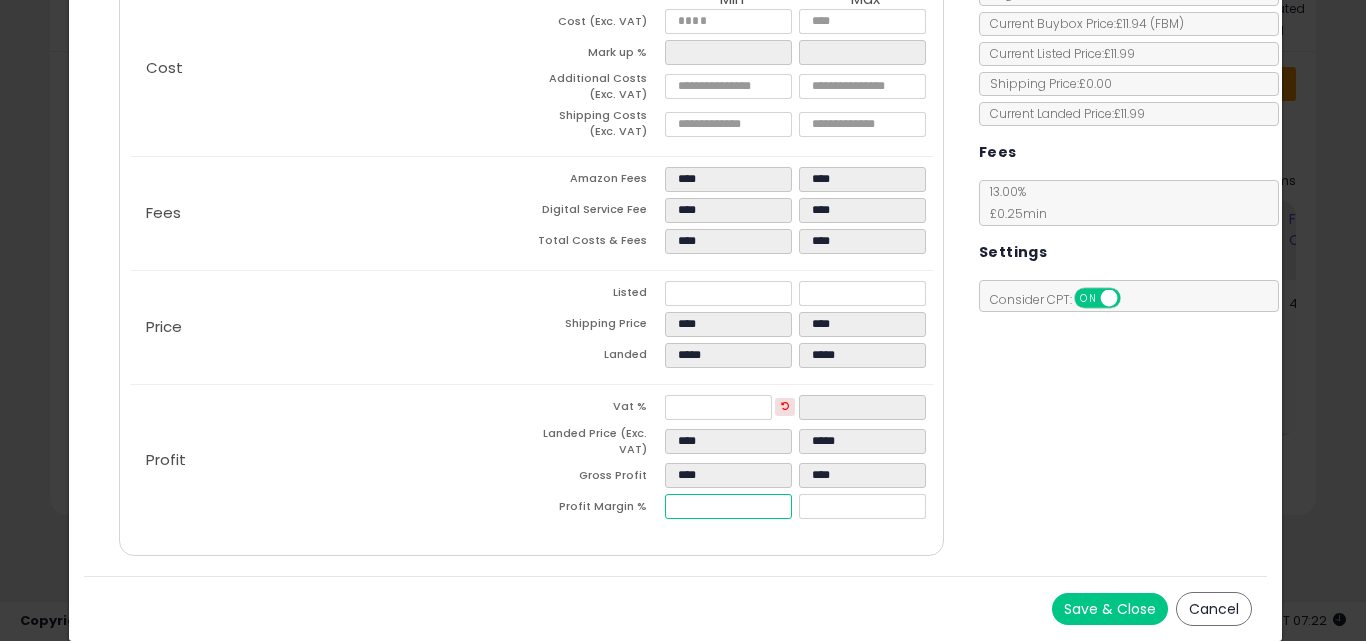 click on "****" at bounding box center (728, 506) 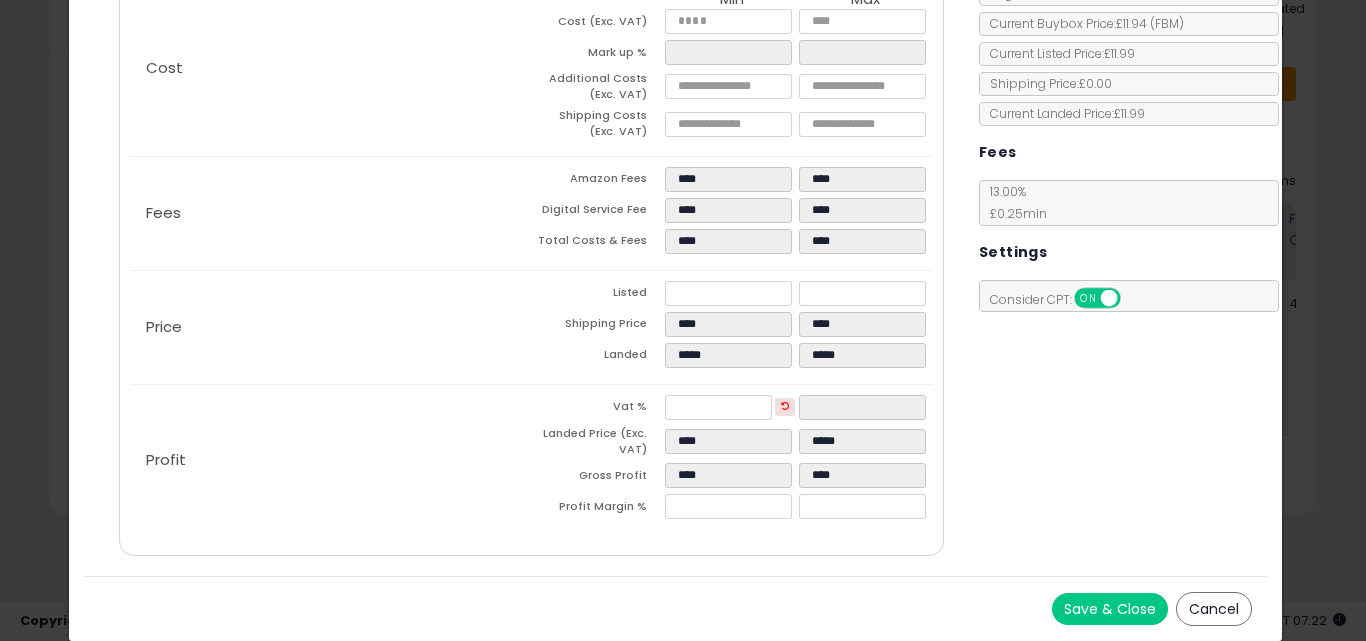 type on "*****" 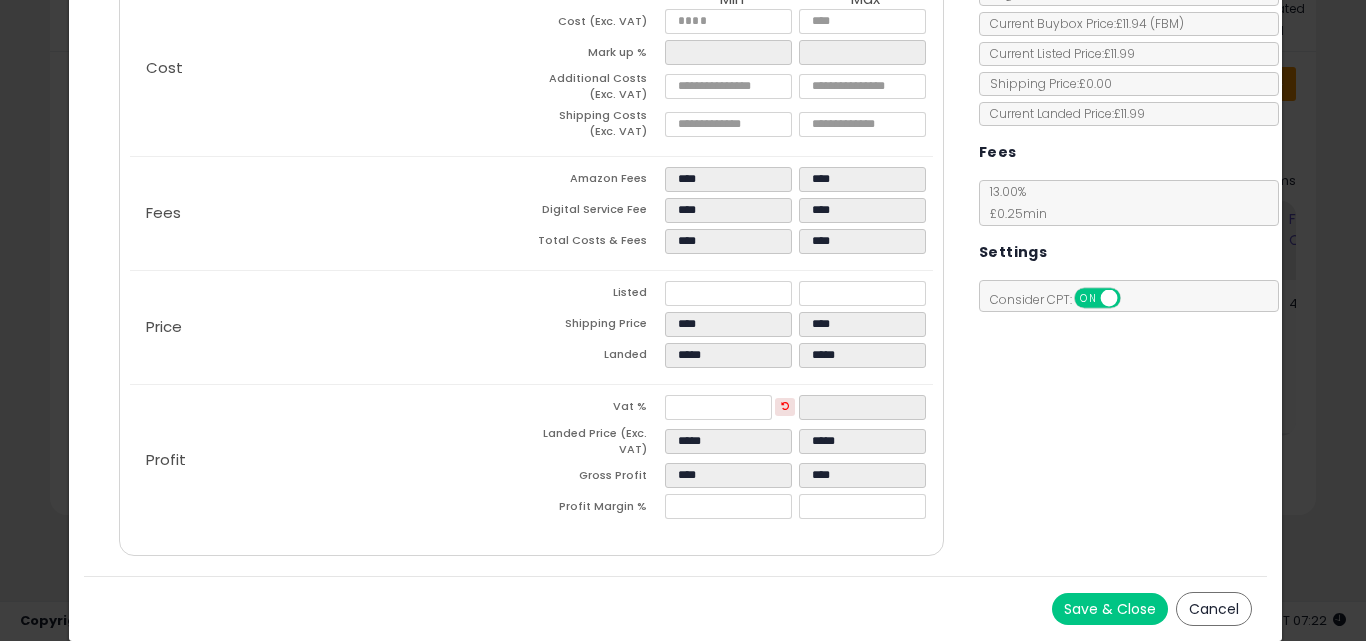 click on "Save & Close
Cancel" at bounding box center (676, 608) 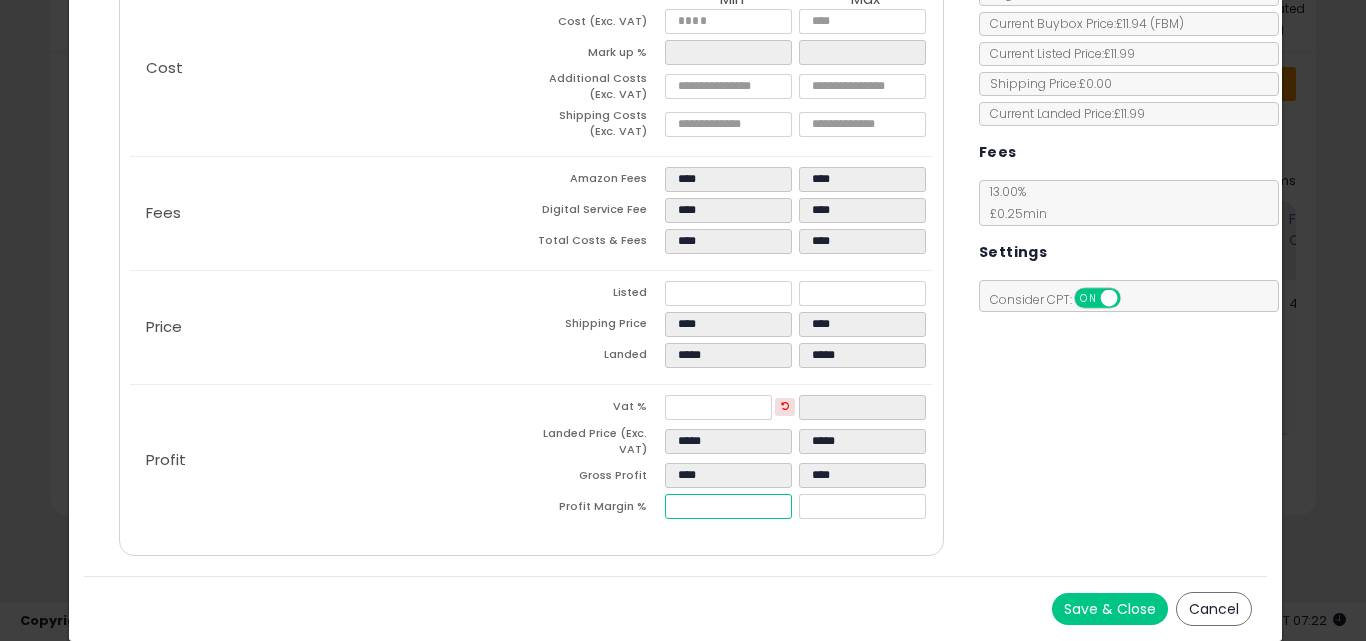 click on "*****" at bounding box center (728, 506) 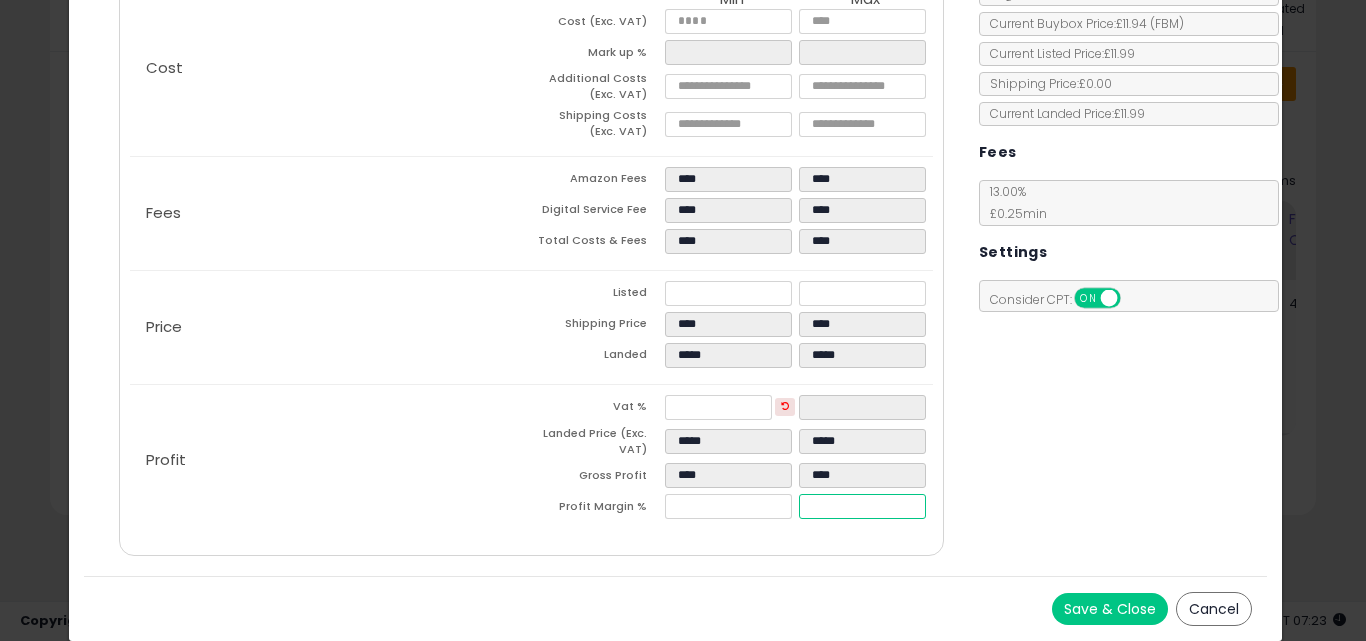 type on "*****" 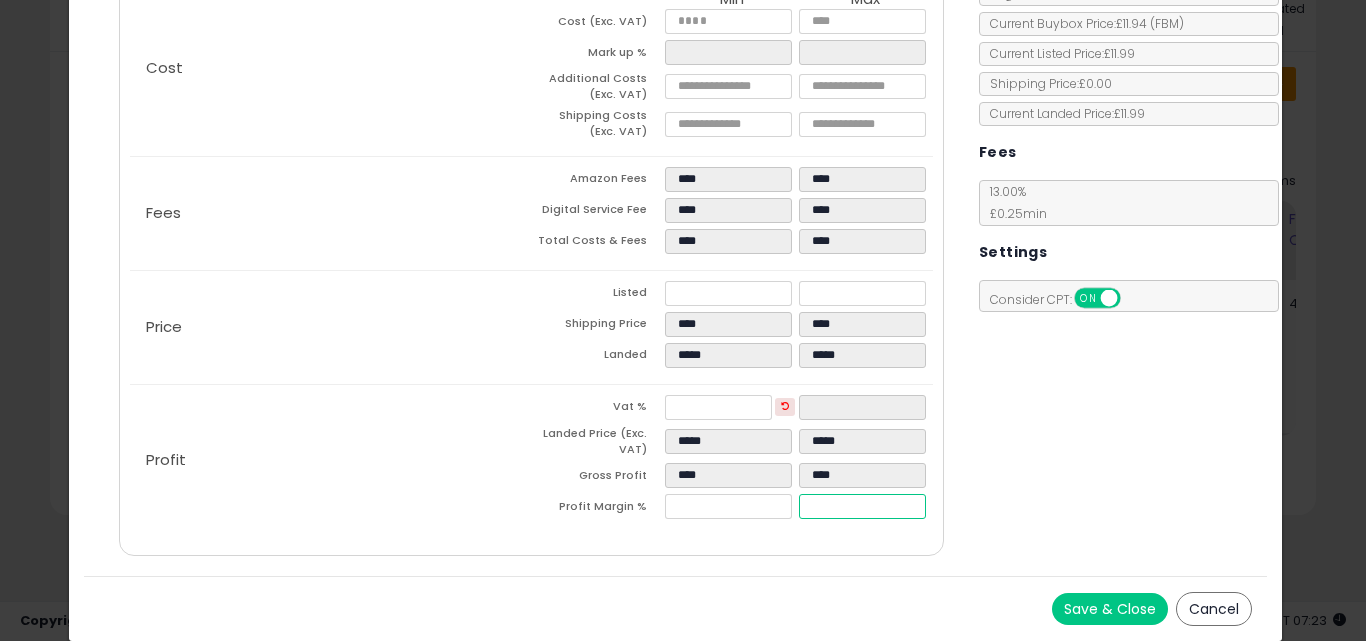 type on "**" 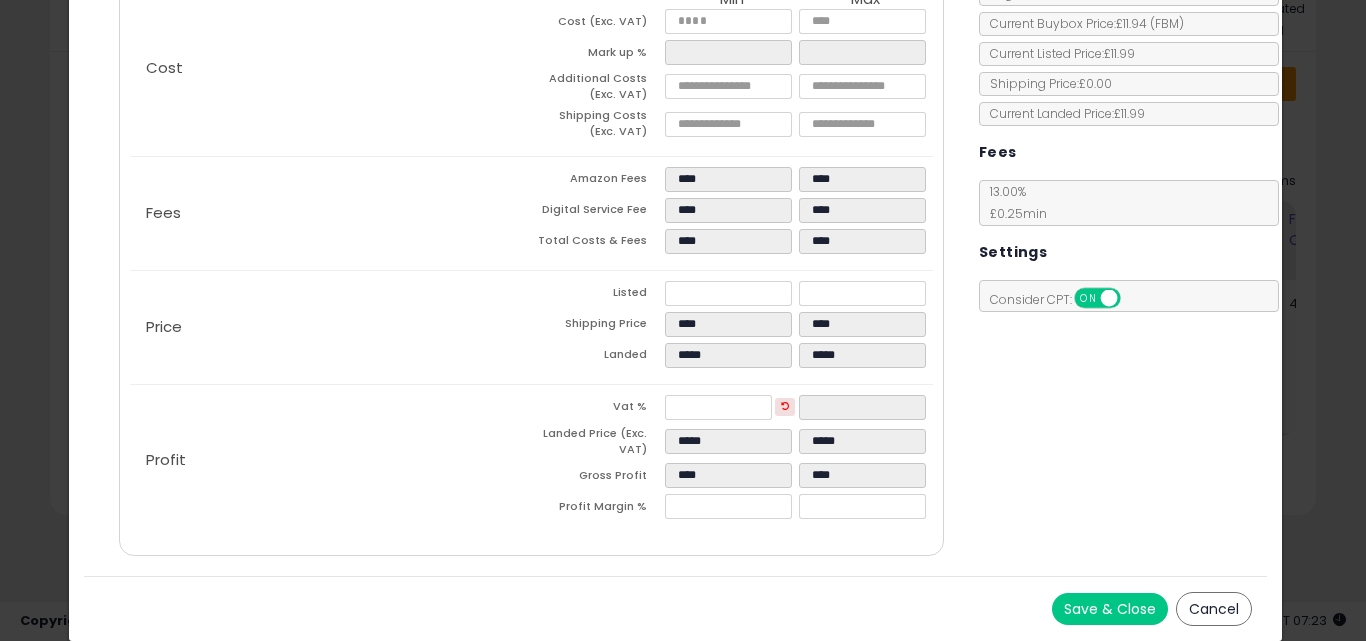 type on "*****" 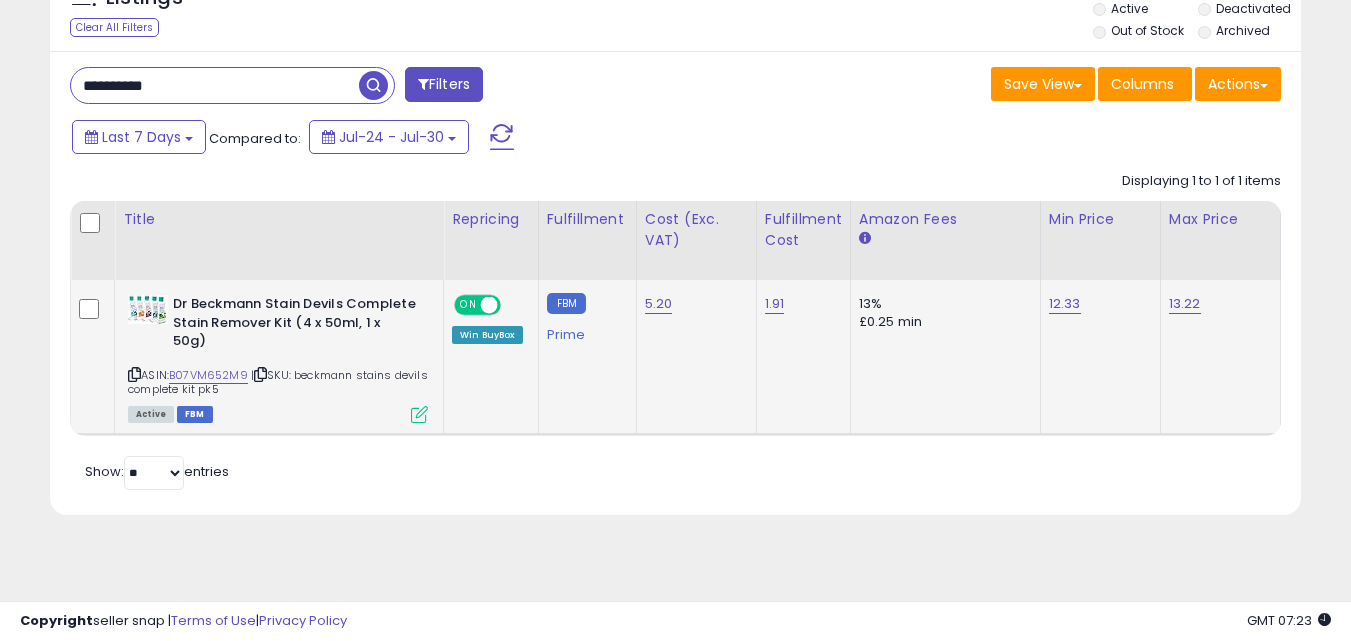 click at bounding box center [419, 414] 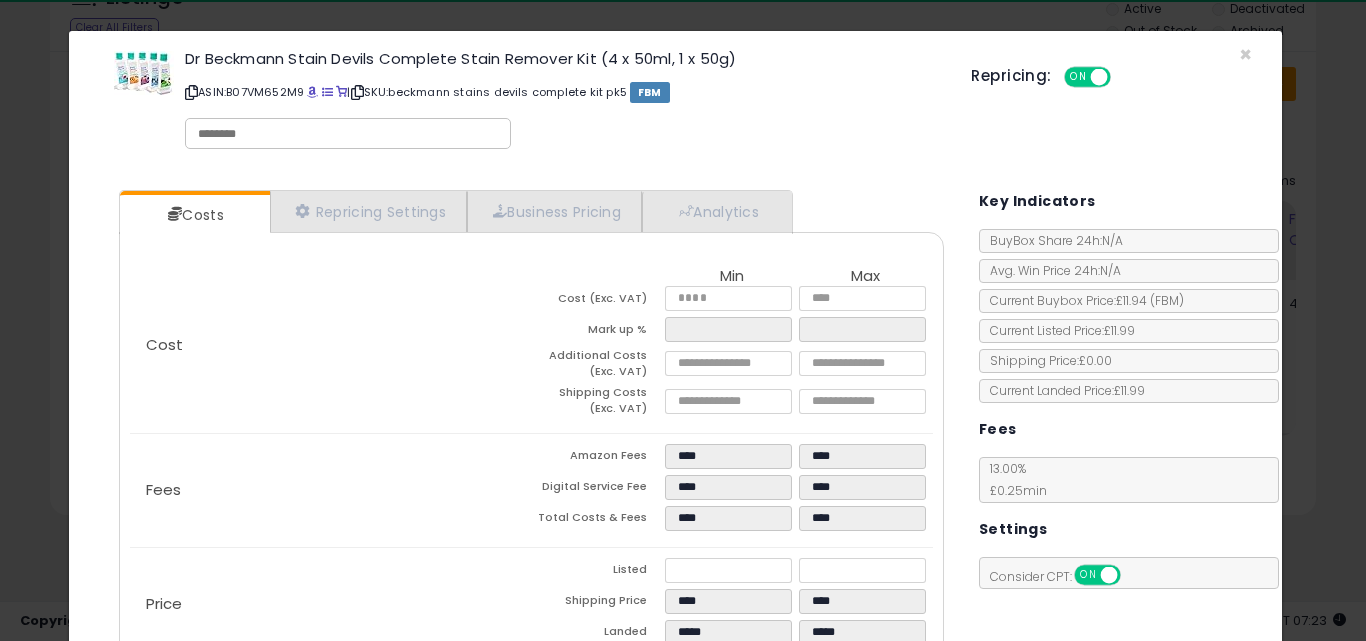 scroll, scrollTop: 277, scrollLeft: 0, axis: vertical 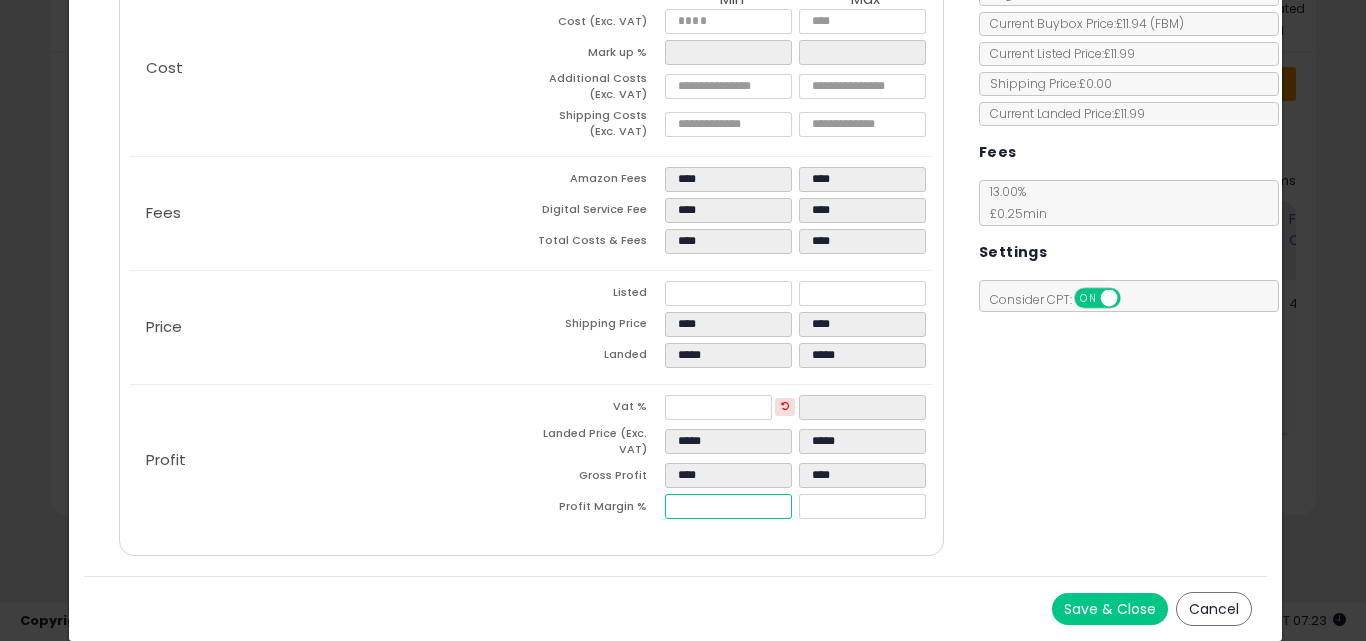 click on "*****" at bounding box center [728, 506] 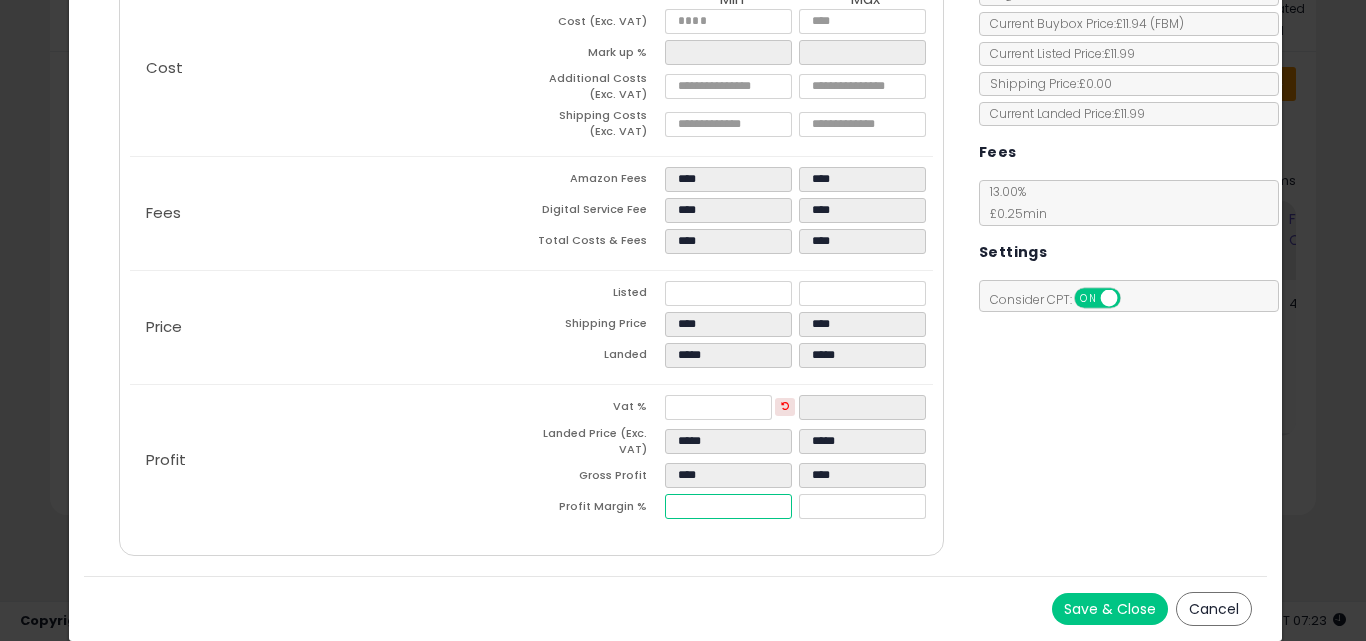 type on "**" 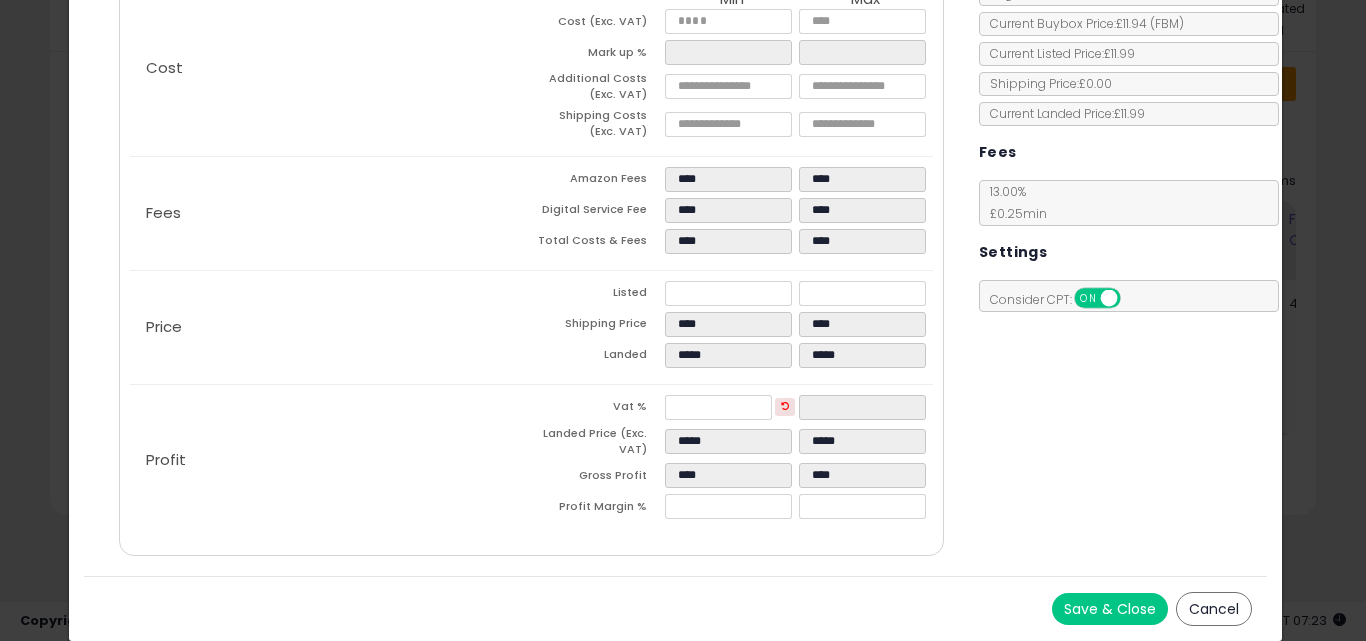 type on "*****" 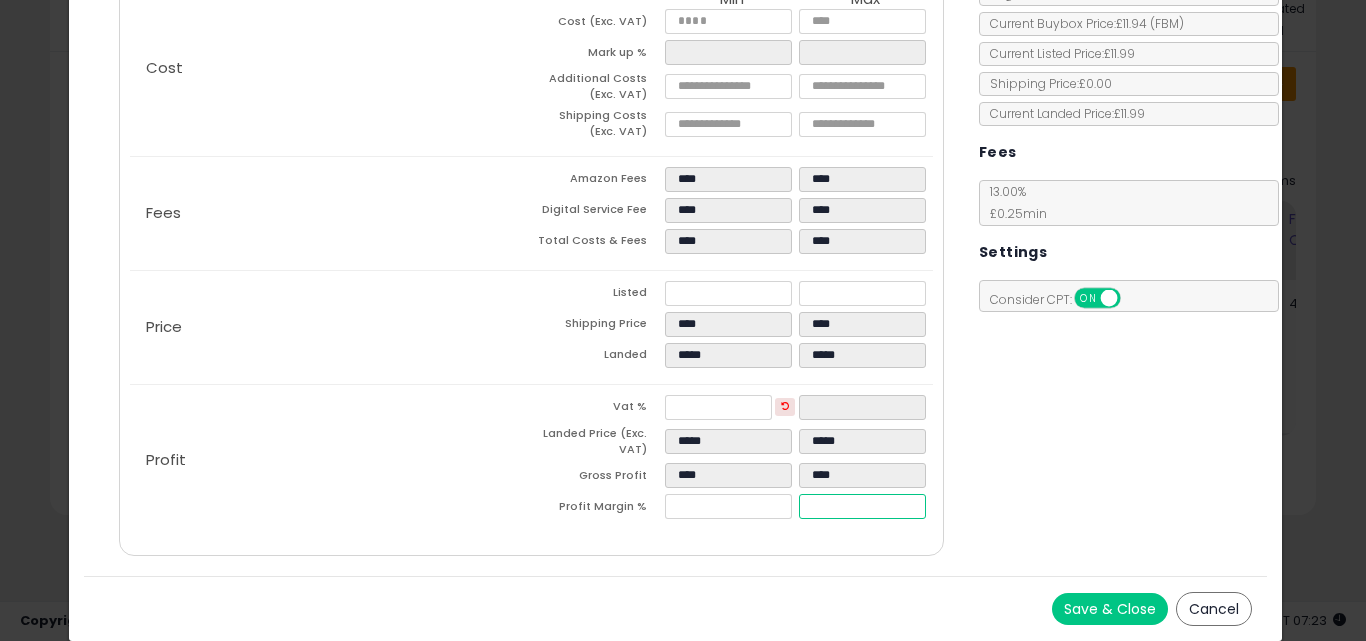 click on "*****" at bounding box center (862, 506) 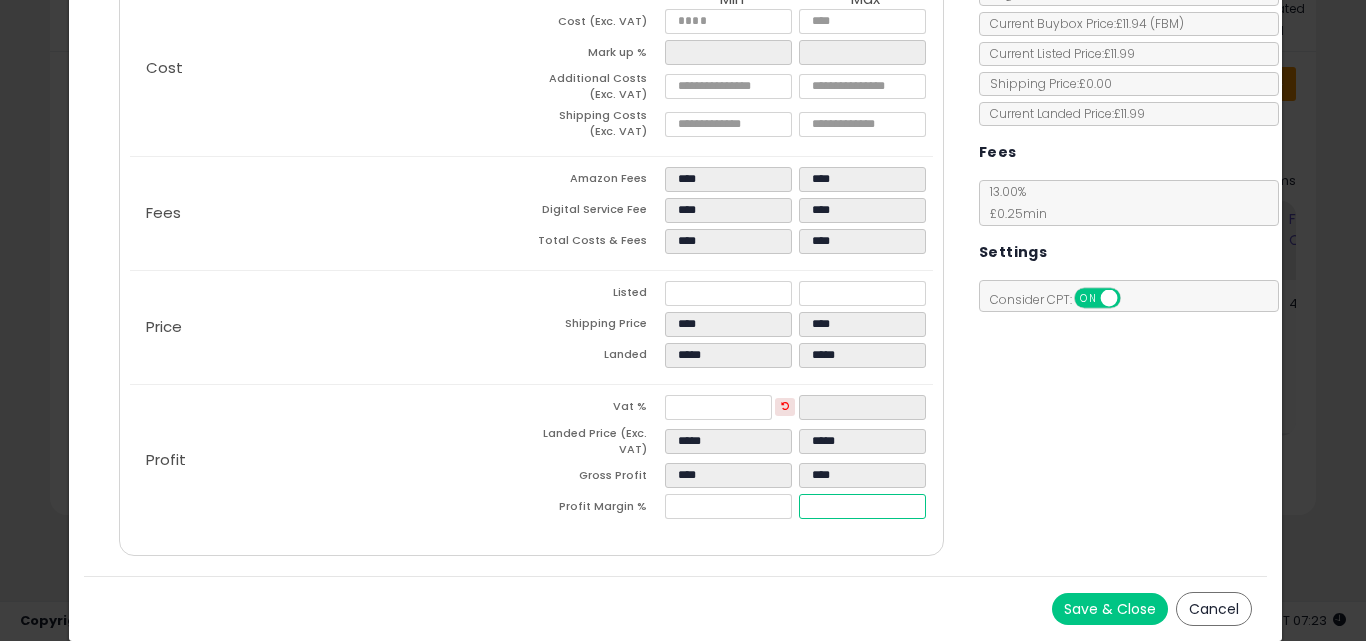 type on "**" 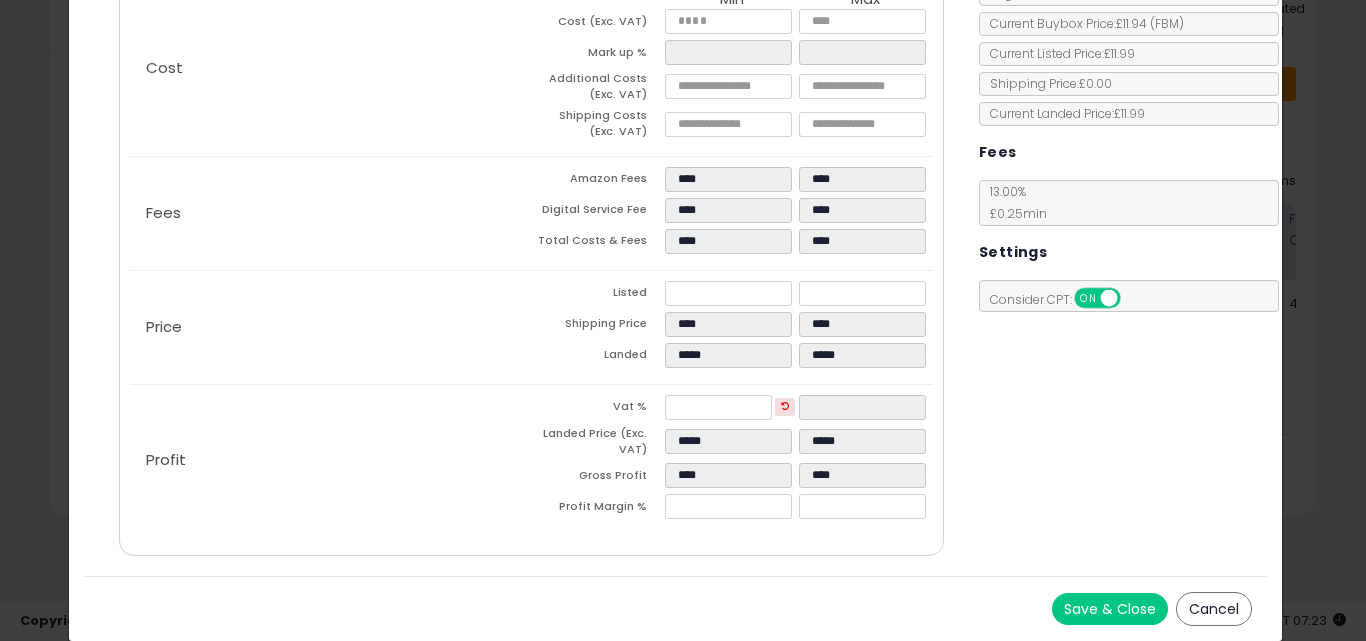 type on "*****" 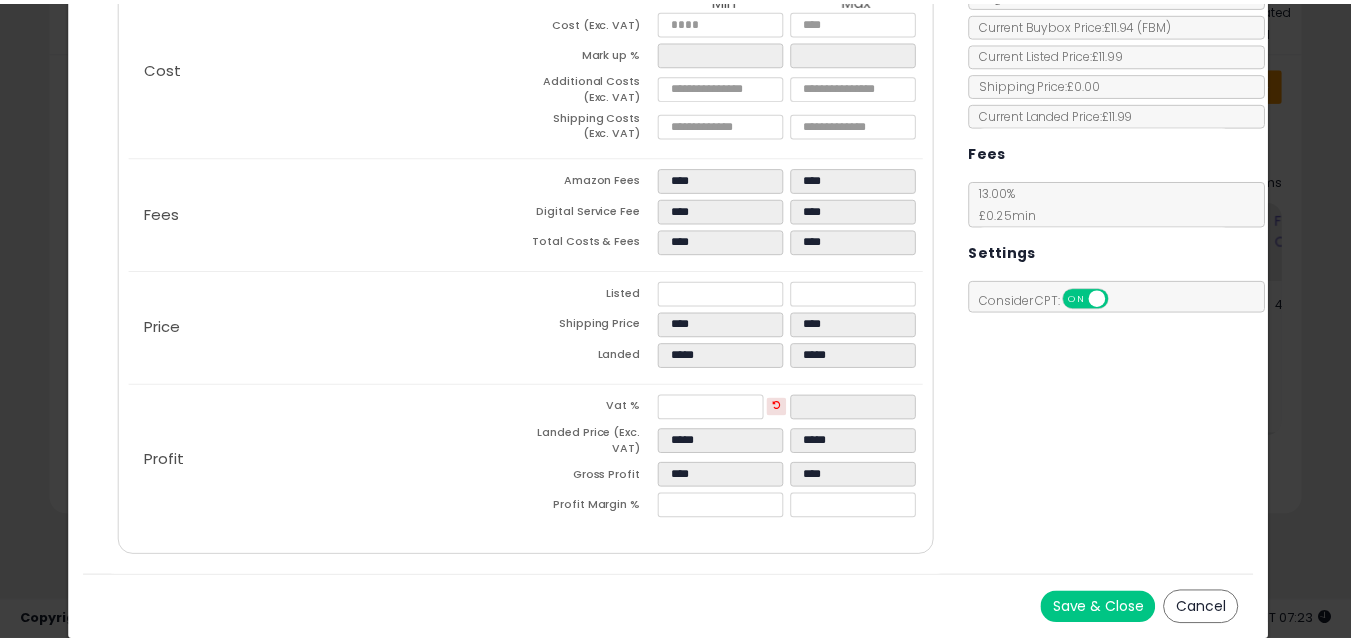 scroll, scrollTop: 0, scrollLeft: 0, axis: both 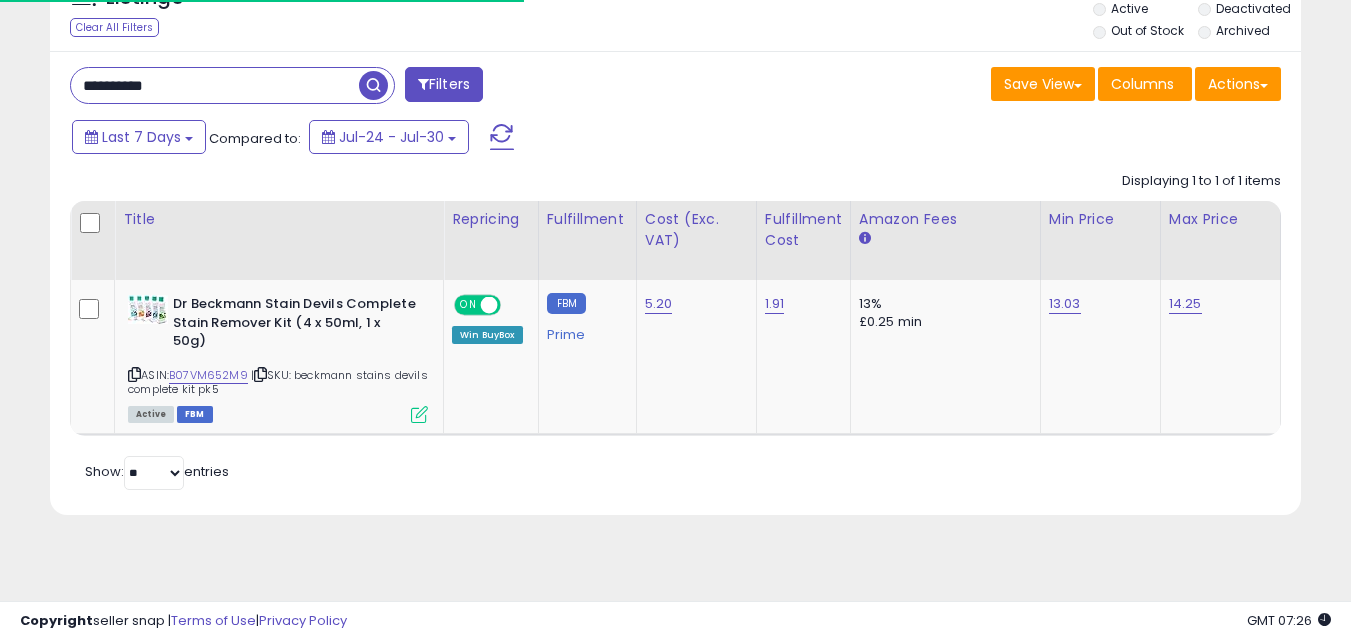 click on "**********" at bounding box center [215, 85] 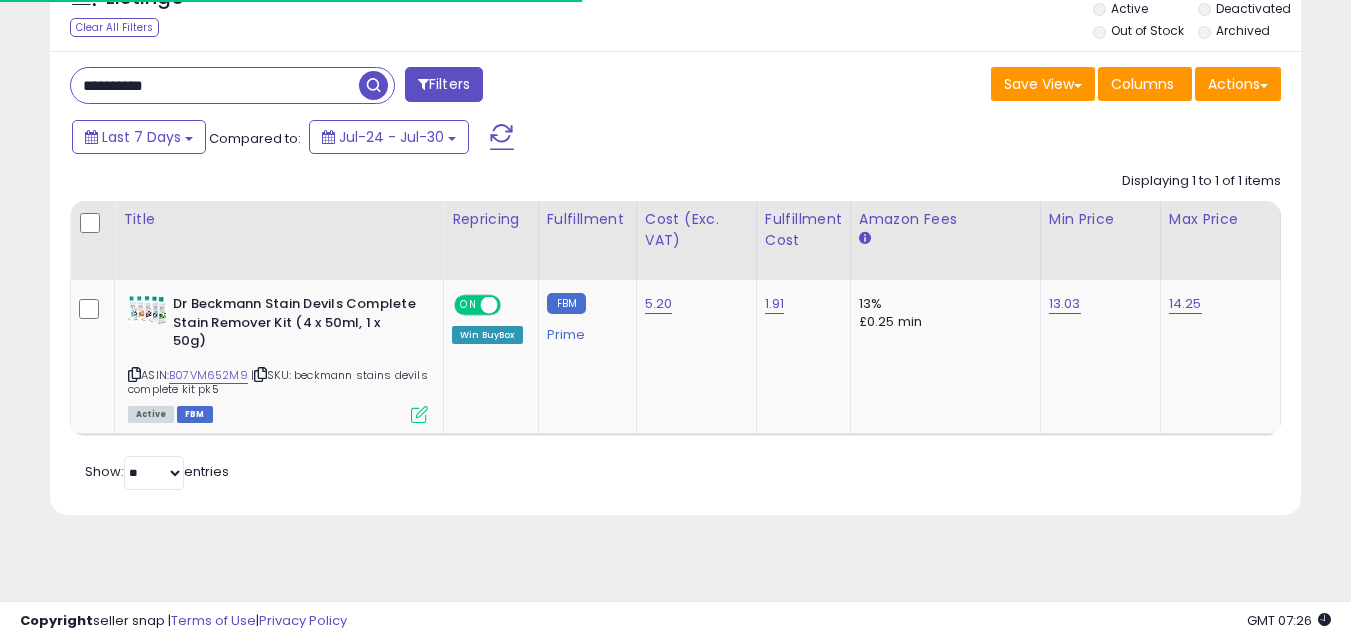 click on "**********" at bounding box center (215, 85) 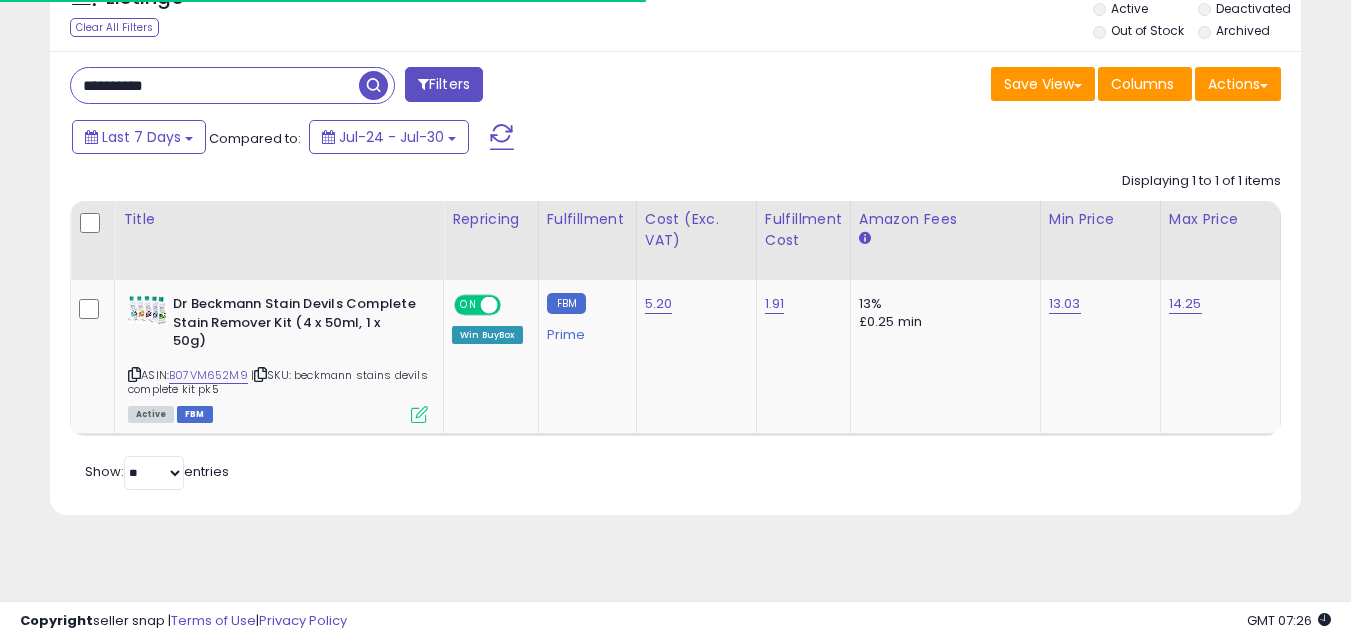 paste 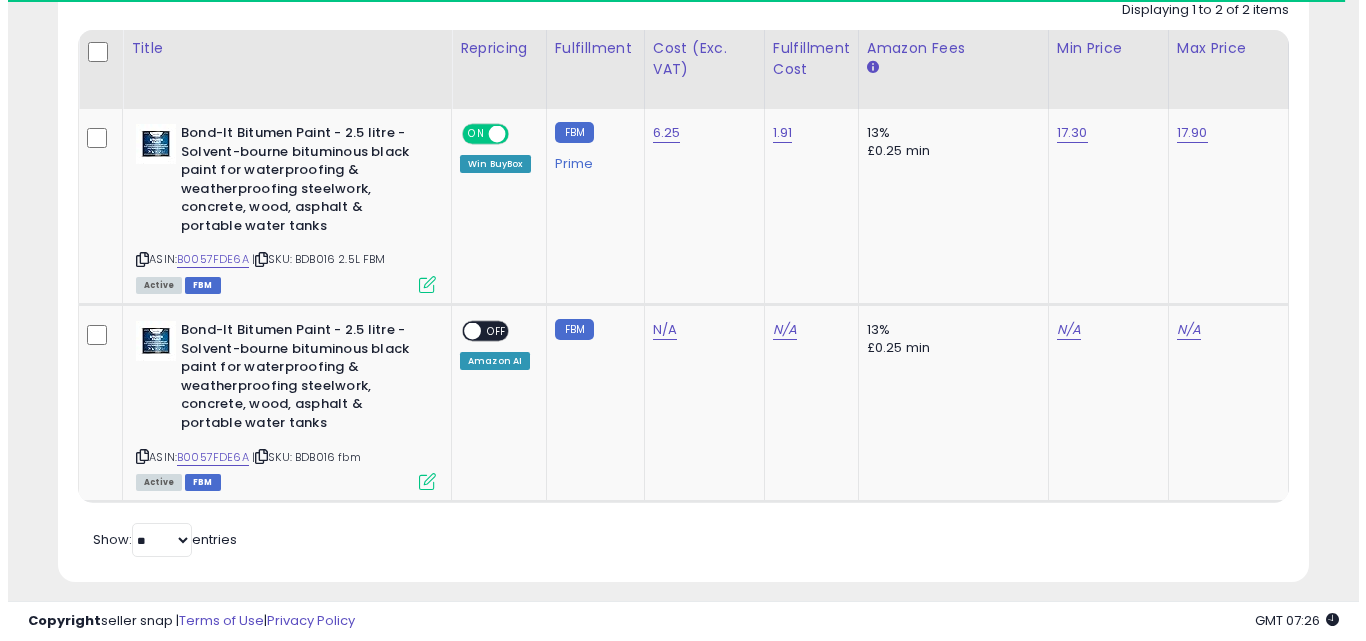 scroll, scrollTop: 454, scrollLeft: 0, axis: vertical 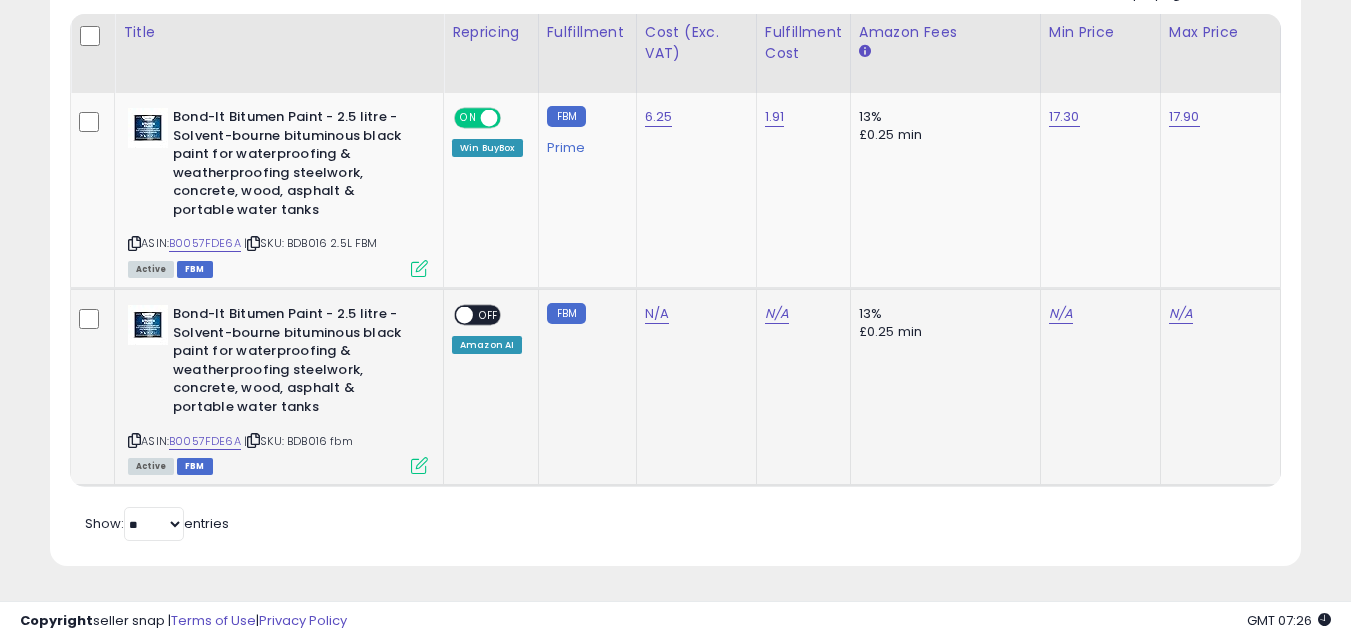 type on "**********" 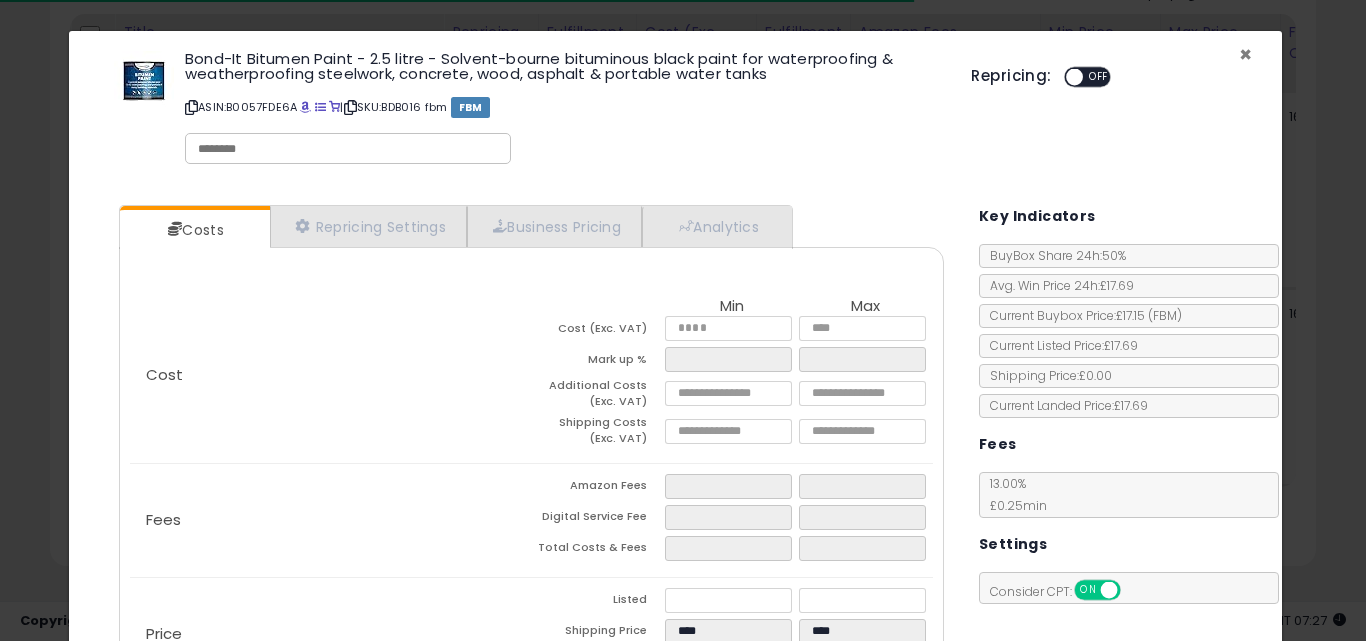 click on "×" at bounding box center (1245, 54) 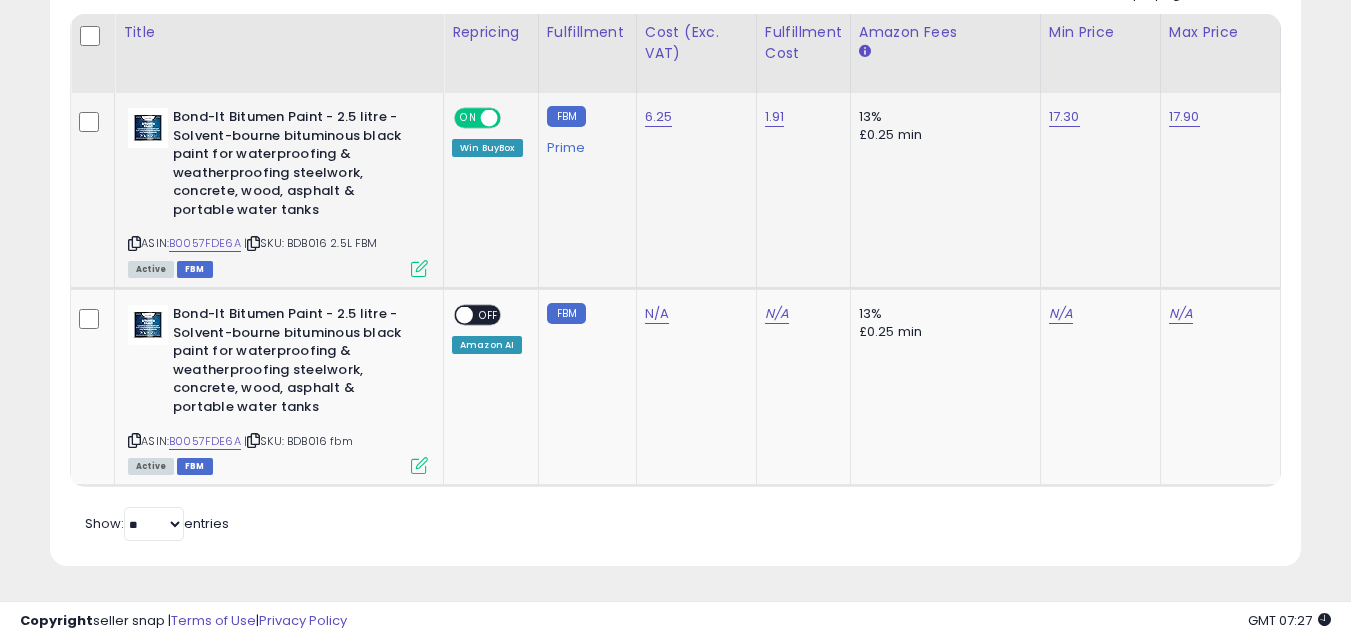 click at bounding box center [419, 268] 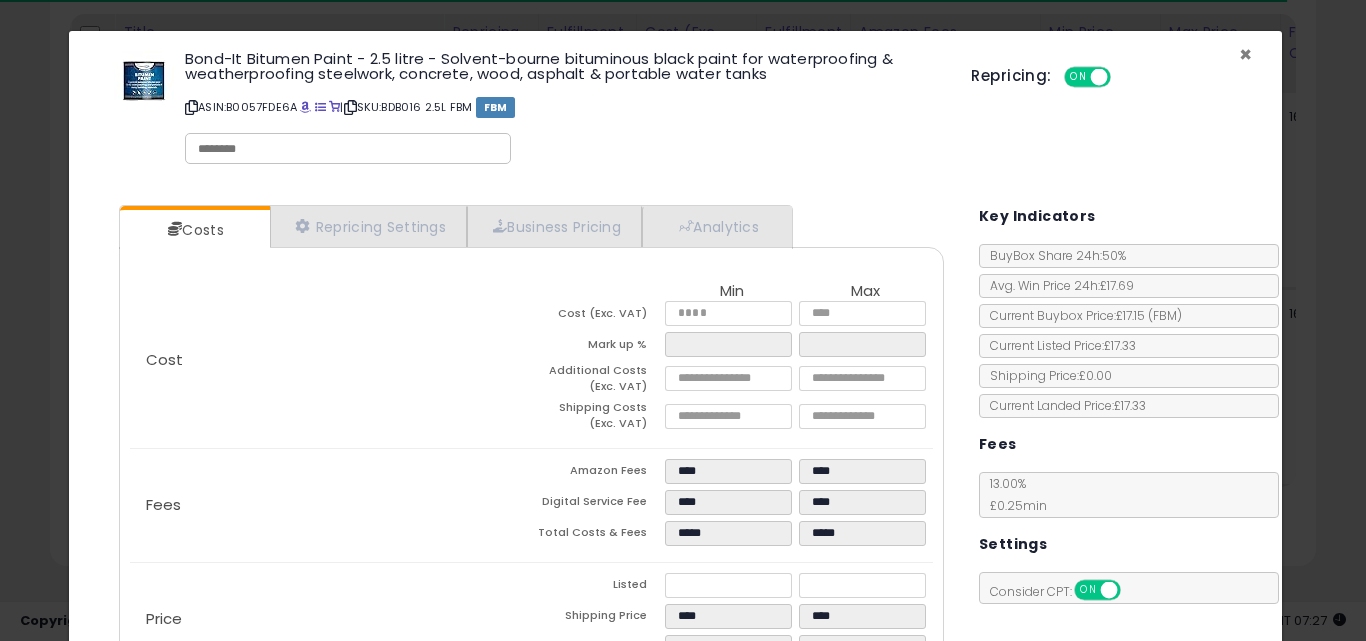 click on "×" at bounding box center (1245, 54) 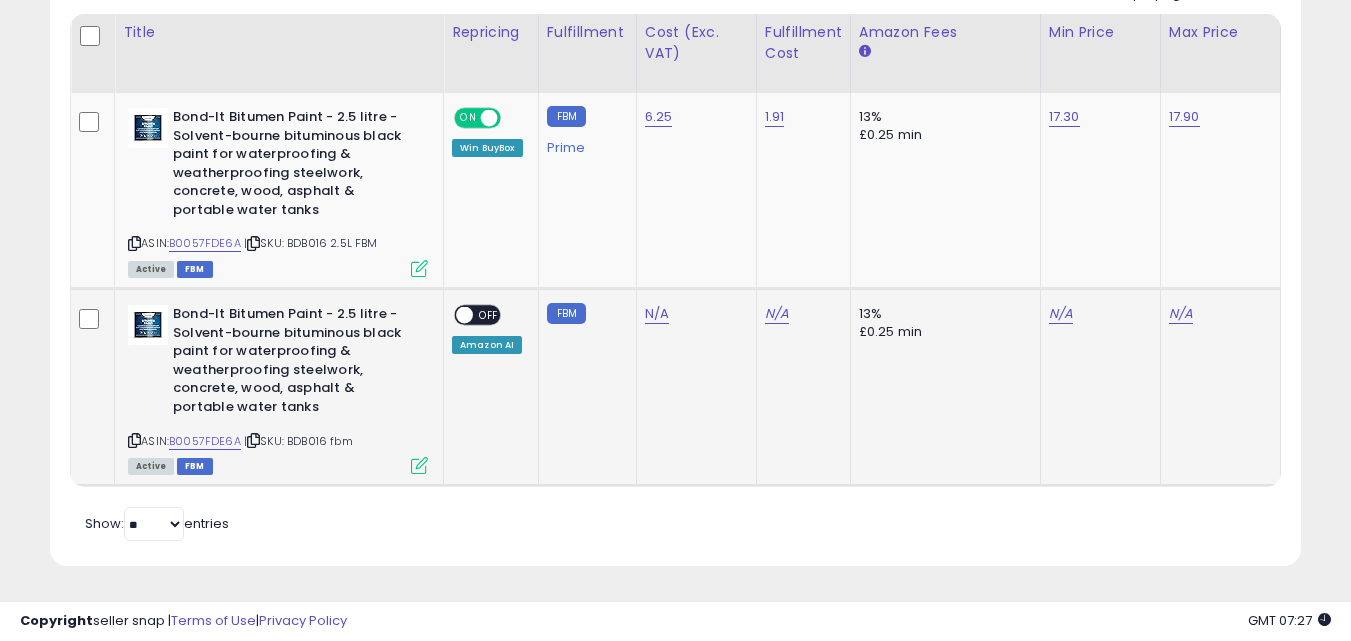 click at bounding box center (419, 465) 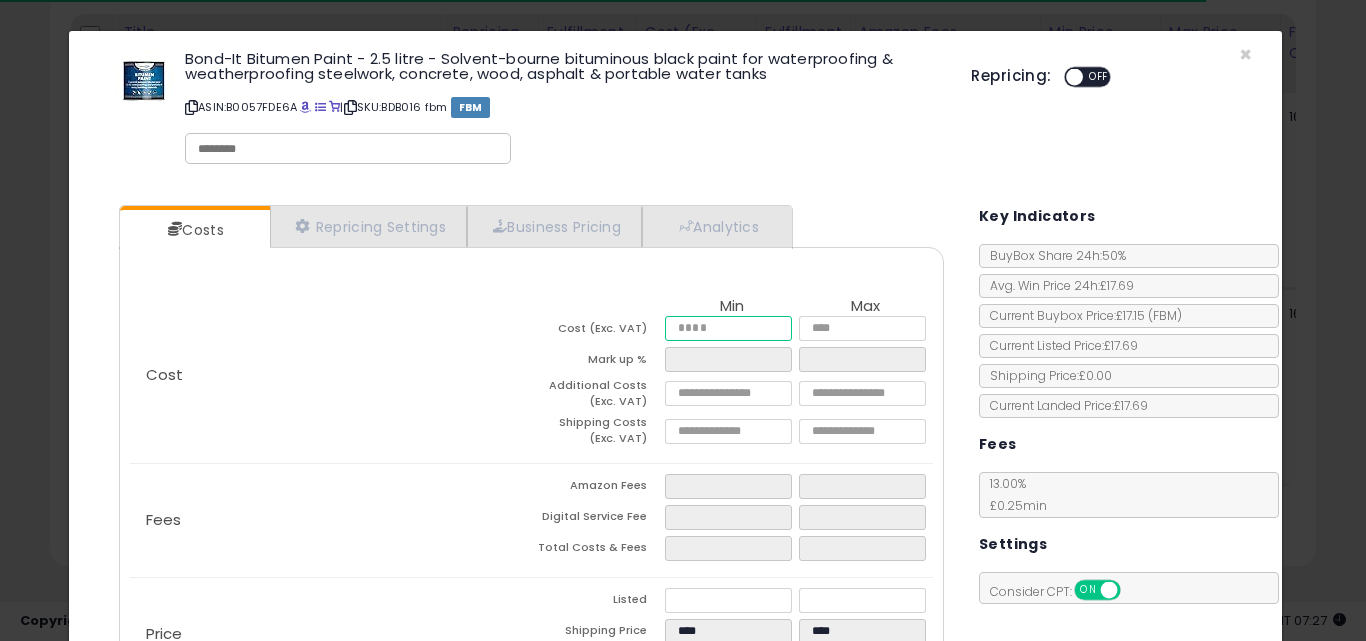 click at bounding box center (728, 328) 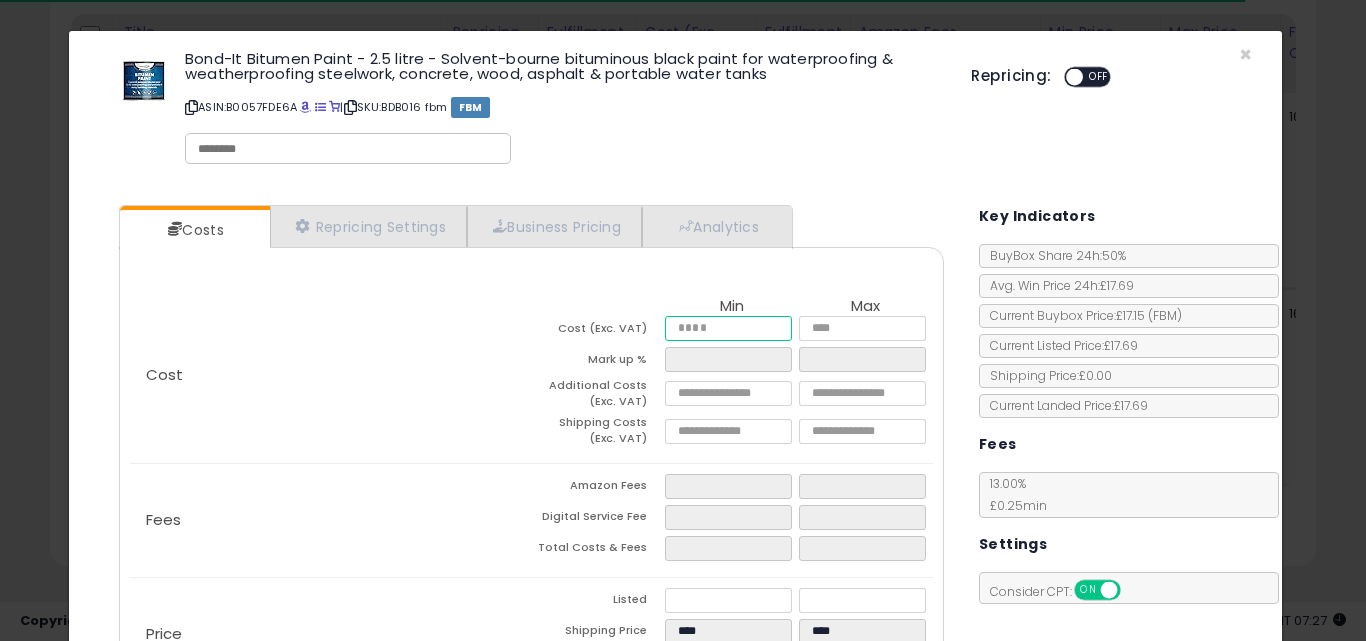 type on "*" 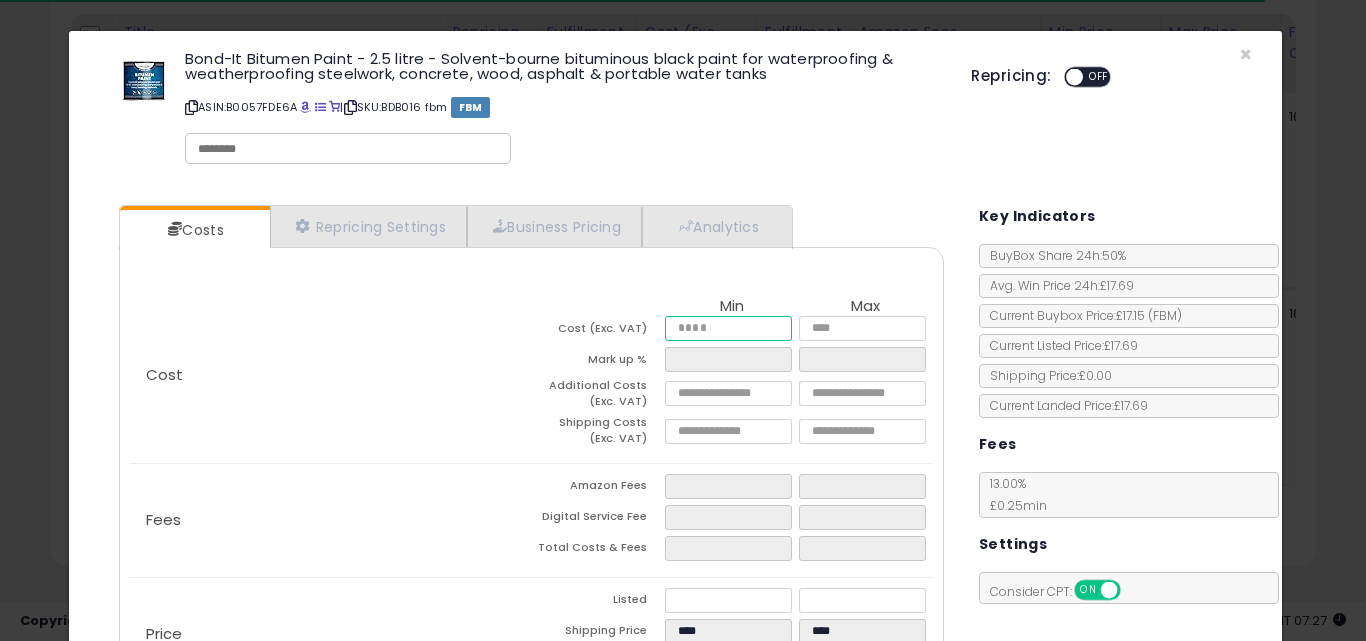 type on "***" 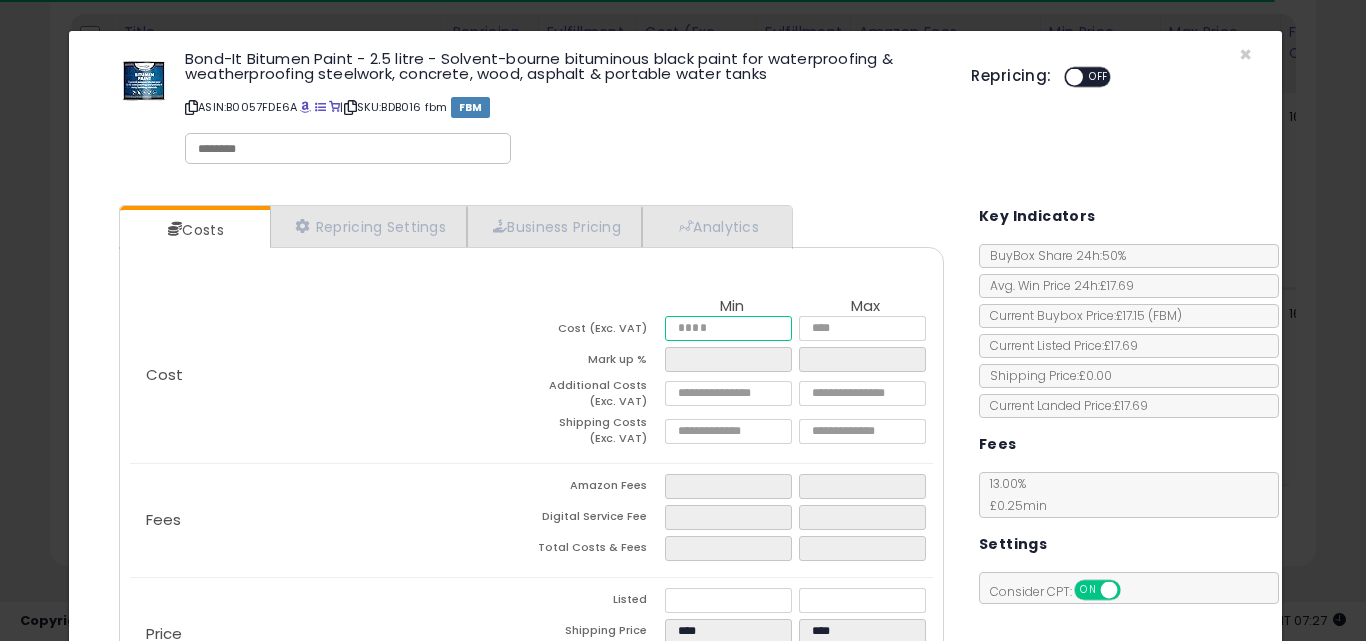 type on "****" 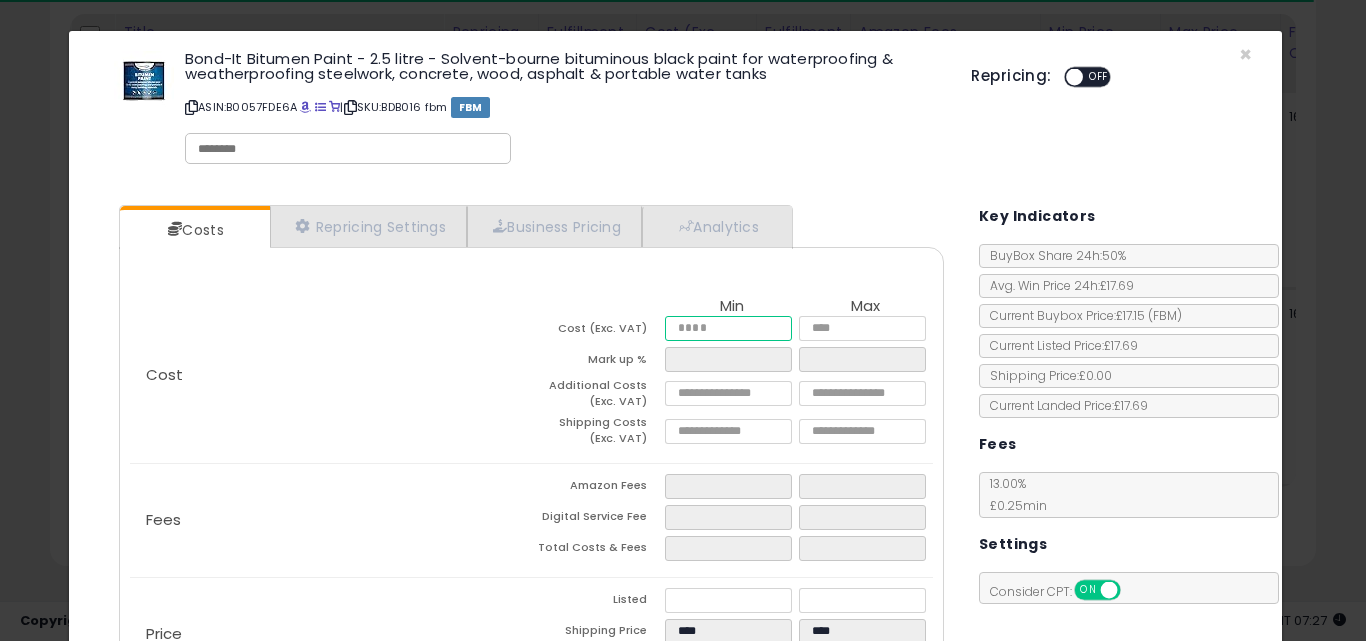 type on "****" 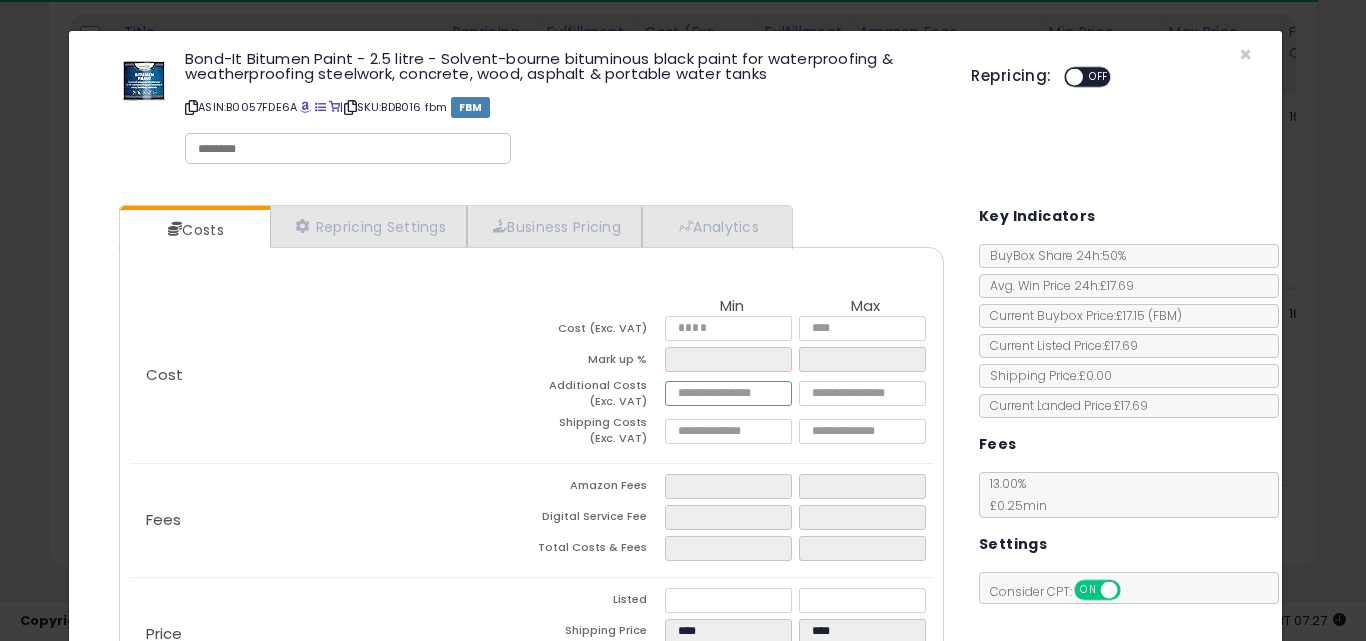 click at bounding box center (728, 393) 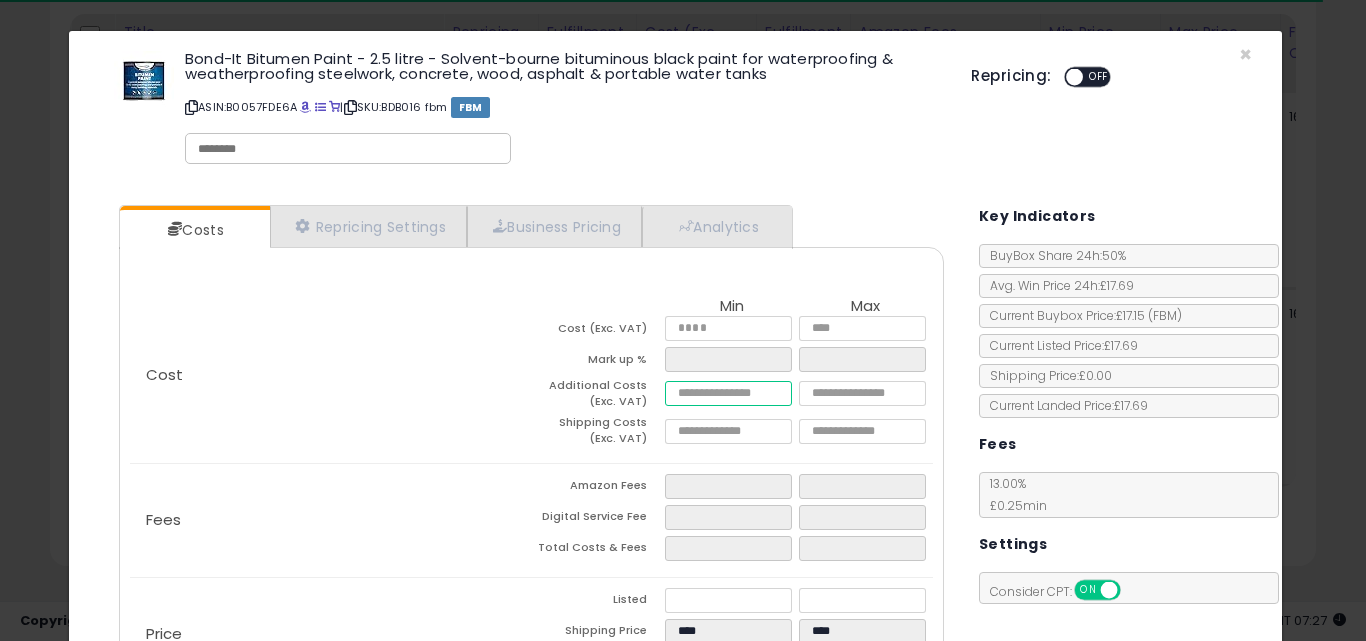 type on "*" 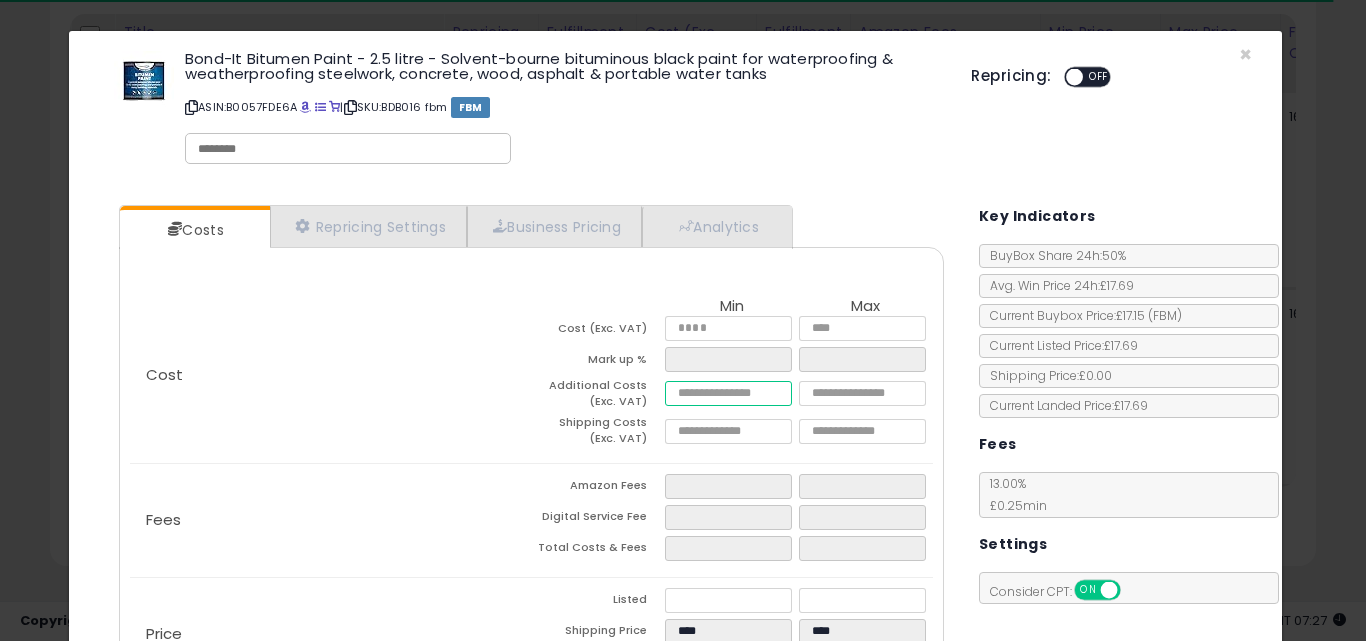 type on "***" 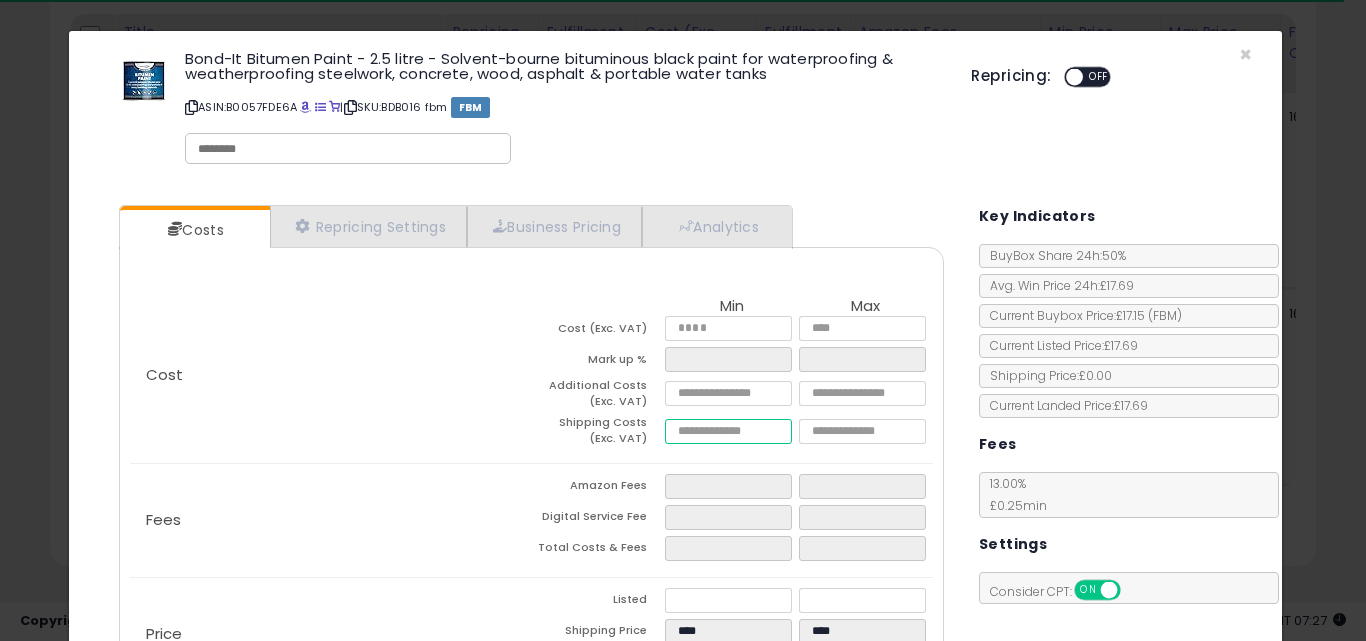 type on "****" 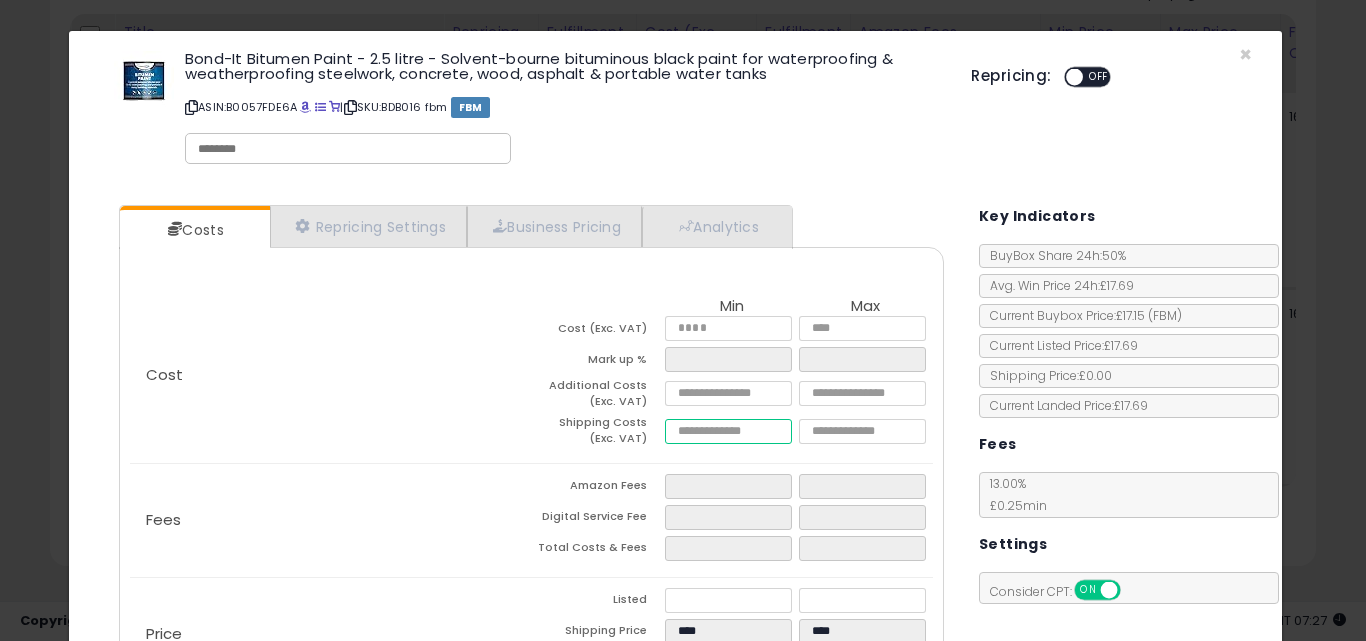 click at bounding box center (728, 431) 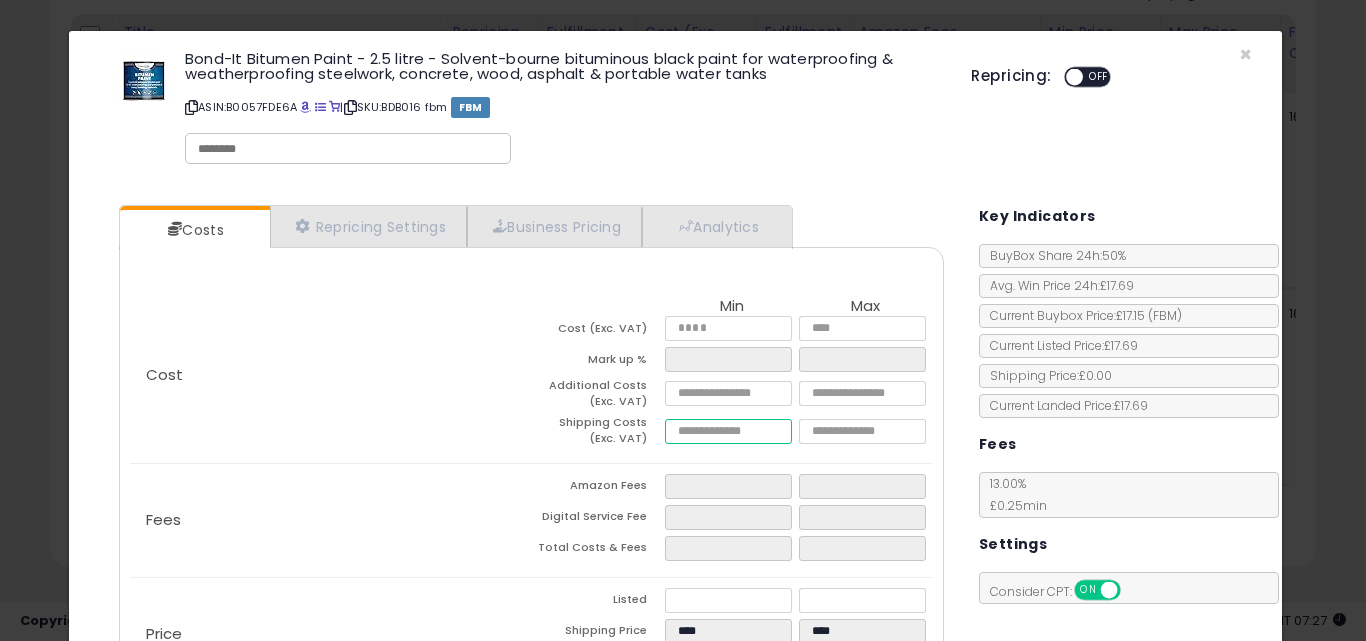 type on "****" 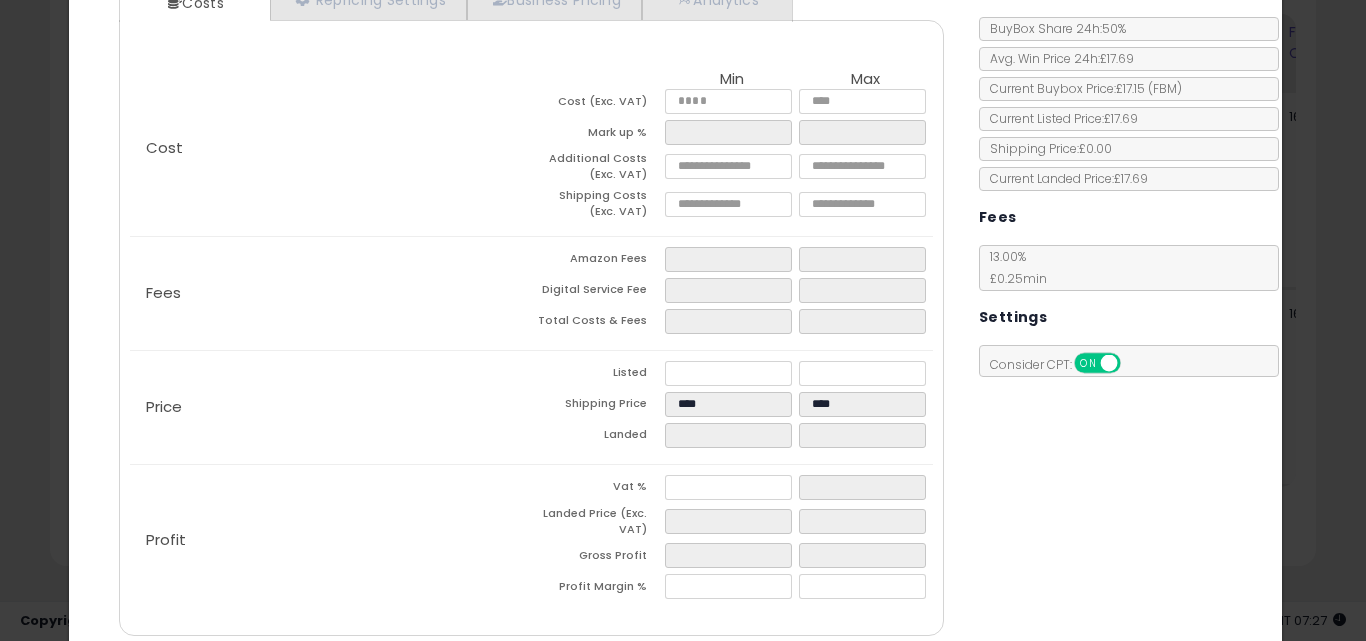 scroll, scrollTop: 307, scrollLeft: 0, axis: vertical 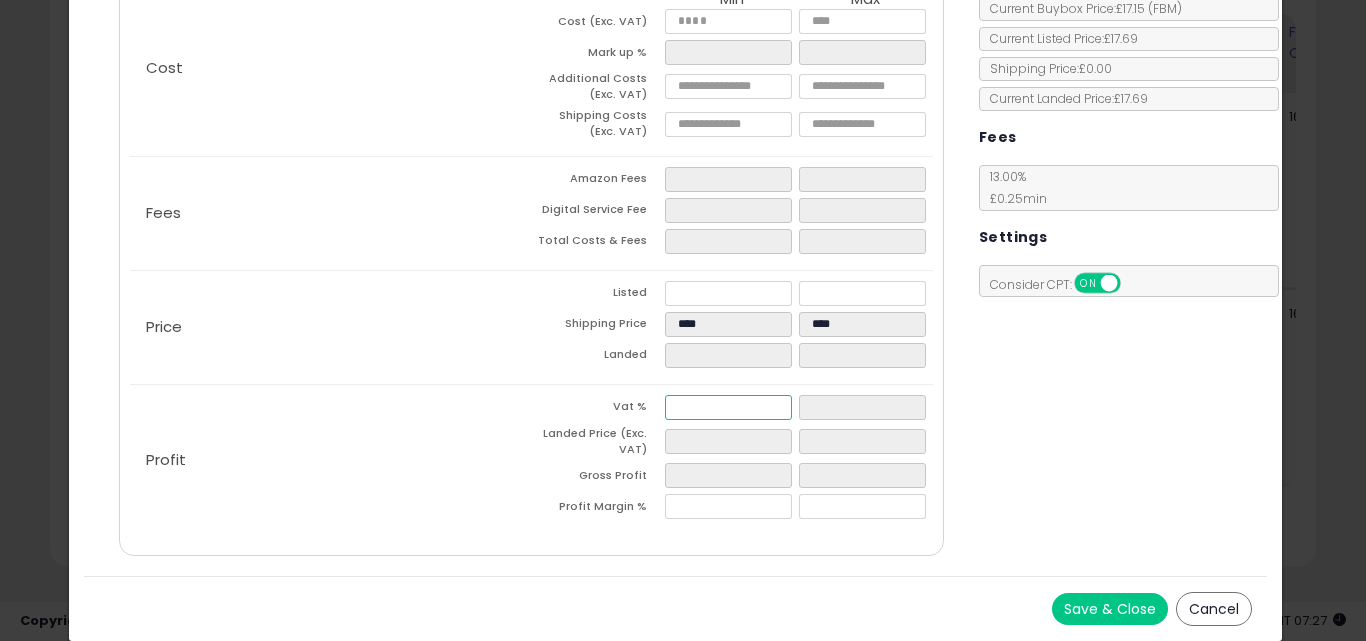 click at bounding box center [728, 407] 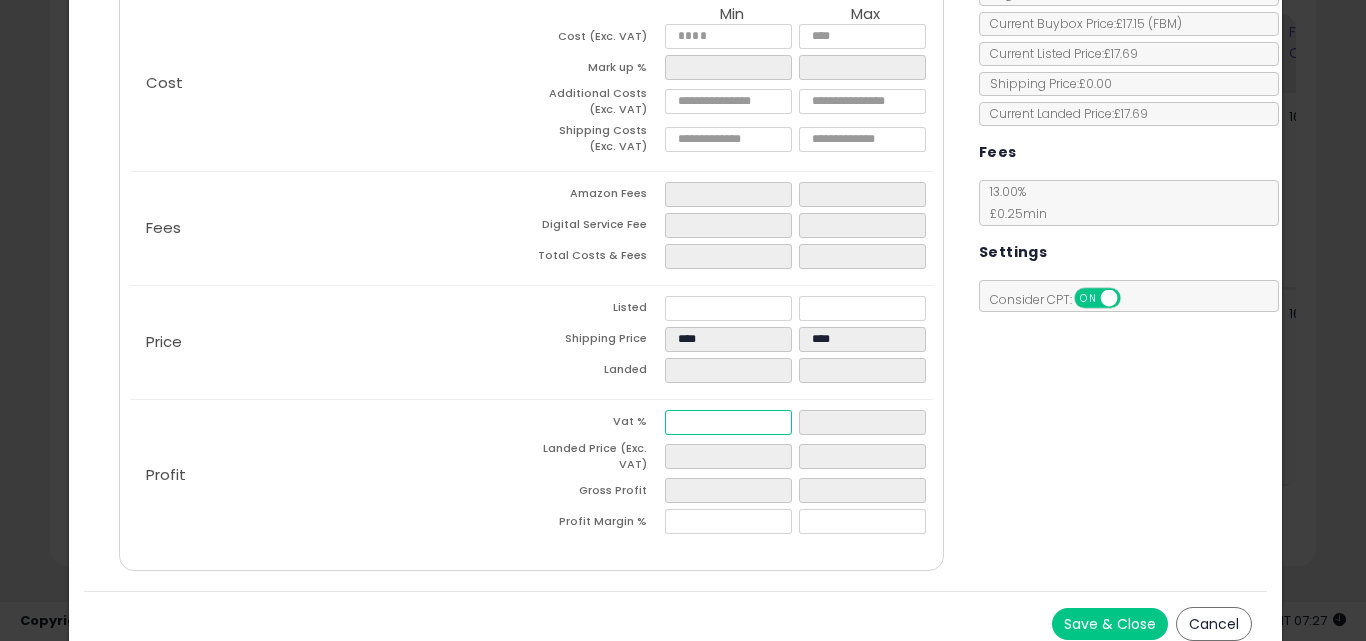 type on "**" 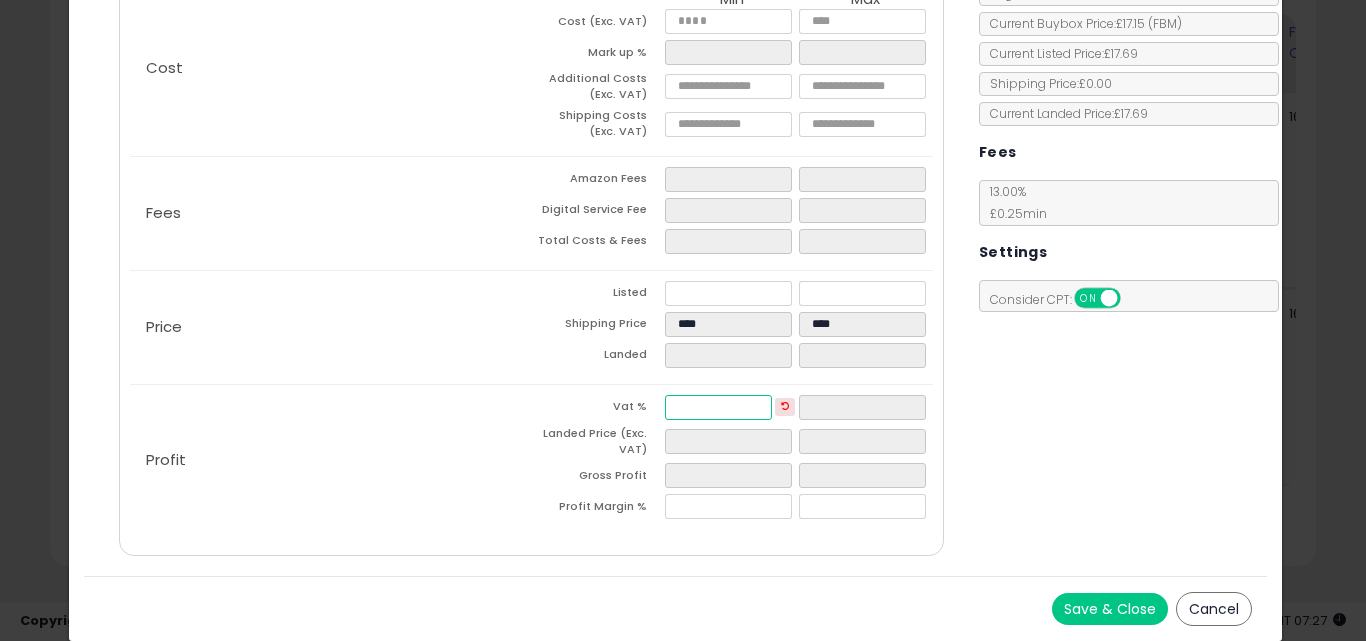 type on "**" 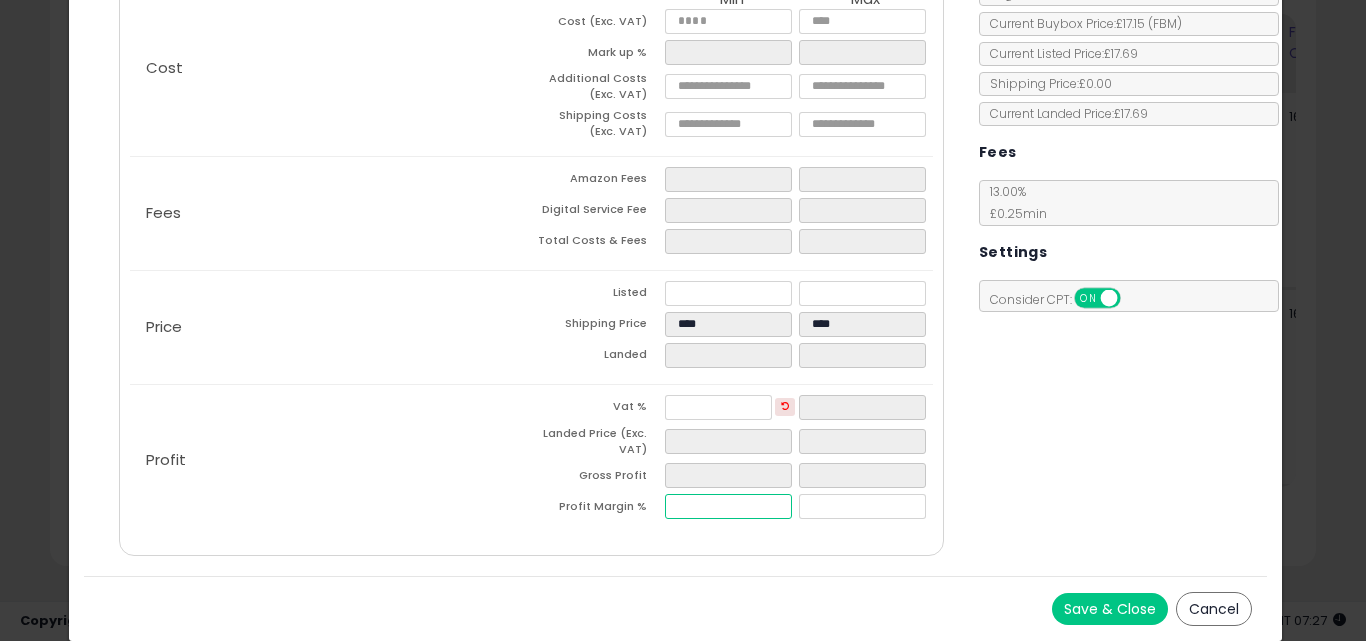 click at bounding box center [728, 506] 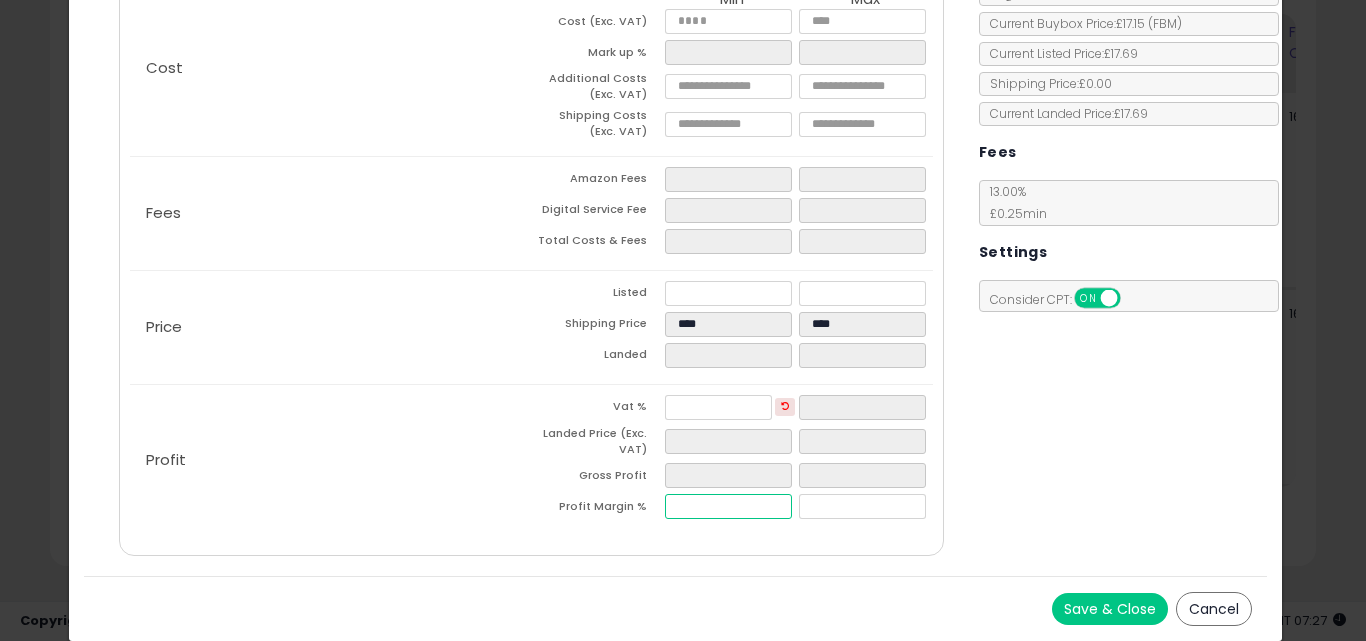 type on "**" 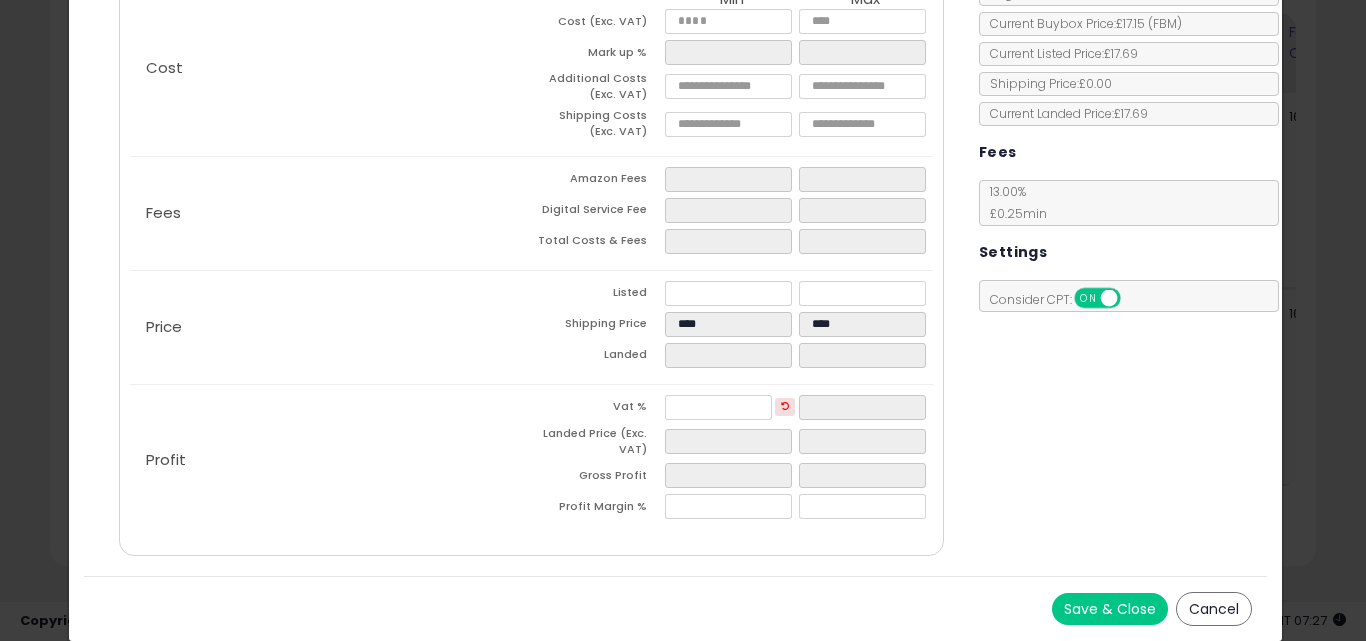 type on "*****" 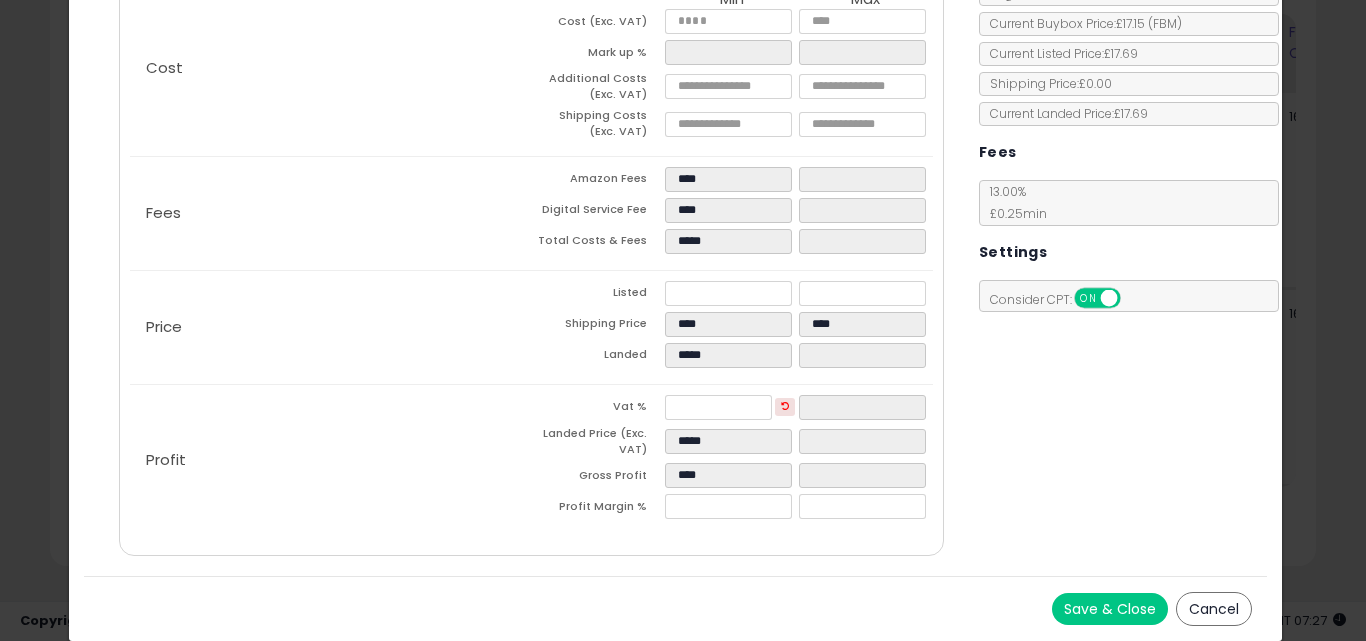 click on "Save & Close
Cancel" at bounding box center (676, 608) 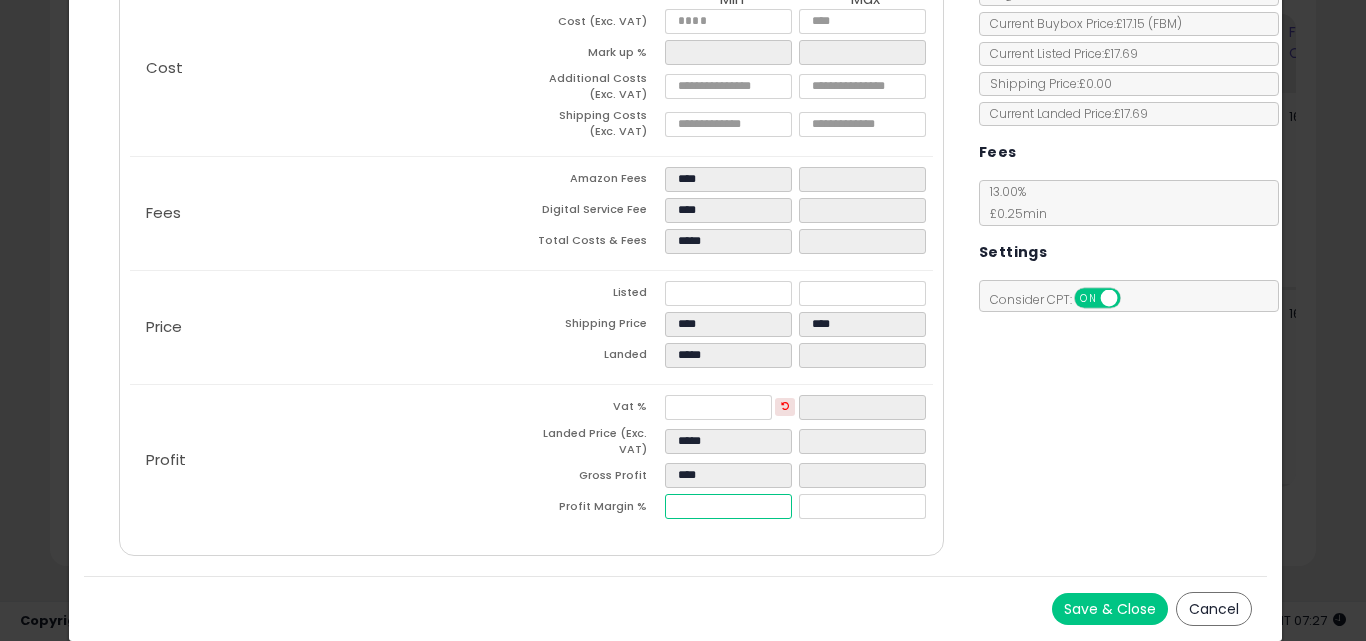 click on "*****" at bounding box center [728, 506] 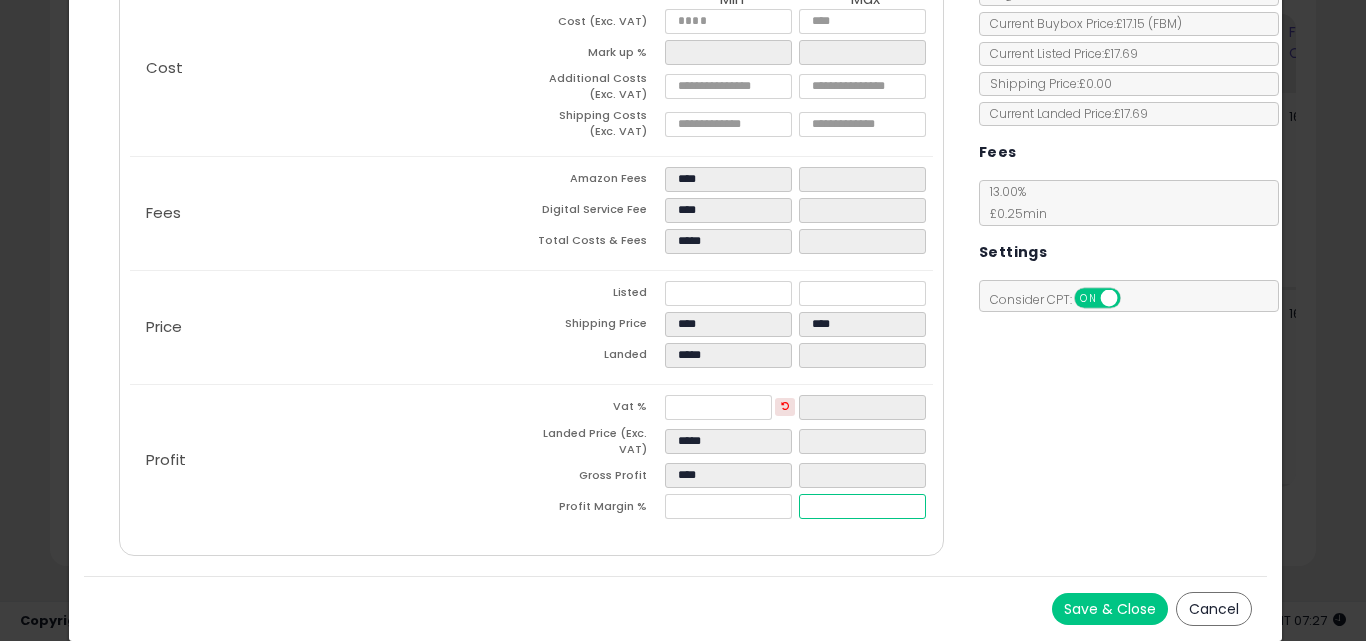 click at bounding box center [862, 506] 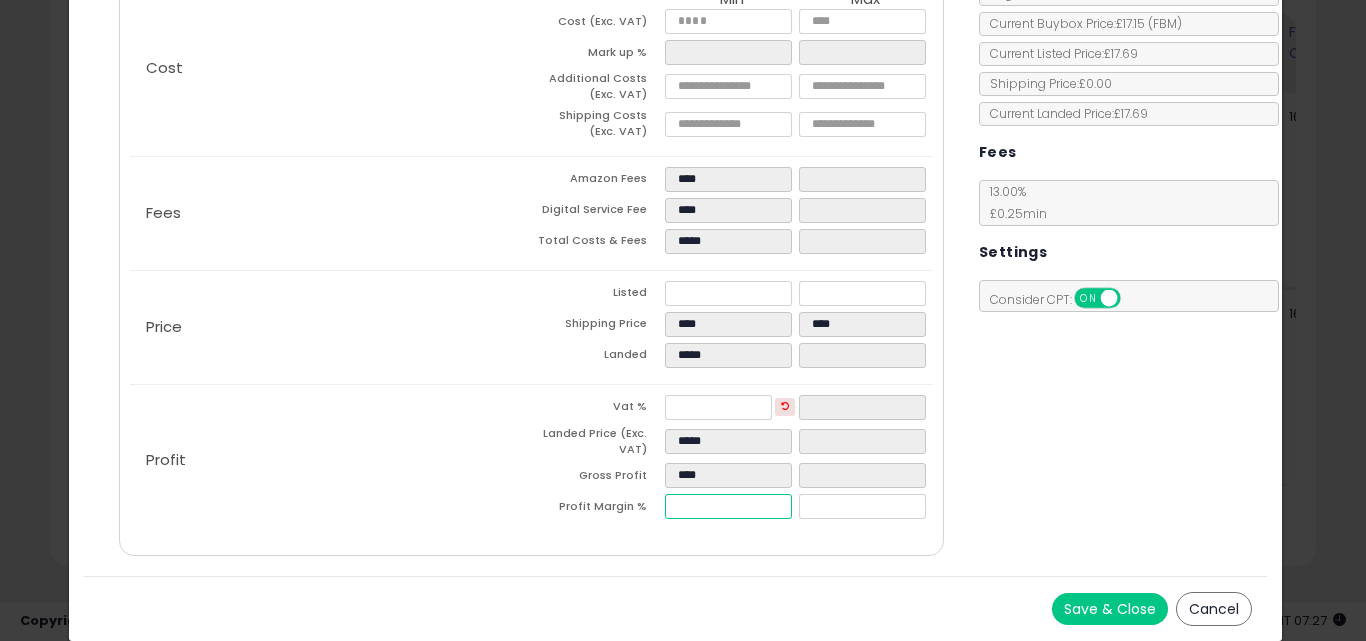 click on "*****" at bounding box center [728, 506] 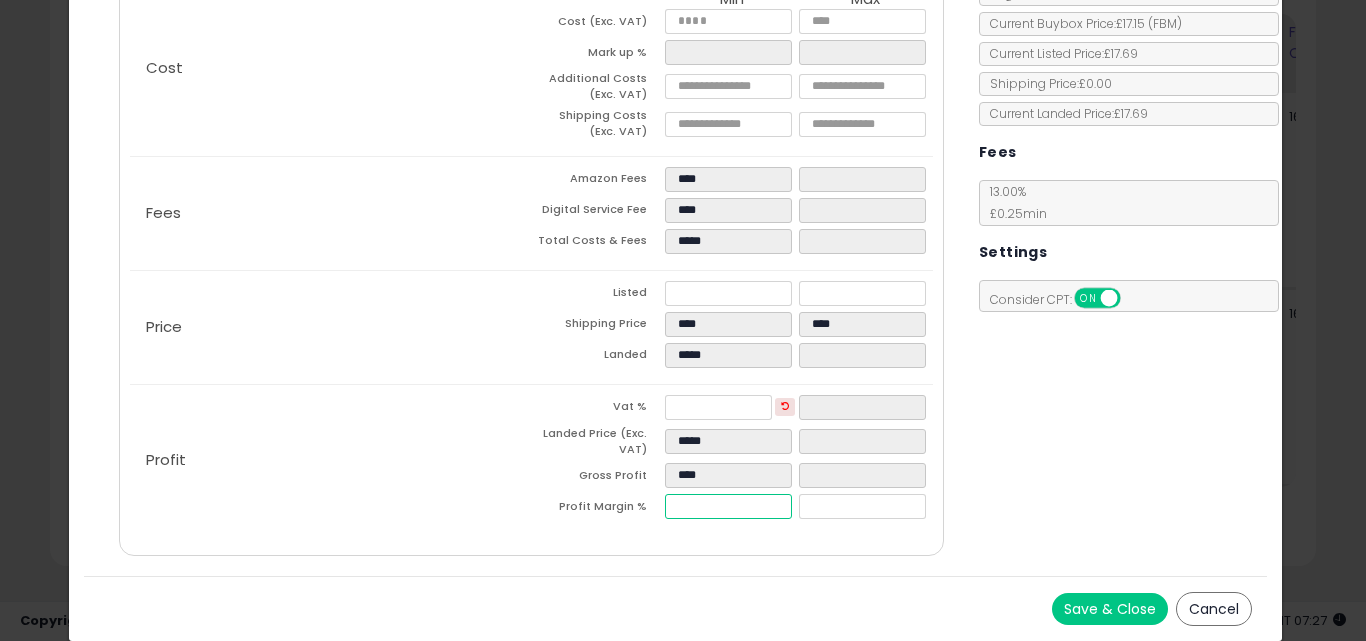 click on "*****" at bounding box center (728, 506) 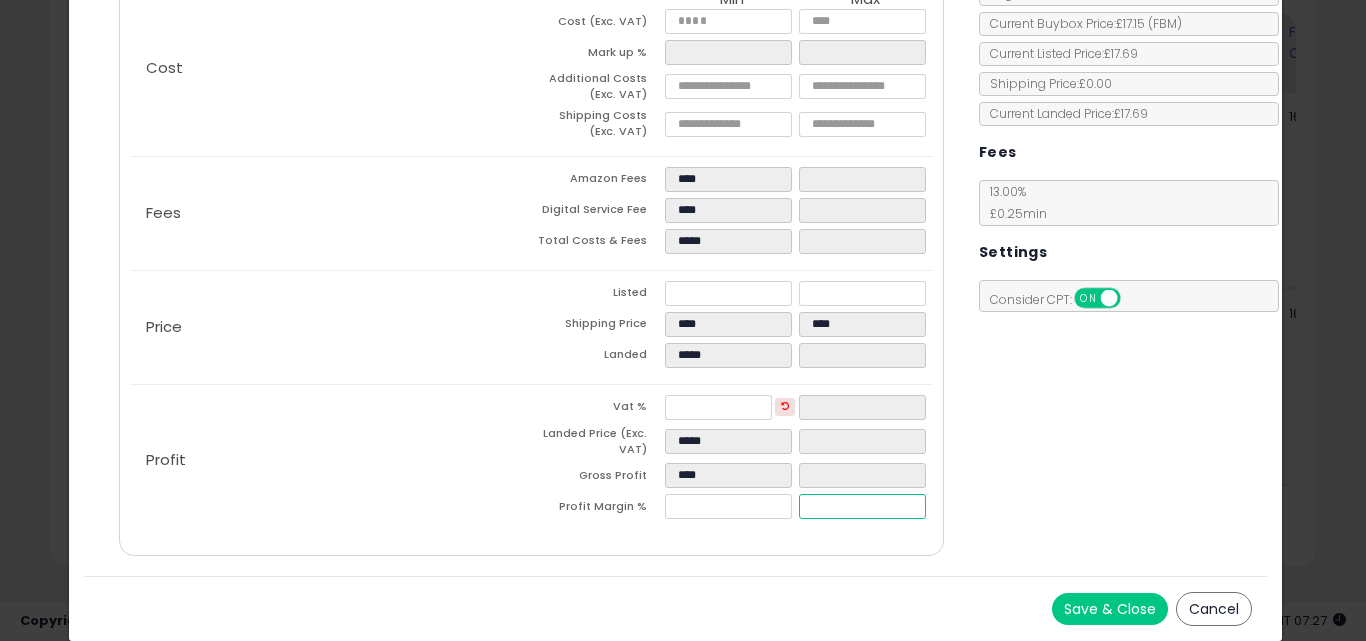 click at bounding box center (862, 506) 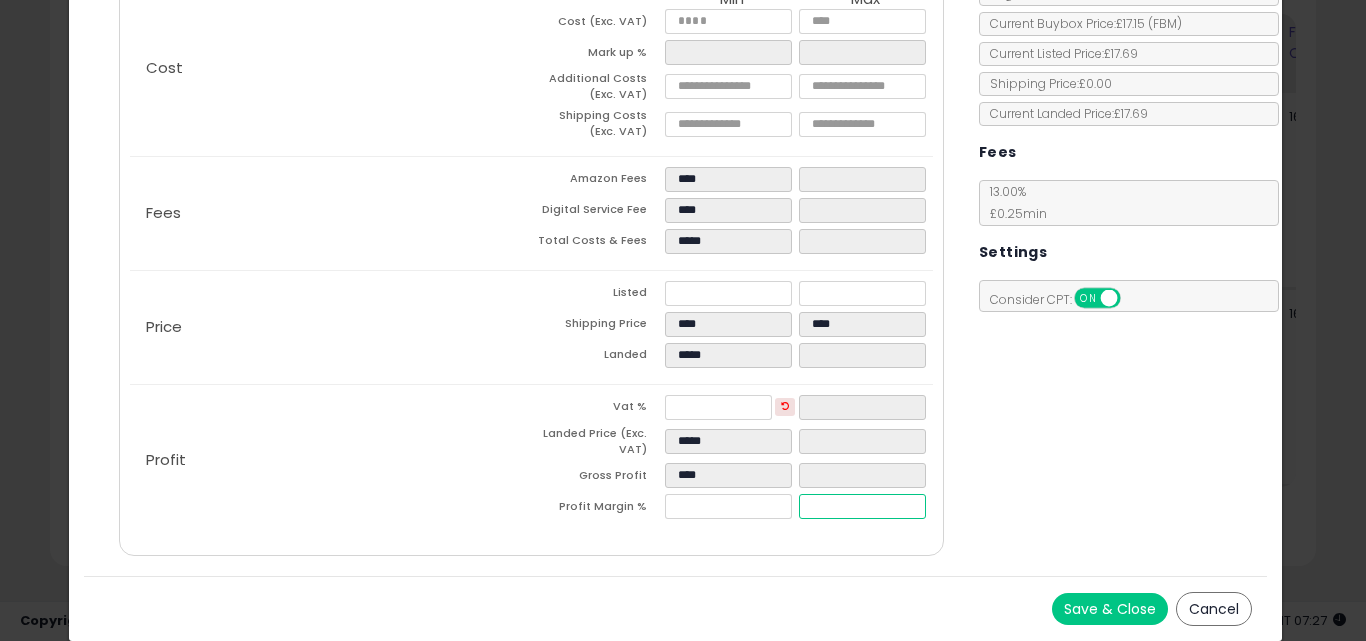 type on "**" 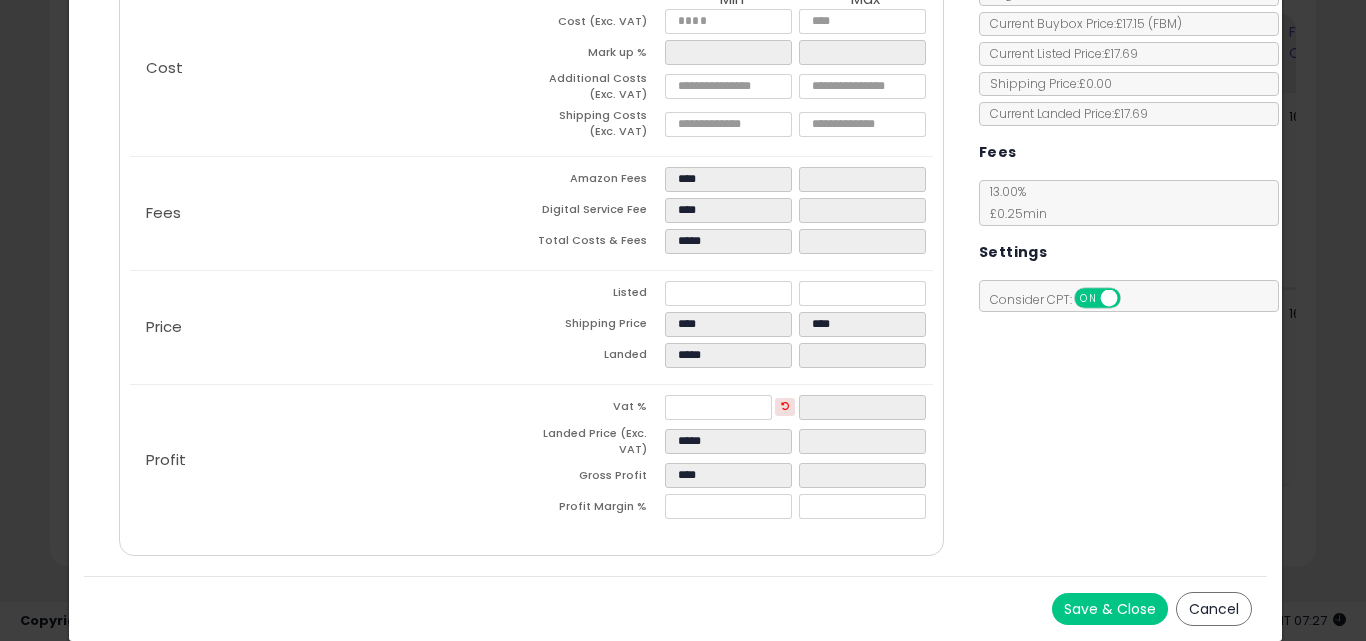 type on "*****" 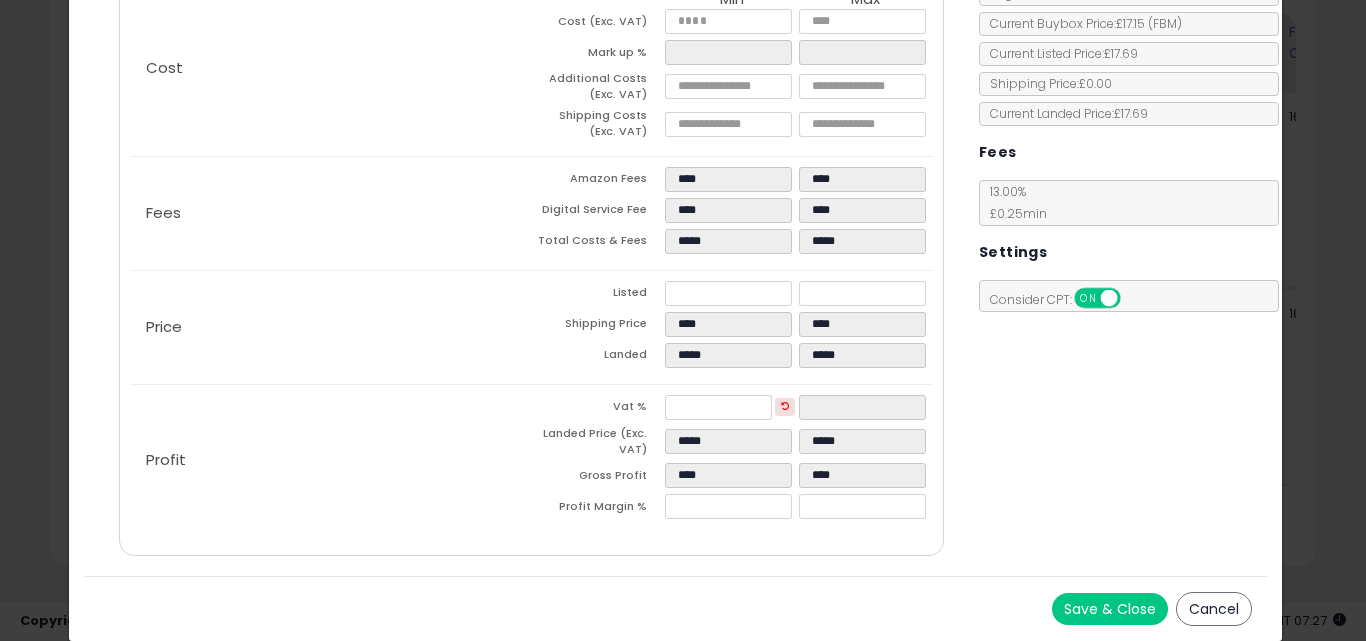 click on "Save & Close
Cancel" at bounding box center (676, 608) 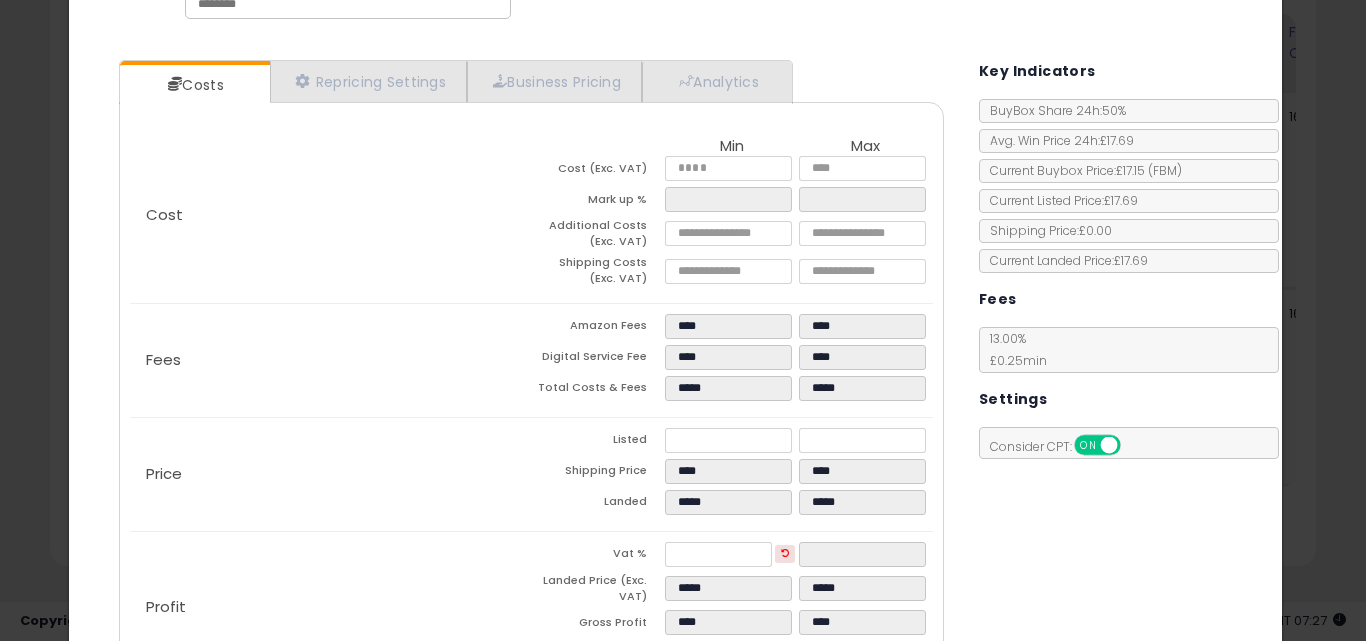 scroll, scrollTop: 292, scrollLeft: 0, axis: vertical 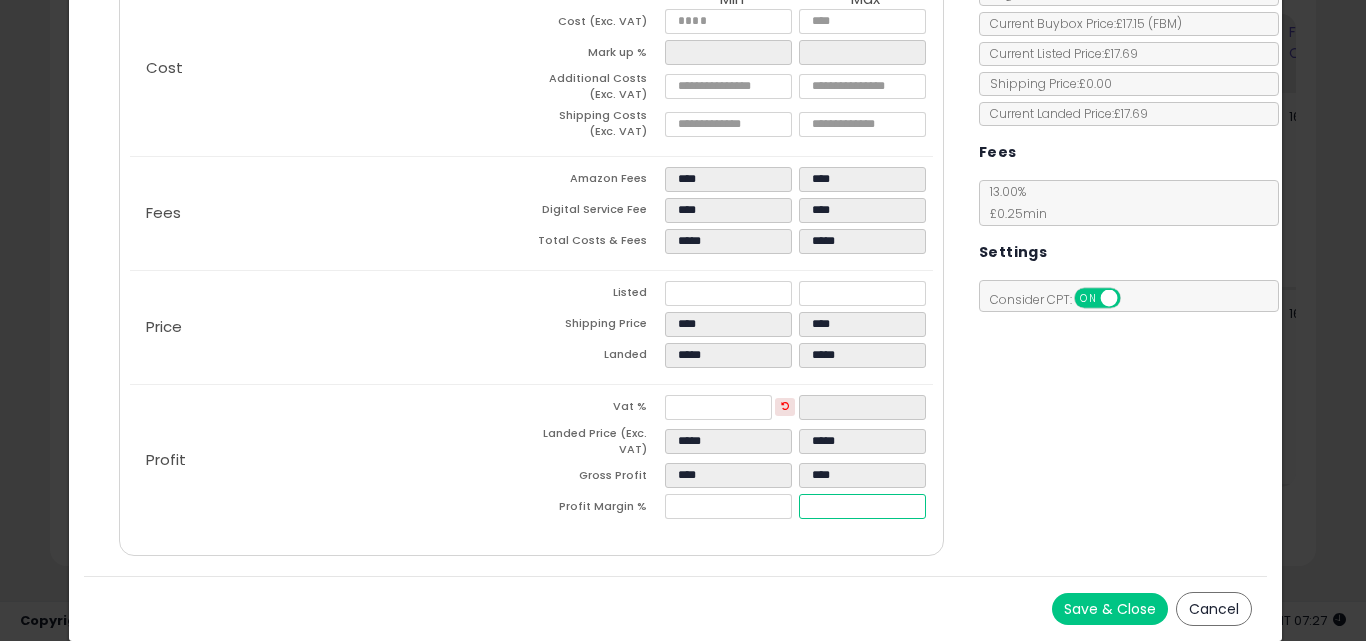 click on "*****" at bounding box center (862, 506) 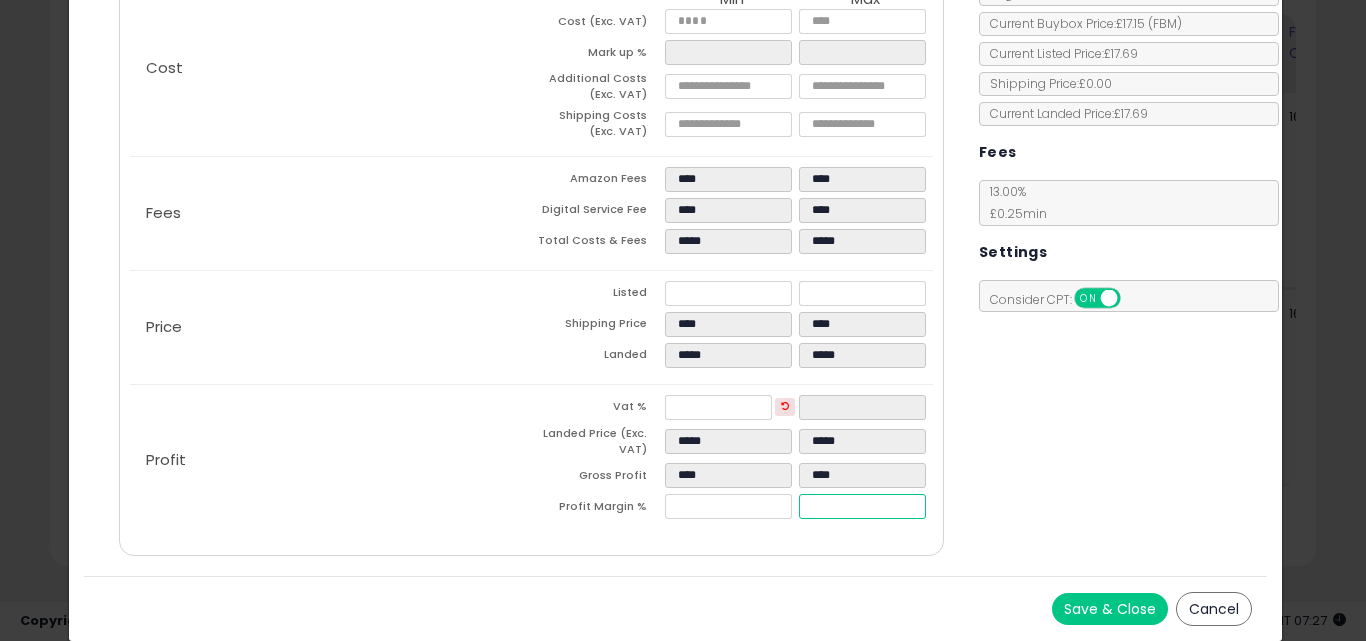 type on "**" 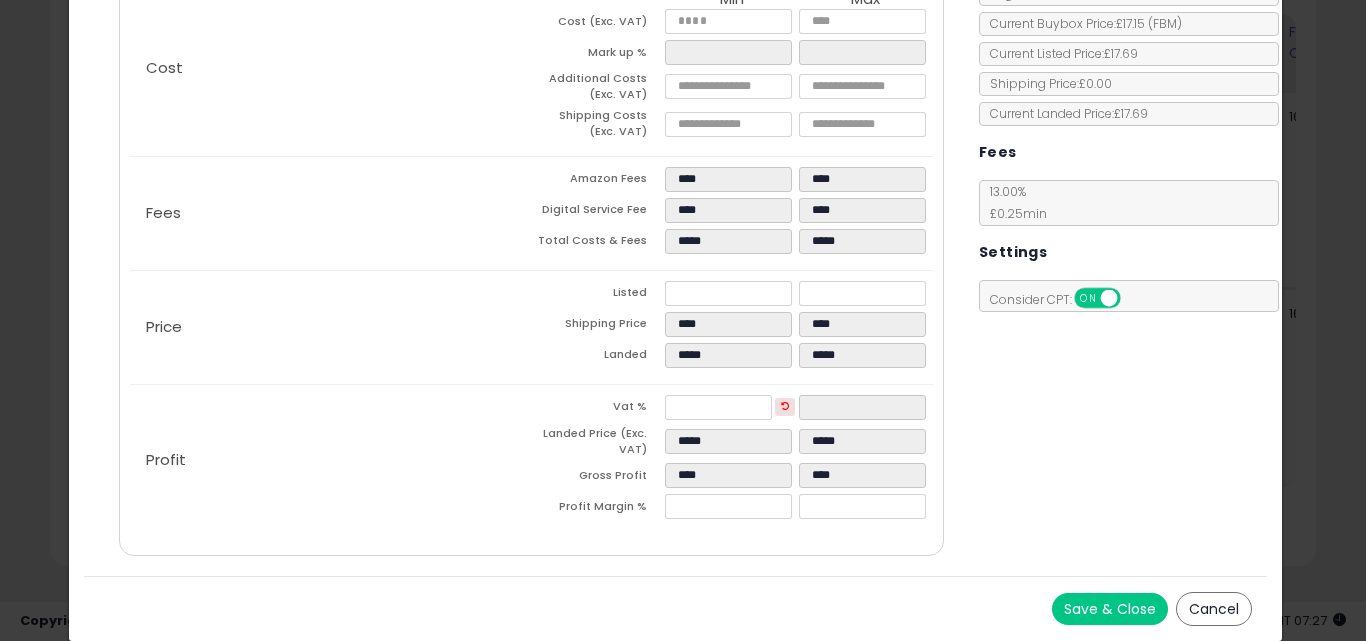 type on "*****" 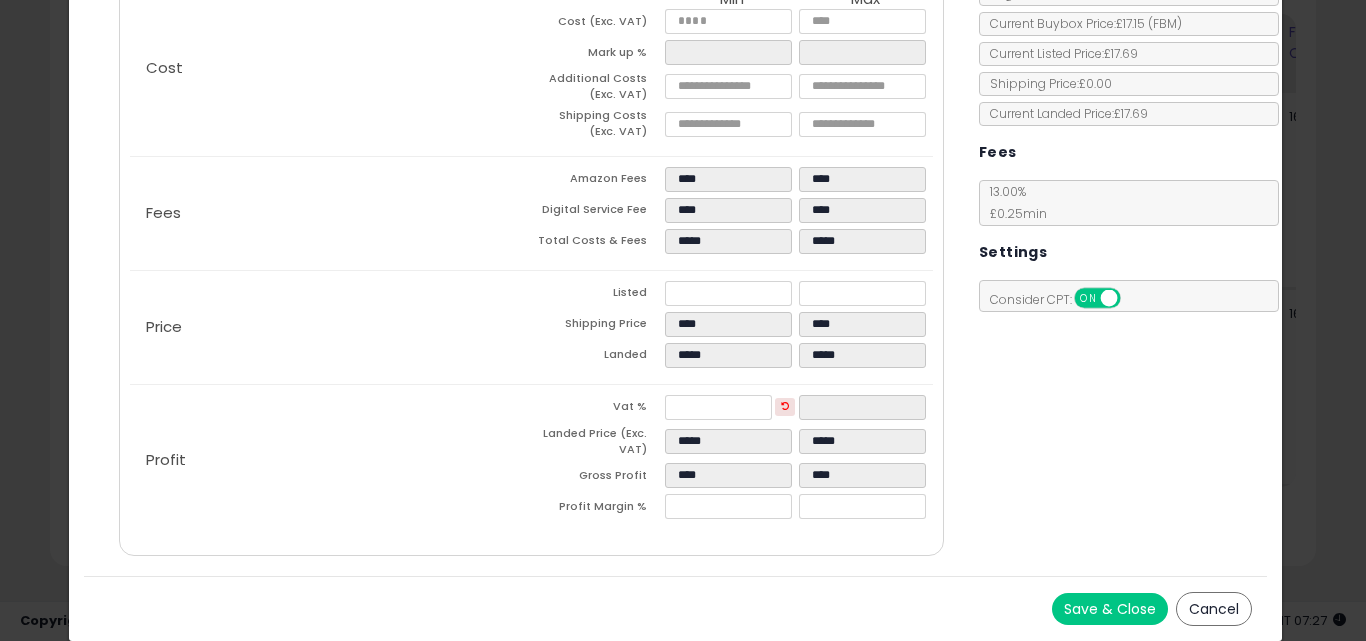 click on "Save & Close" at bounding box center [1110, 609] 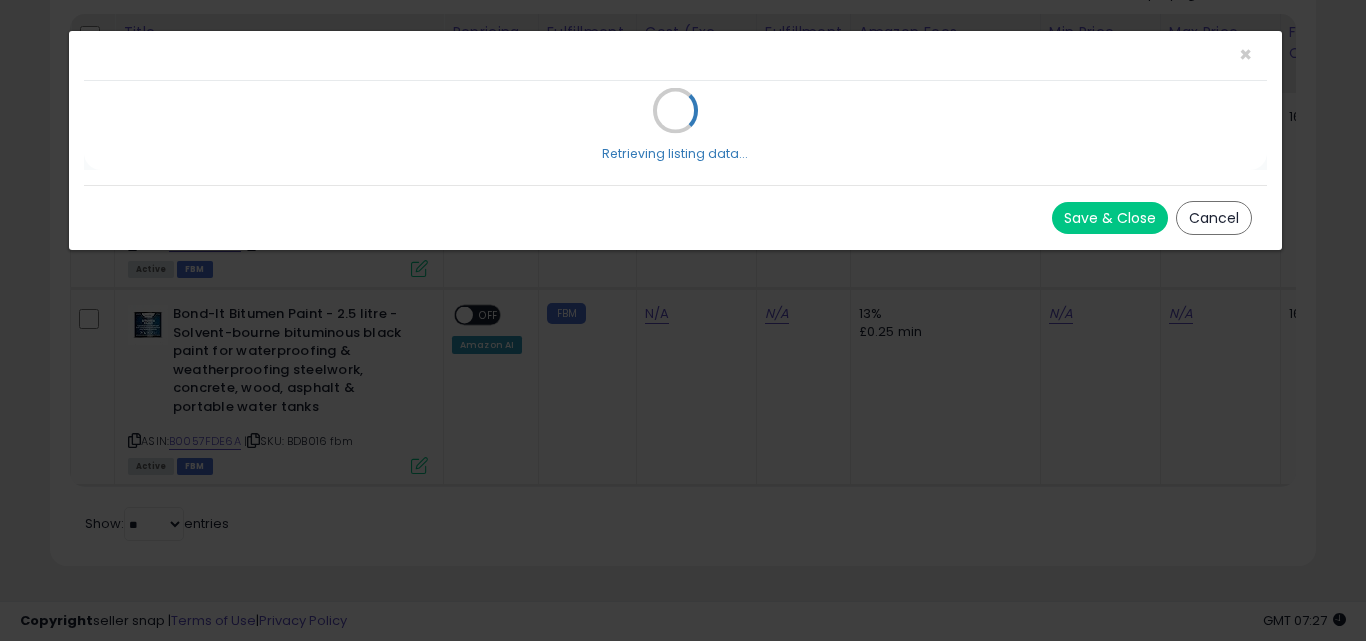 scroll, scrollTop: 0, scrollLeft: 0, axis: both 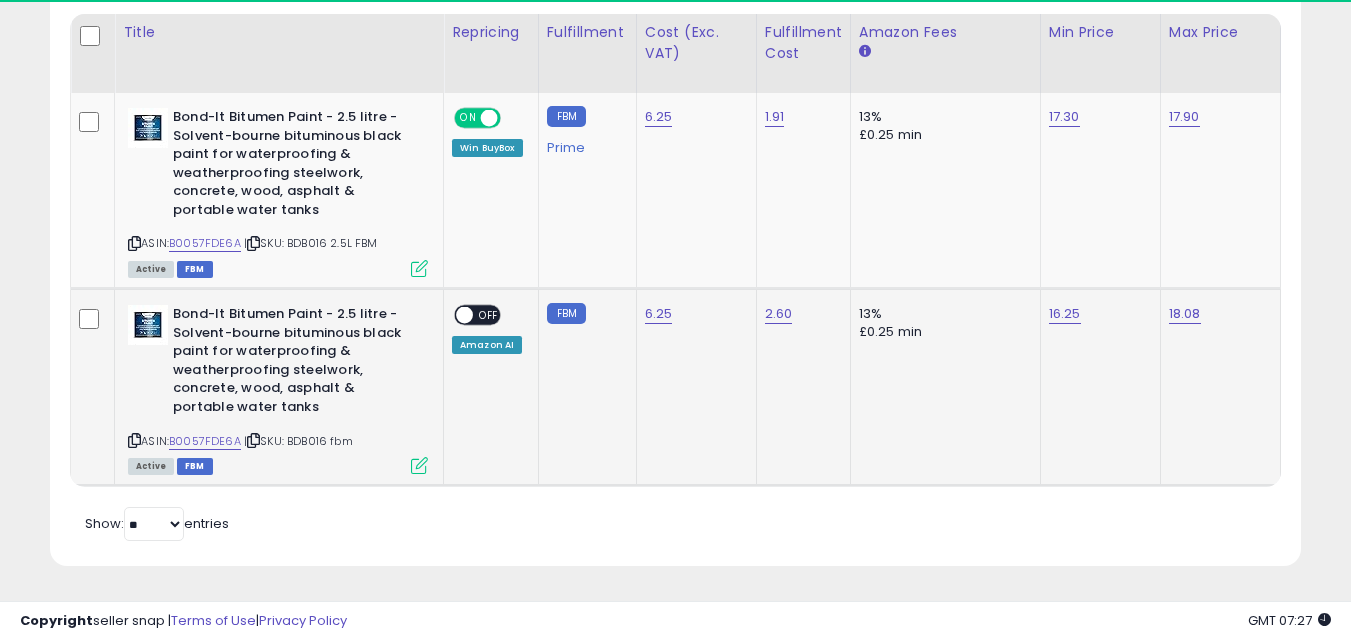 click at bounding box center [419, 465] 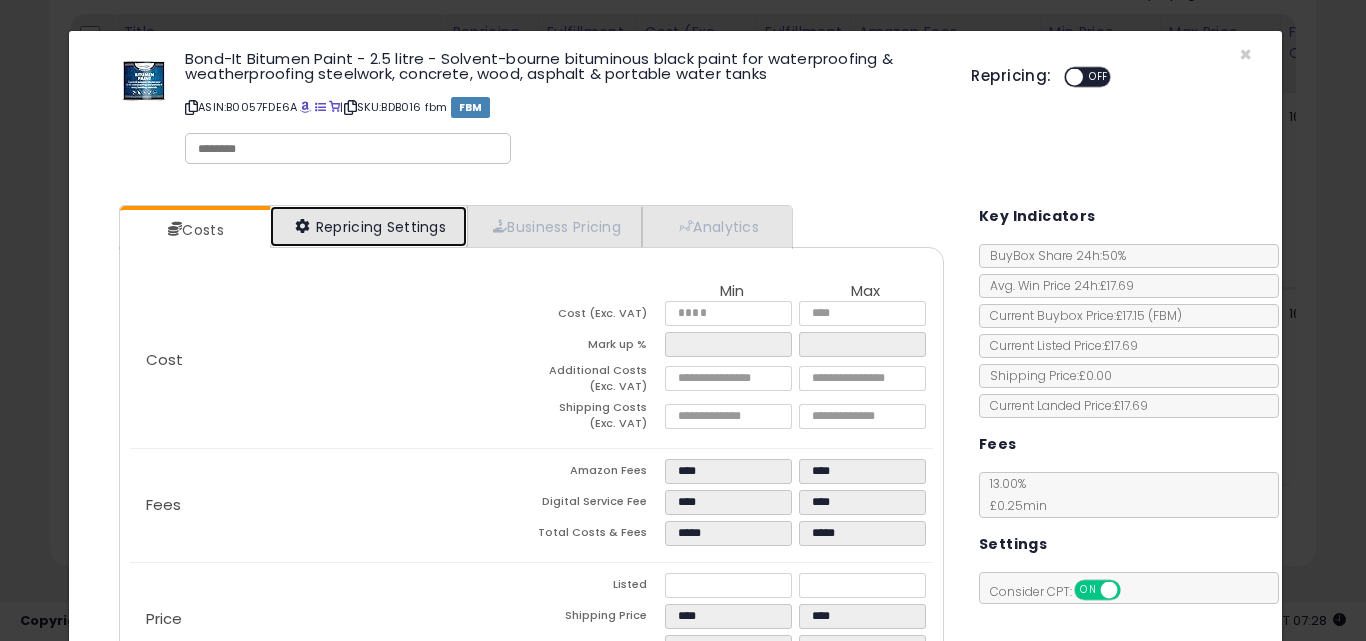 click on "Repricing Settings" at bounding box center (369, 226) 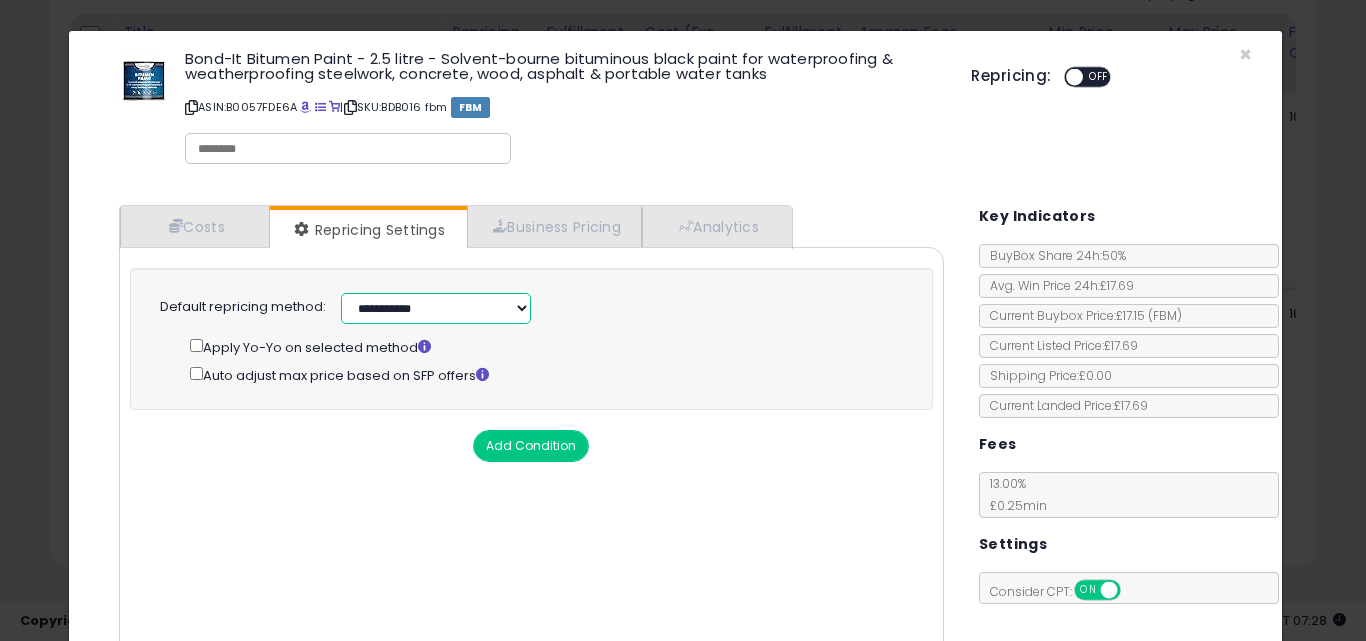 click on "**********" at bounding box center [436, 308] 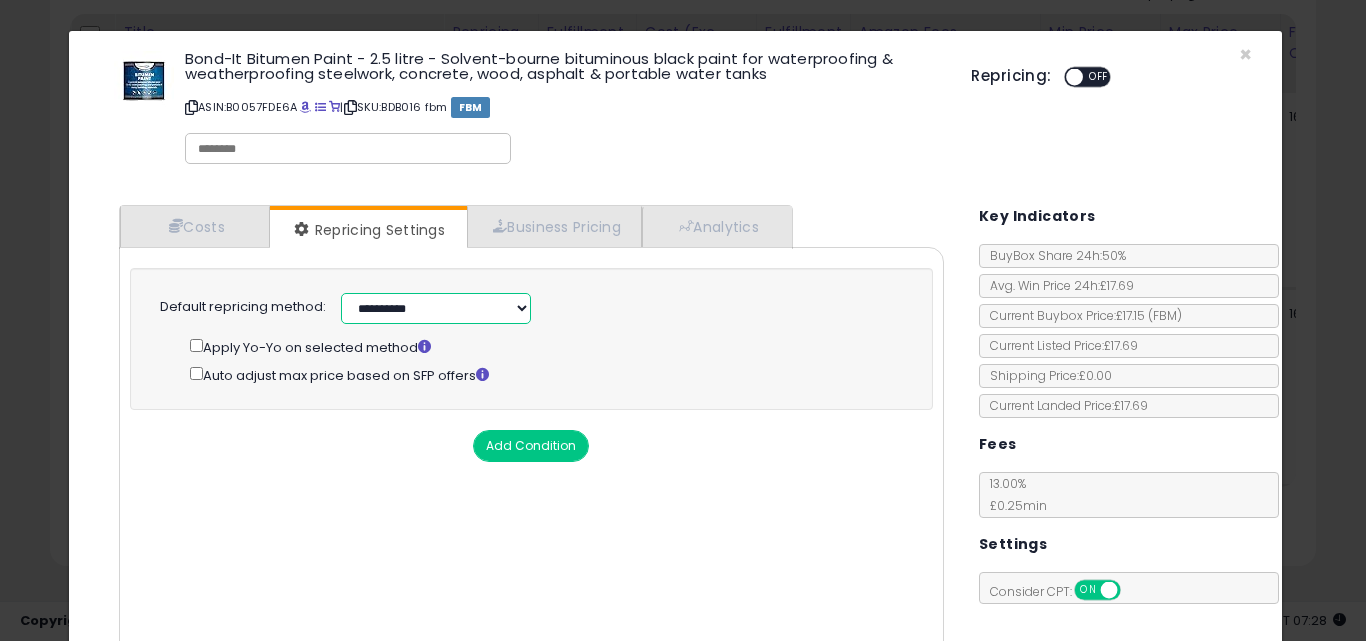 click on "**********" at bounding box center [436, 308] 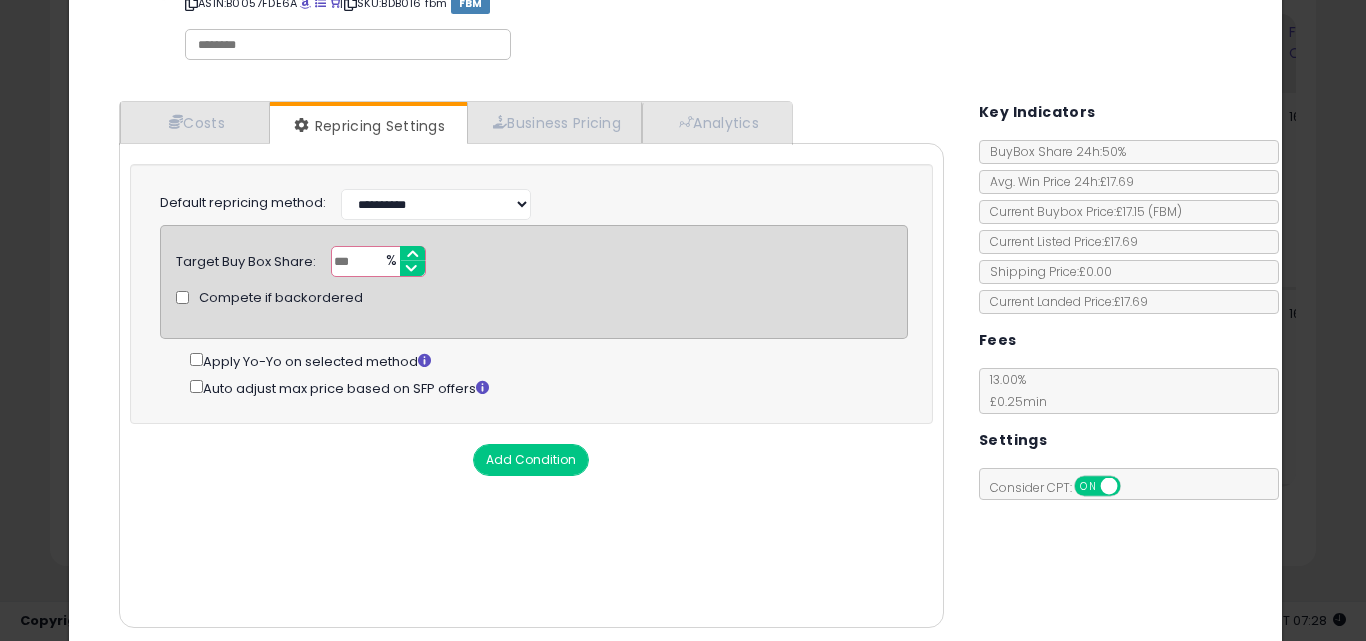 scroll, scrollTop: 176, scrollLeft: 0, axis: vertical 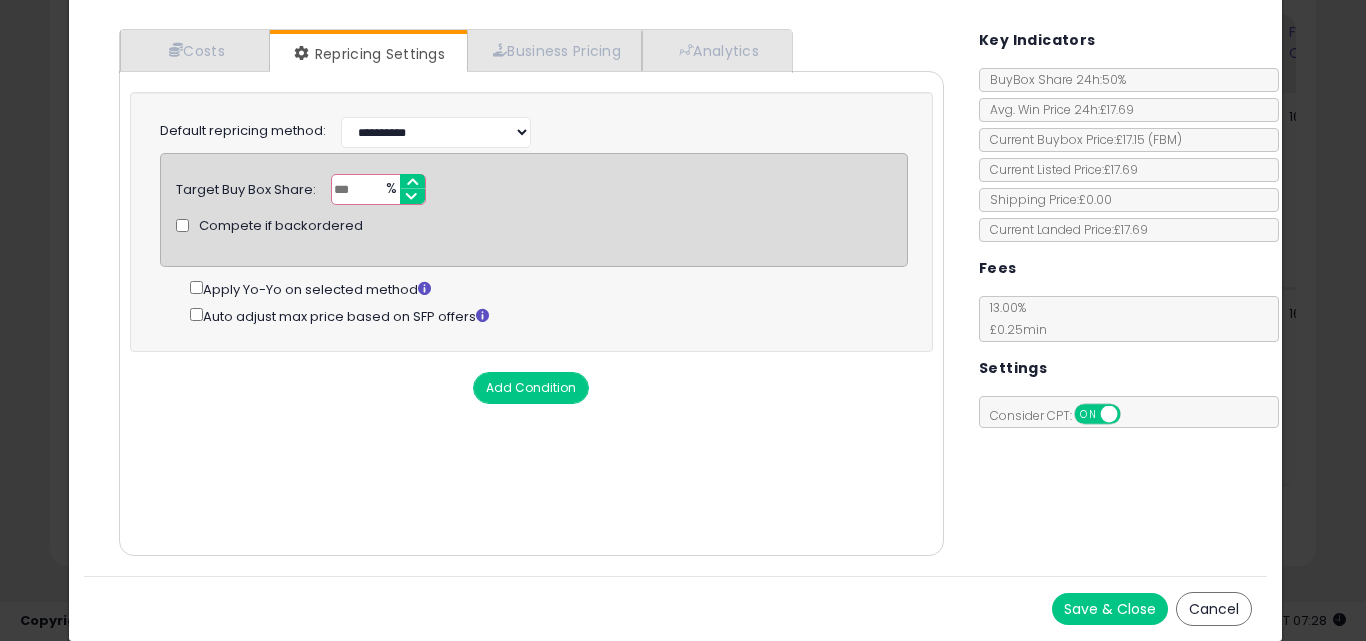 click on "Save & Close" at bounding box center [1110, 609] 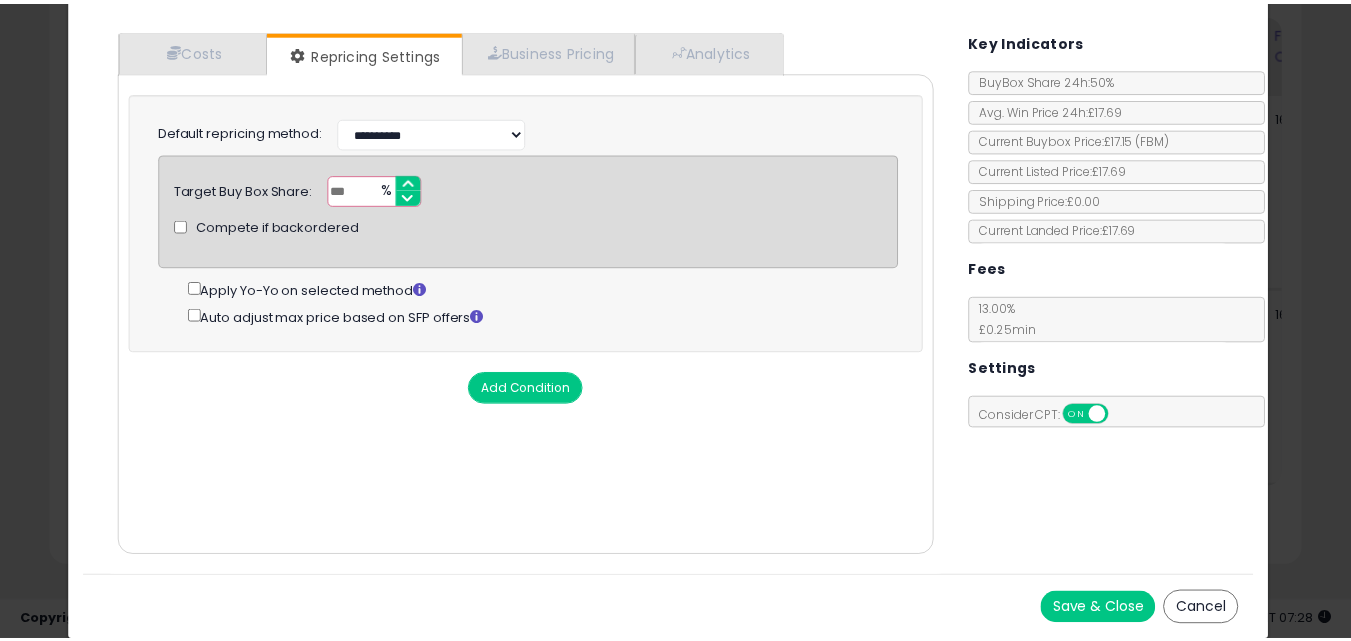 scroll, scrollTop: 0, scrollLeft: 0, axis: both 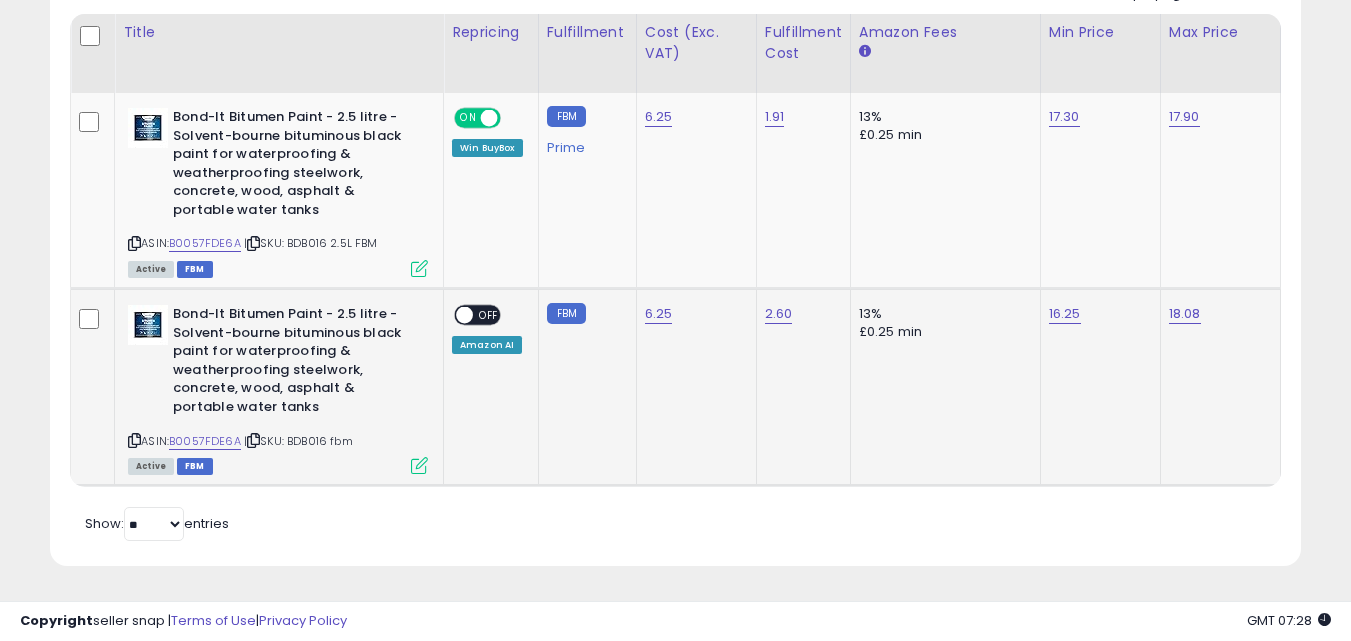 click on "OFF" at bounding box center (489, 315) 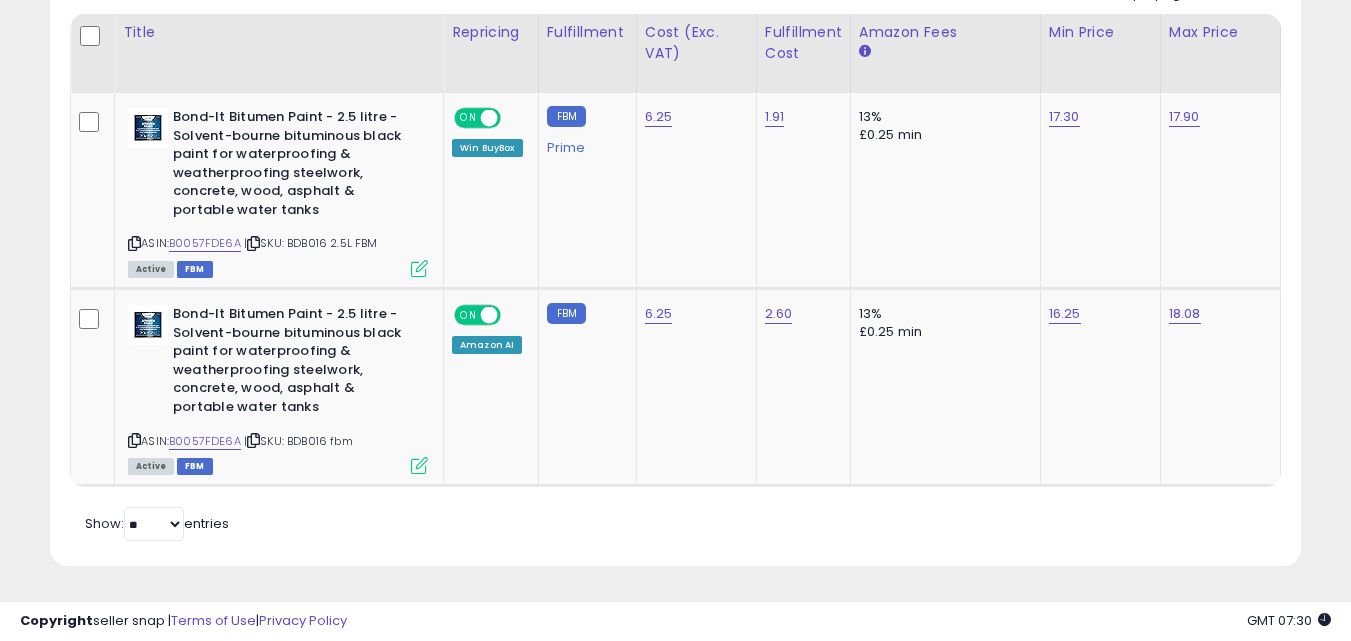 scroll, scrollTop: 0, scrollLeft: 0, axis: both 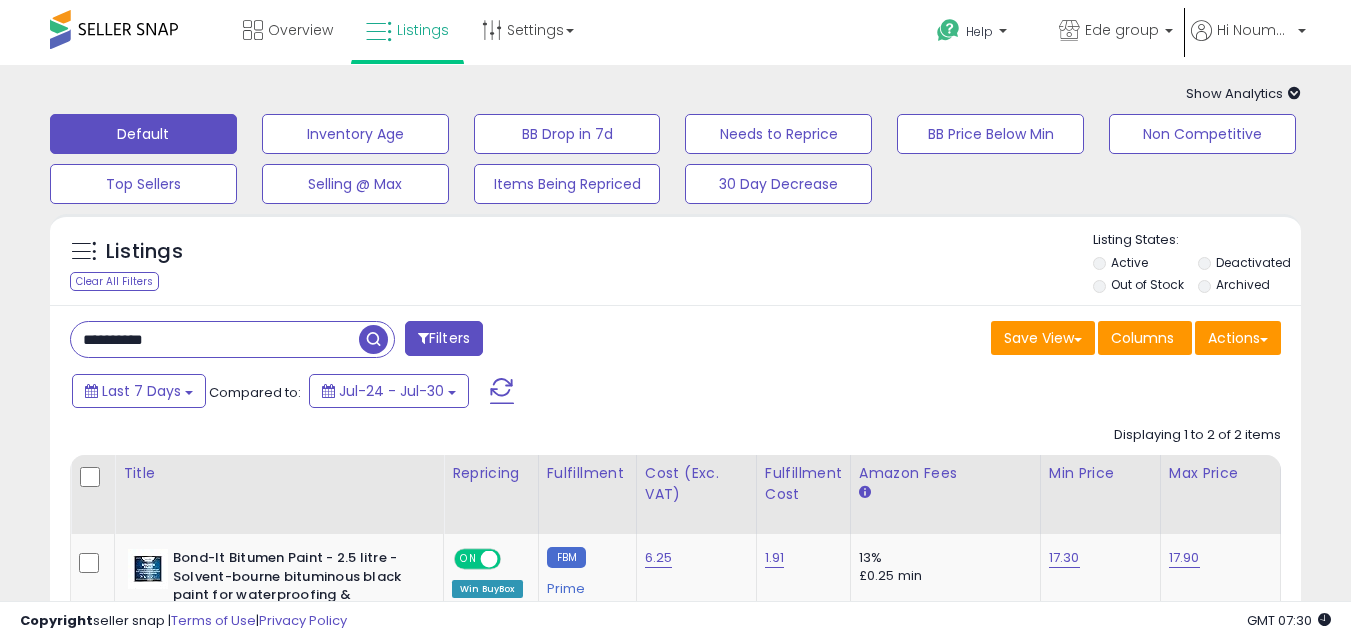 click on "**********" at bounding box center [215, 339] 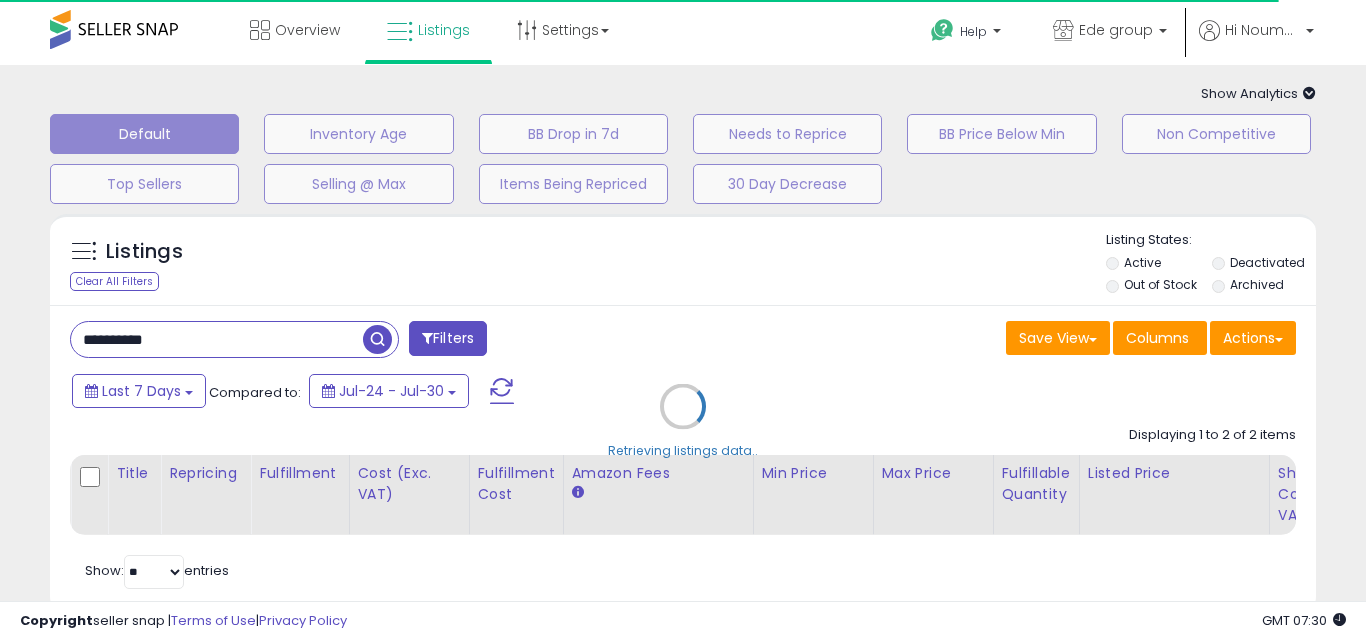 type on "**********" 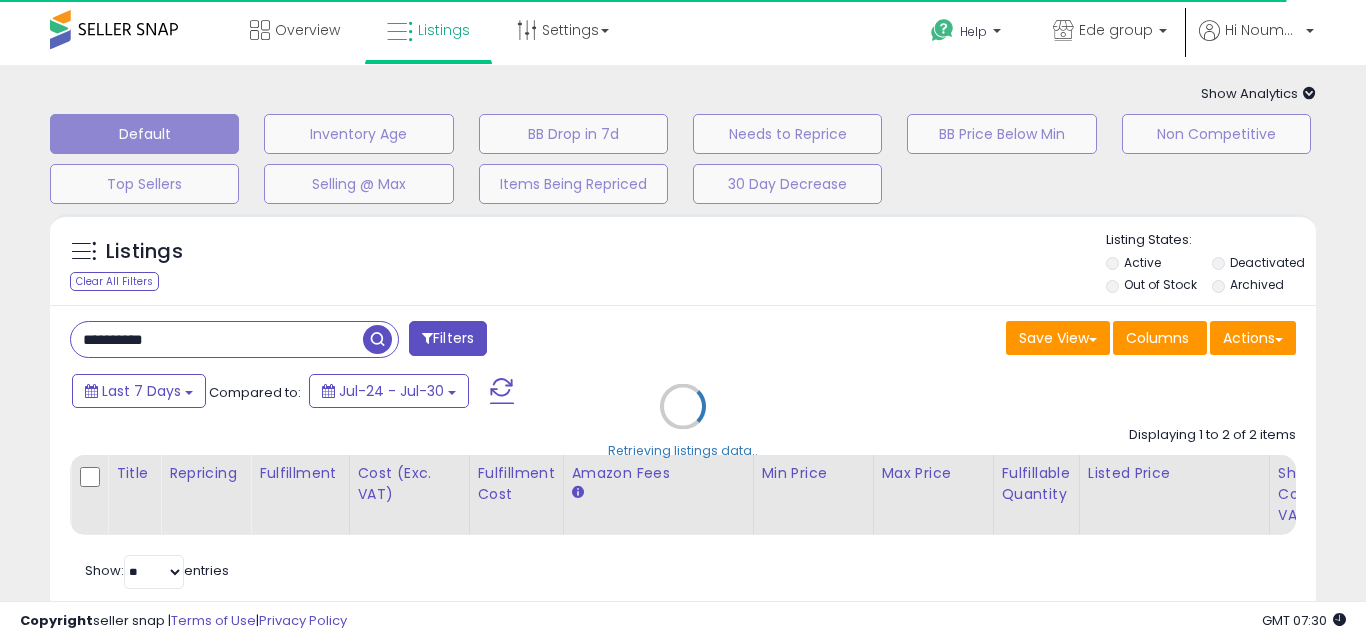 click on "**********" at bounding box center [683, 480] 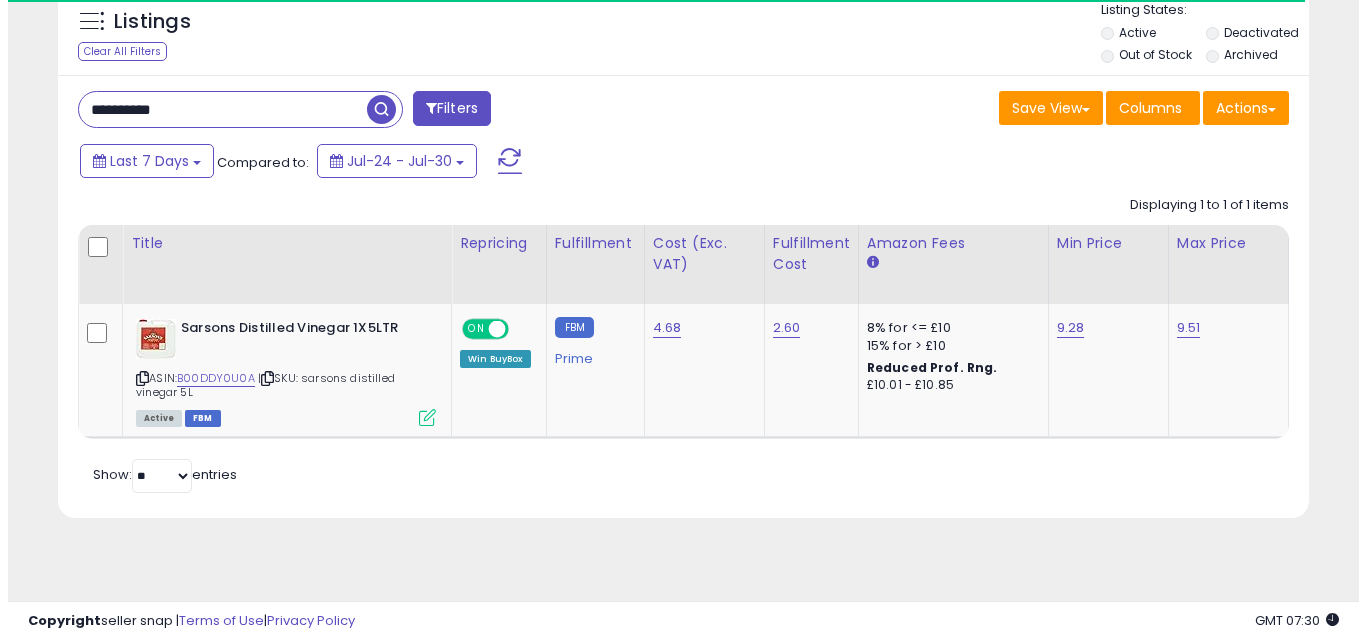 scroll, scrollTop: 254, scrollLeft: 0, axis: vertical 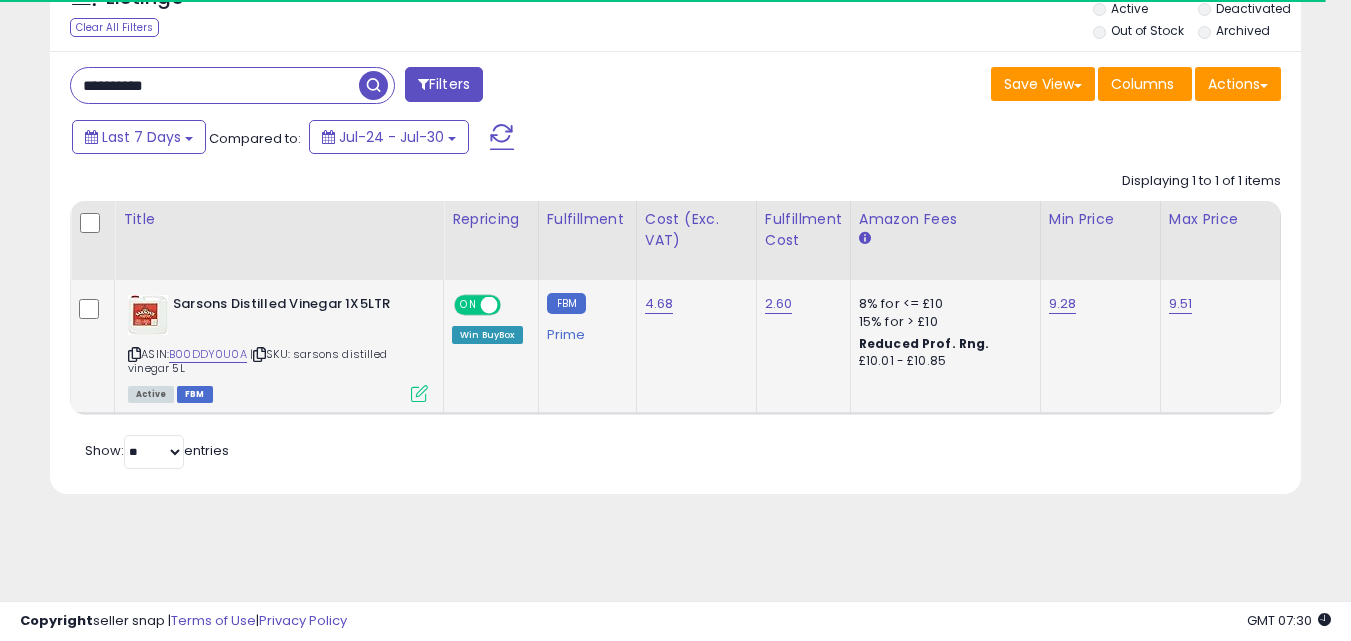 click at bounding box center (419, 393) 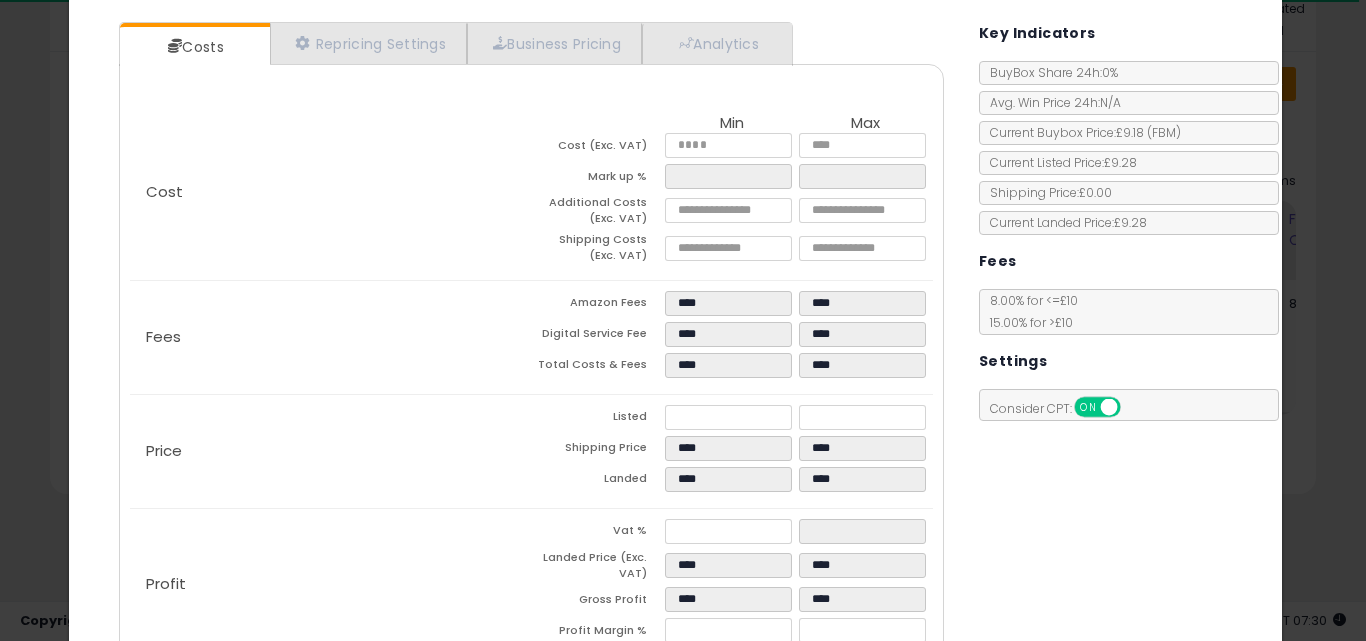 scroll, scrollTop: 187, scrollLeft: 0, axis: vertical 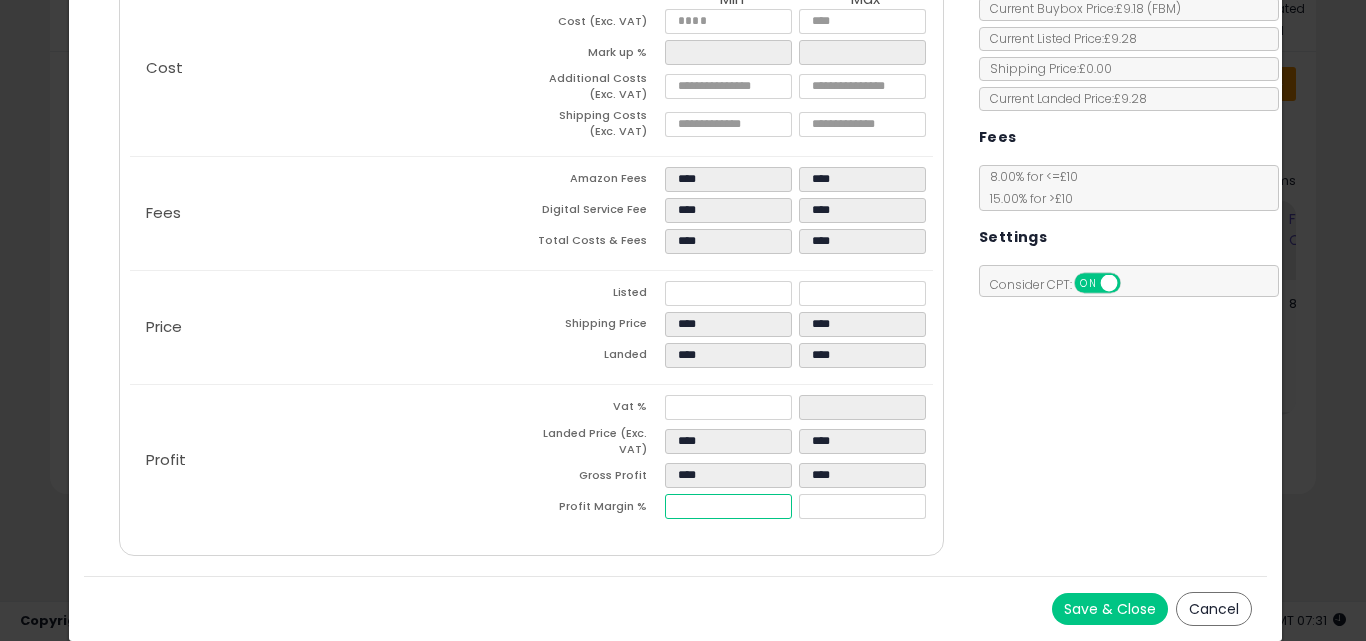 click on "****" at bounding box center (728, 506) 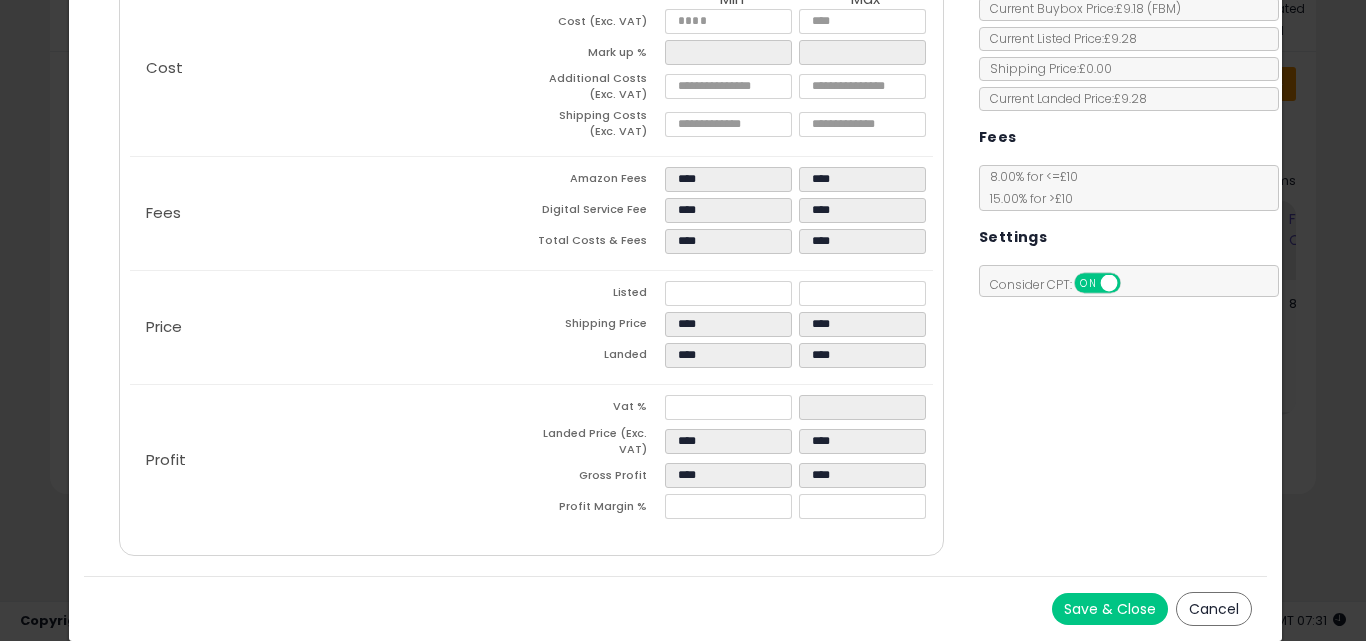 type on "****" 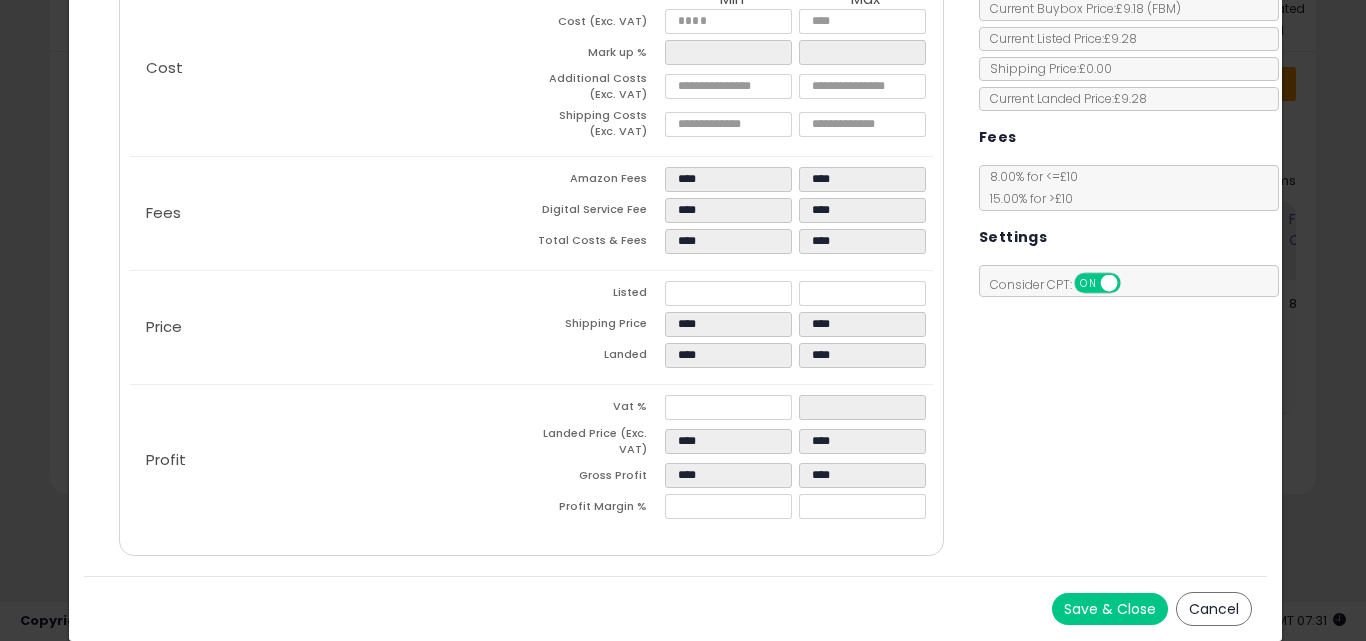 click on "Save & Close
Cancel" at bounding box center (676, 608) 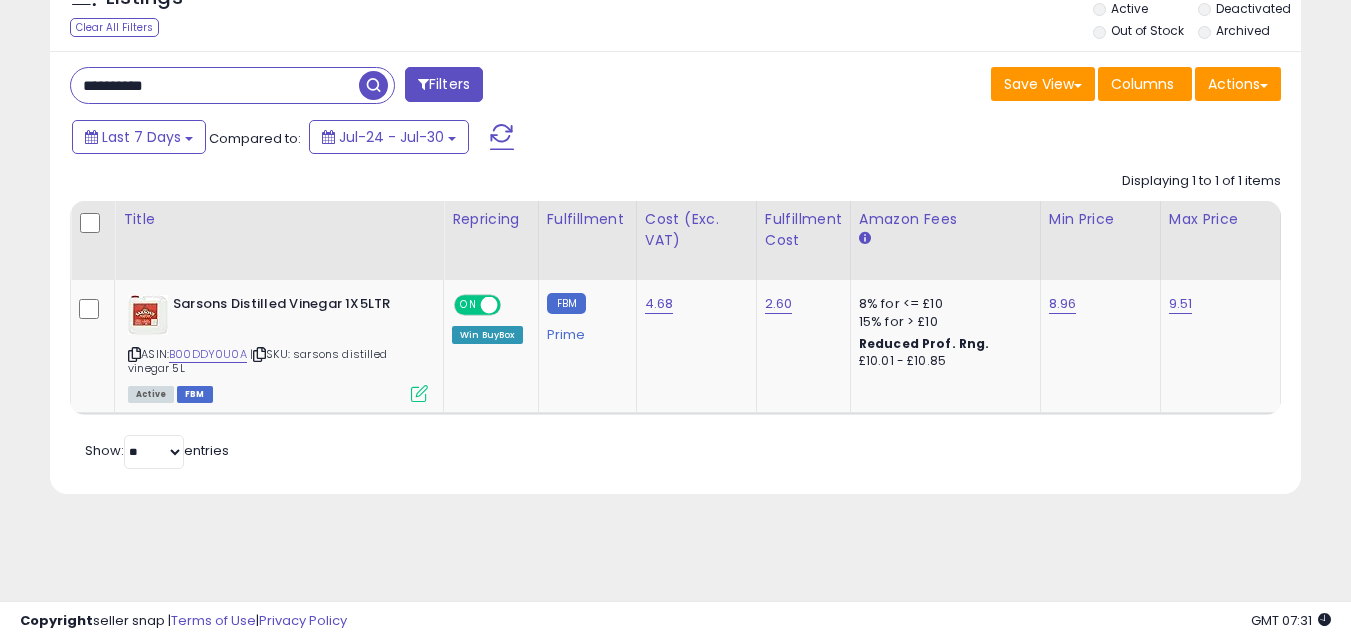 click on "**********" at bounding box center [215, 85] 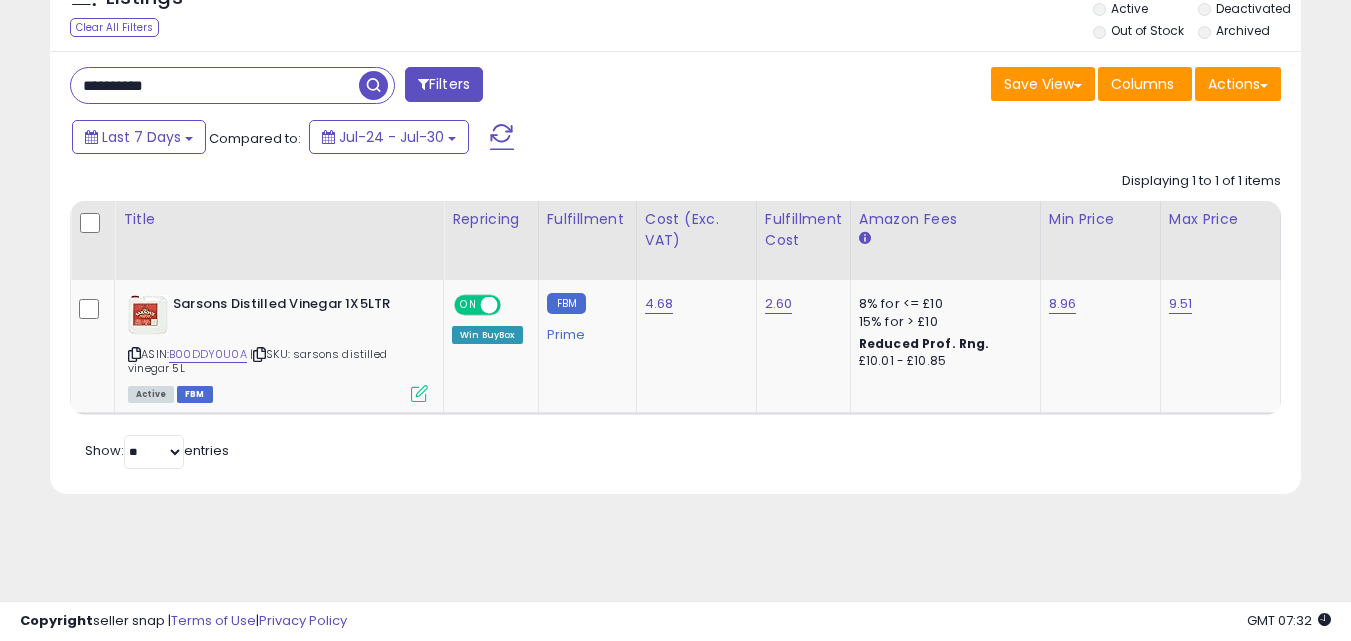 paste 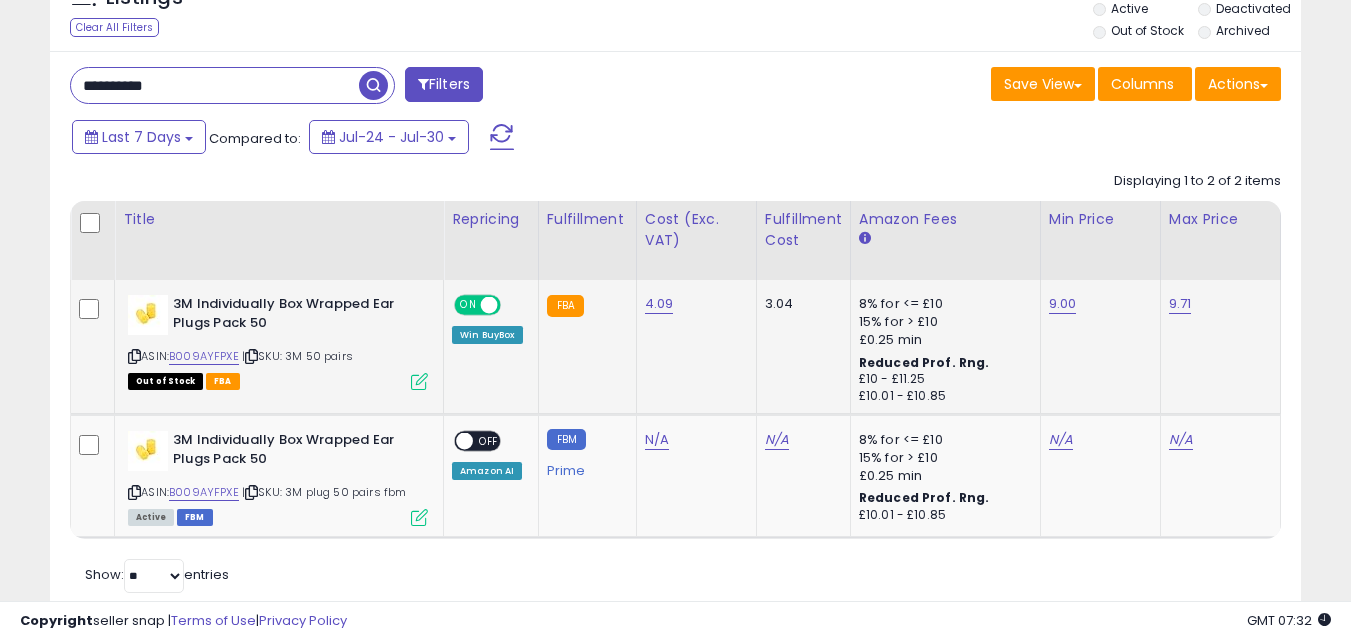 click on "ASIN:  B009AYFPXE    |   SKU: 3M 50 pairs Out of Stock FBA" at bounding box center (278, 341) 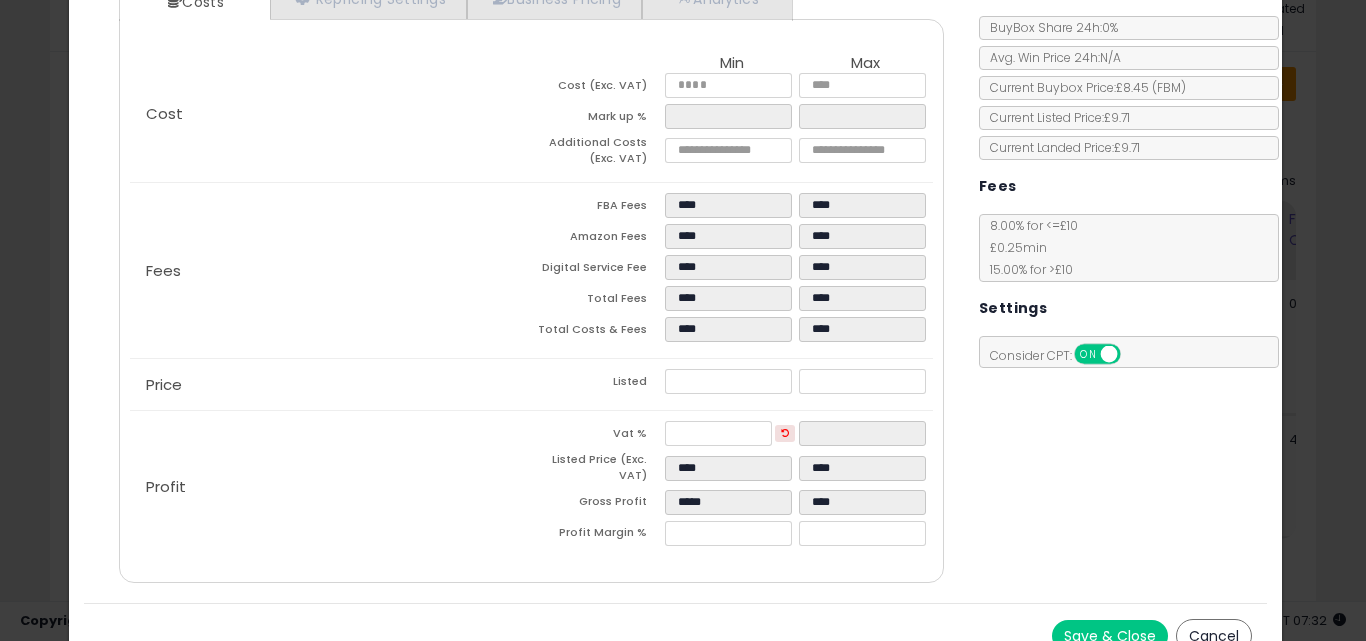 scroll, scrollTop: 240, scrollLeft: 0, axis: vertical 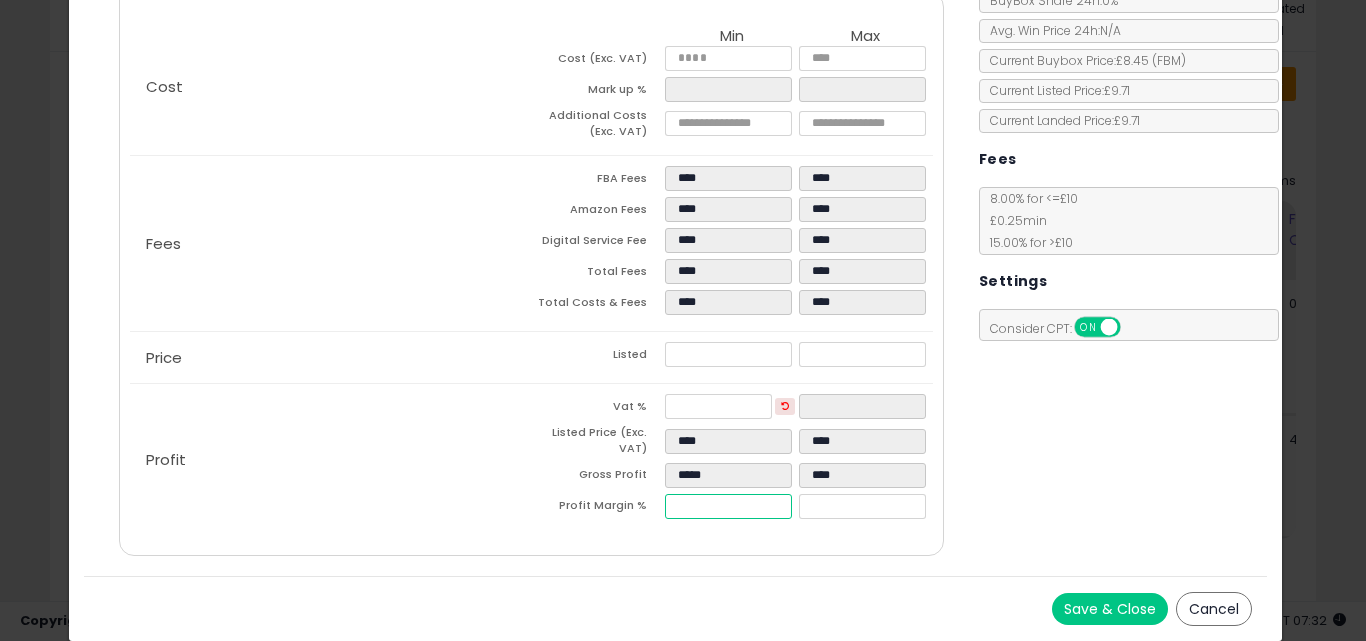 click on "*****" at bounding box center (728, 506) 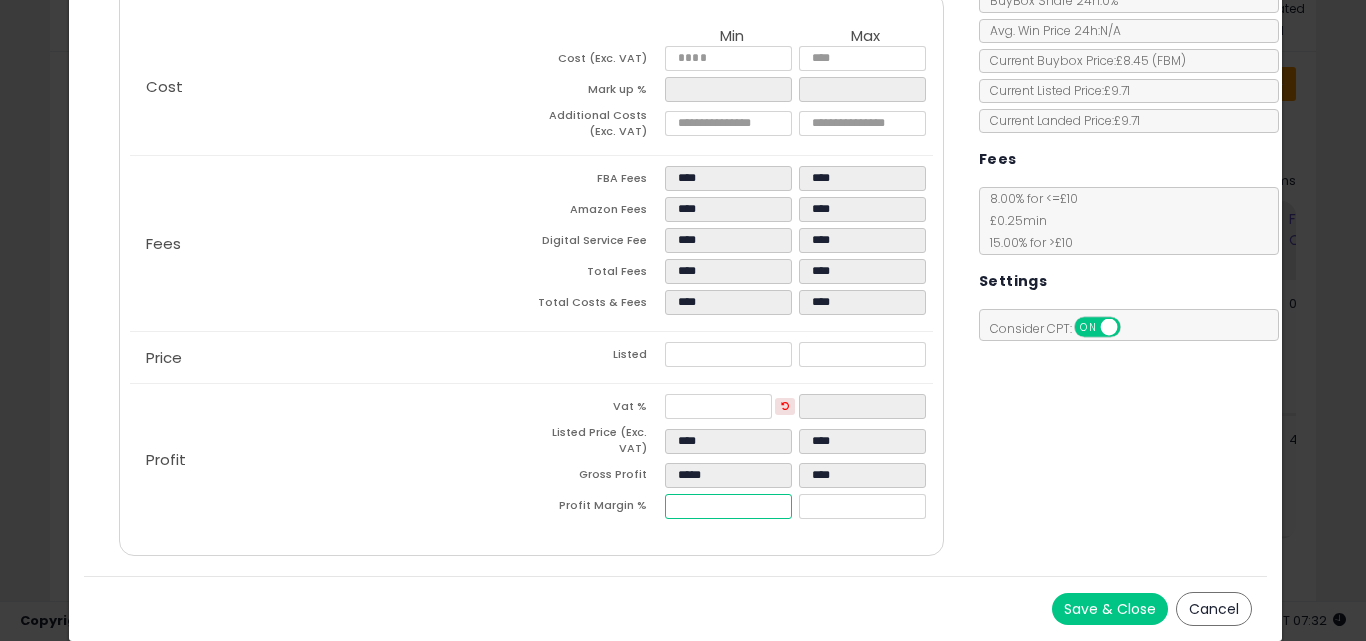 type on "***" 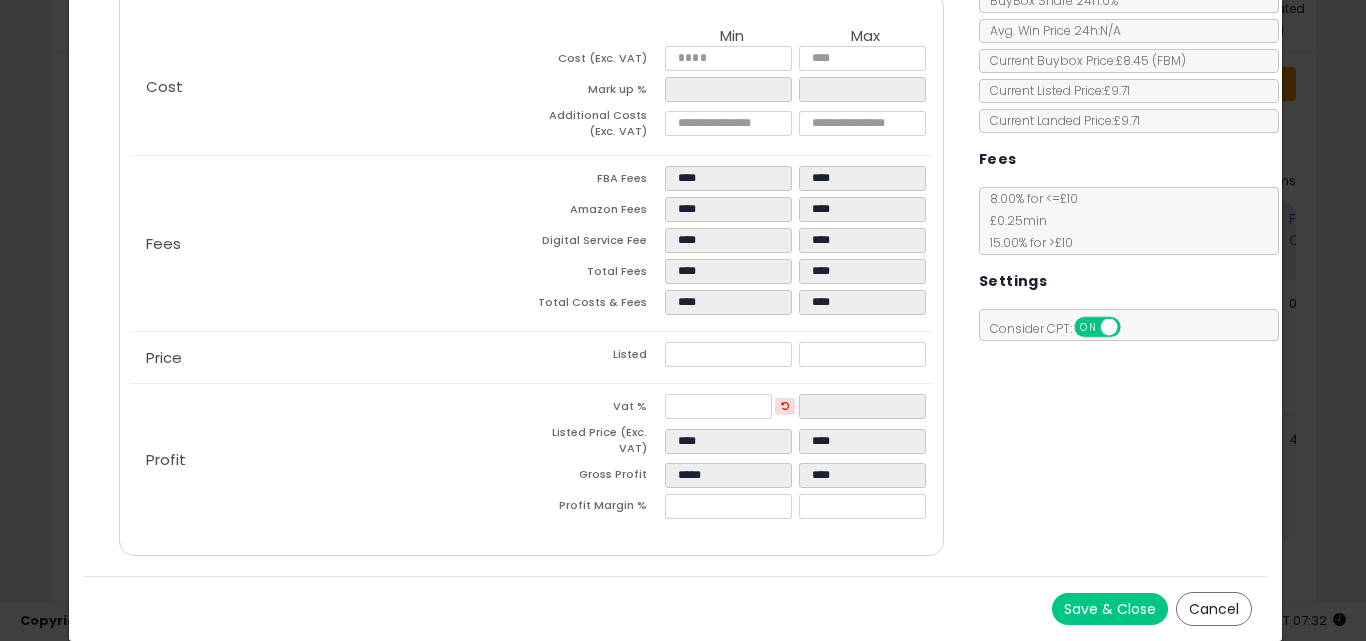 type on "******" 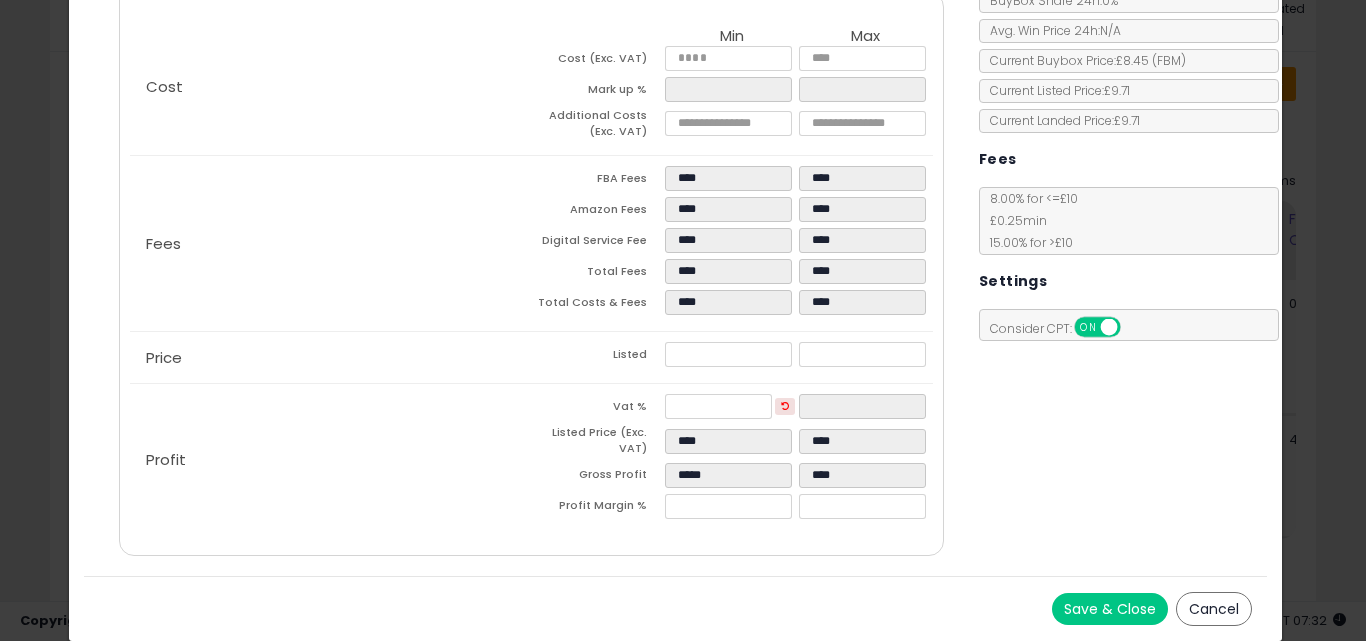 click on "Save & Close" at bounding box center (1110, 609) 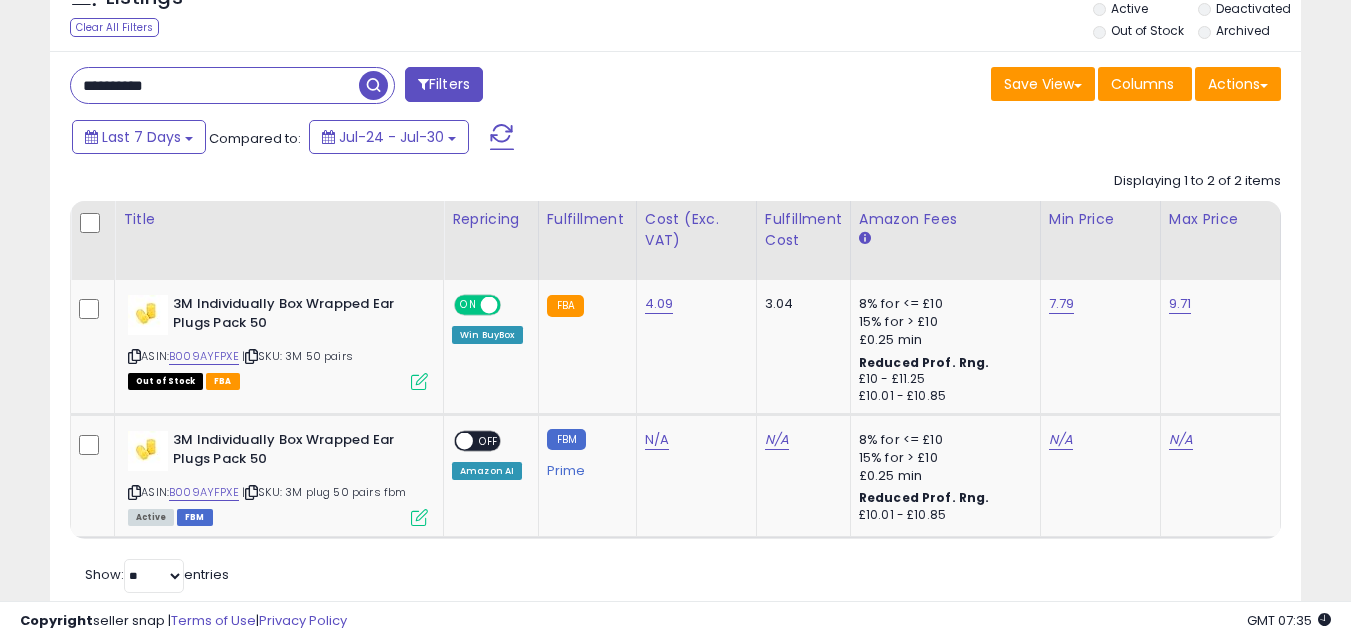 click on "**********" at bounding box center (215, 85) 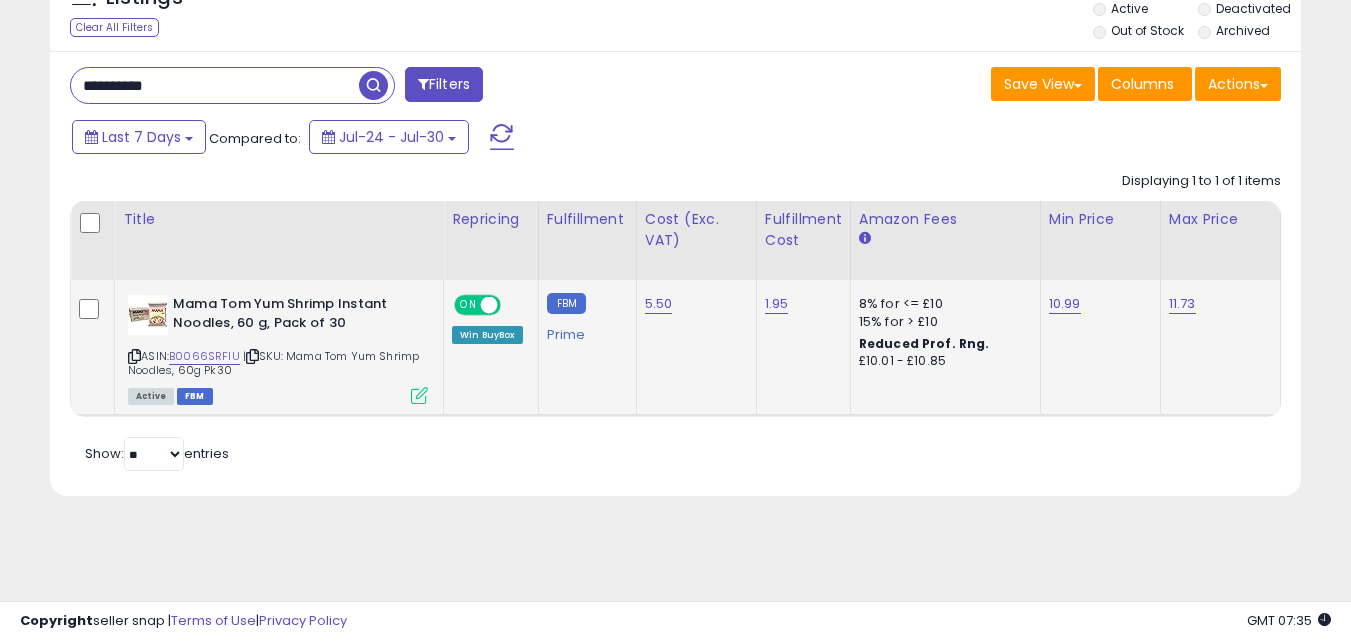 click at bounding box center (419, 395) 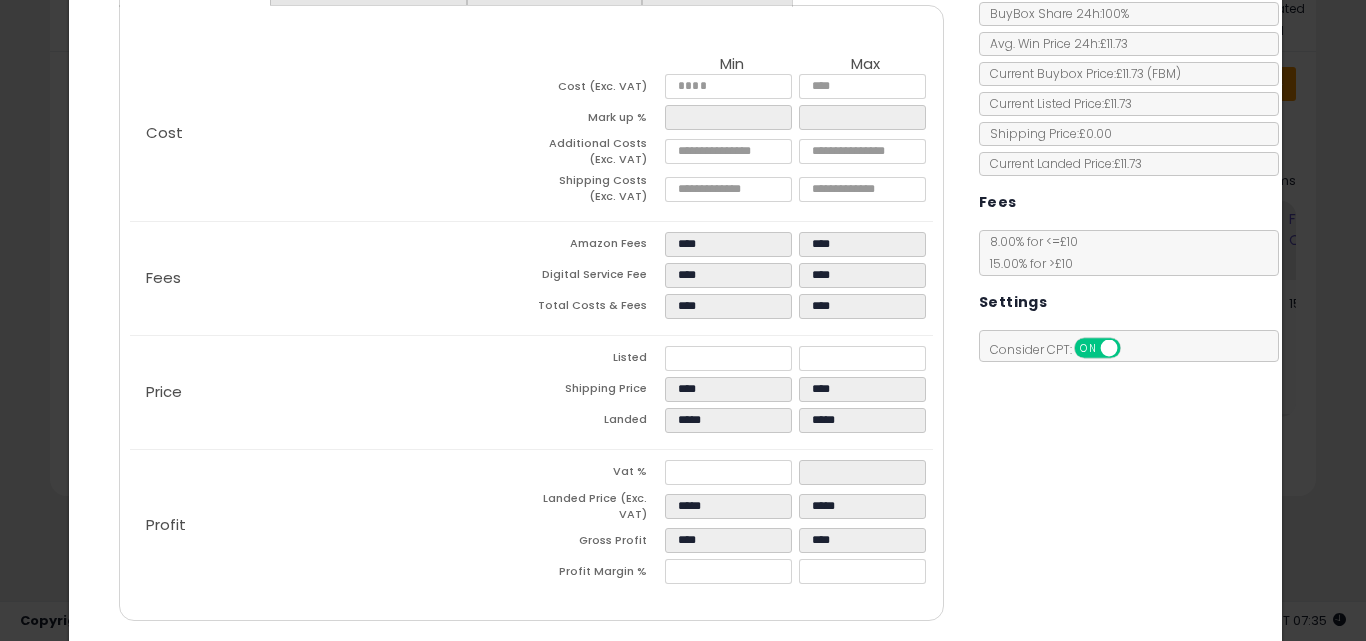 scroll, scrollTop: 253, scrollLeft: 0, axis: vertical 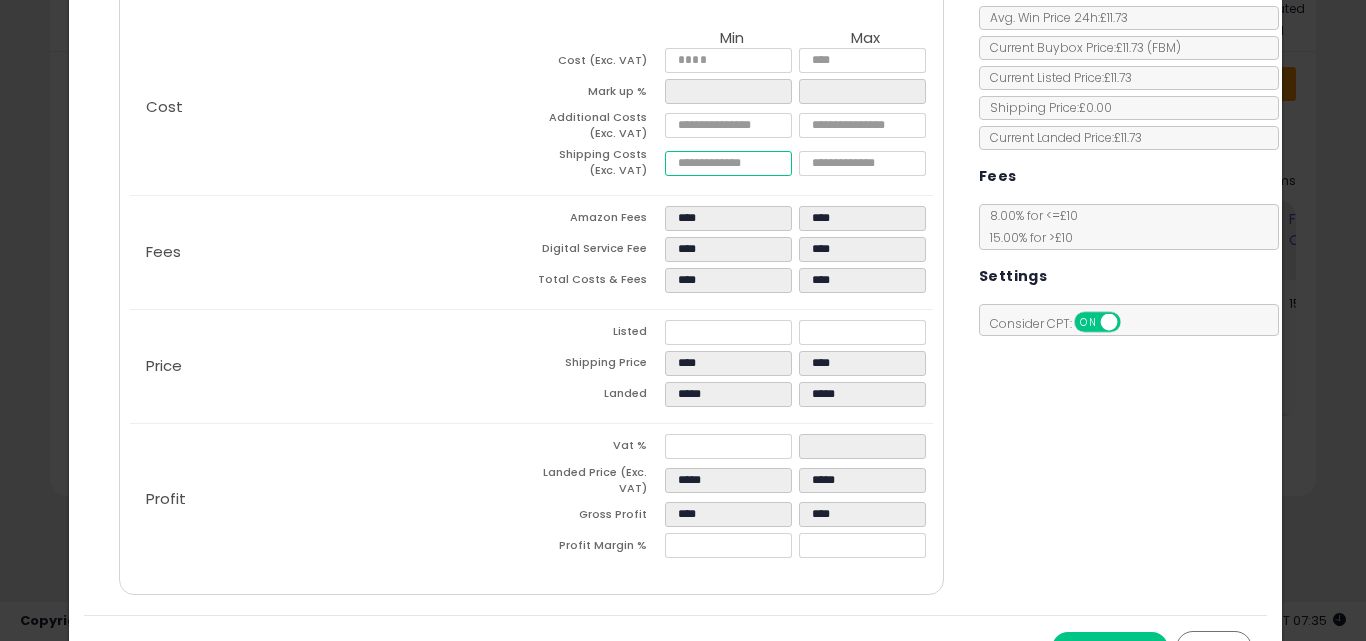 click on "****" at bounding box center [728, 163] 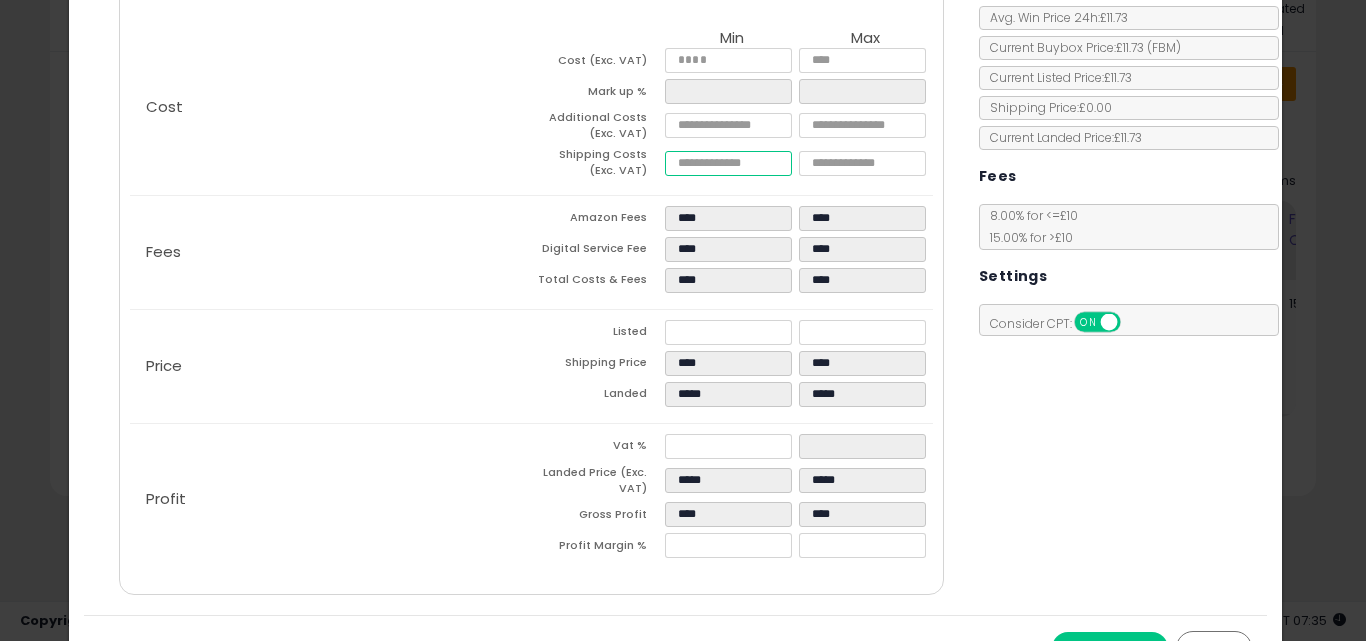 type on "***" 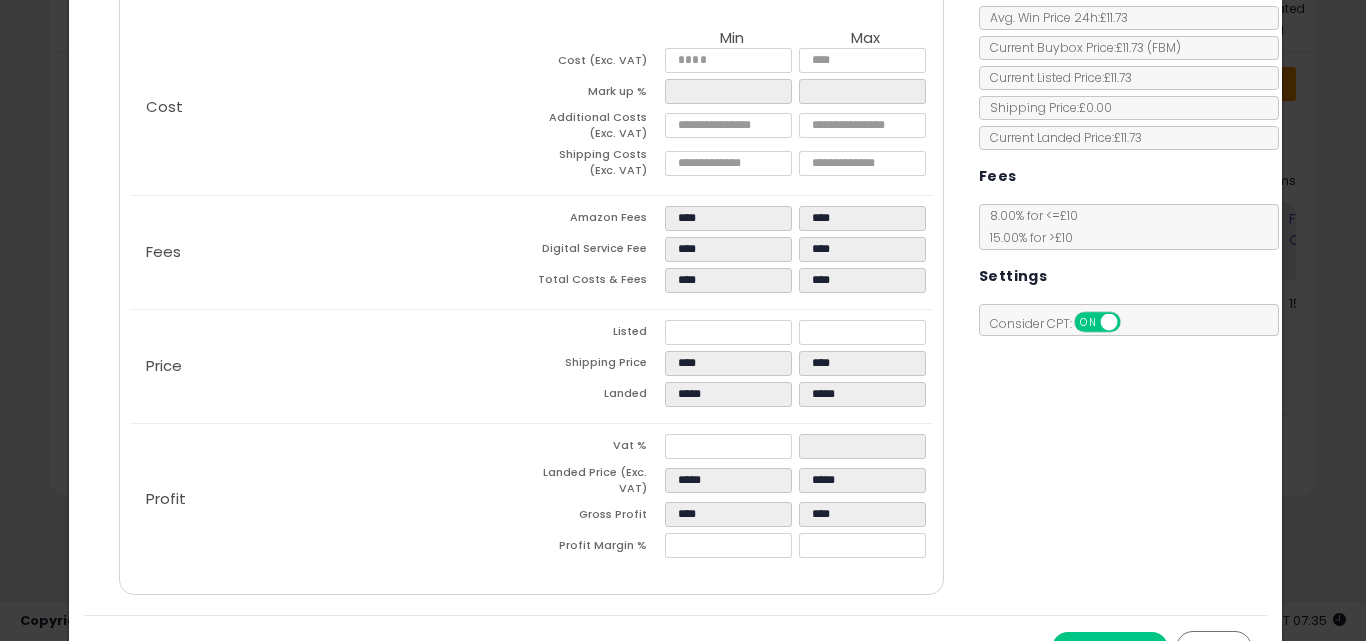 type on "*****" 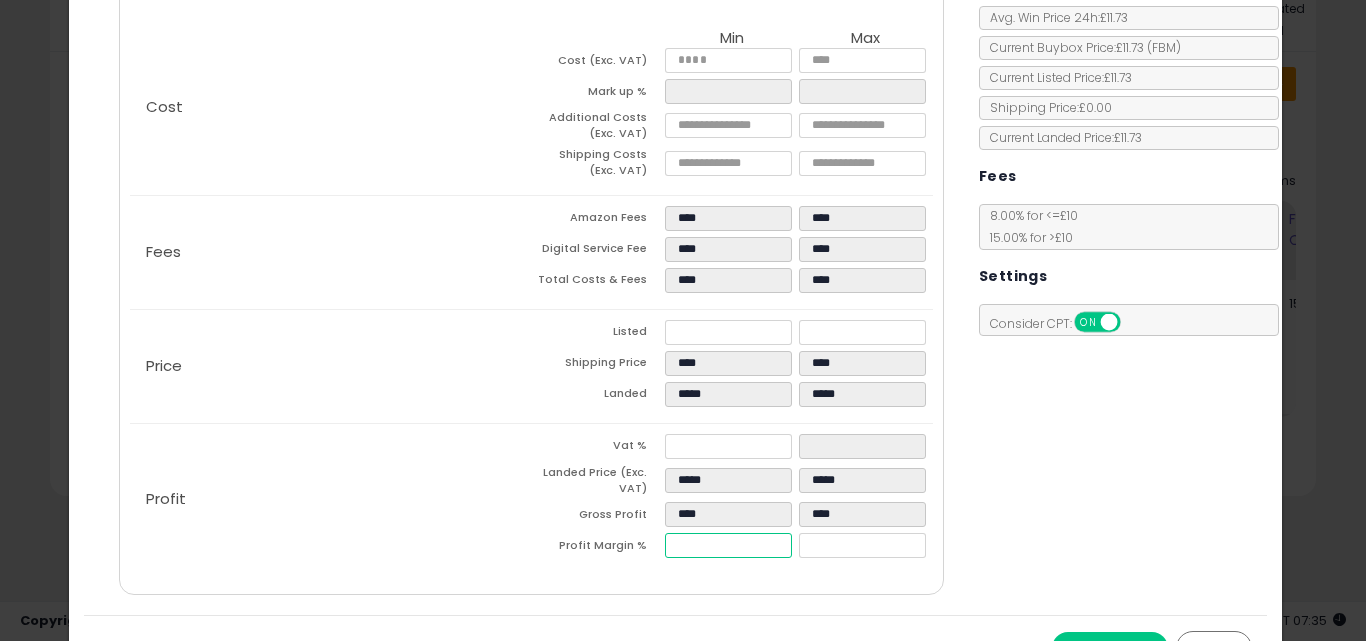 click on "*****" at bounding box center (728, 545) 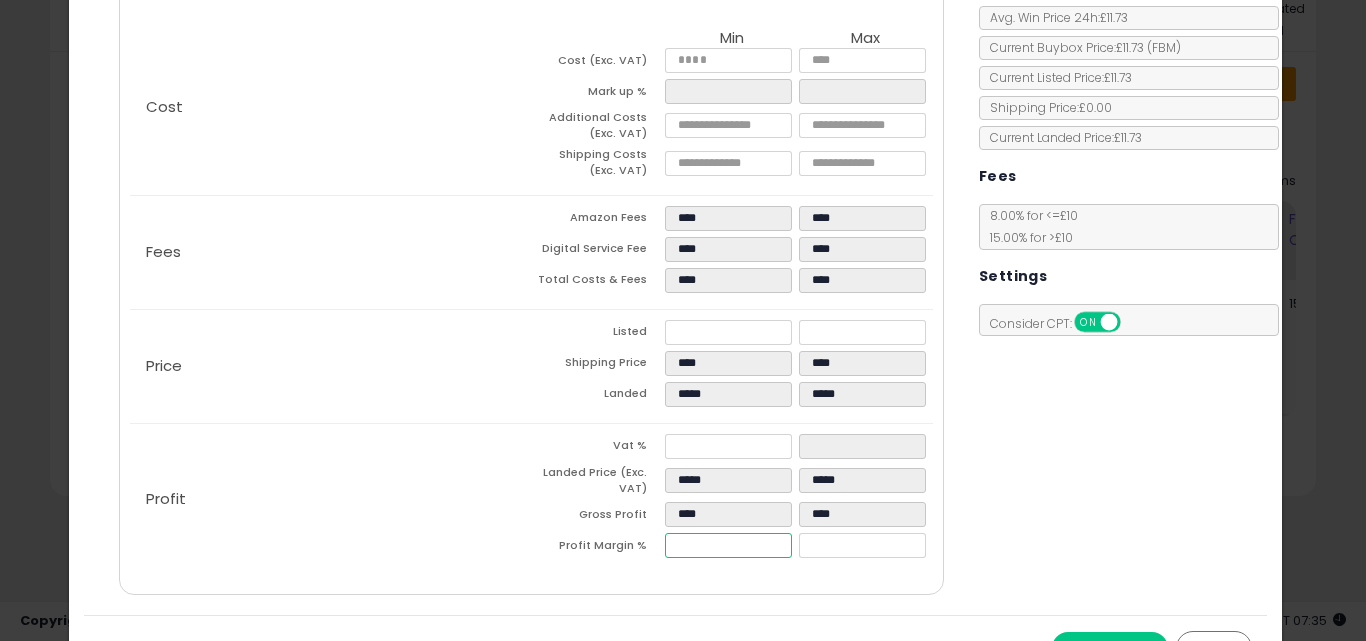 type on "**" 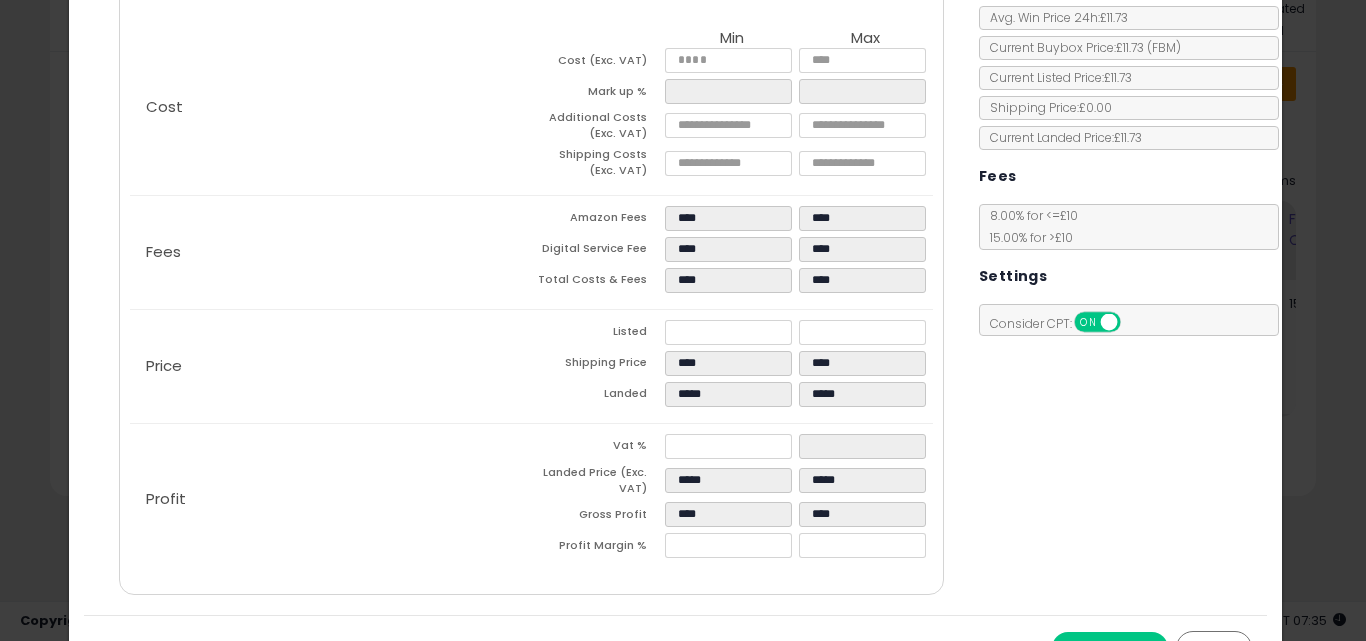 type on "*****" 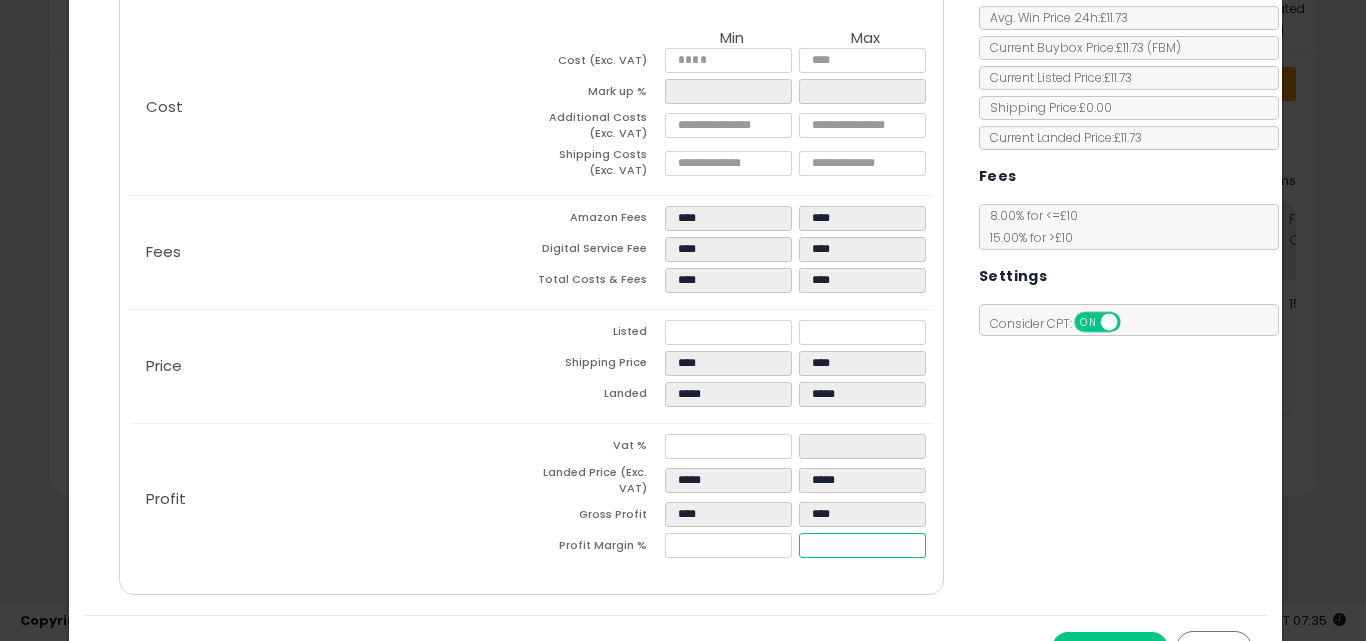 click on "*****" at bounding box center (862, 545) 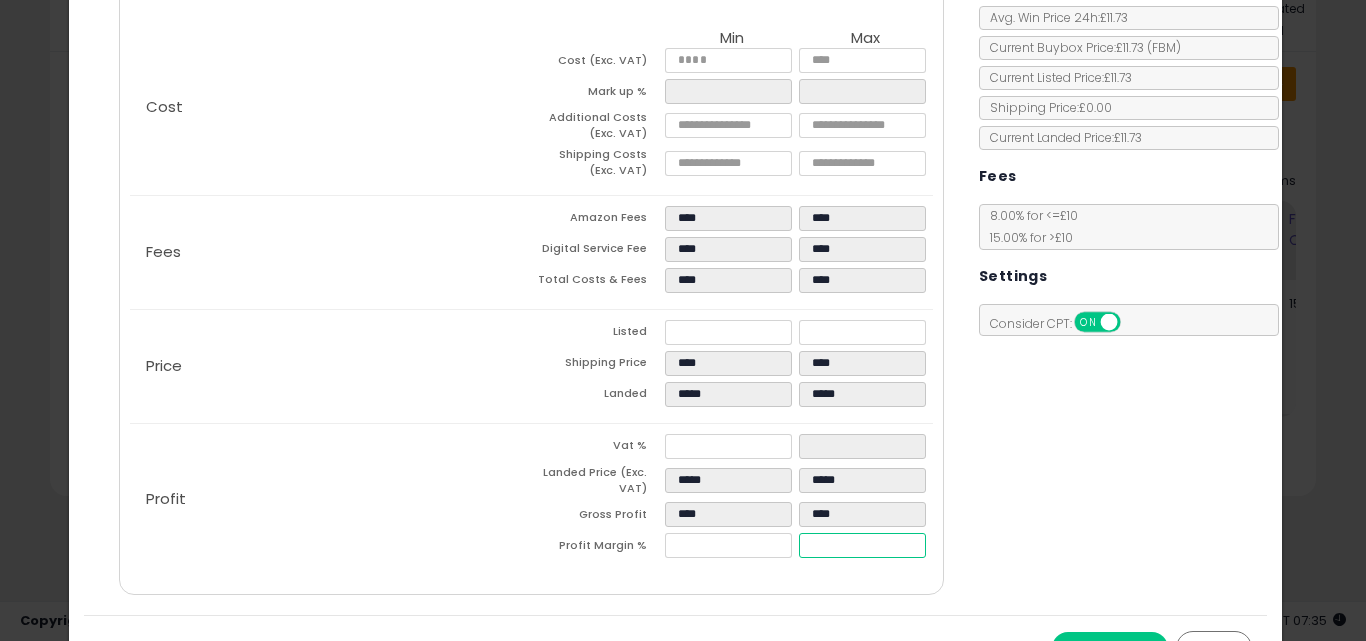 type on "**" 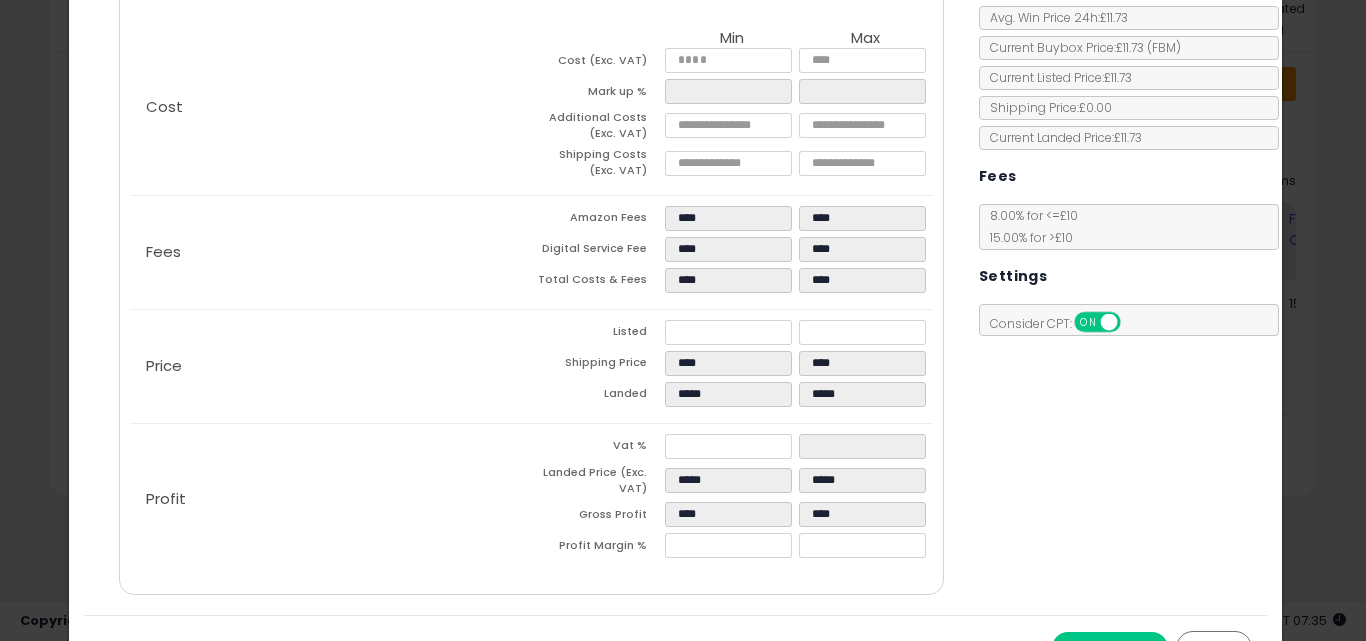 type on "*****" 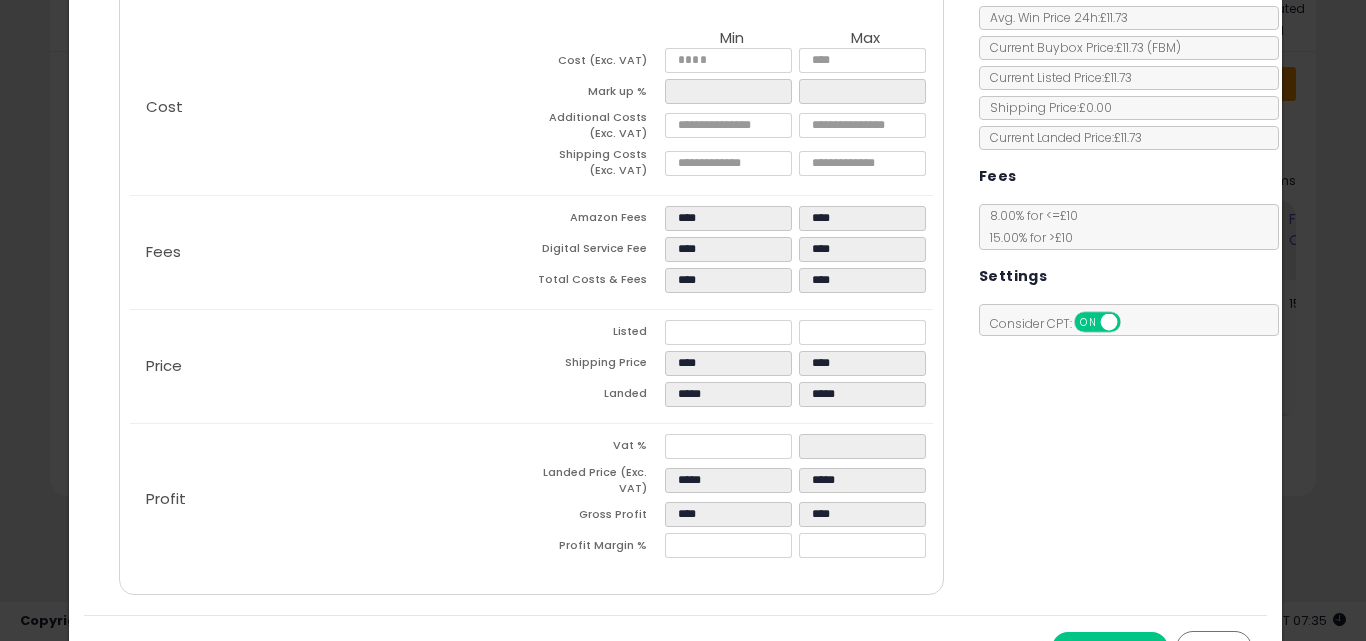 scroll, scrollTop: 213, scrollLeft: 0, axis: vertical 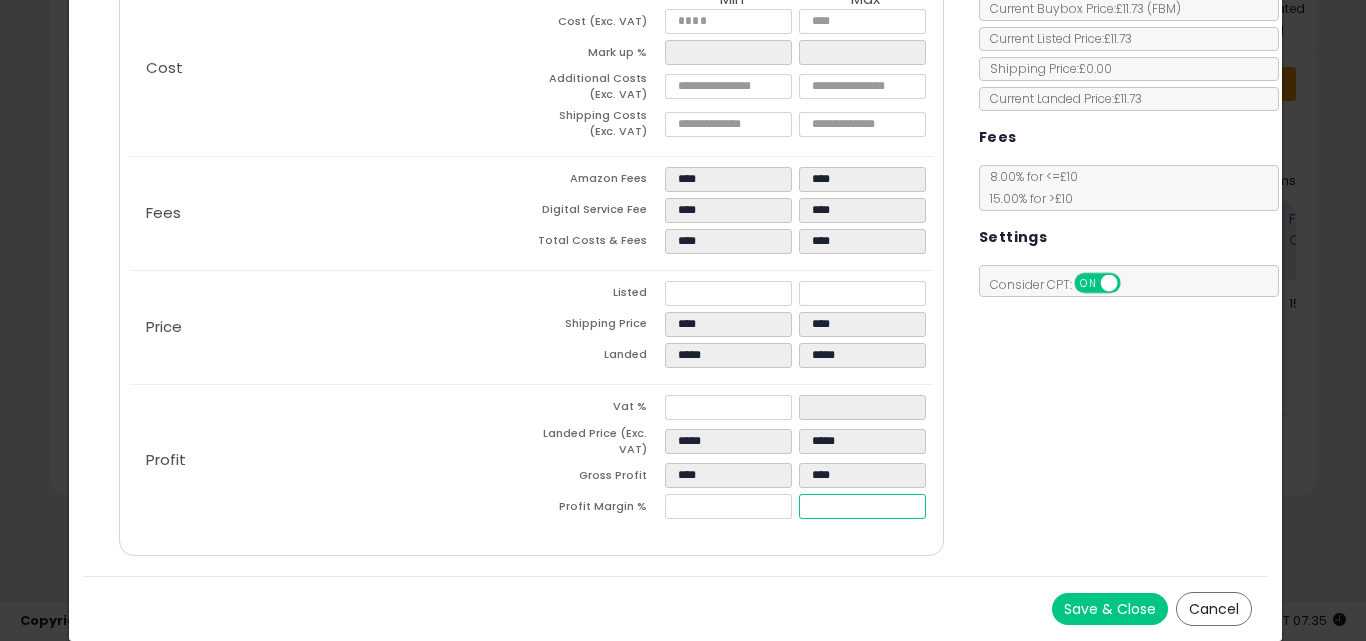 click on "*****" at bounding box center [862, 506] 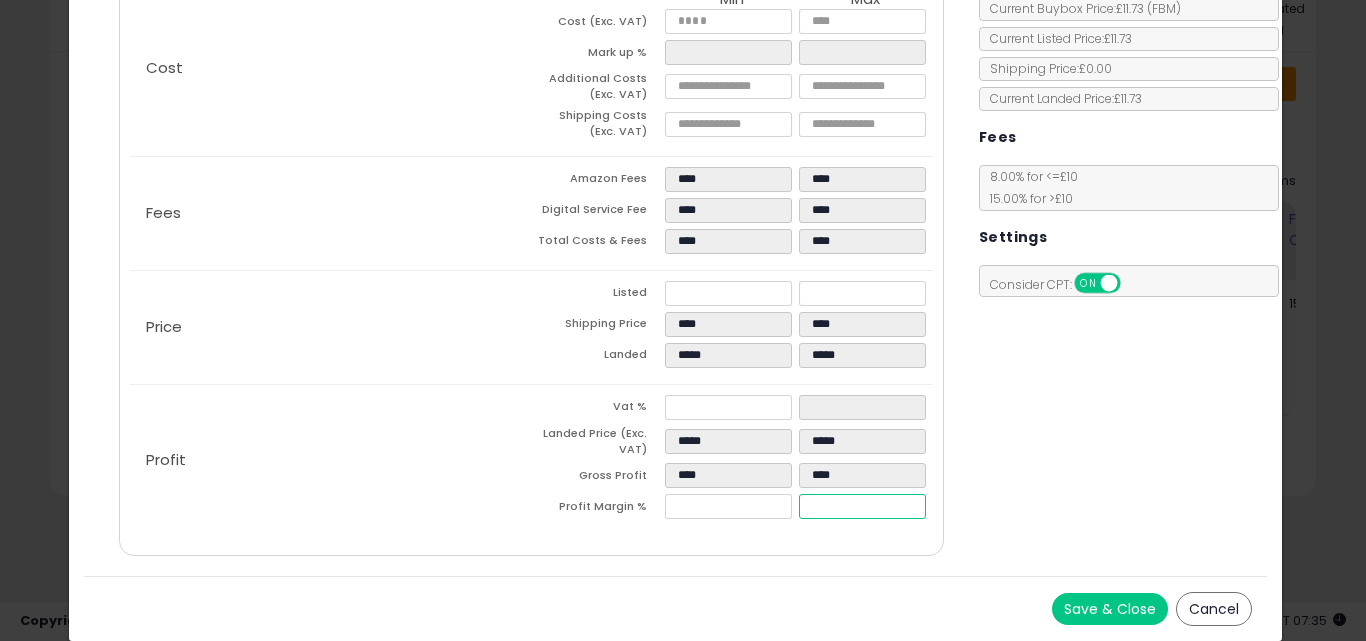 type on "**" 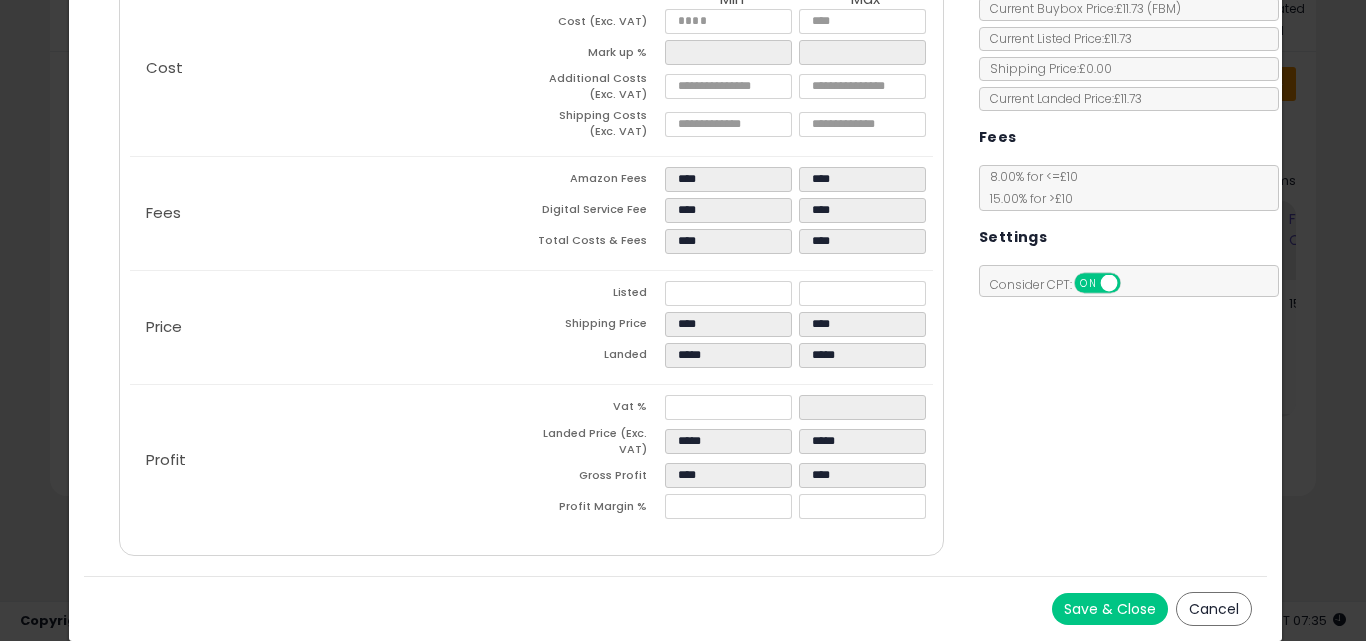 type on "*****" 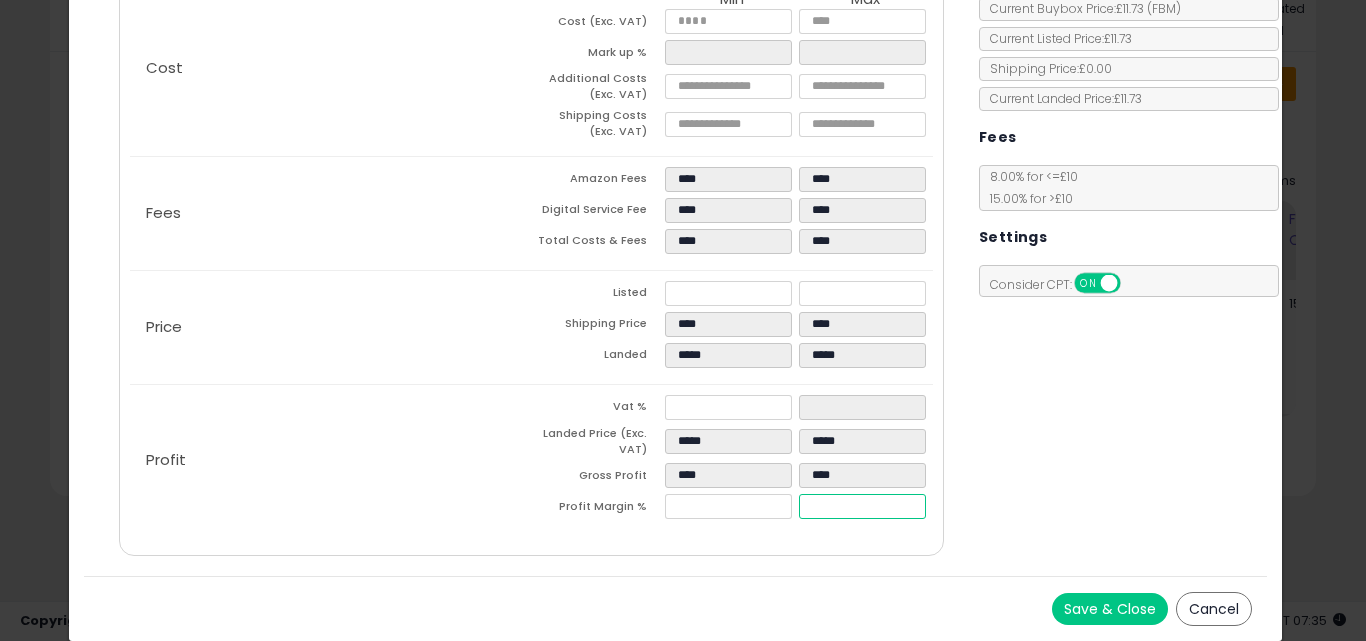 click on "*****" at bounding box center [862, 506] 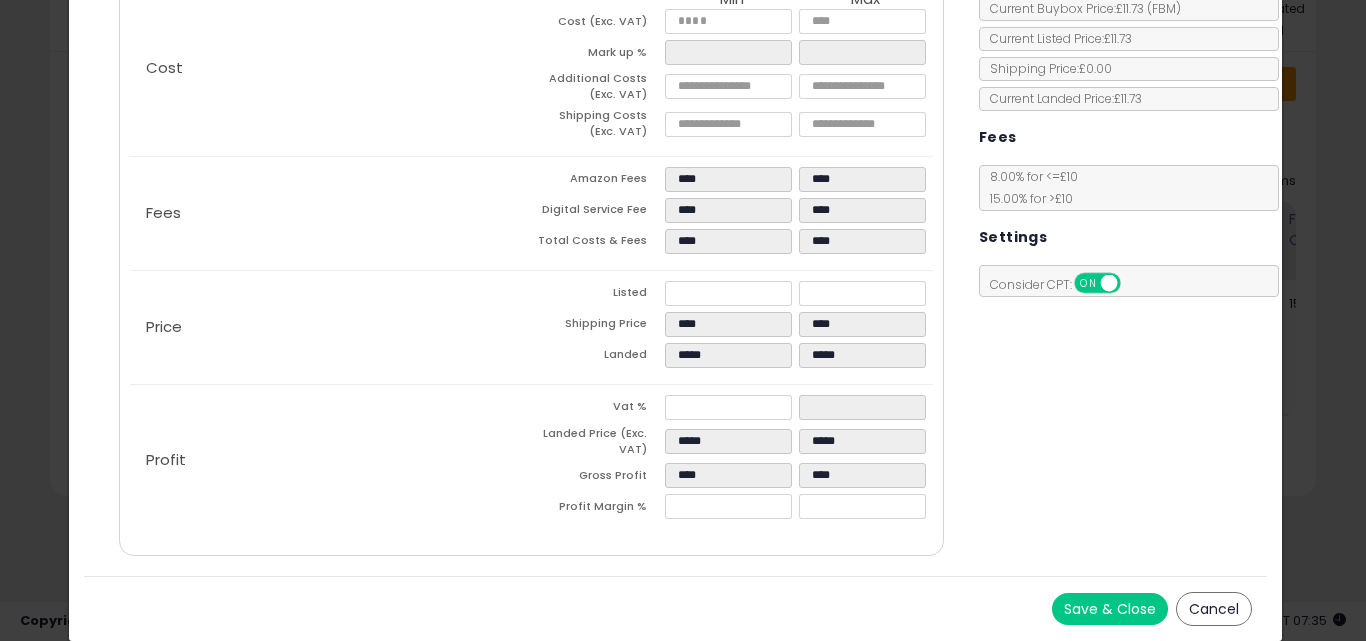 click on "Save & Close" at bounding box center [1110, 609] 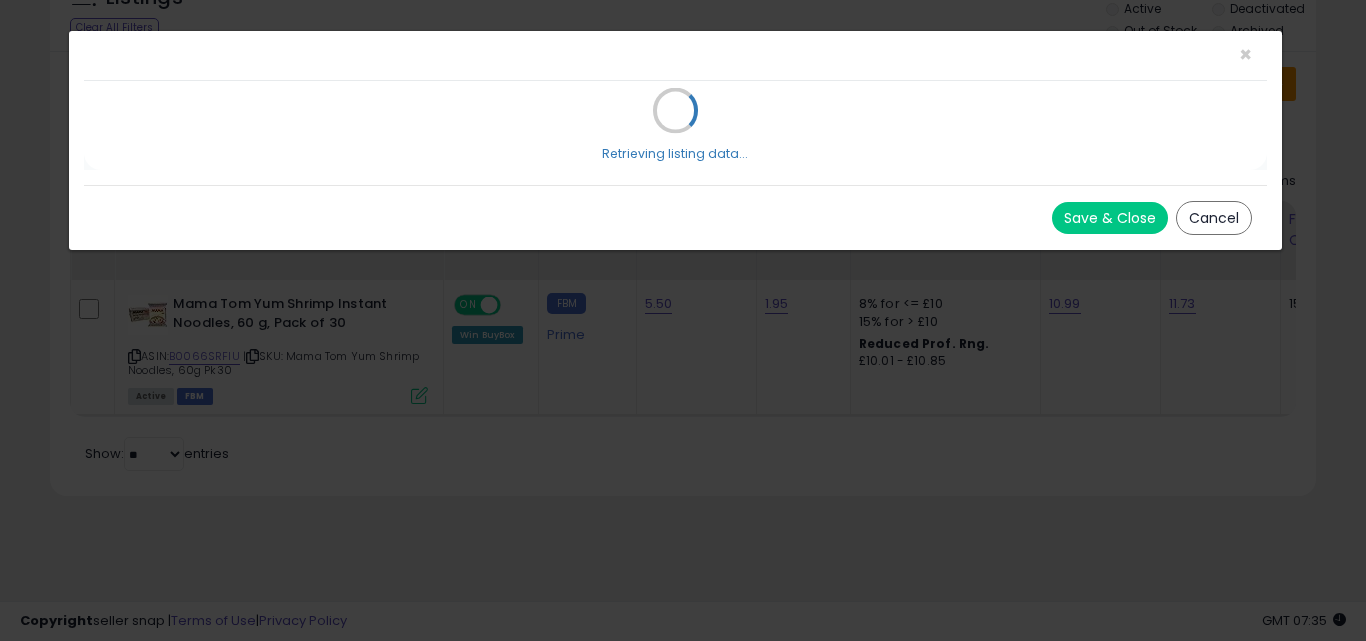 scroll, scrollTop: 0, scrollLeft: 0, axis: both 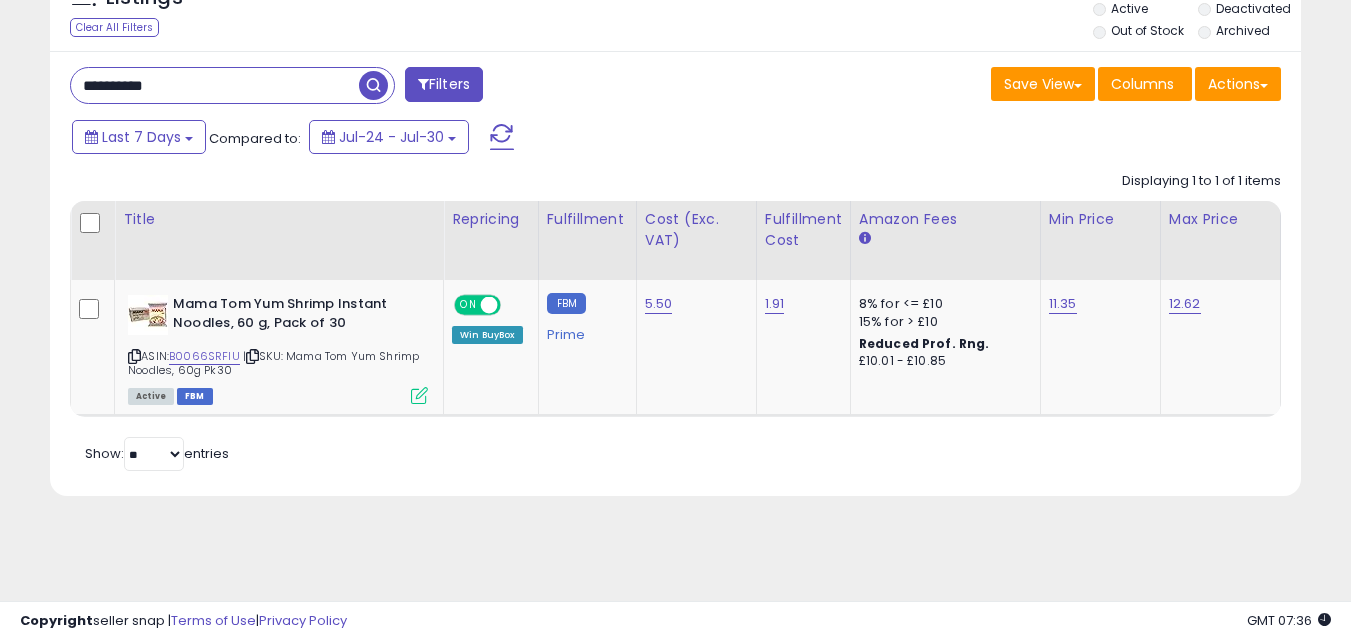 click on "**********" at bounding box center (215, 85) 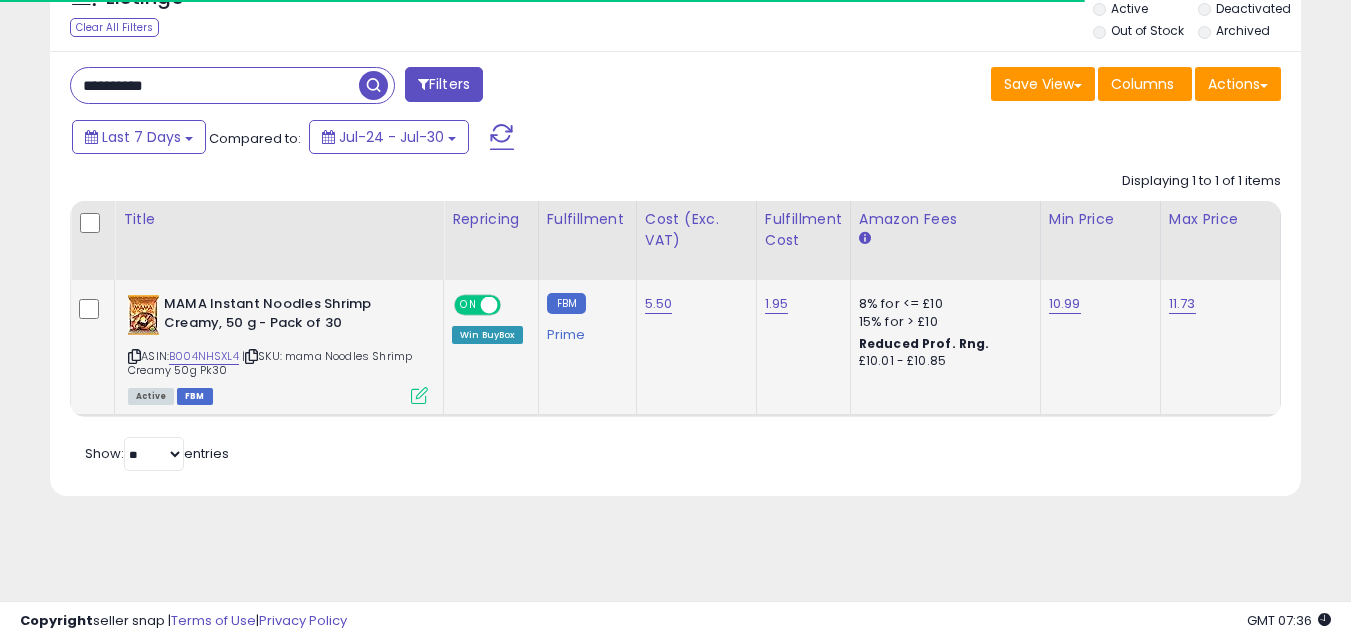 type on "**********" 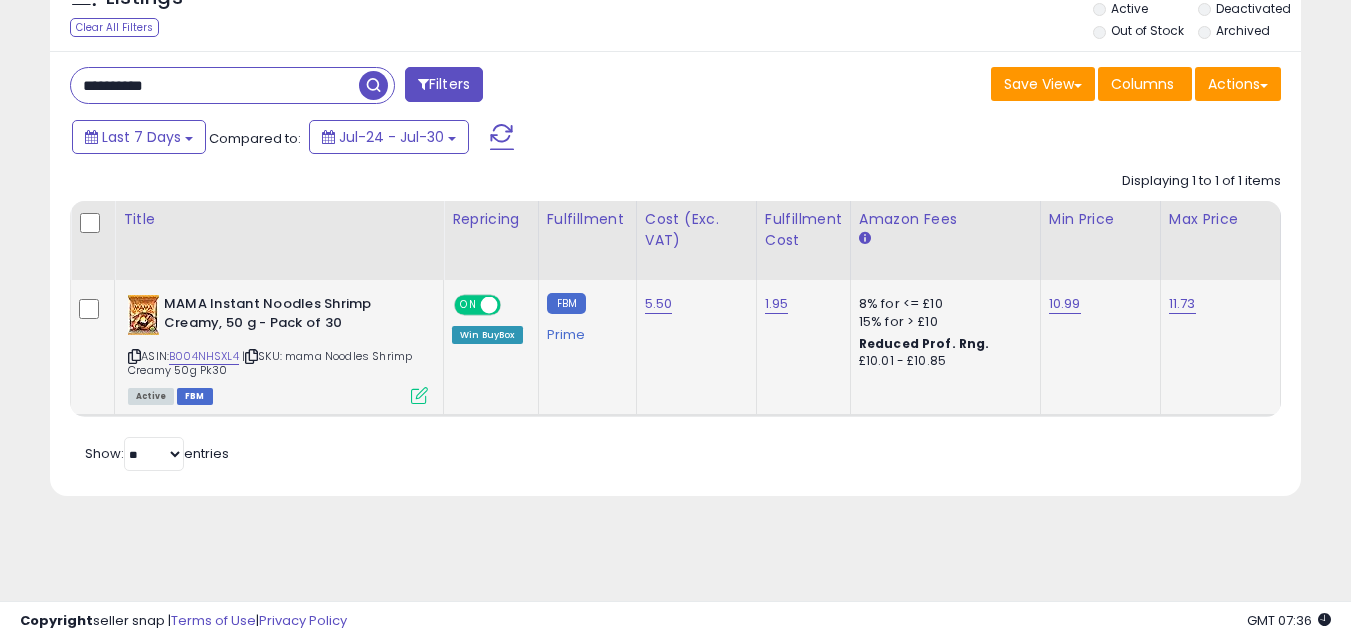 click on "Active FBM" at bounding box center (278, 395) 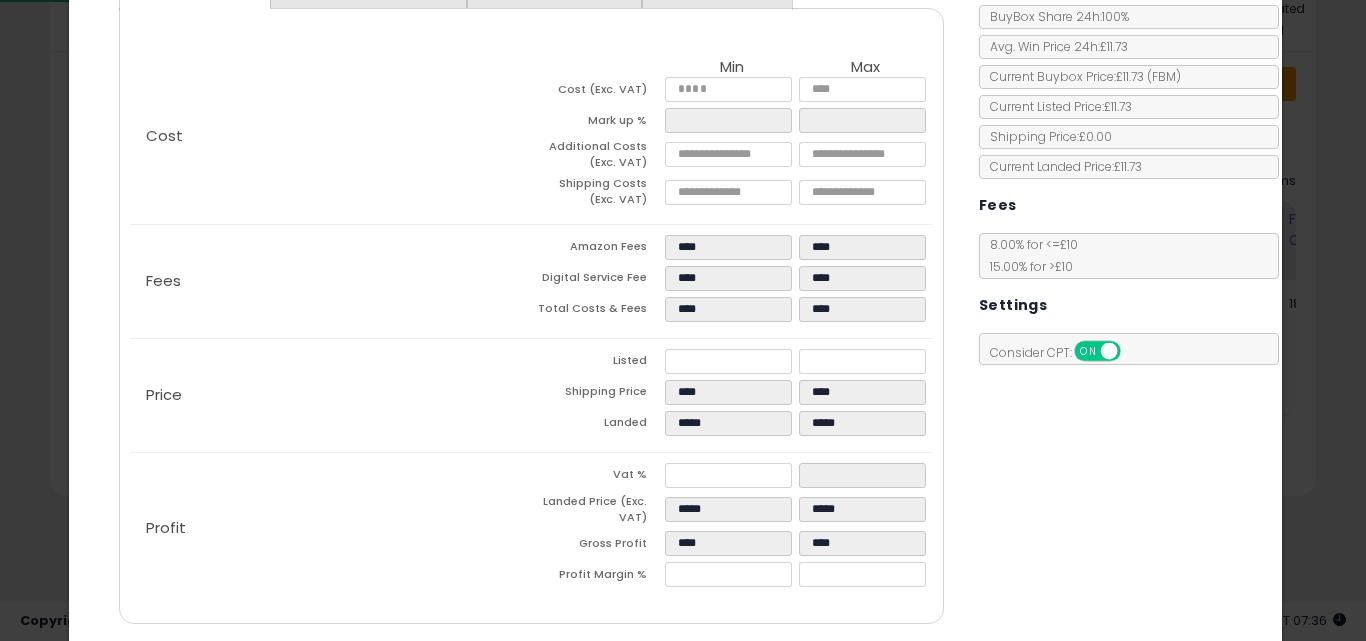 scroll, scrollTop: 292, scrollLeft: 0, axis: vertical 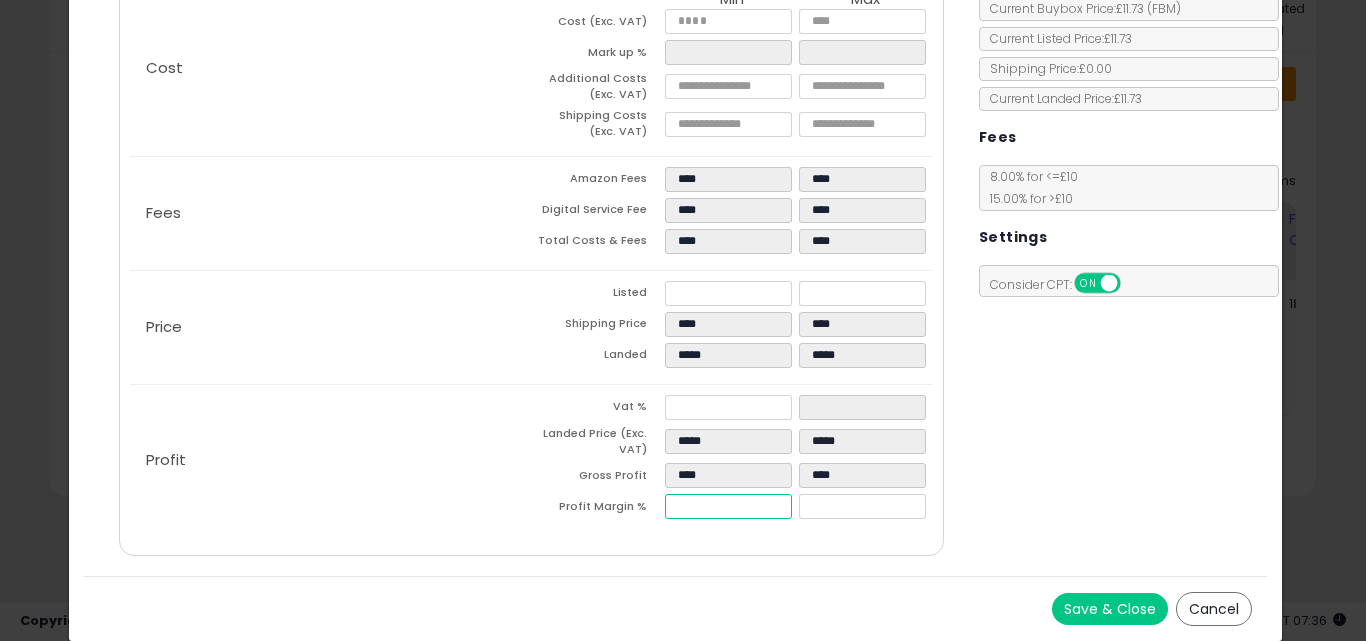 click on "*****" at bounding box center [728, 506] 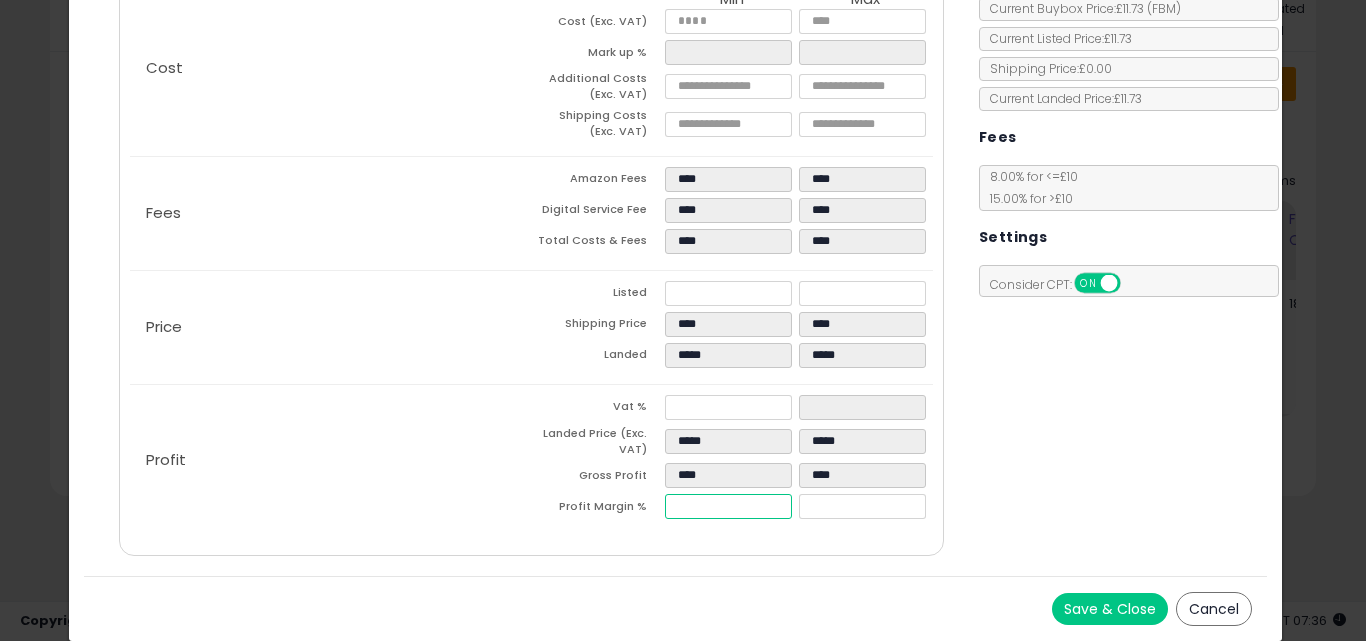 type on "**" 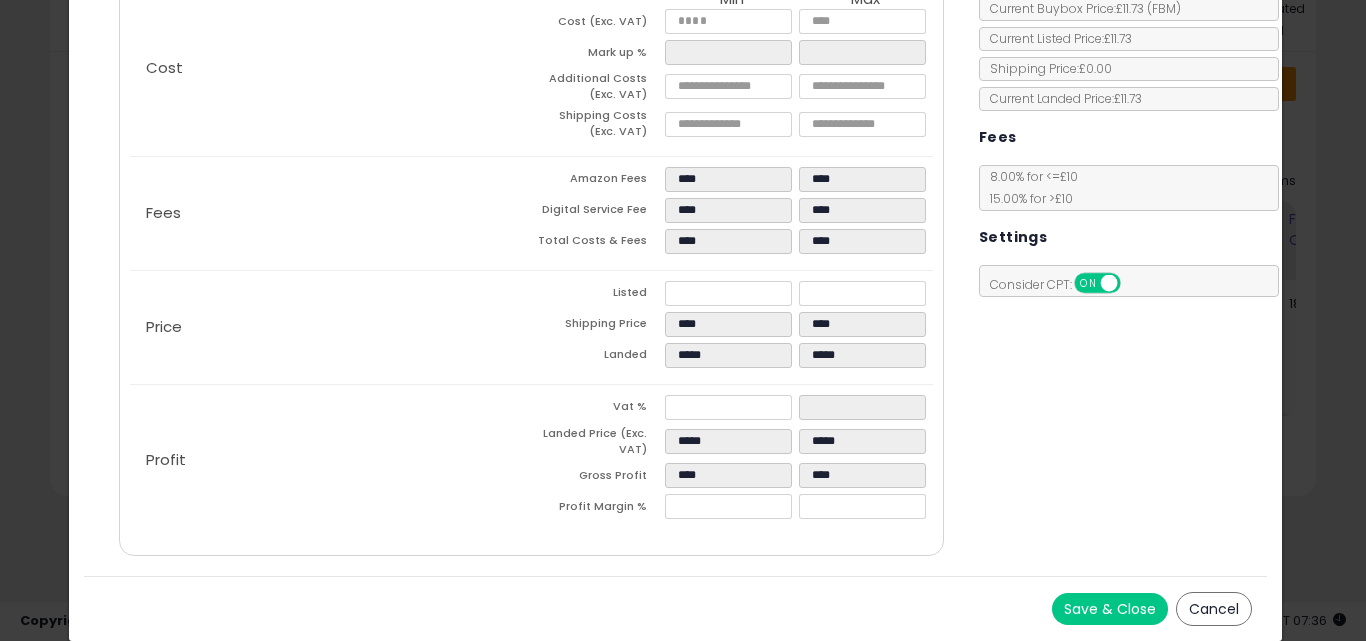 type on "*****" 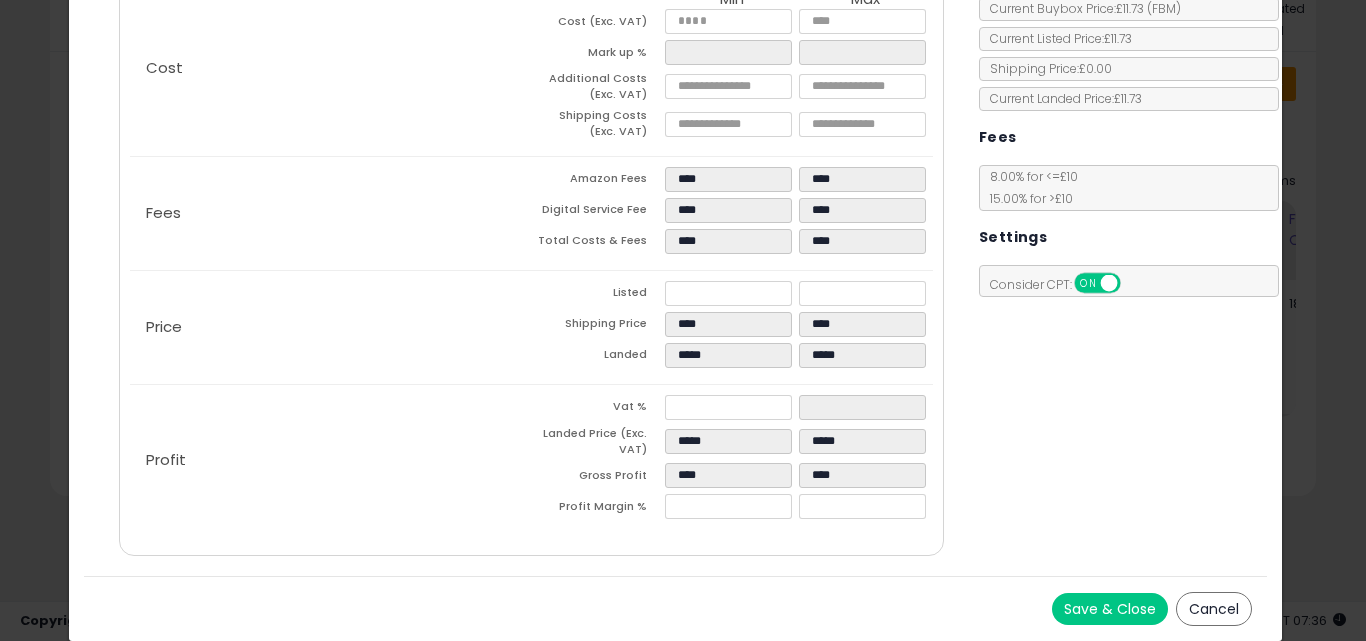 type on "*****" 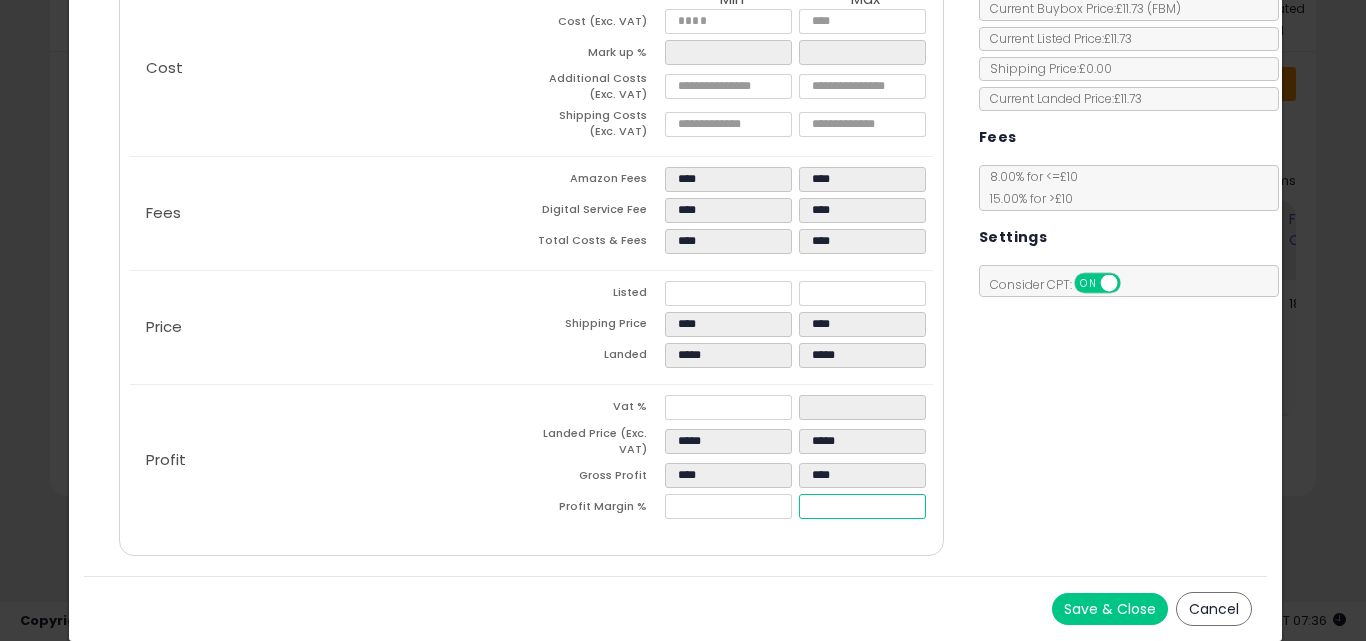 click on "*****" at bounding box center (862, 506) 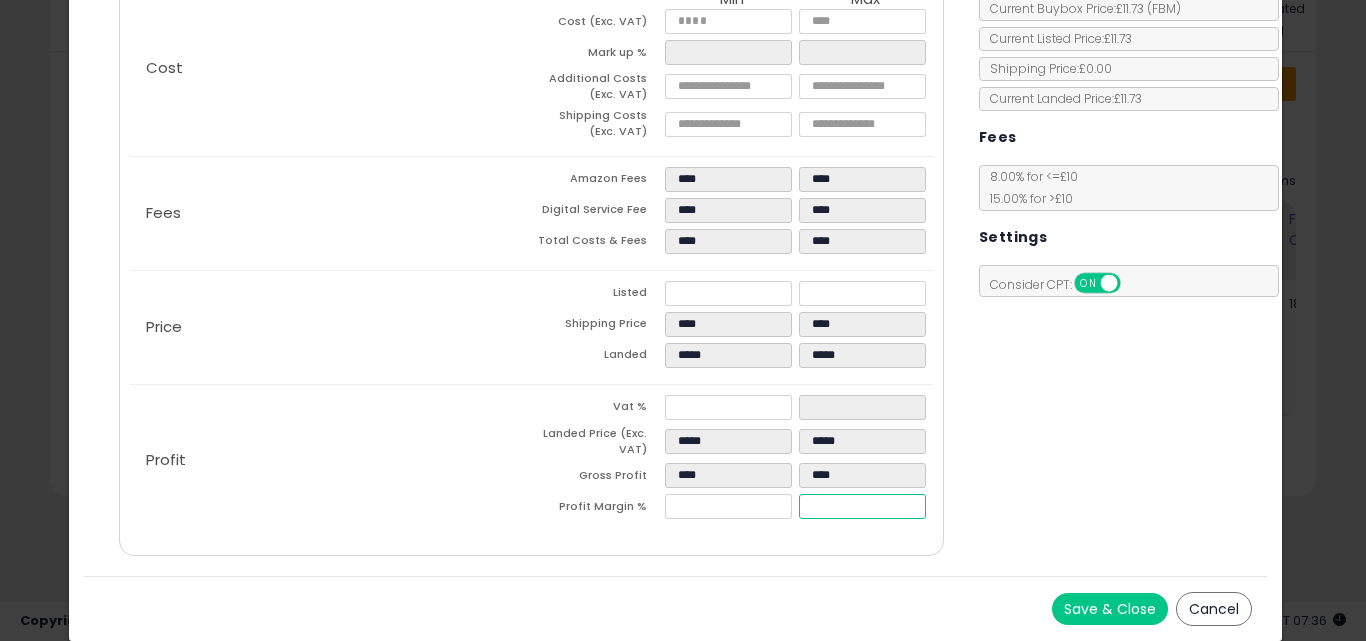 type on "**" 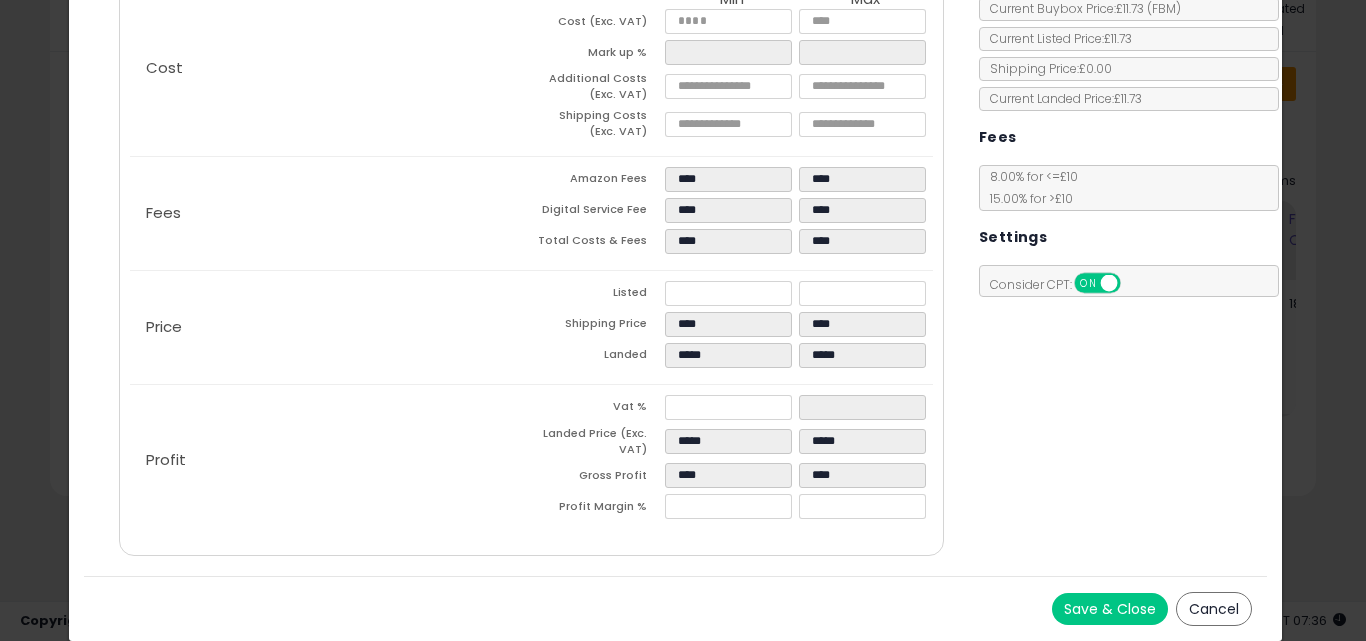type on "*****" 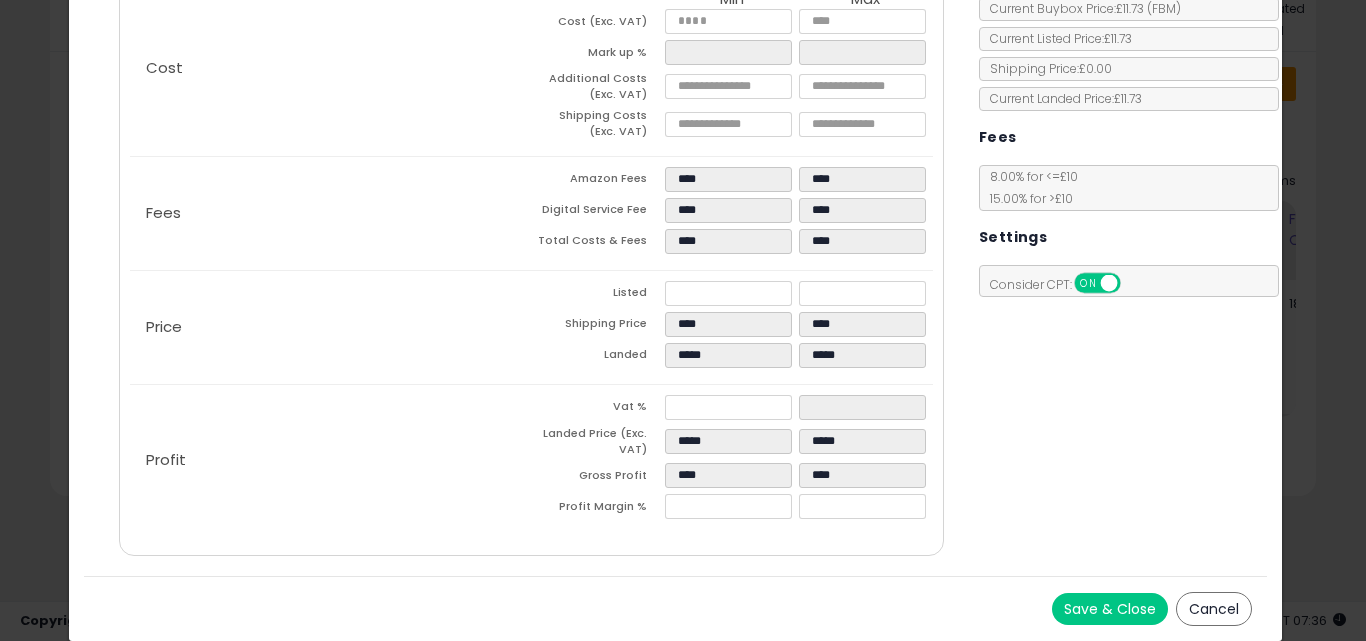 click on "Save & Close" at bounding box center [1110, 609] 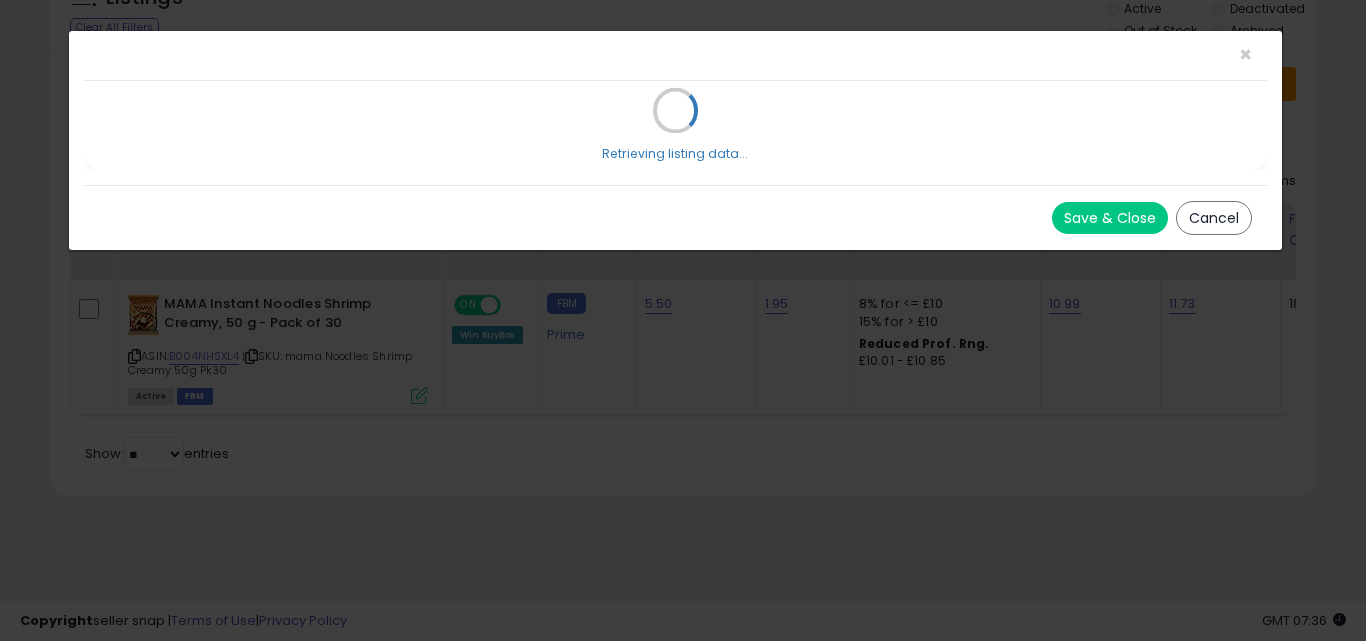 scroll, scrollTop: 0, scrollLeft: 0, axis: both 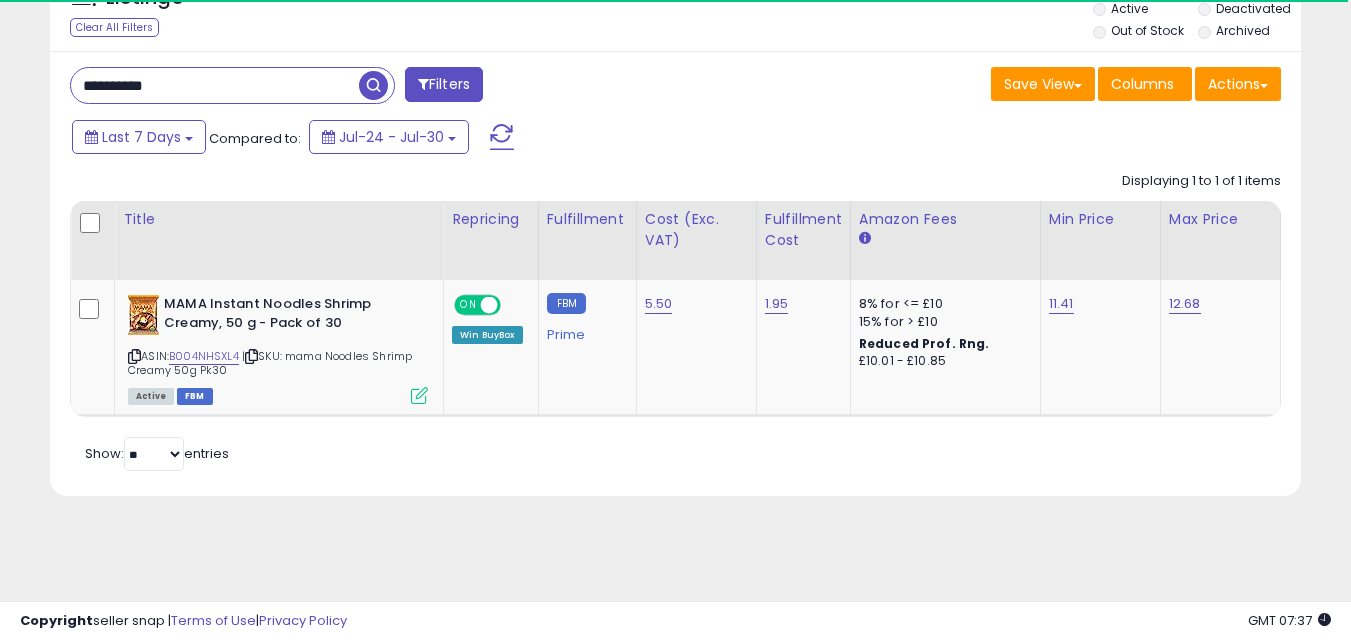 click on "**********" at bounding box center (215, 85) 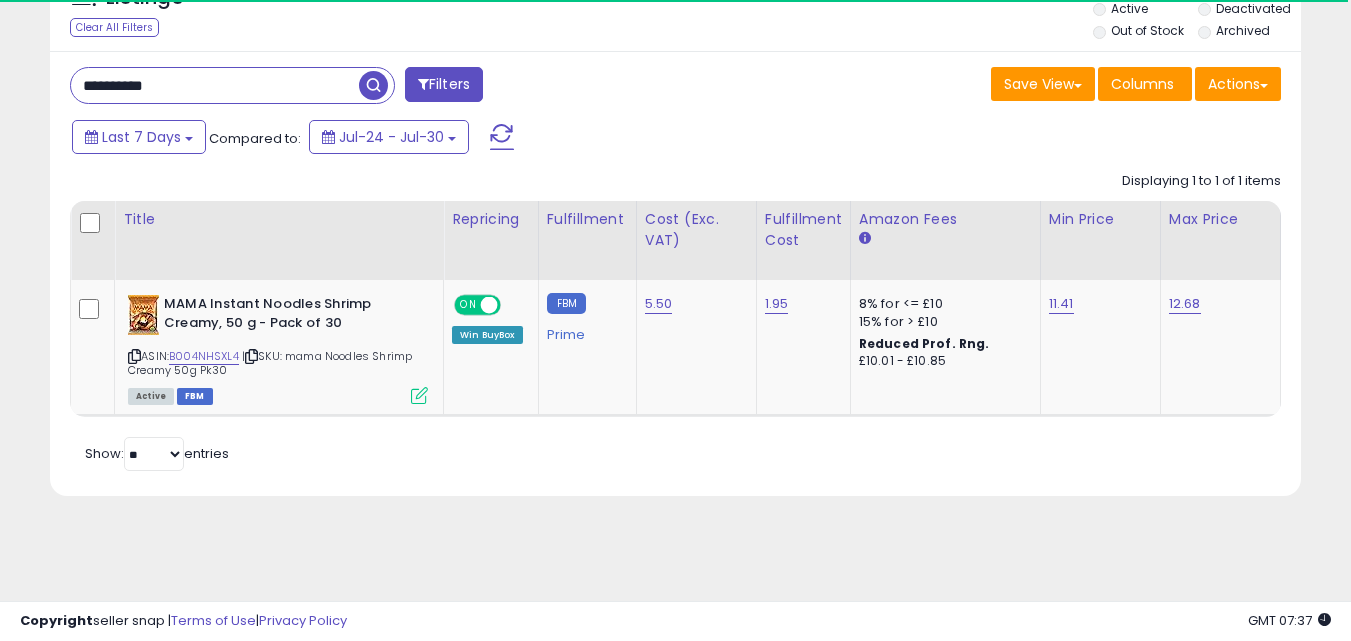 paste 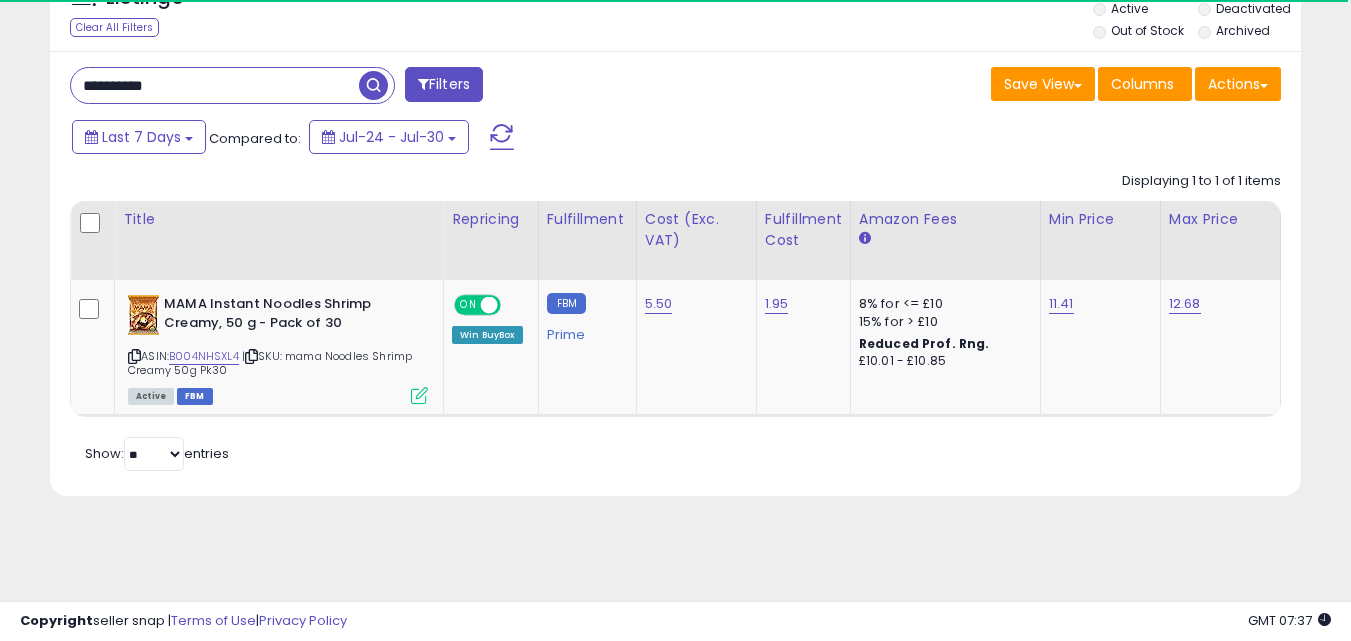 type on "**********" 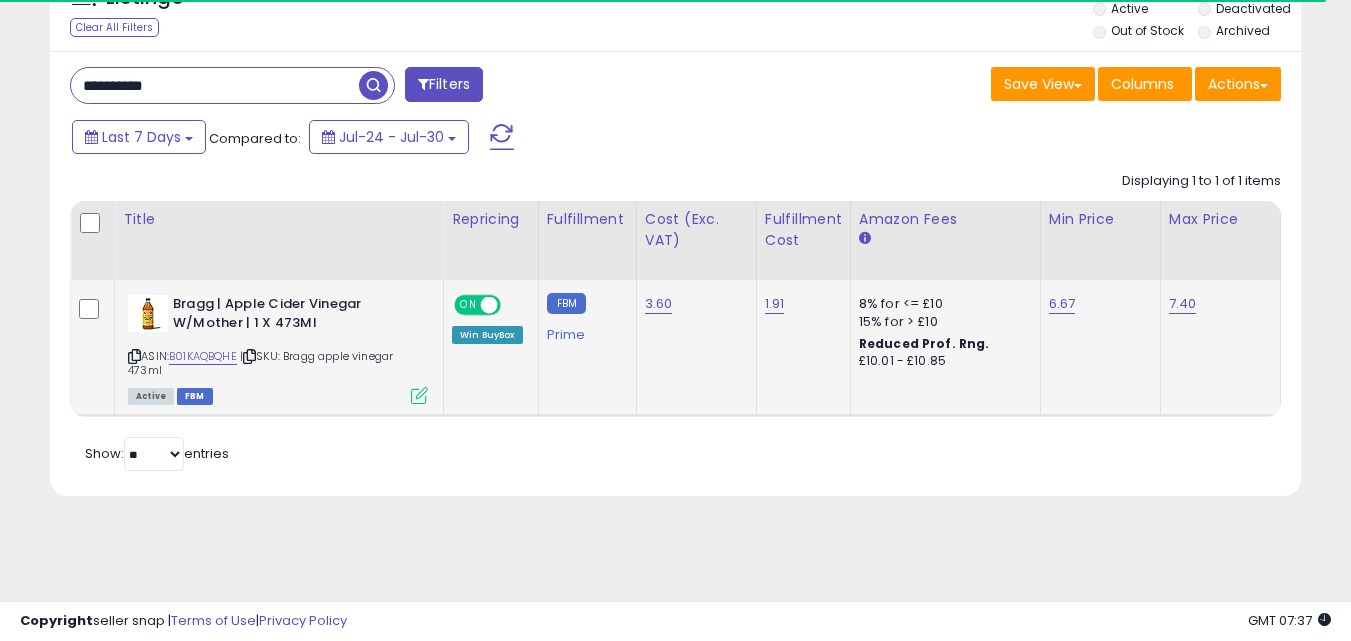 click at bounding box center [419, 395] 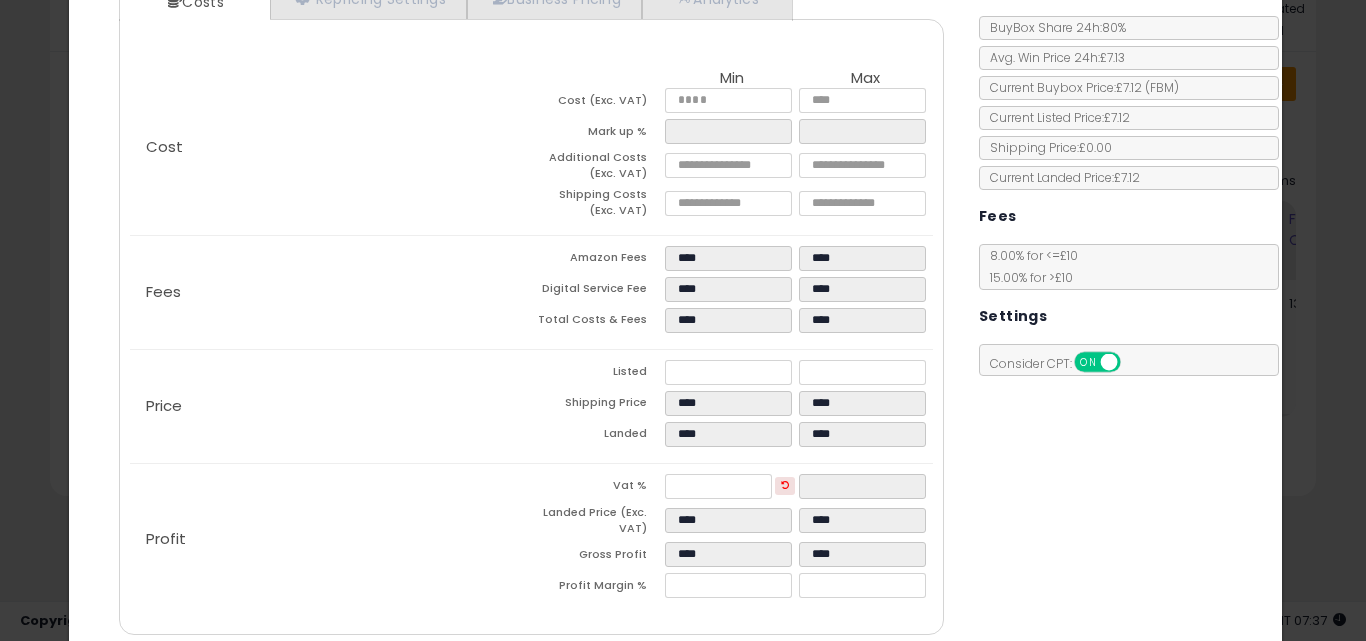 scroll, scrollTop: 253, scrollLeft: 0, axis: vertical 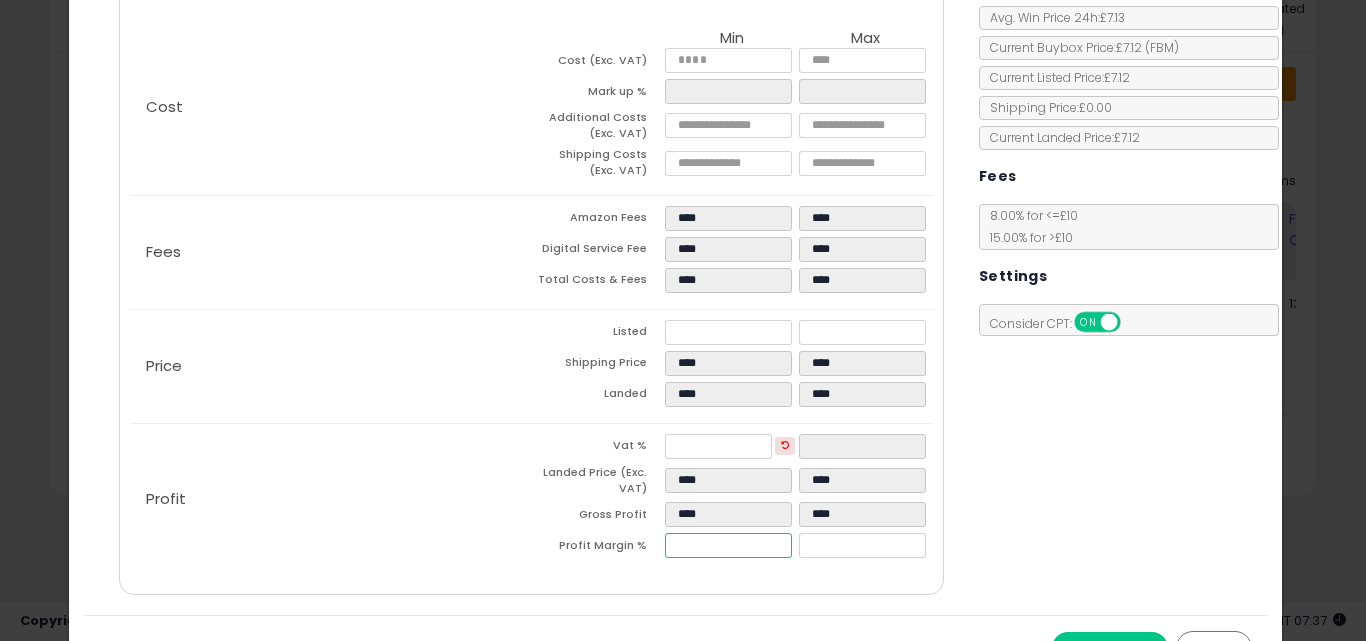 click on "****" at bounding box center [728, 545] 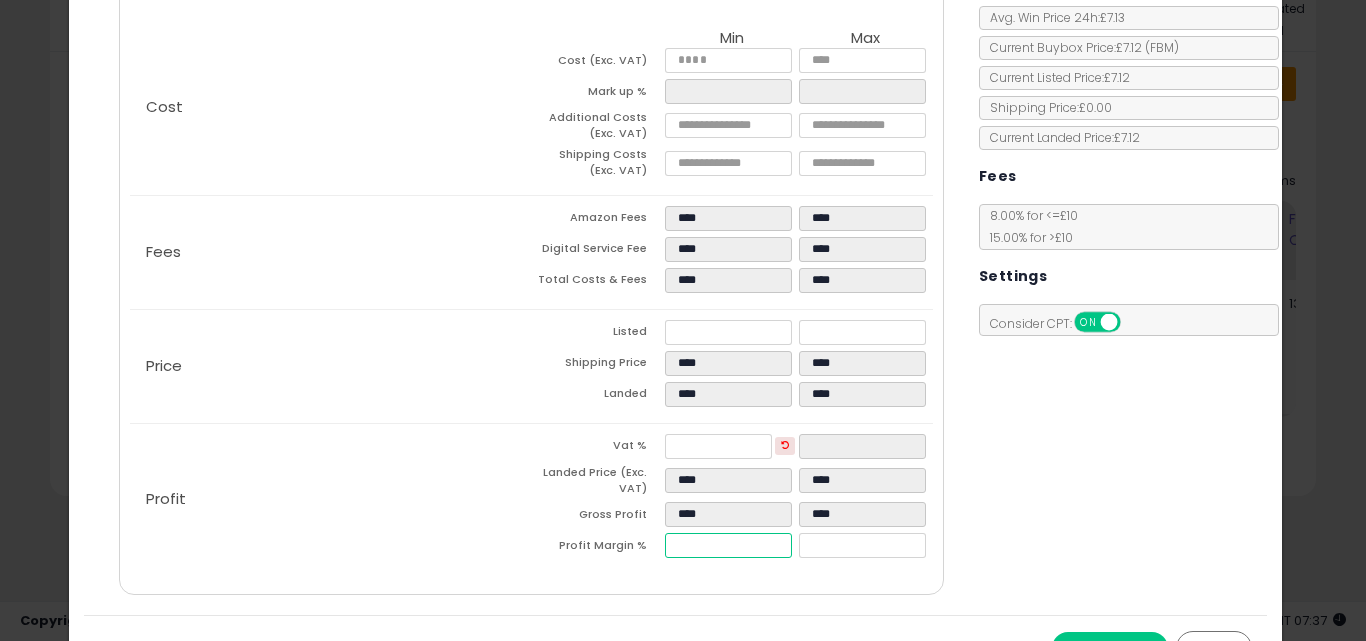 type on "*" 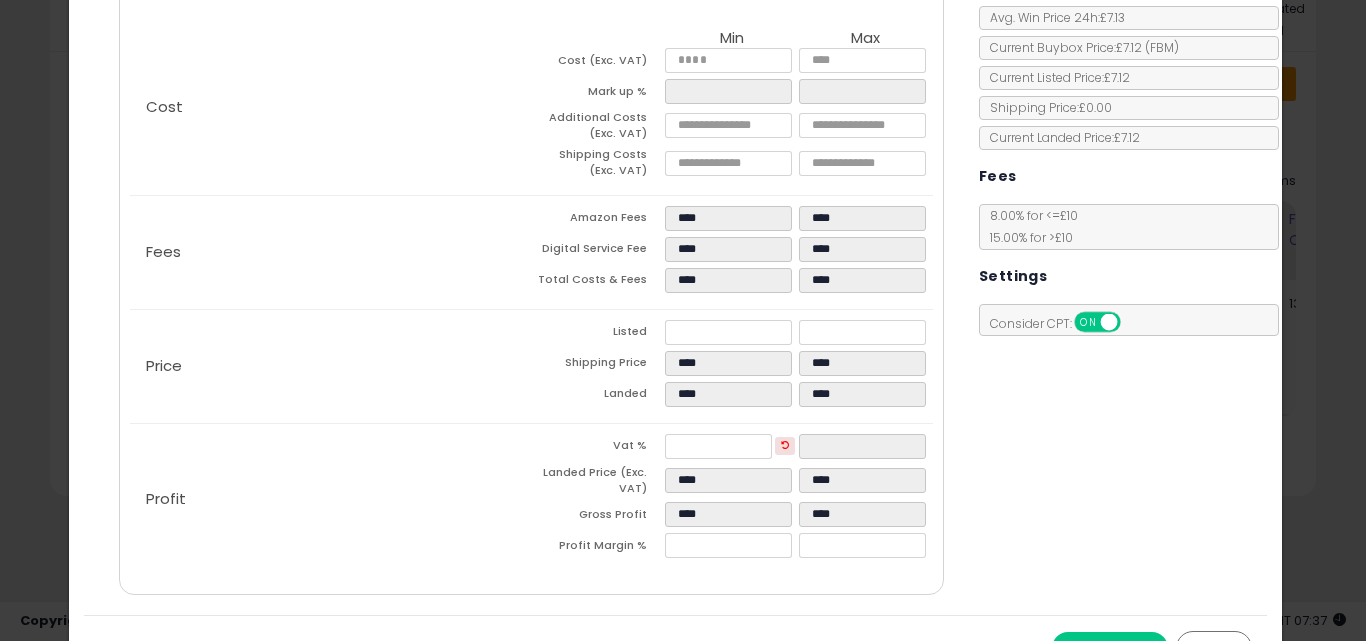 type on "****" 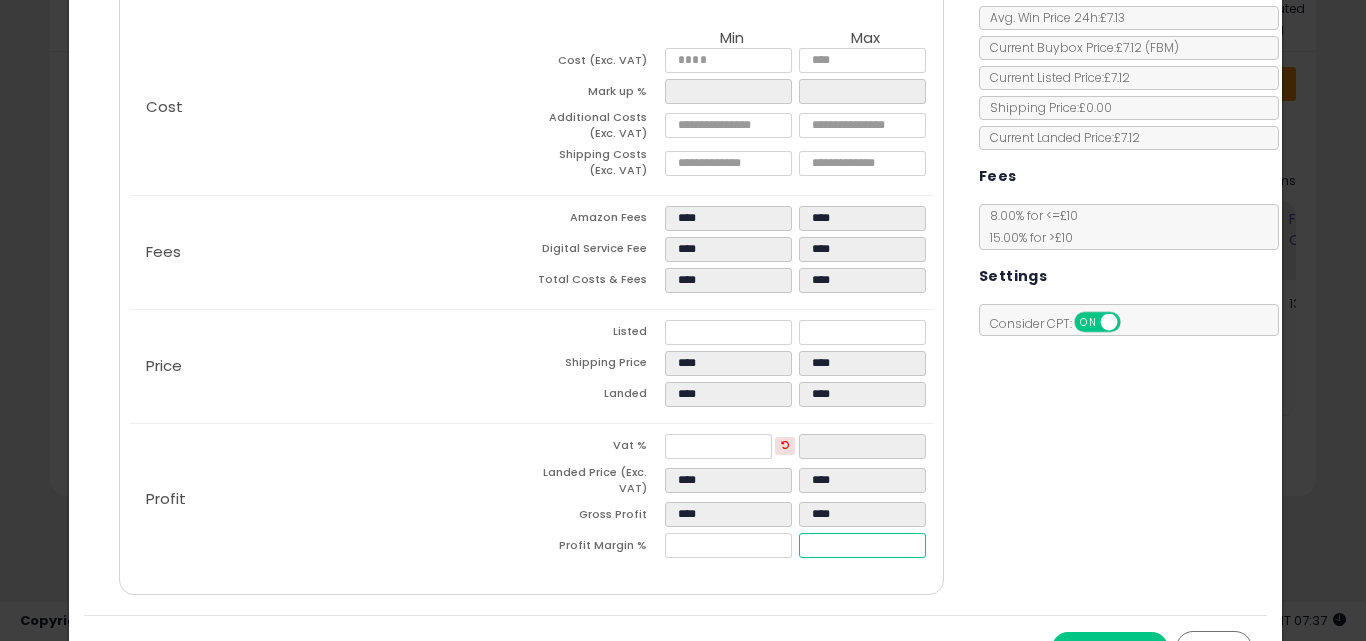 click on "*****" at bounding box center [862, 545] 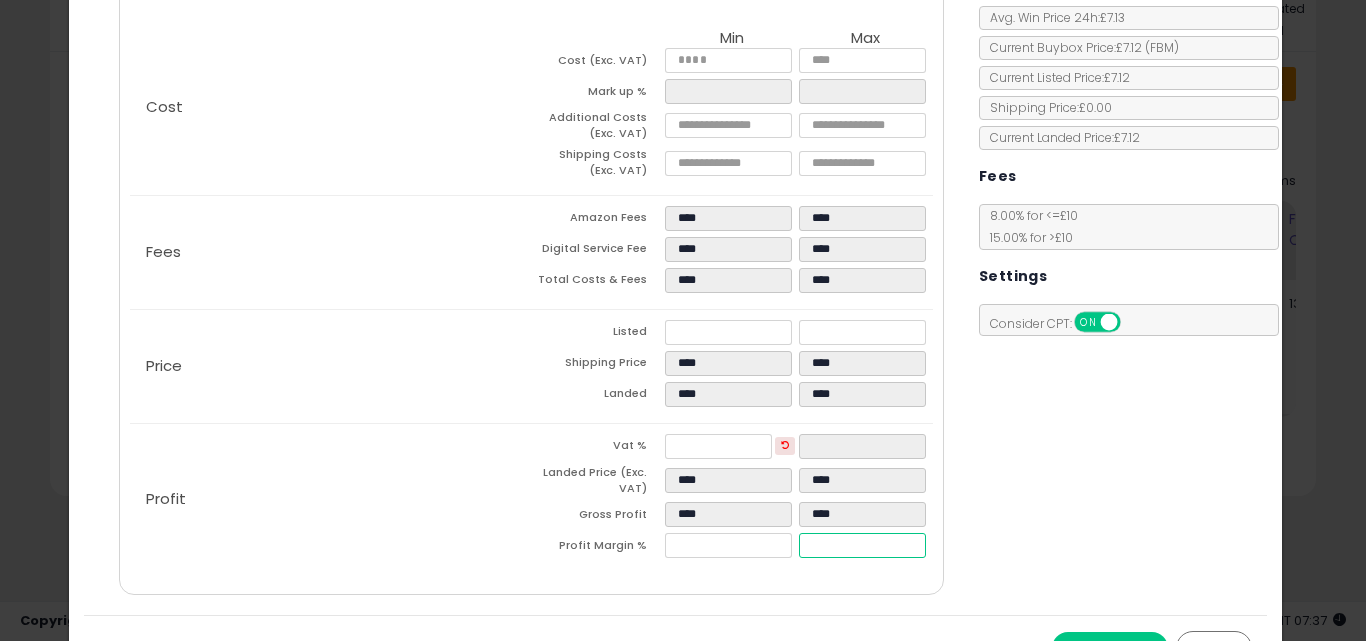 type on "**" 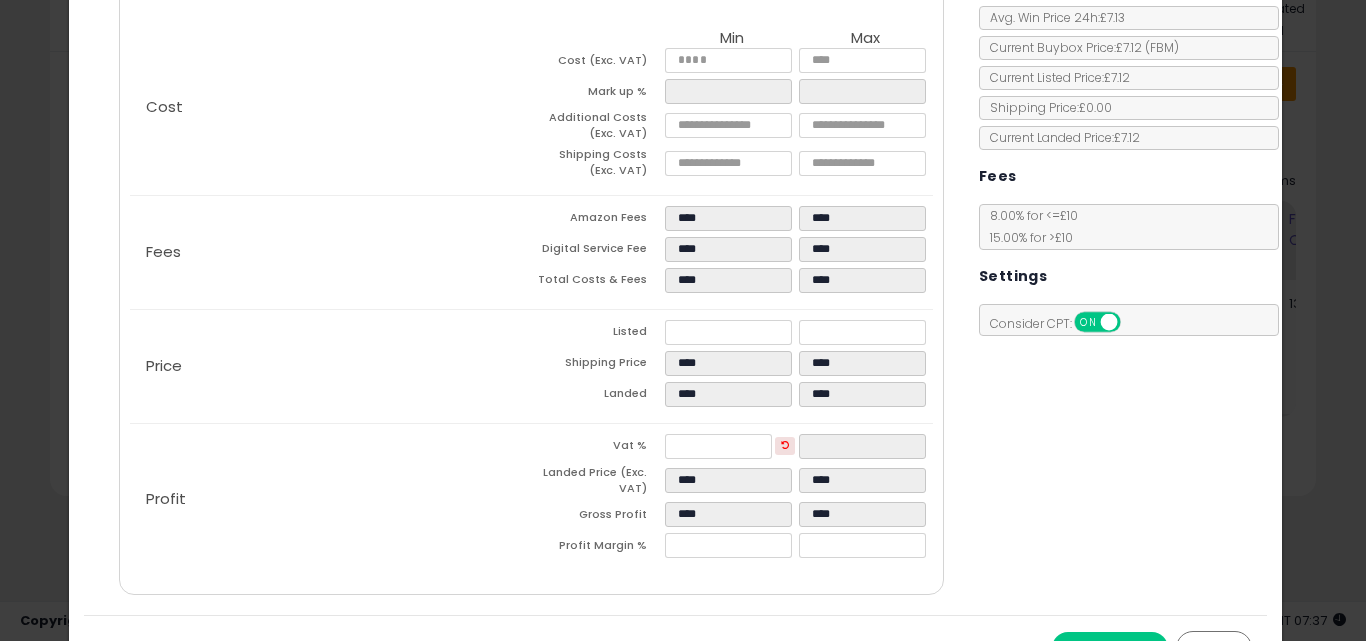 type on "*****" 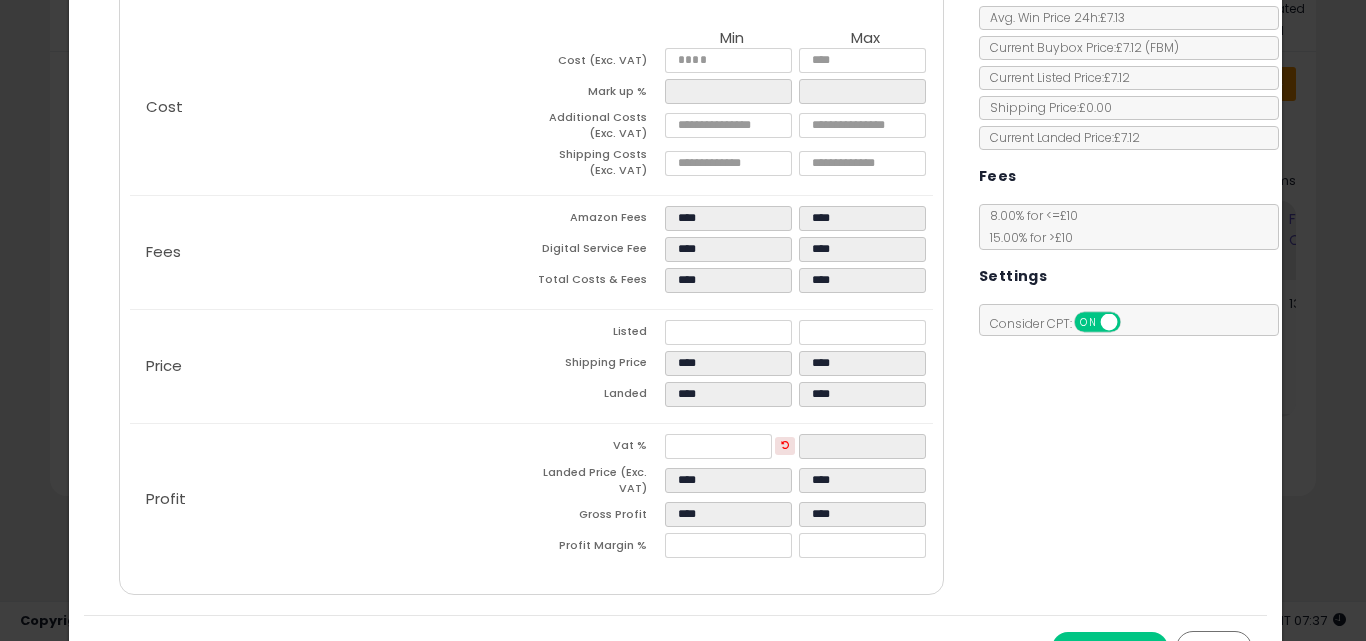 click on "Vat %
****
****
Landed Price (Exc. VAT)
****
****
Gross Profit
****
****
Profit Margin %
****
*****" at bounding box center [732, 499] 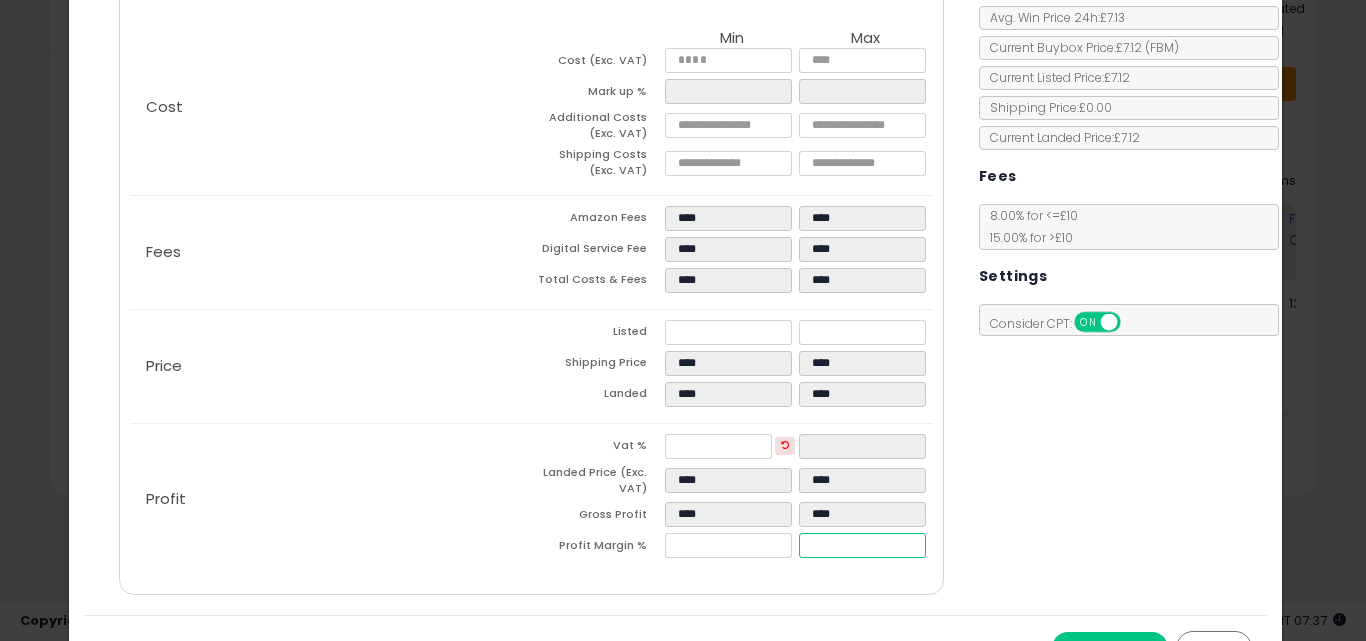 click on "*****" at bounding box center [862, 545] 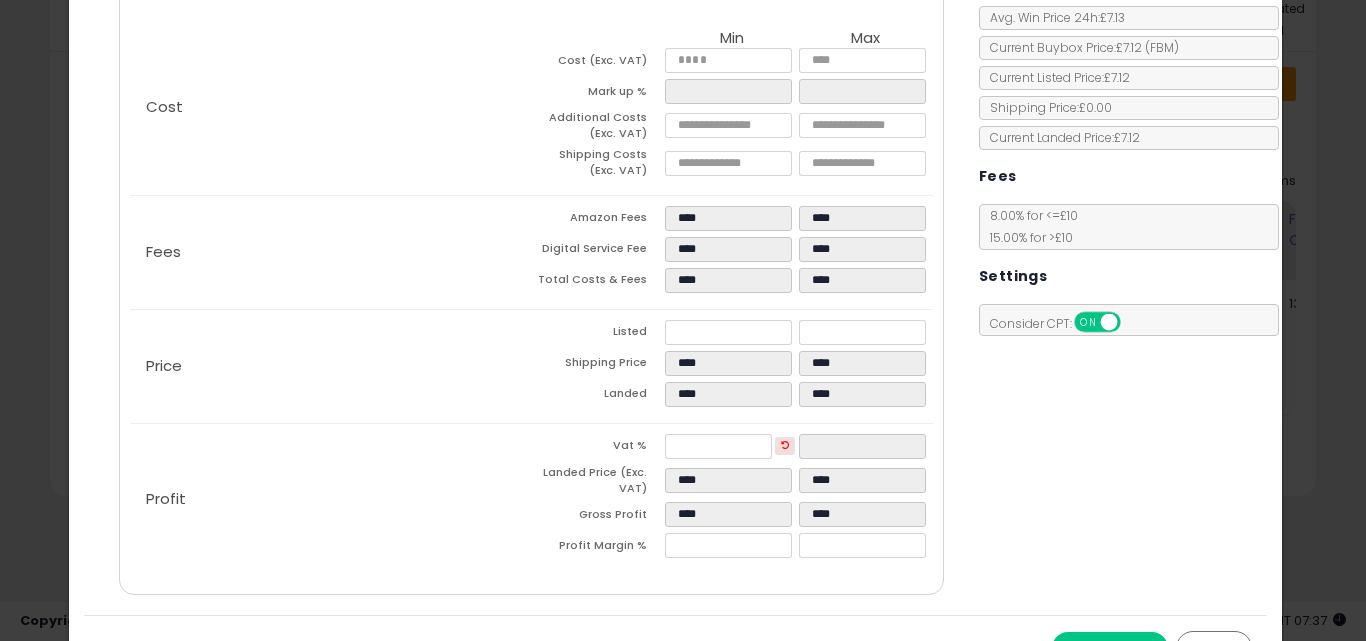 click on "Costs
Repricing Settings
Business Pricing
Analytics
Cost" at bounding box center (676, 268) 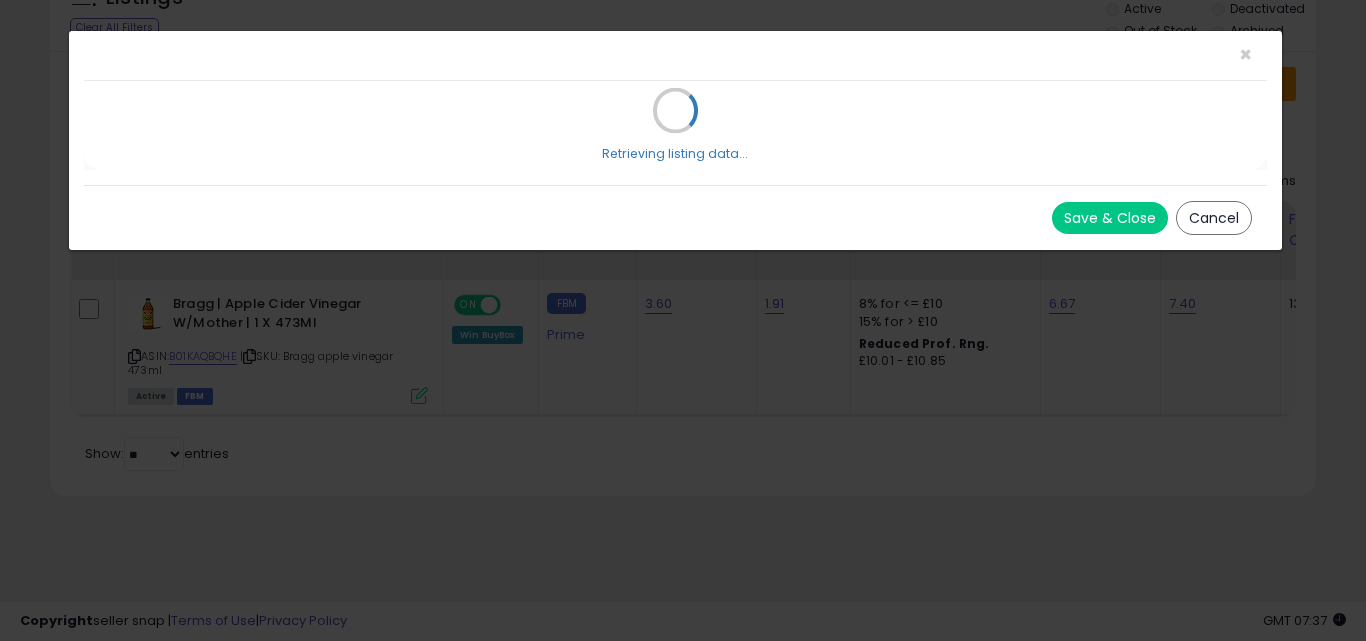 scroll, scrollTop: 0, scrollLeft: 0, axis: both 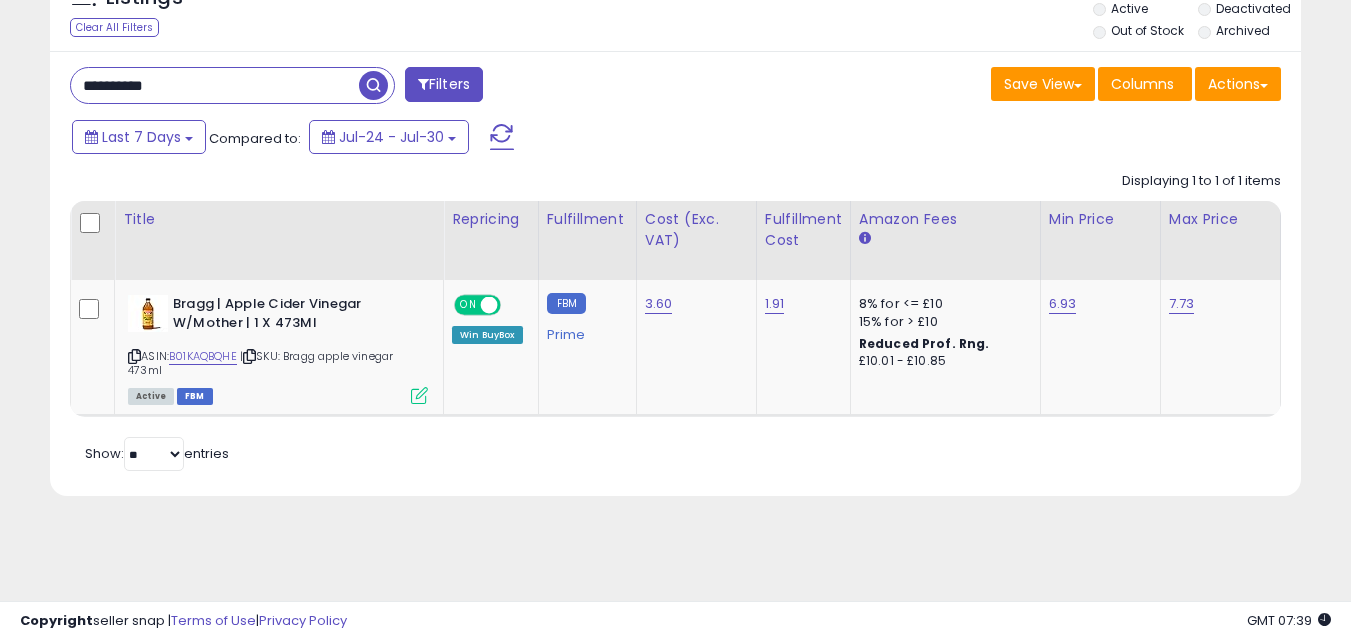 click on "**********" at bounding box center (215, 85) 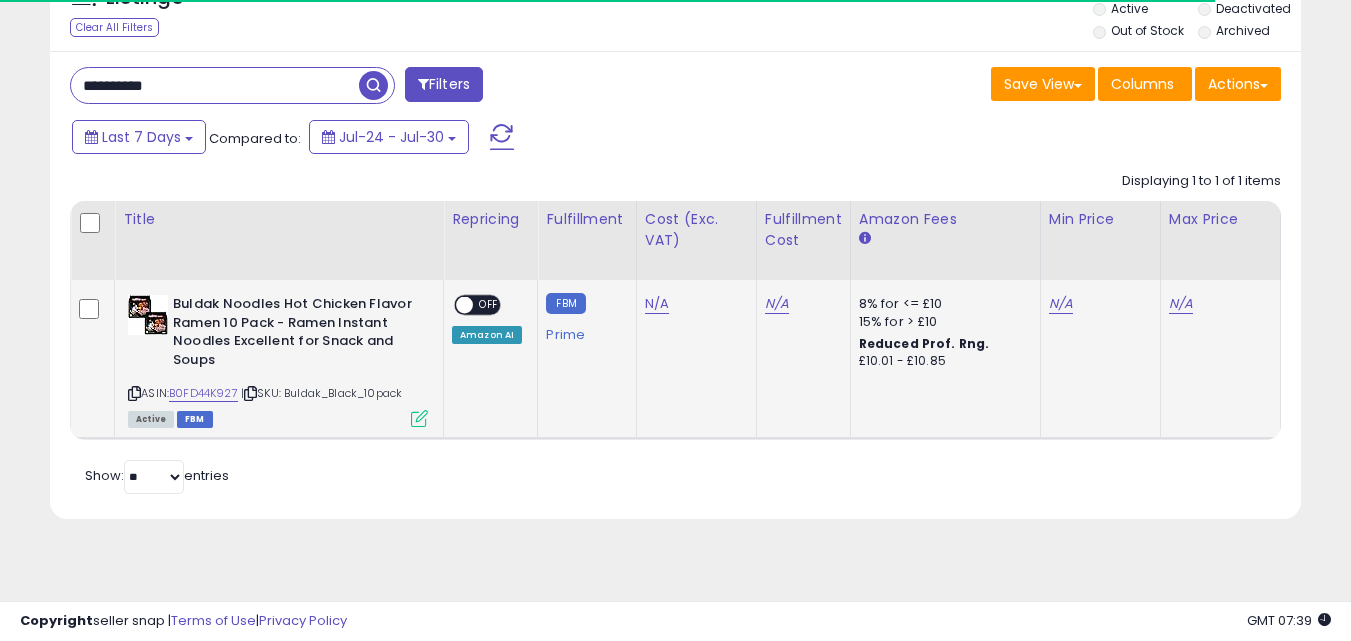 click at bounding box center [419, 418] 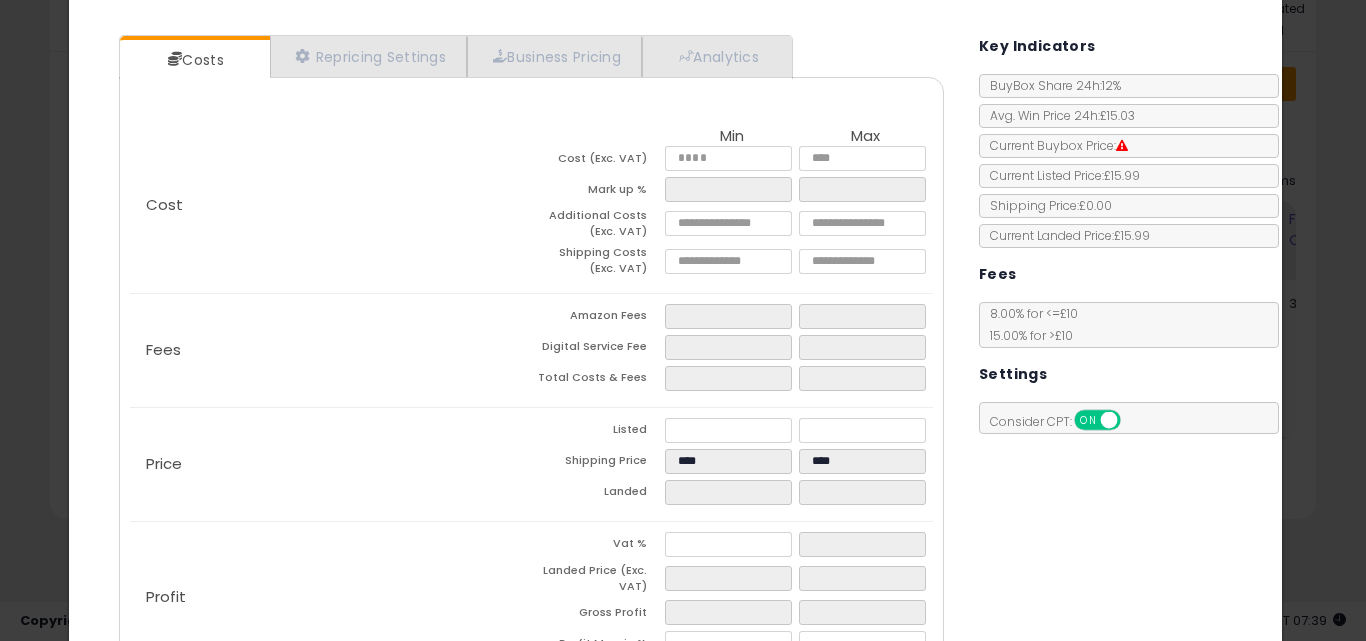 scroll, scrollTop: 200, scrollLeft: 0, axis: vertical 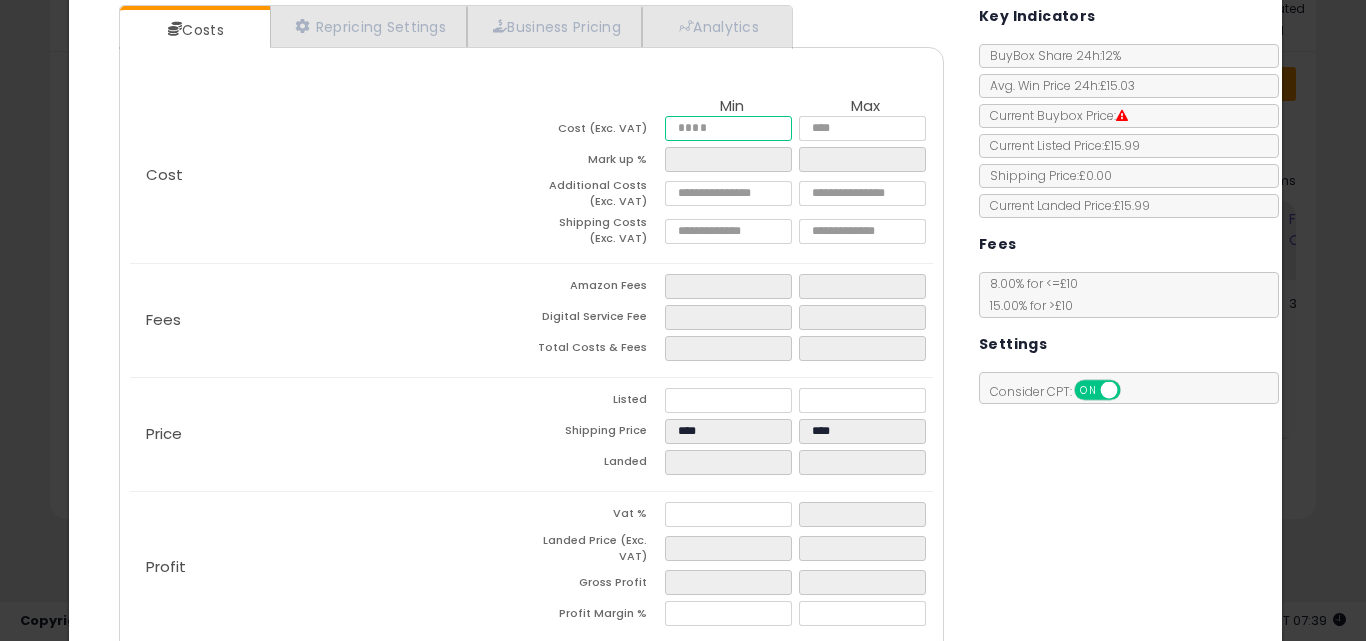 click at bounding box center (728, 128) 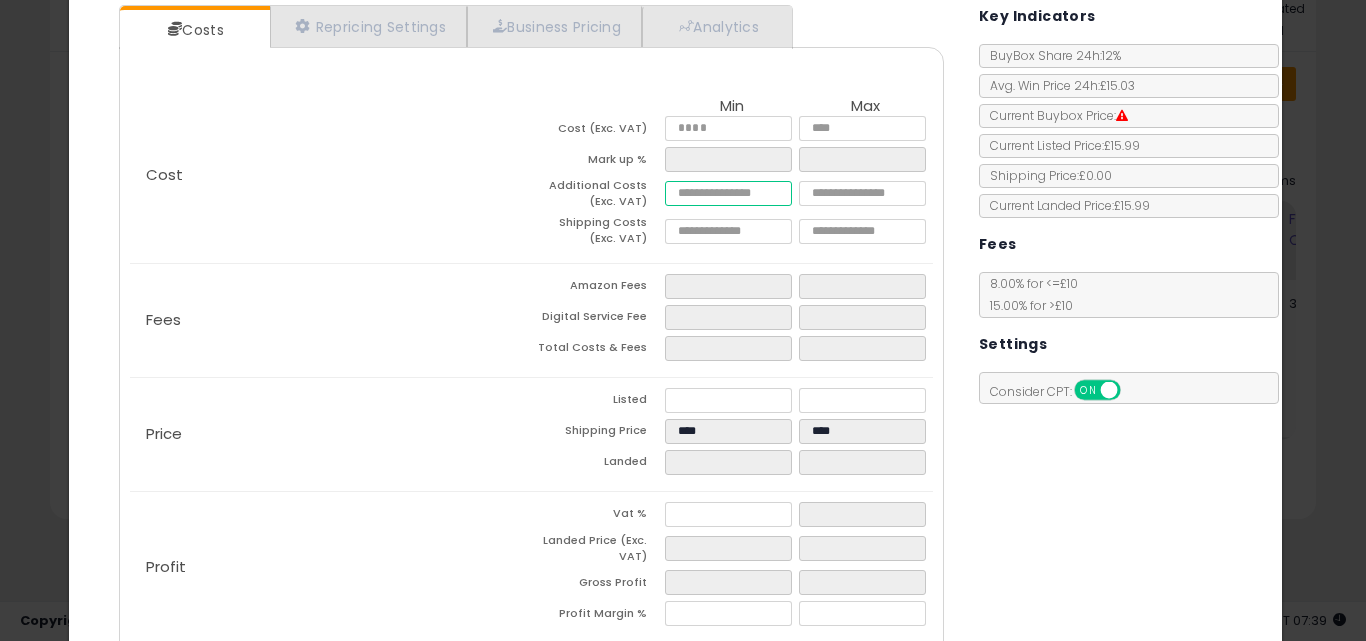 click at bounding box center [728, 193] 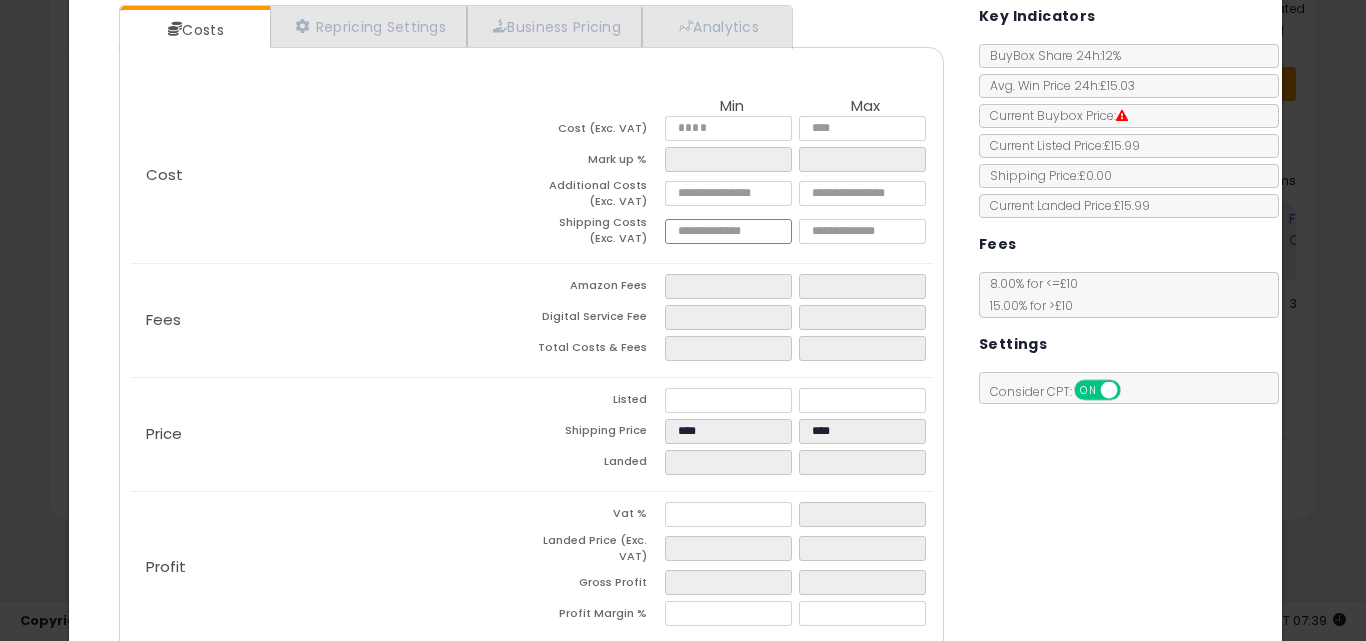click at bounding box center (728, 231) 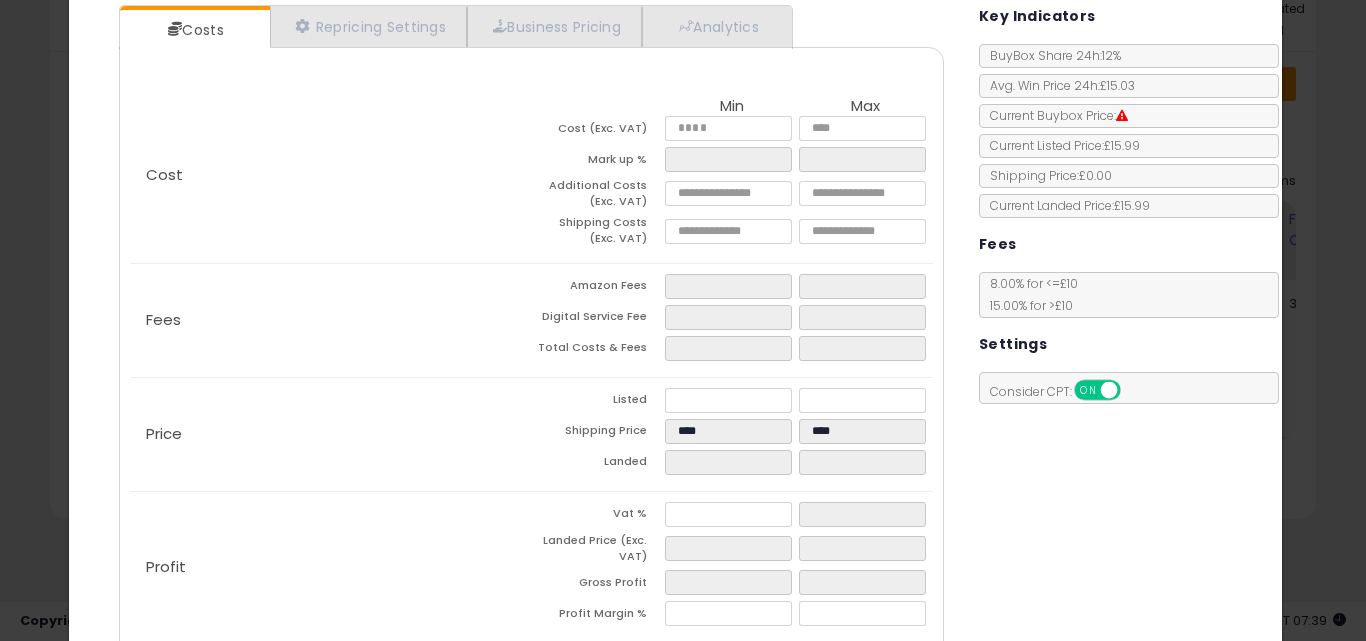 click on "Costs
Repricing Settings
Business Pricing
Analytics
Cost" at bounding box center (676, 336) 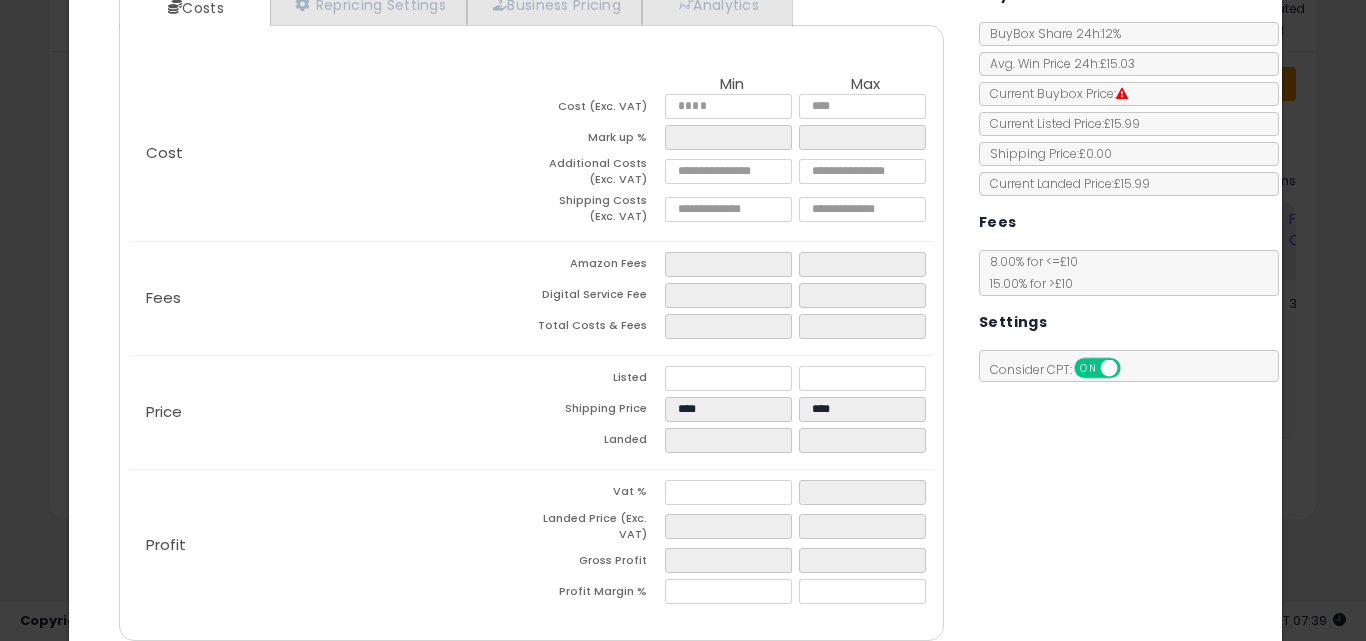 scroll, scrollTop: 240, scrollLeft: 0, axis: vertical 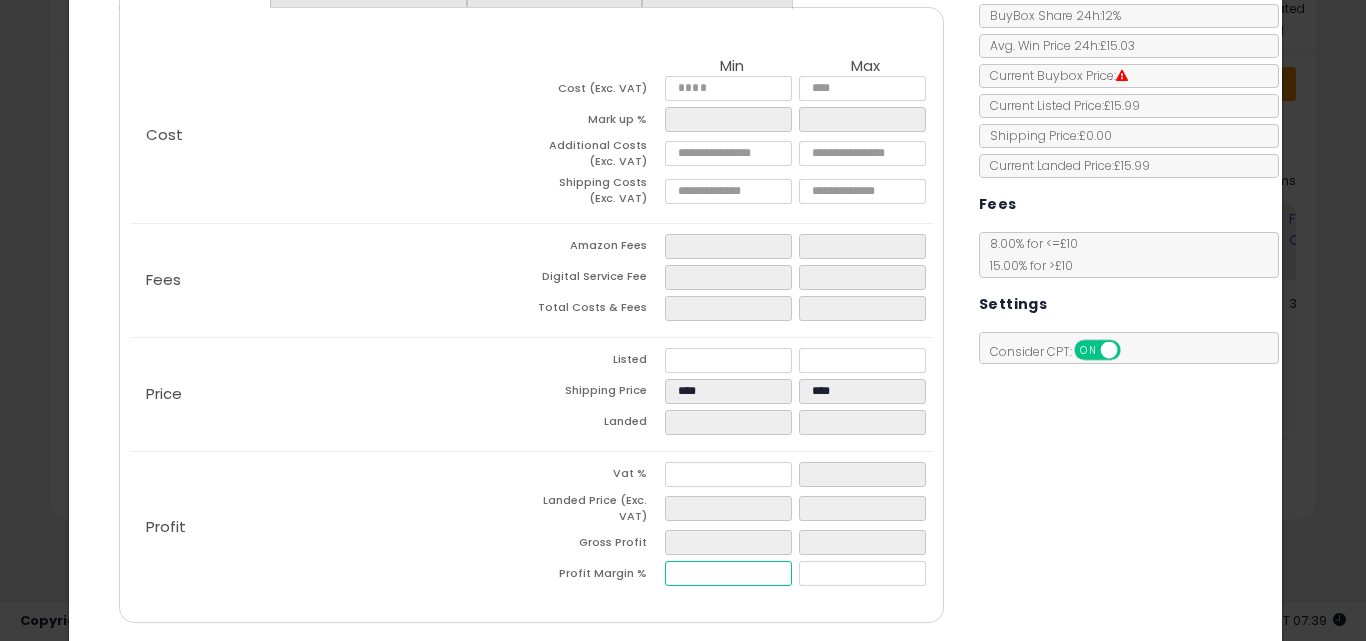 click at bounding box center (728, 573) 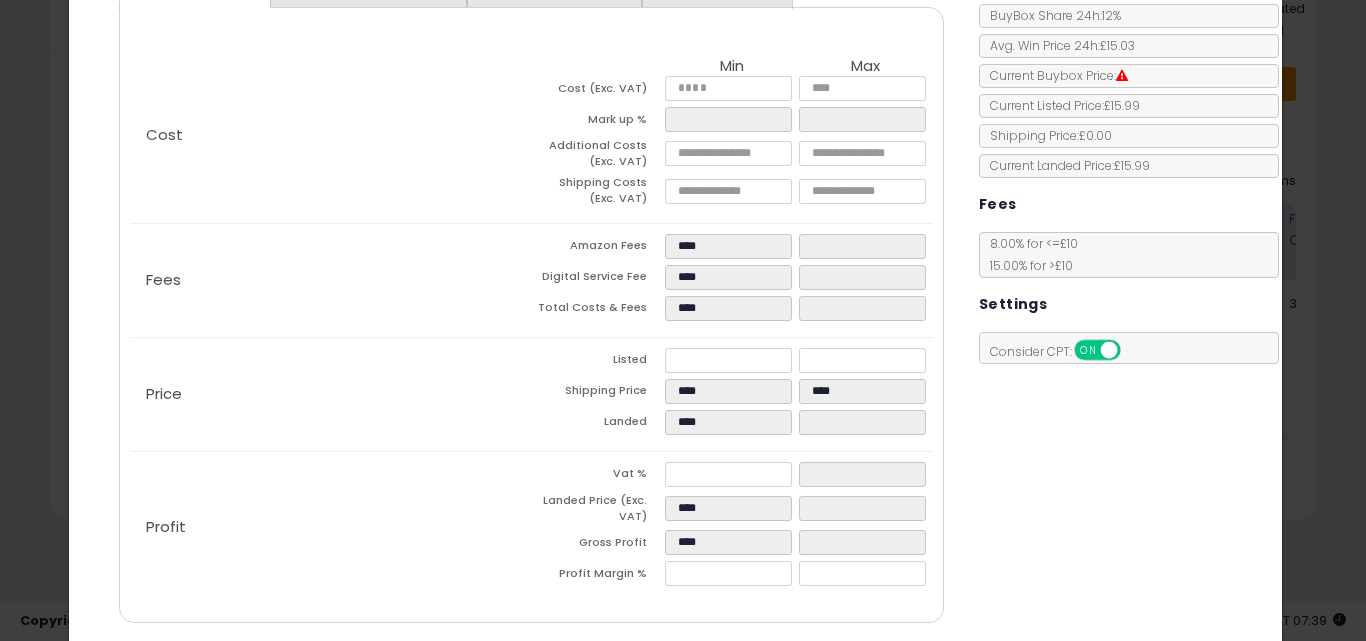 click on "Costs
Repricing Settings
Business Pricing
Analytics
Cost" at bounding box center (676, 296) 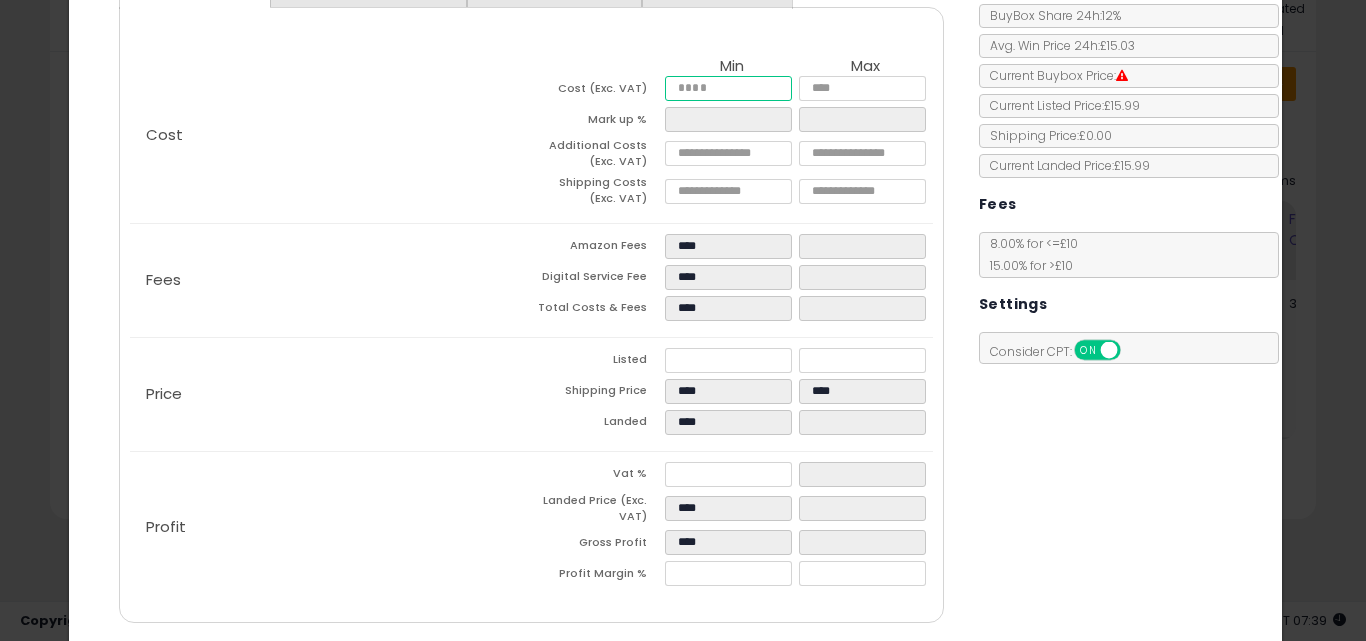 click on "****" at bounding box center (728, 88) 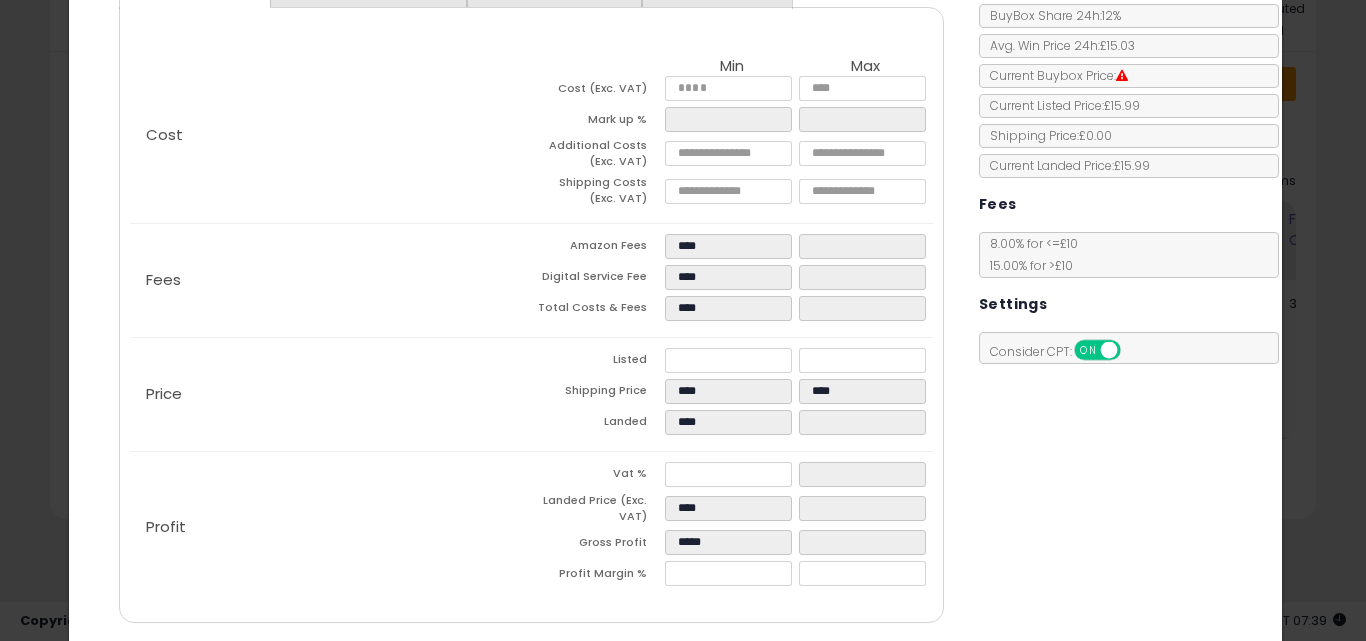 click on "Price
Listed
****
Shipping Price
****
****
Landed
****" 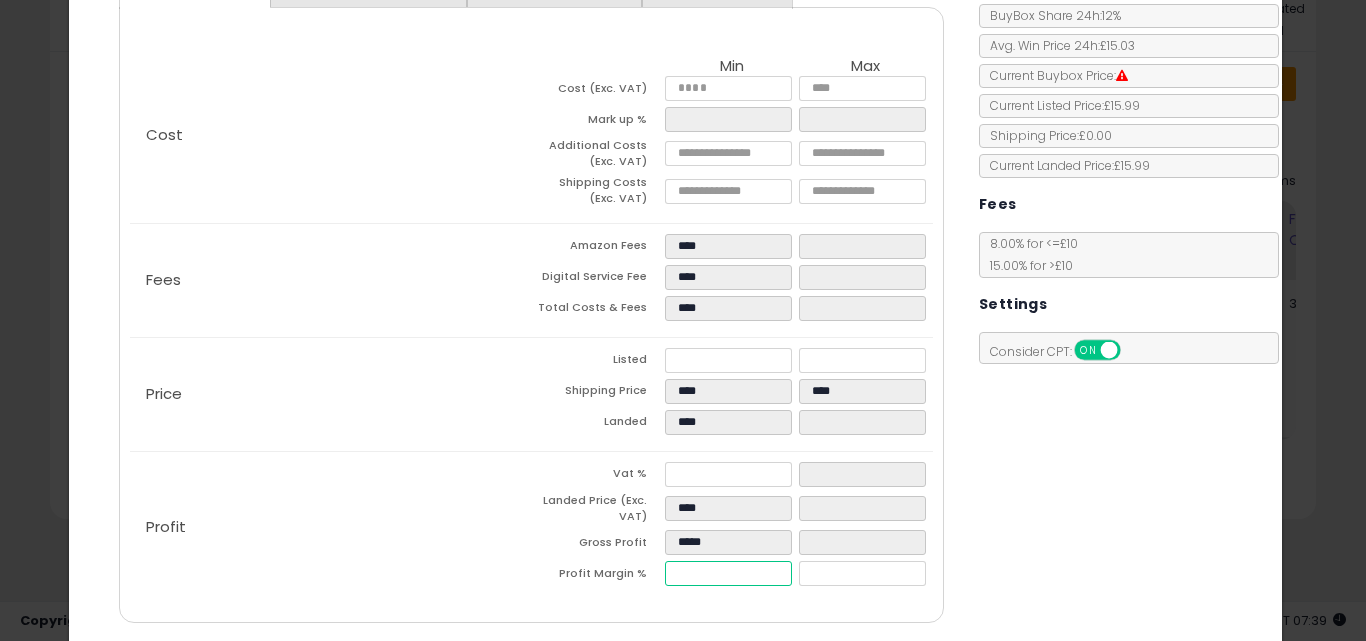 click on "******" at bounding box center (728, 573) 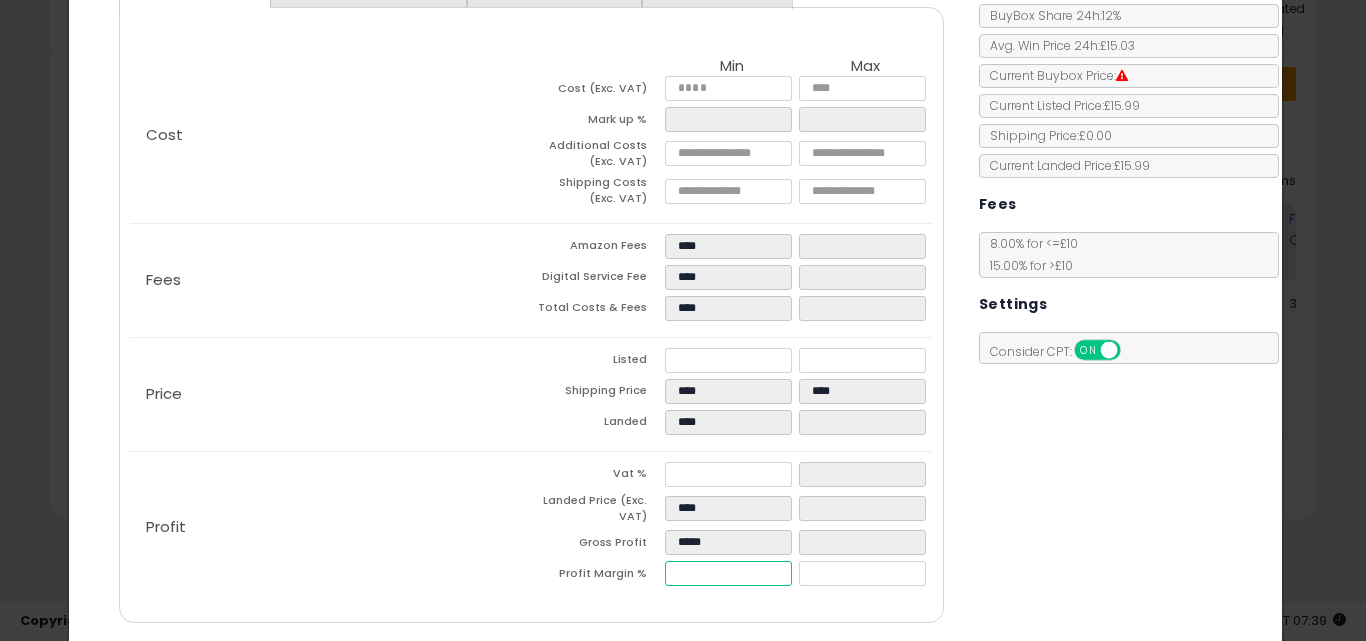 click on "***" at bounding box center [728, 573] 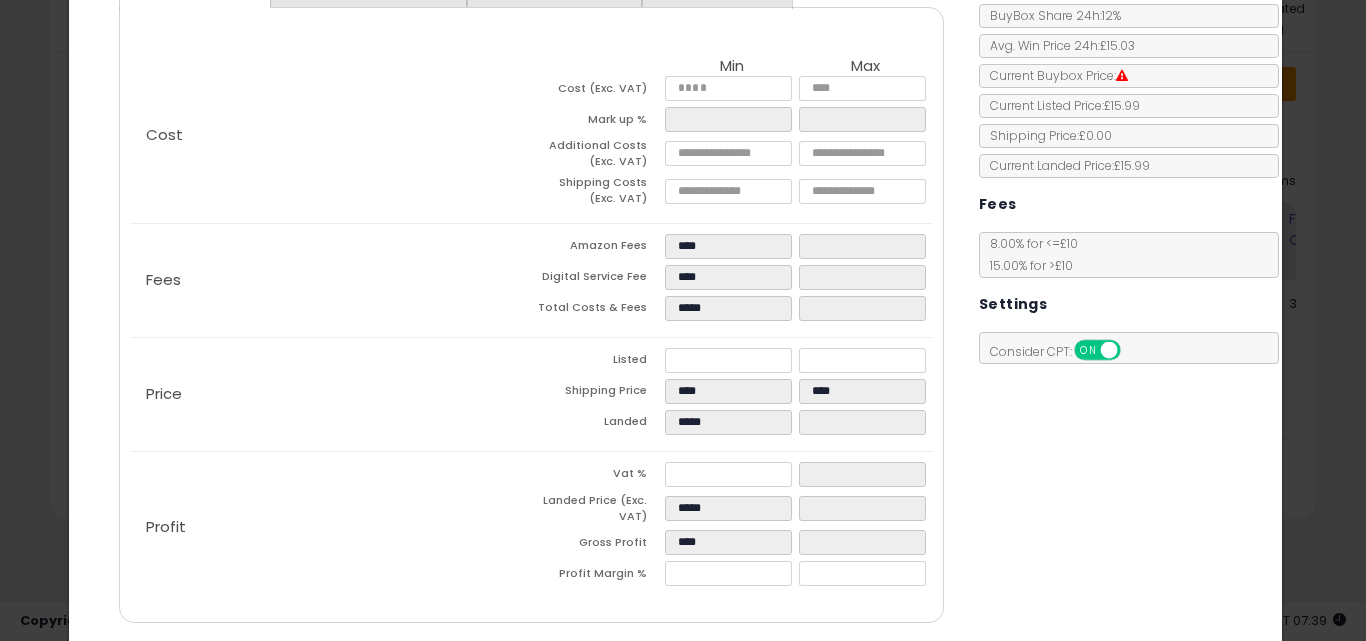 click on "Costs
Repricing Settings
Business Pricing
Analytics
Cost" at bounding box center [676, 296] 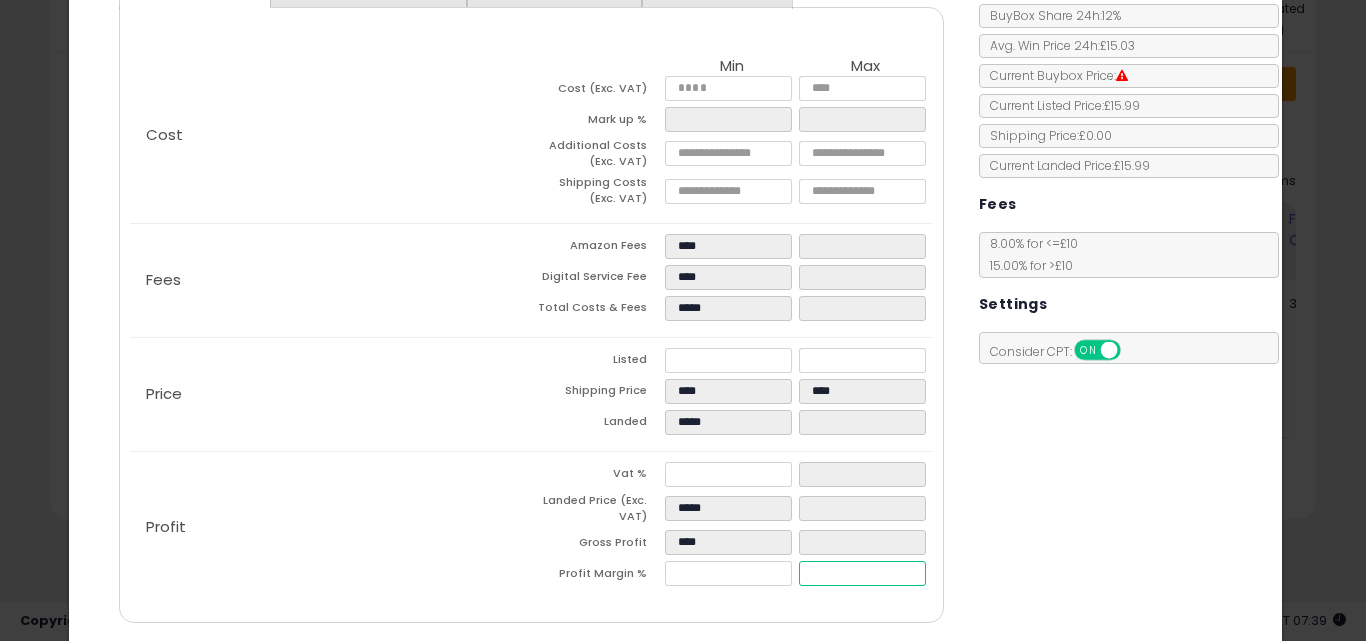 click at bounding box center [862, 573] 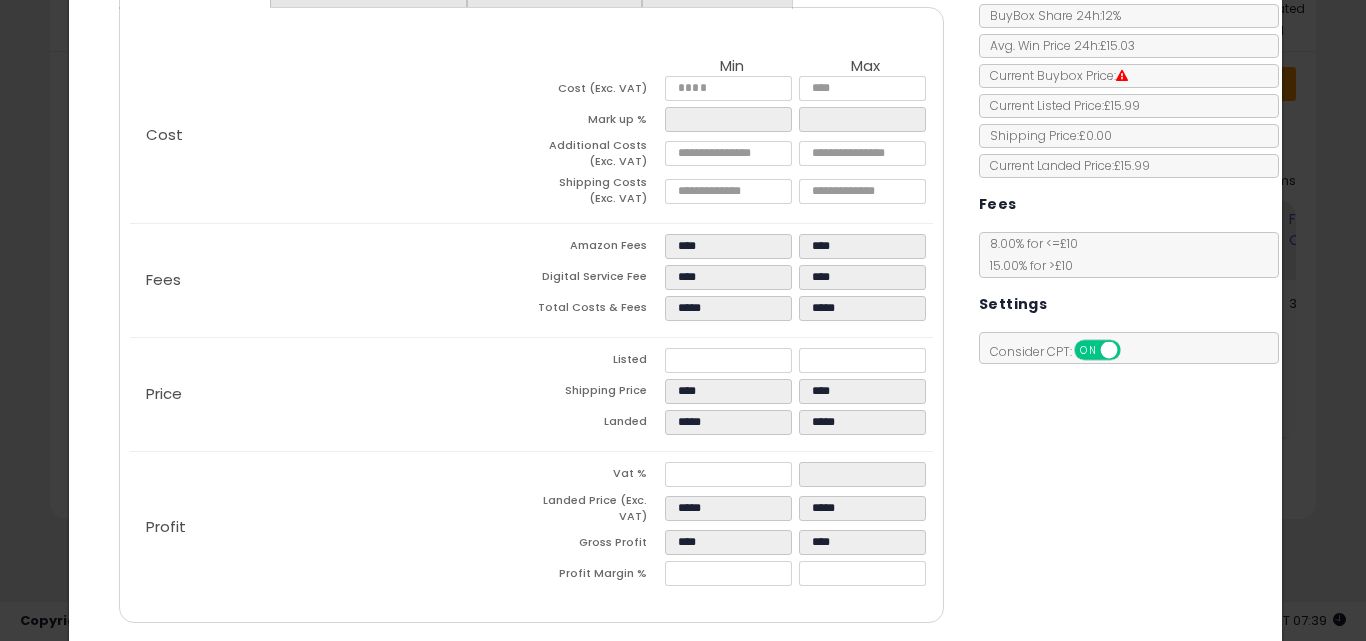 click on "Costs
Repricing Settings
Business Pricing
Analytics
Cost" at bounding box center (676, 296) 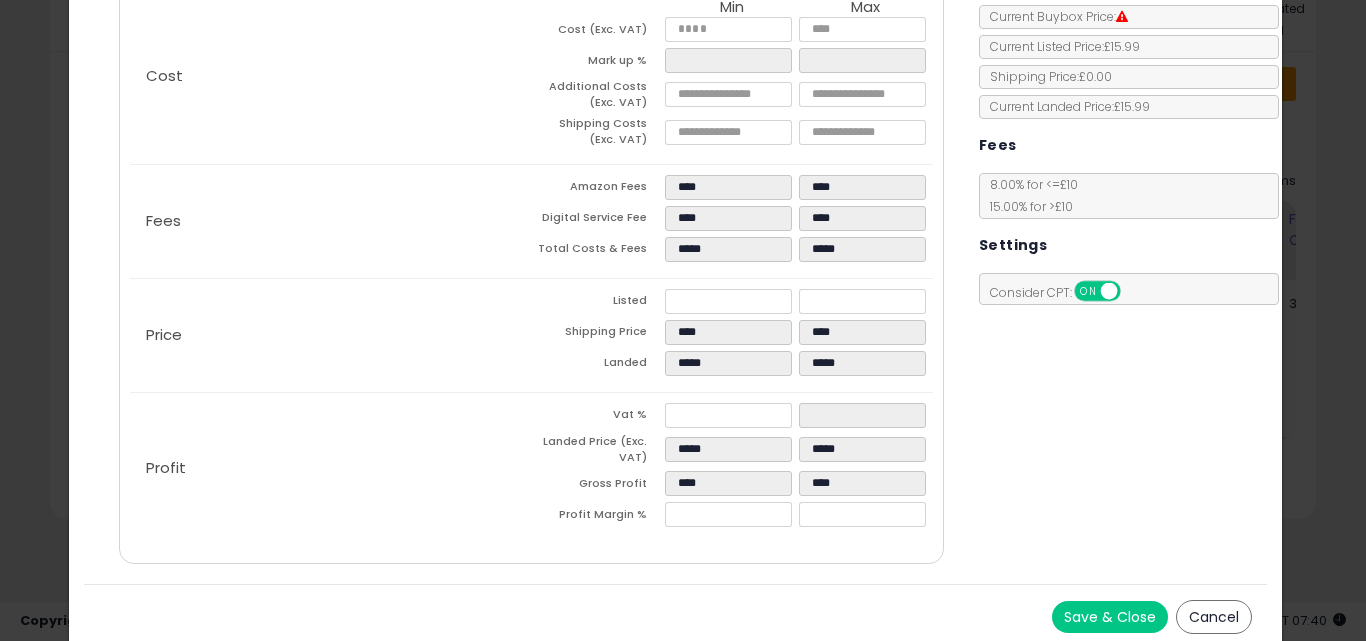 scroll, scrollTop: 307, scrollLeft: 0, axis: vertical 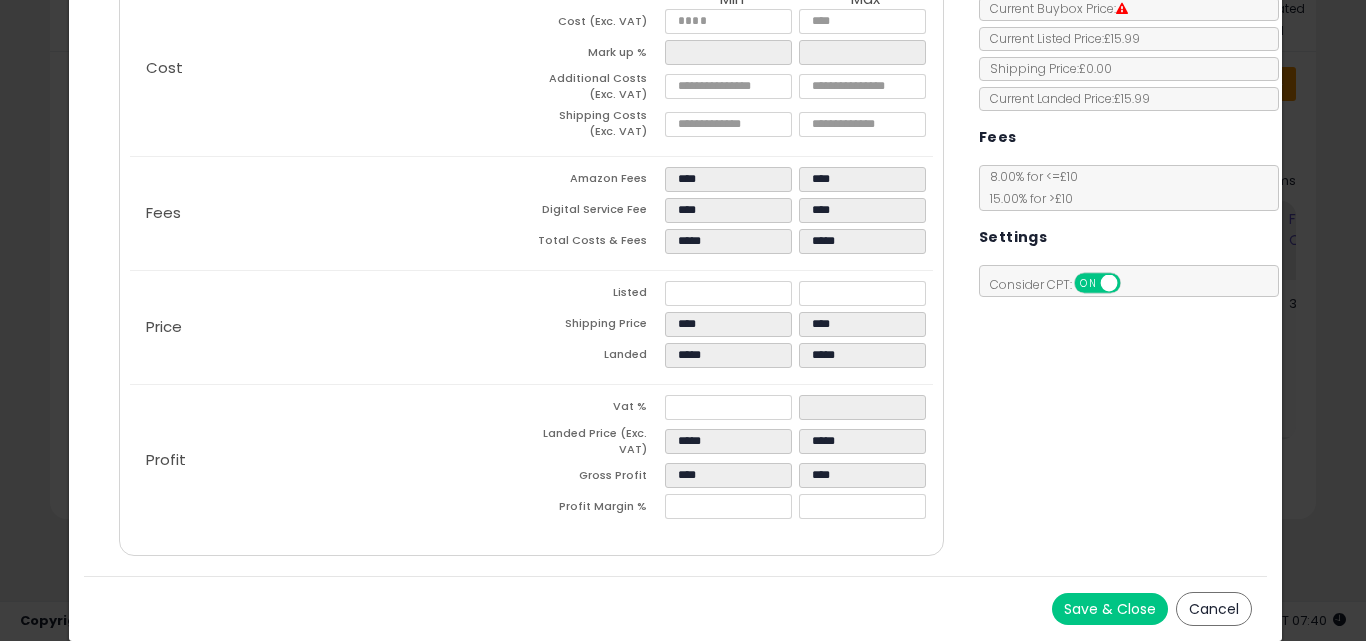 click on "Save & Close" at bounding box center (1110, 609) 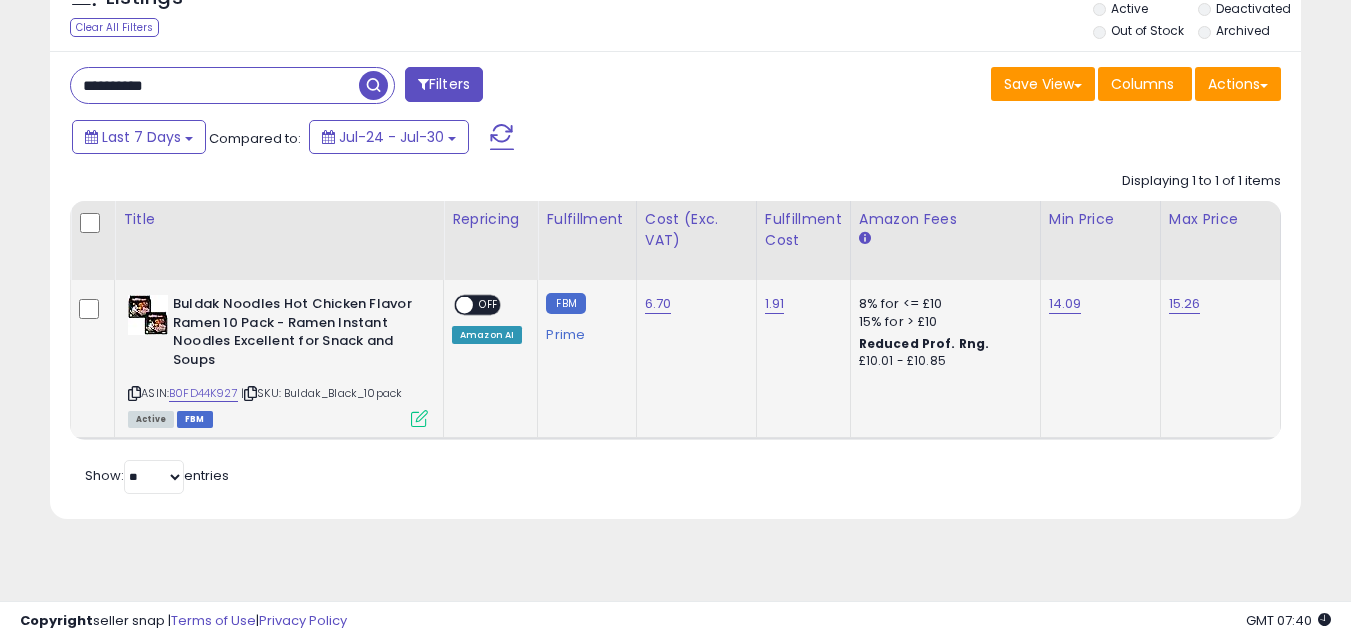 click on "ON   OFF" at bounding box center (477, 304) 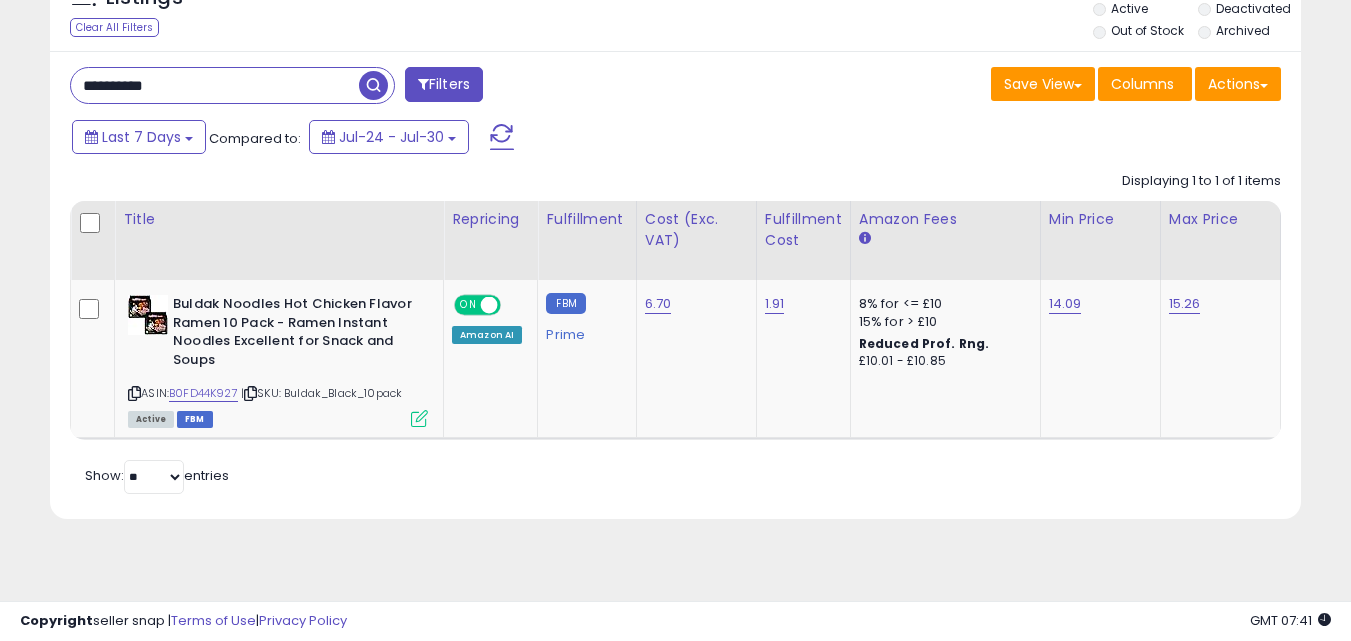click on "**********" at bounding box center (215, 85) 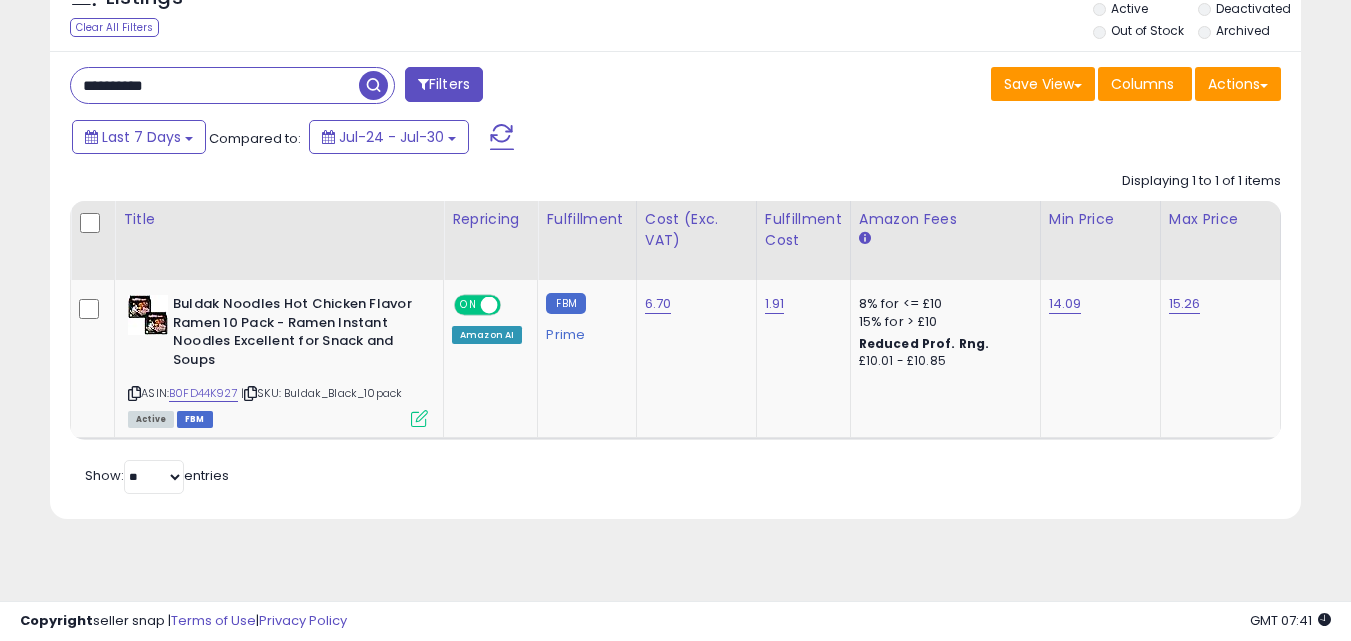 click on "**********" at bounding box center (215, 85) 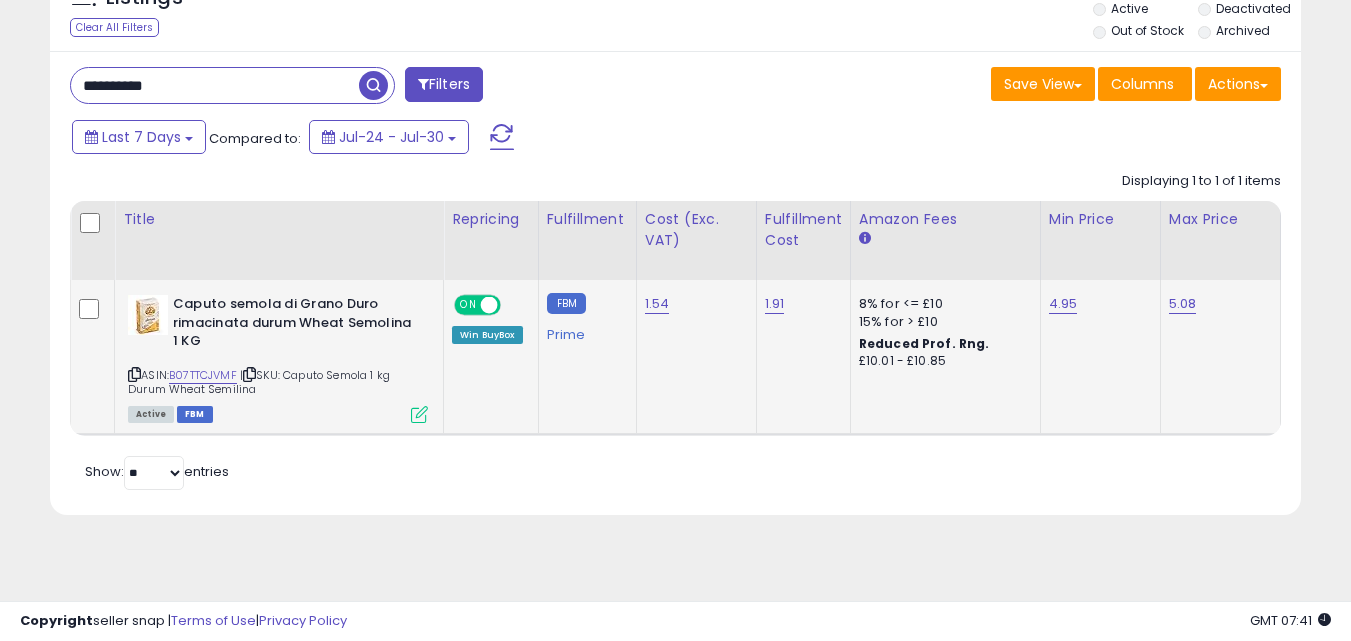 click at bounding box center (419, 414) 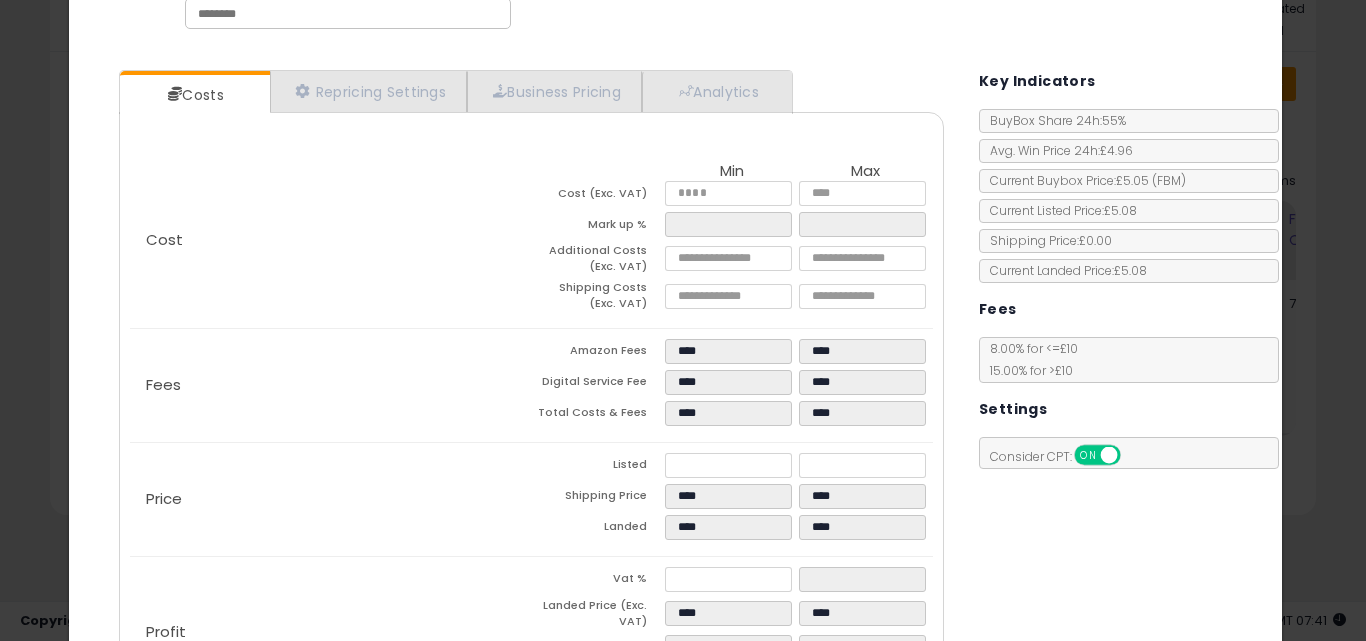 scroll, scrollTop: 187, scrollLeft: 0, axis: vertical 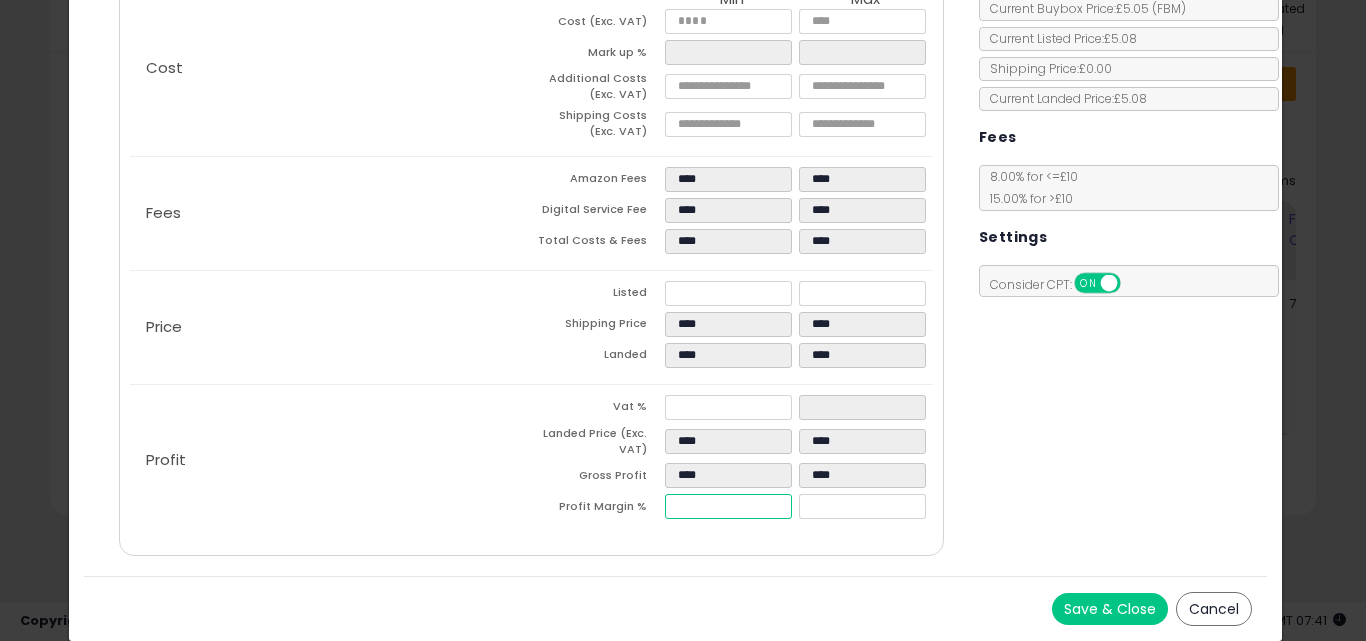 click on "*****" at bounding box center [728, 506] 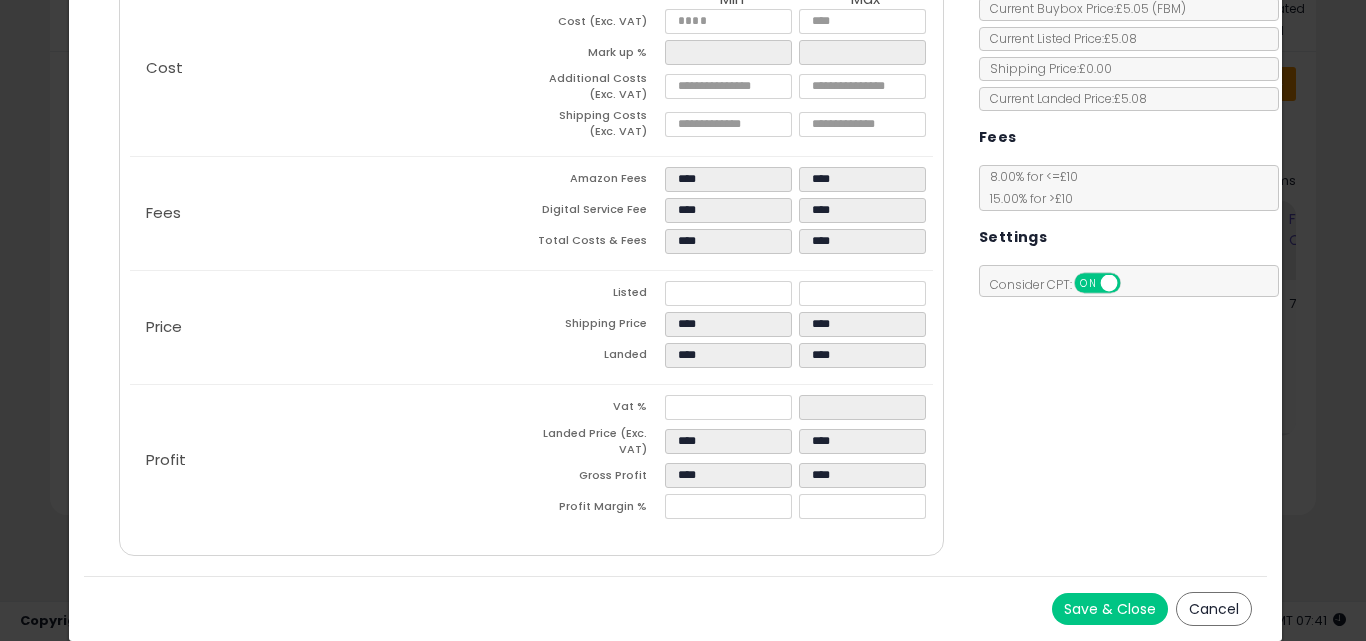 click on "Costs
Repricing Settings
Business Pricing
Analytics
Cost" at bounding box center (531, 229) 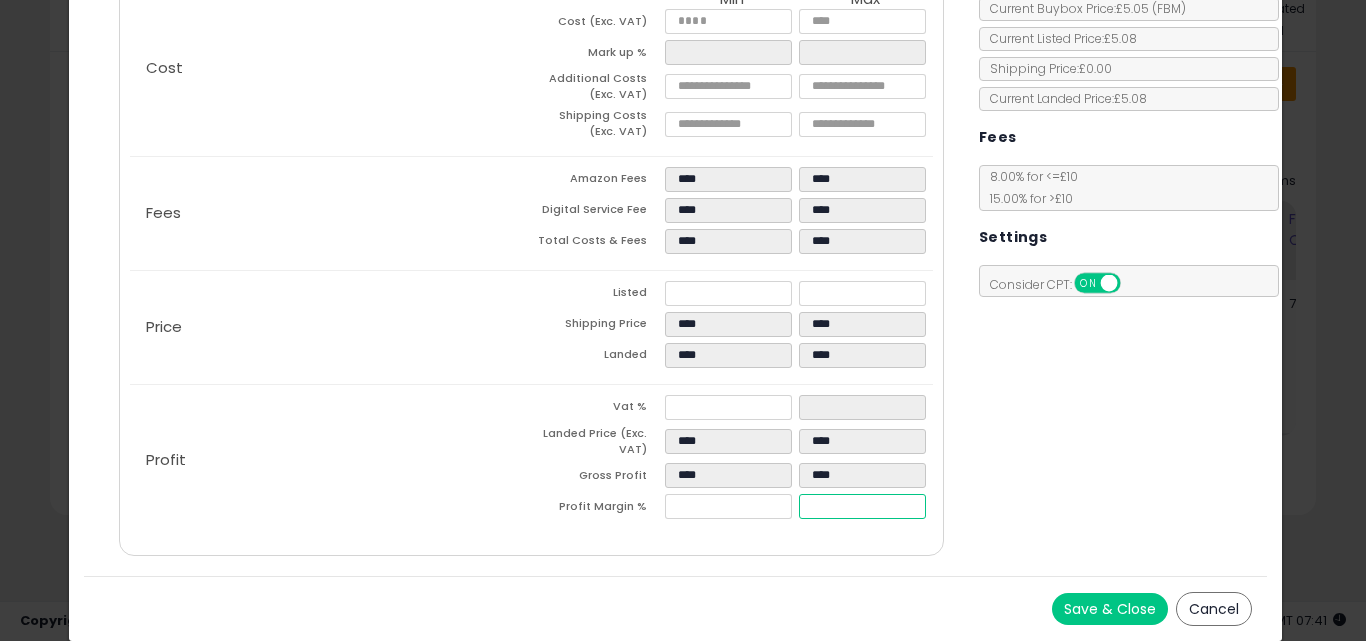 click on "*****" at bounding box center (862, 506) 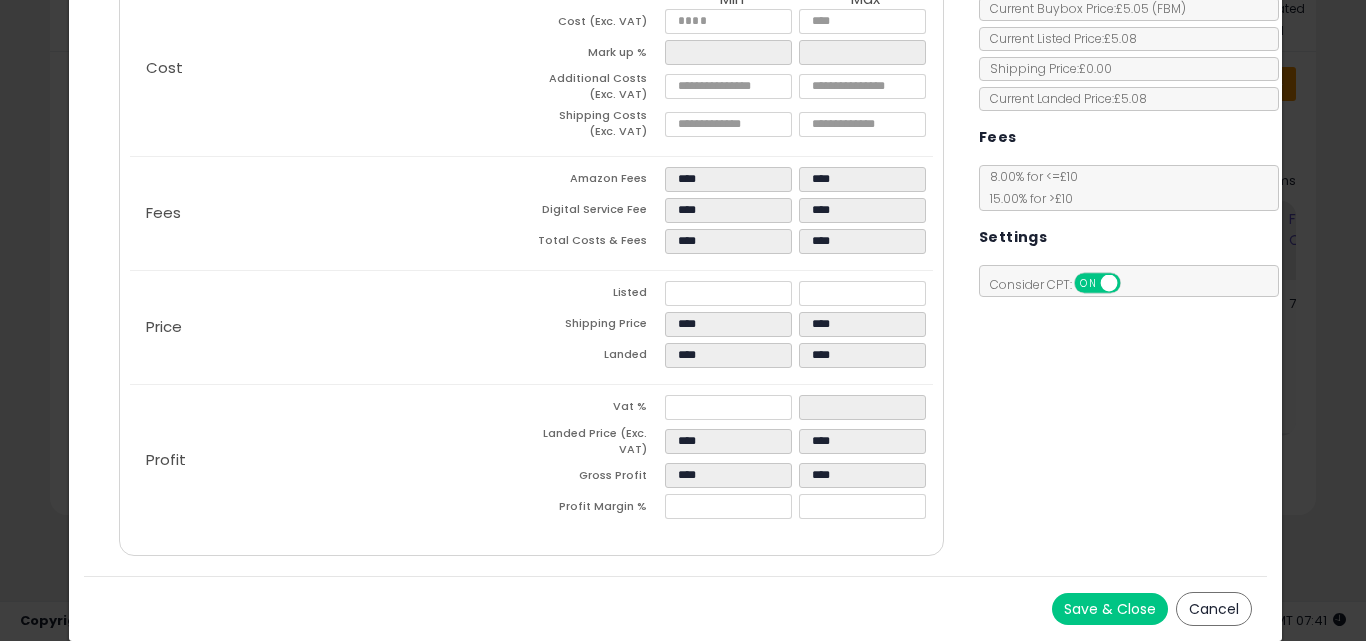 click on "Costs
Repricing Settings
Business Pricing
Analytics
Cost" at bounding box center [531, 229] 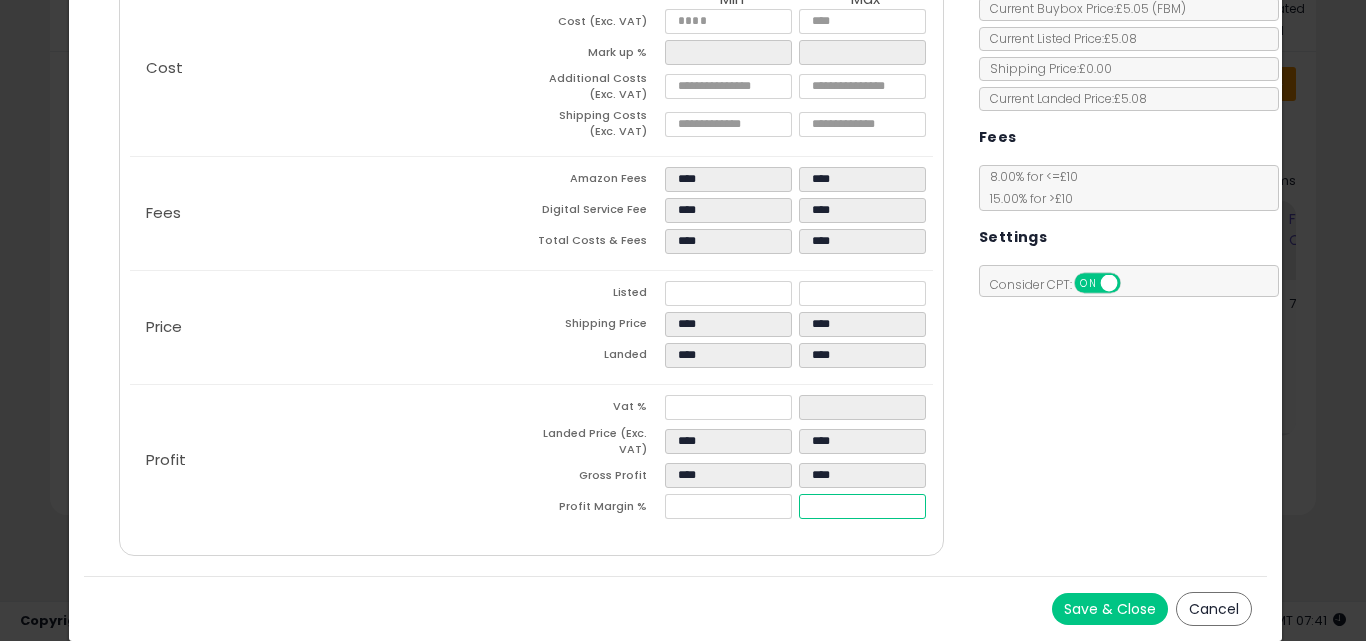 click on "*****" at bounding box center [862, 506] 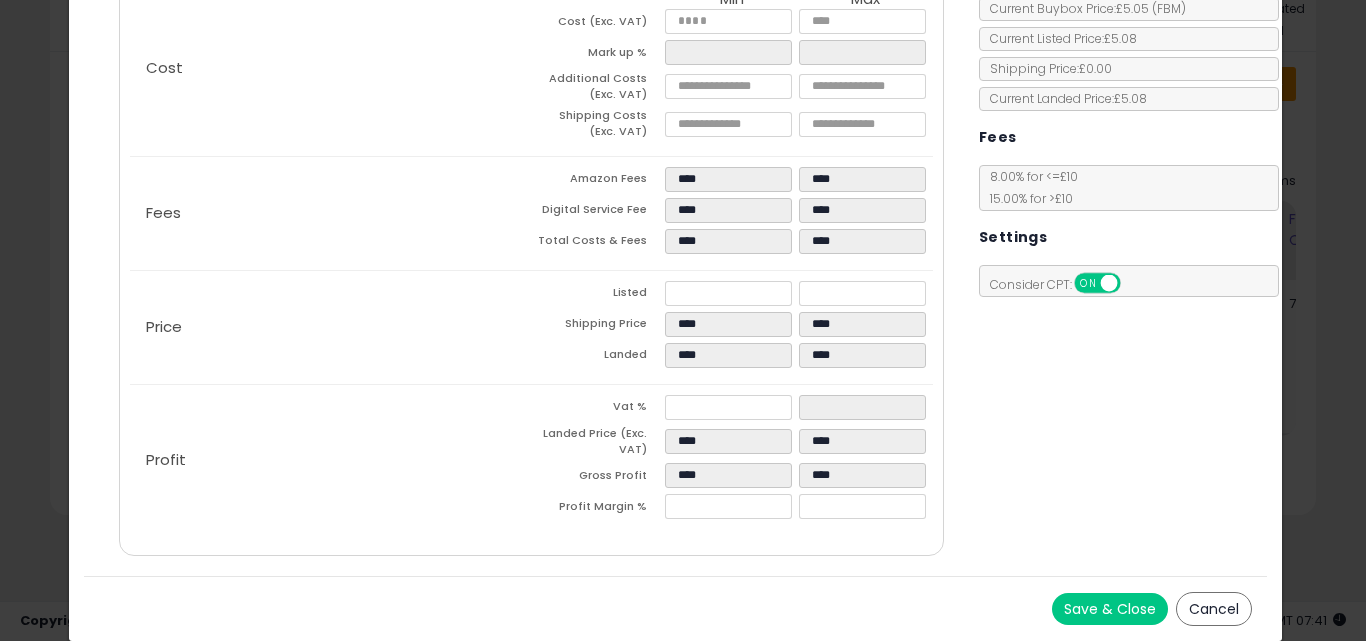 click on "Costs
Repricing Settings
Business Pricing
Analytics
Cost" at bounding box center (531, 229) 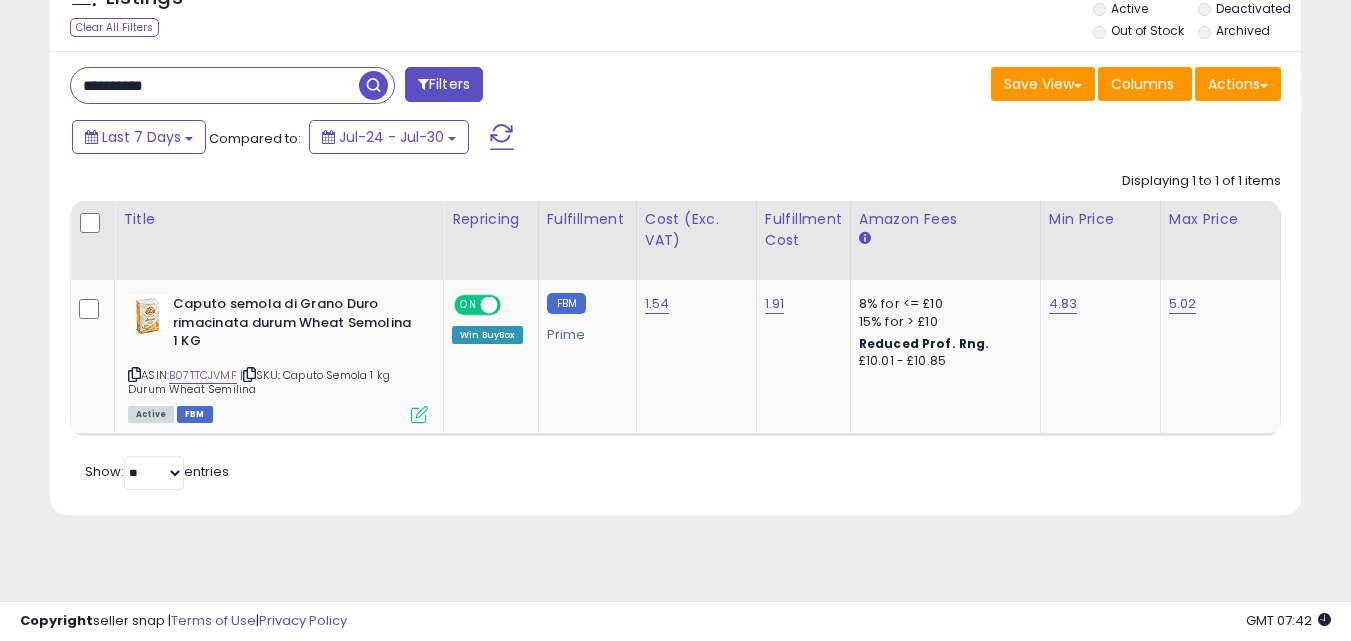 click on "**********" at bounding box center (215, 85) 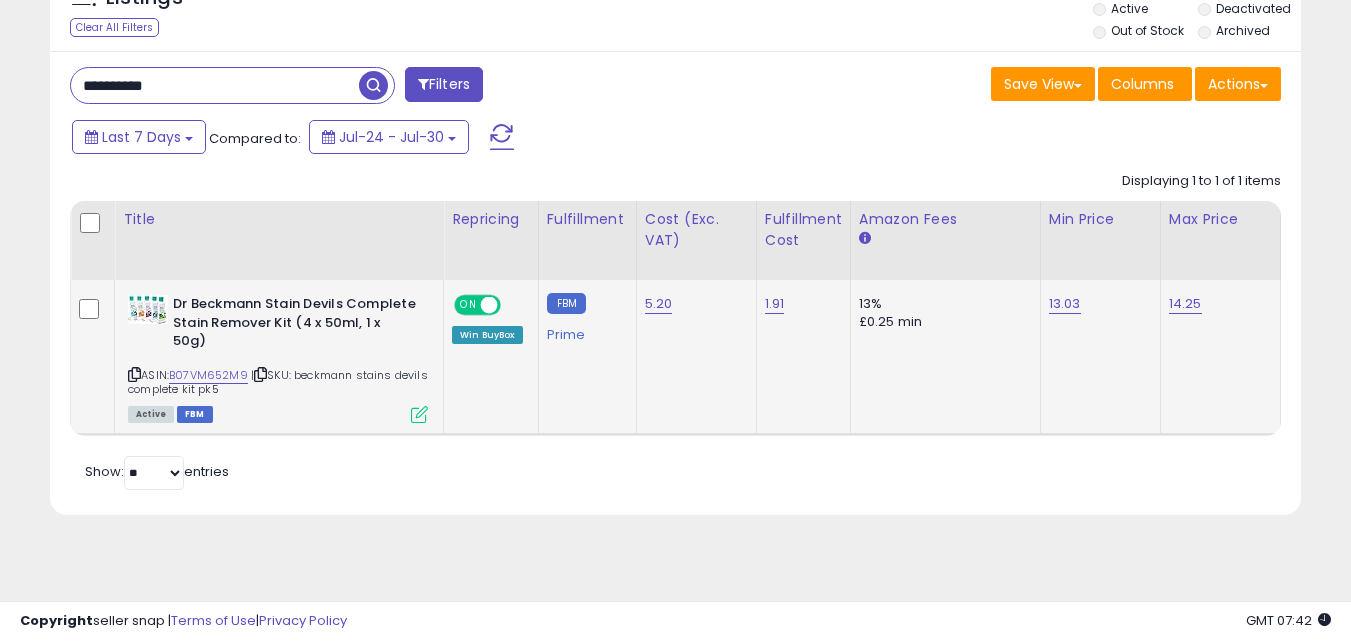 click at bounding box center (419, 414) 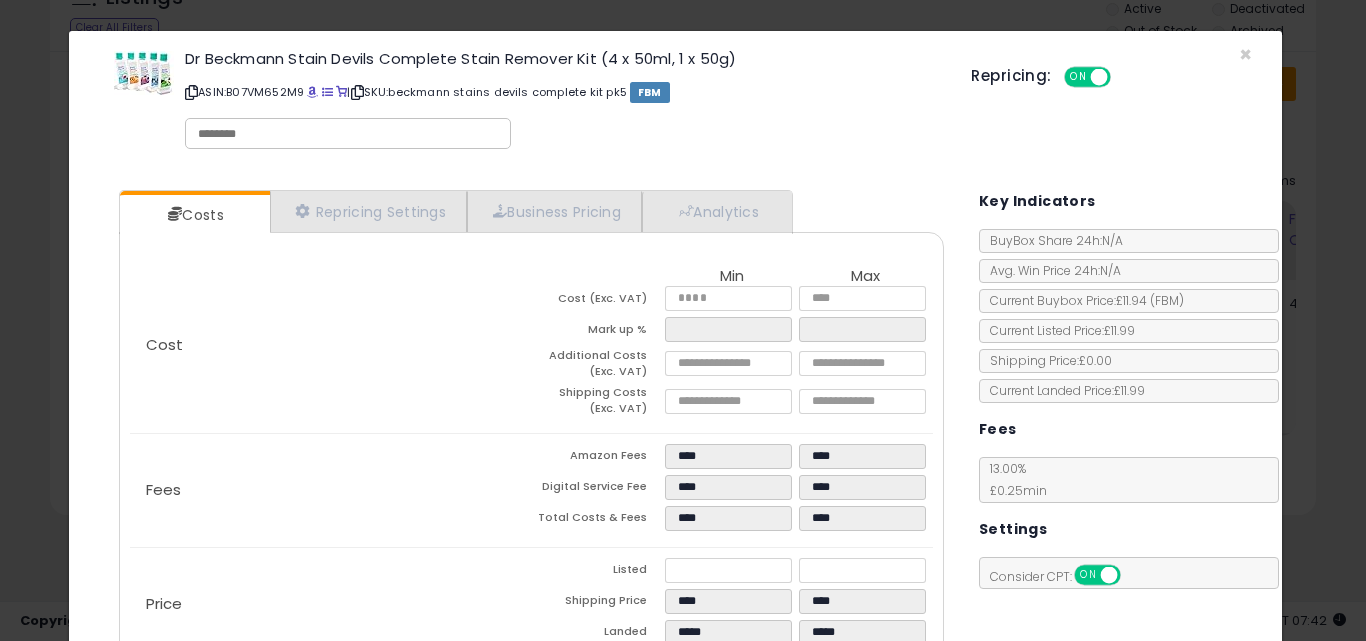 scroll, scrollTop: 277, scrollLeft: 0, axis: vertical 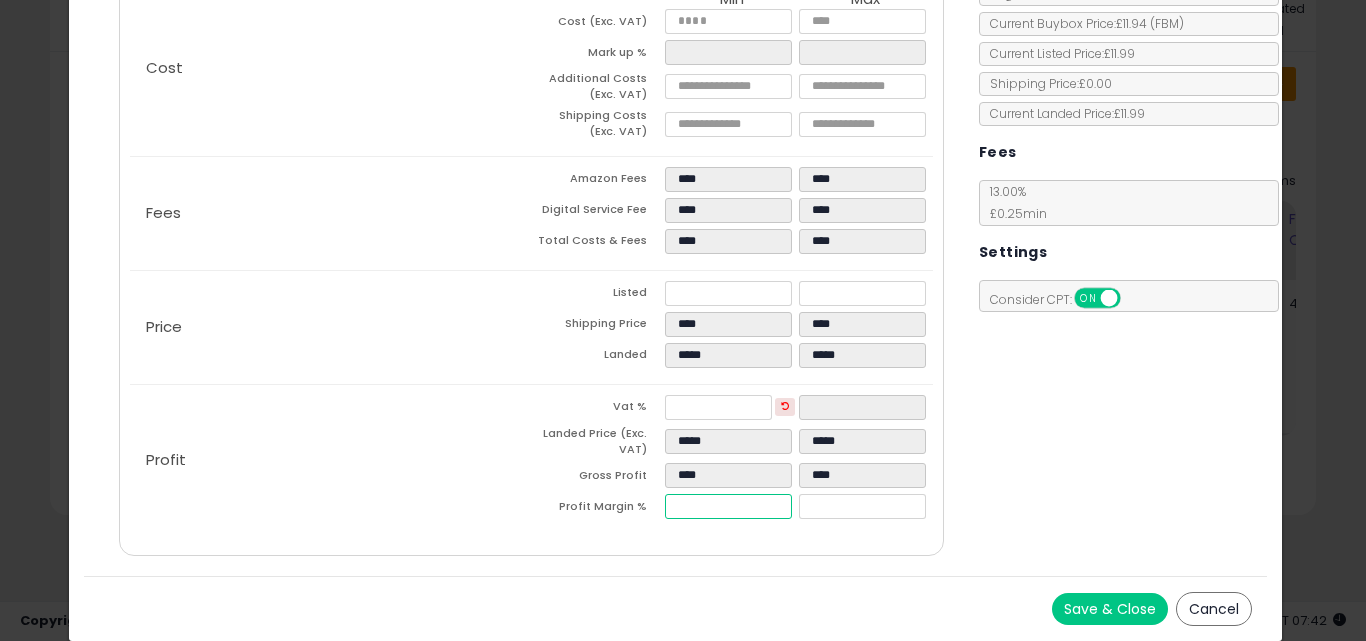 click on "*****" at bounding box center [728, 506] 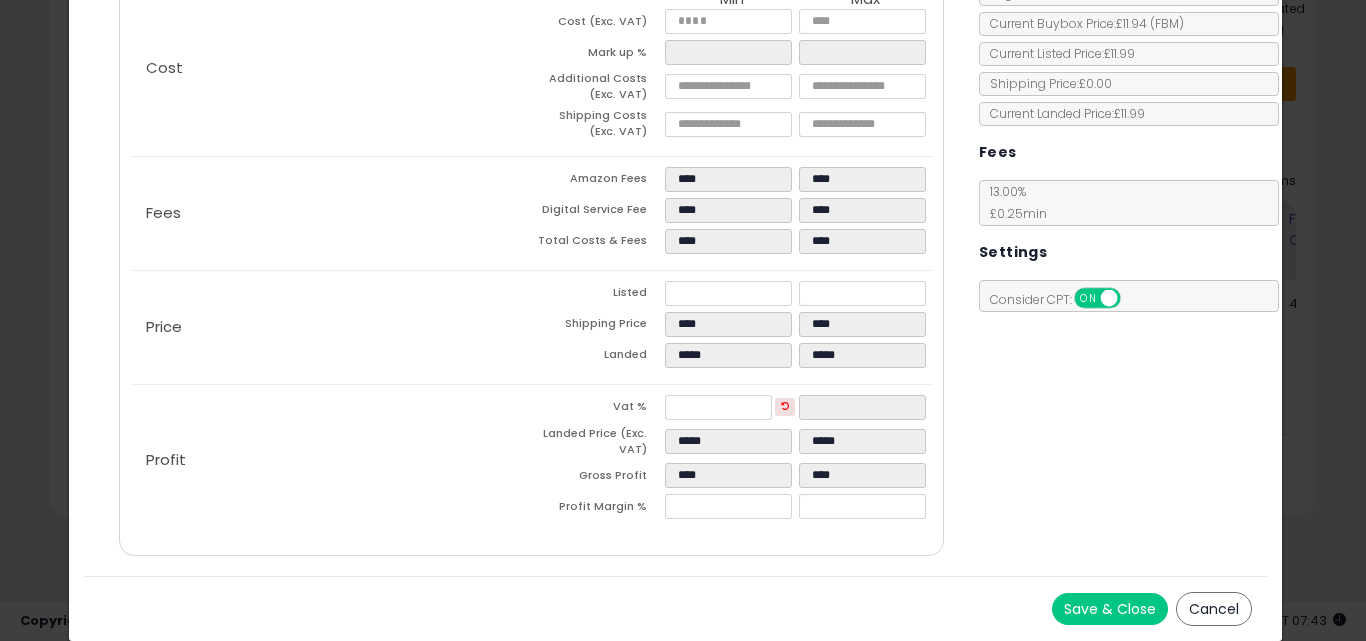 click on "Save & Close
Cancel" at bounding box center (676, 608) 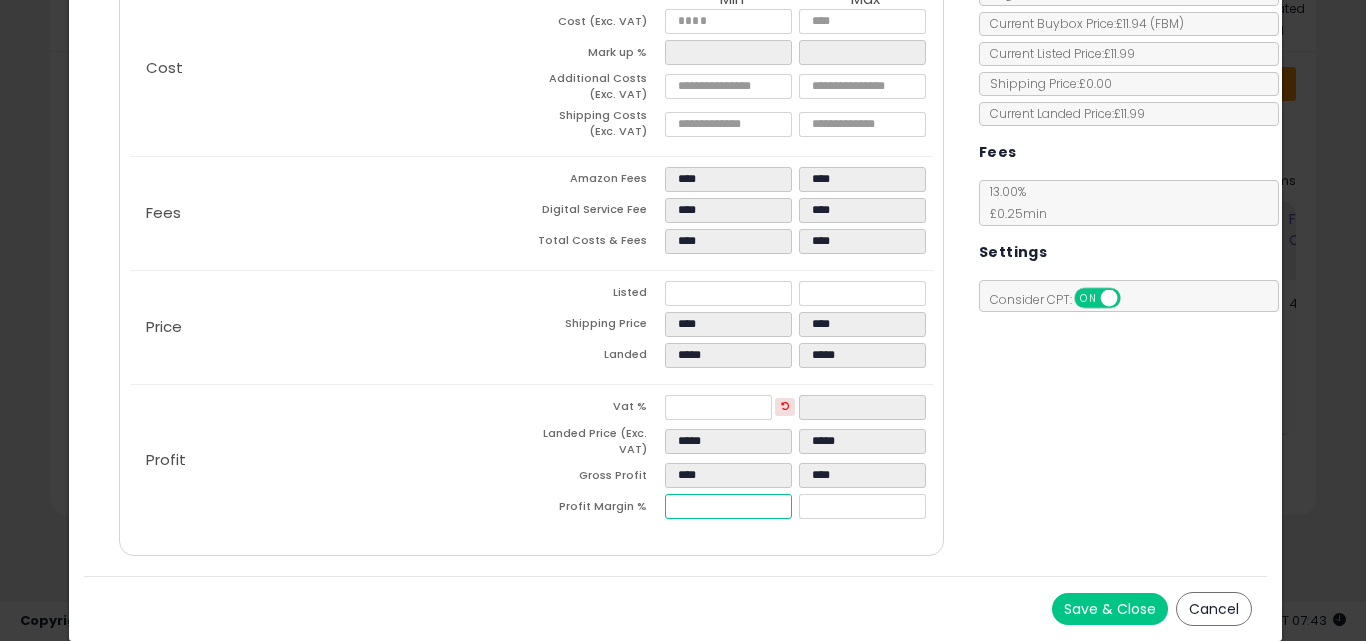 click on "*****" at bounding box center (728, 506) 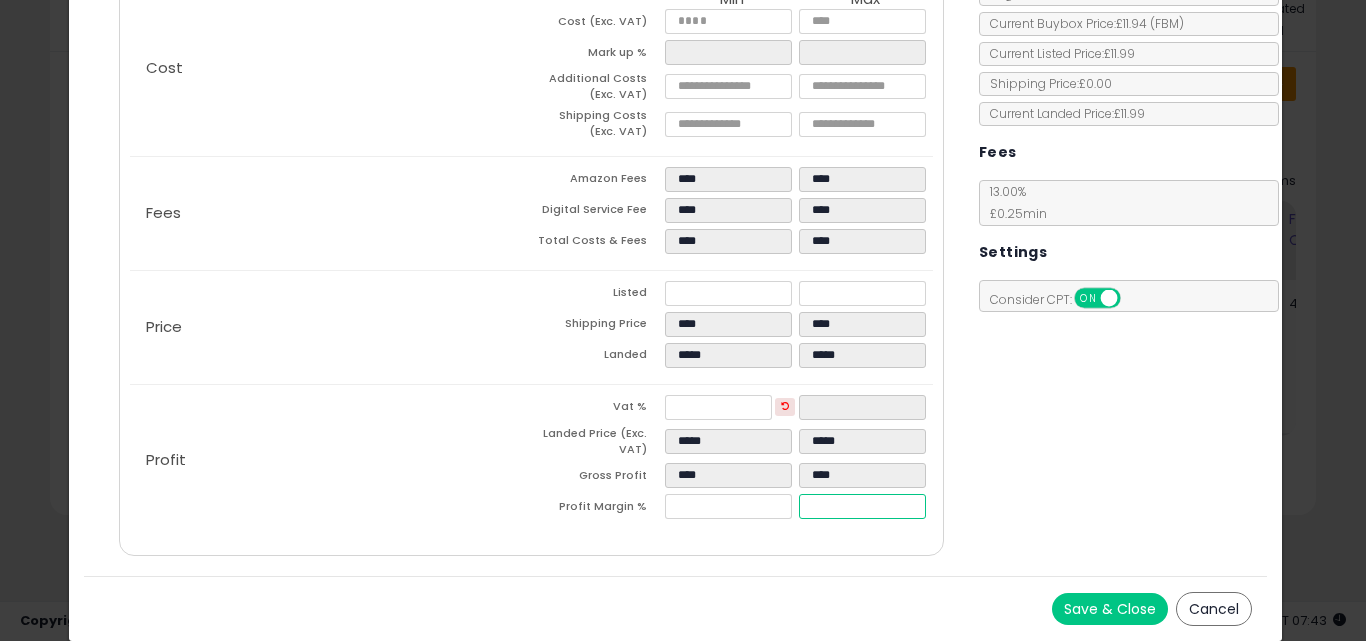 click on "*****" at bounding box center [862, 506] 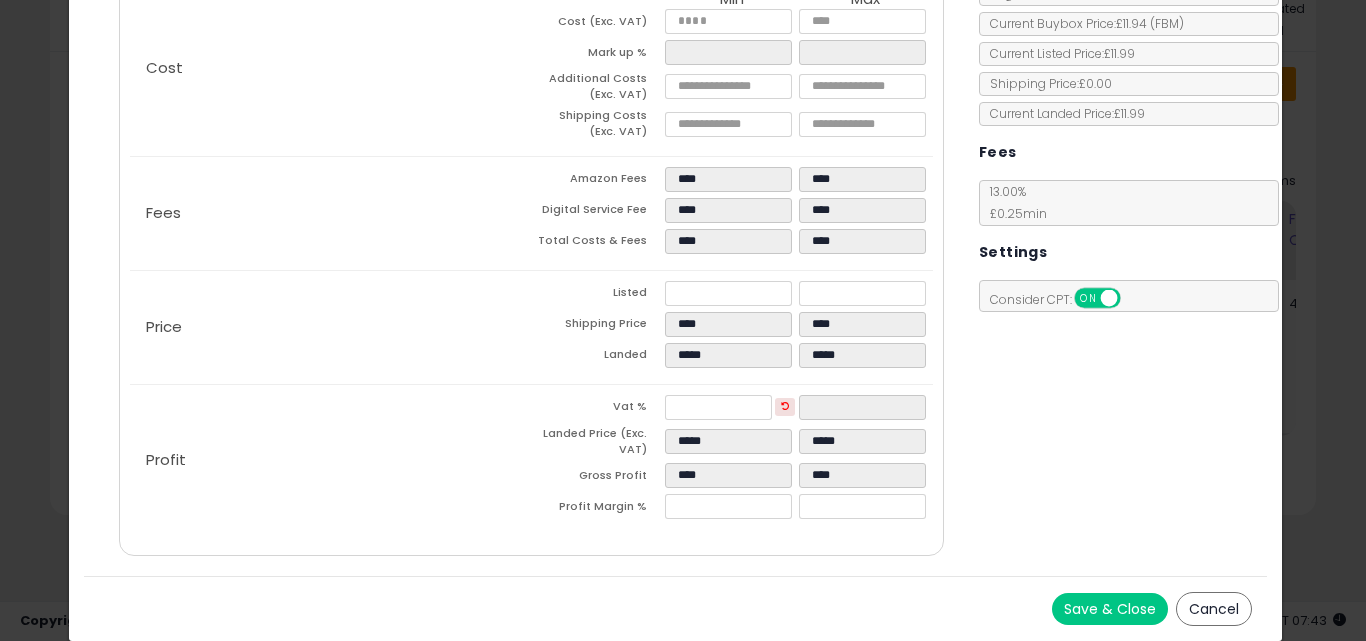 click on "Costs
Repricing Settings
Business Pricing
Analytics
Cost" at bounding box center [676, 237] 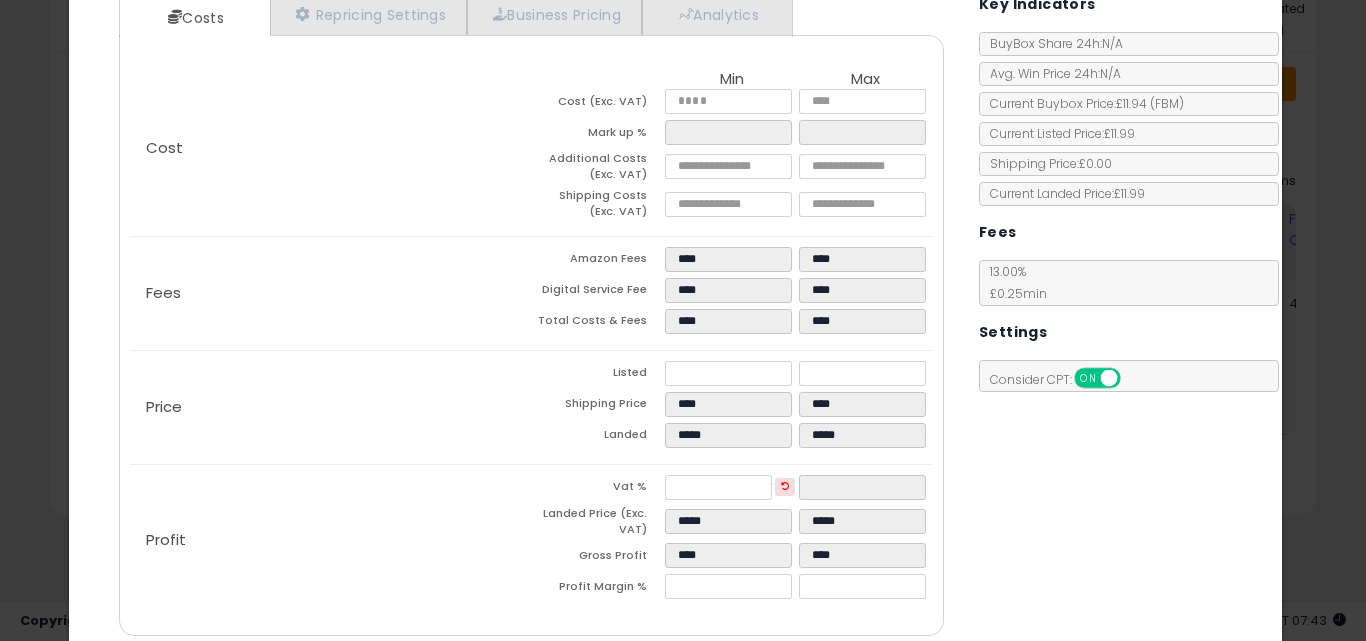 scroll, scrollTop: 277, scrollLeft: 0, axis: vertical 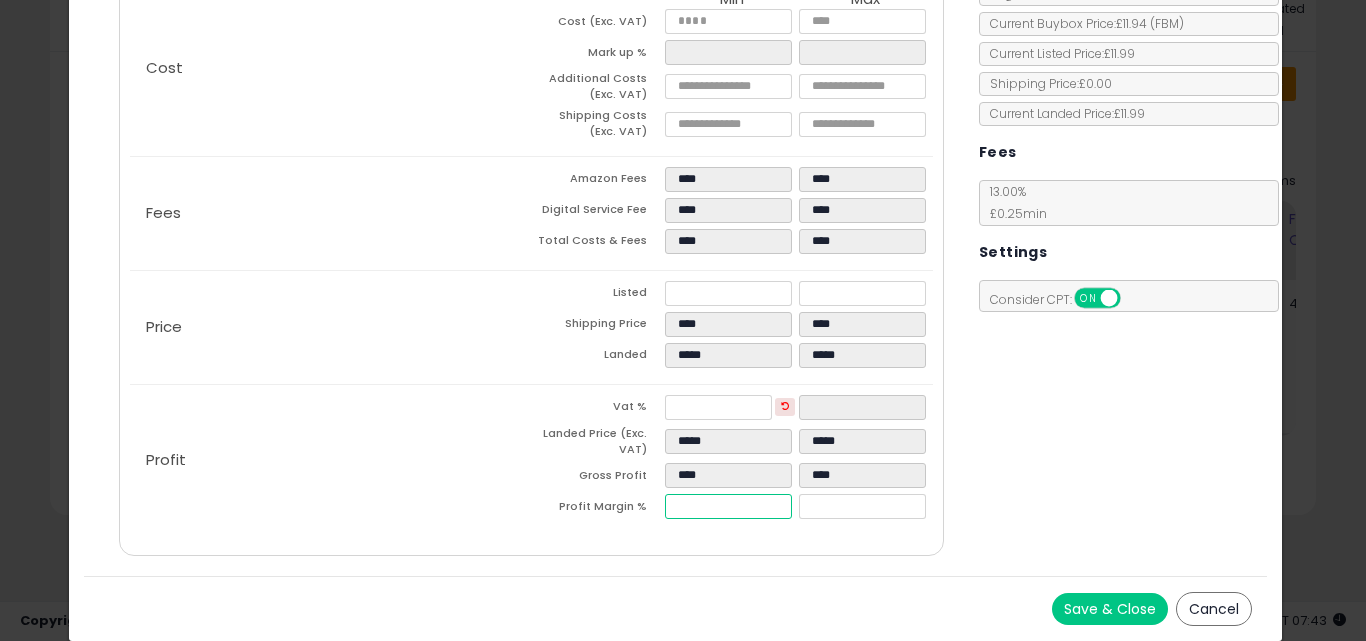 click on "*****" at bounding box center [728, 506] 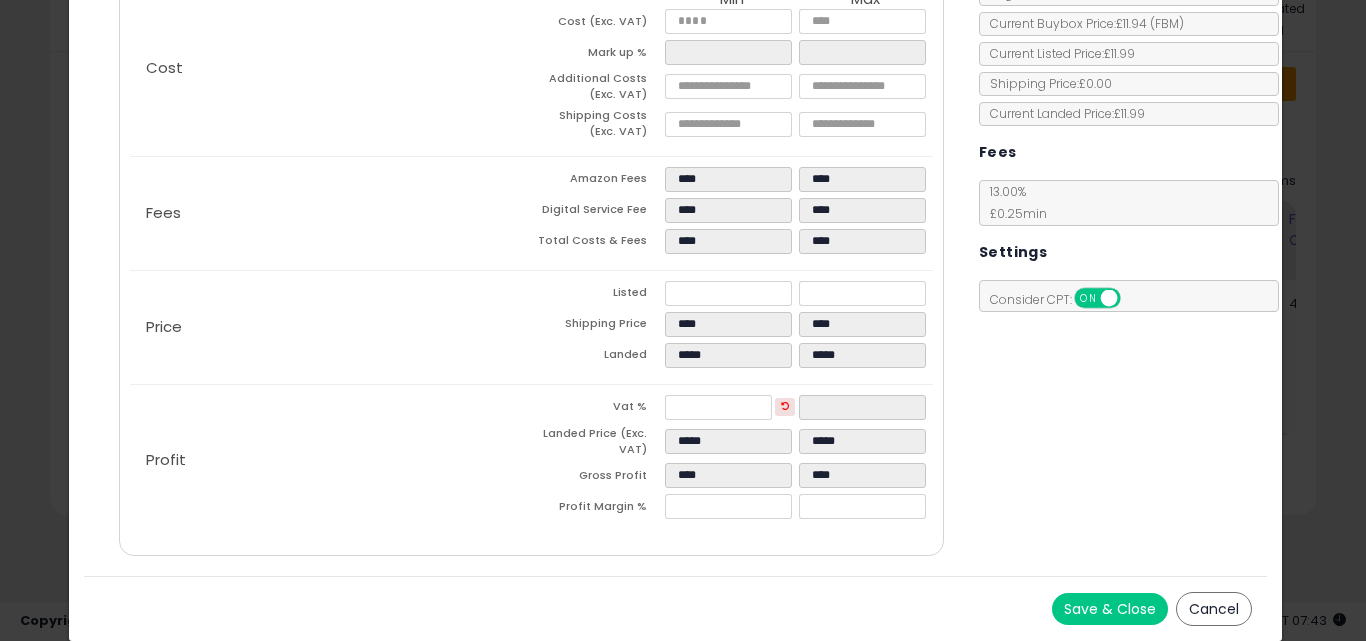 click on "Save & Close
Cancel" at bounding box center [676, 608] 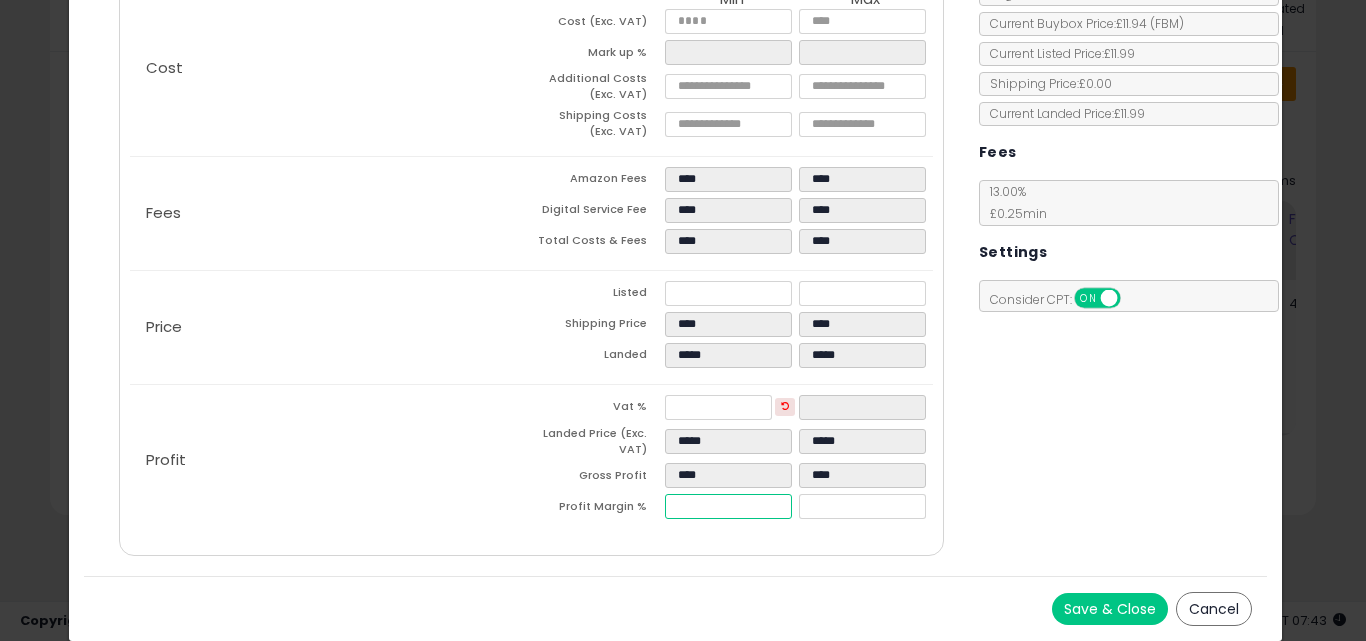 click on "*****" at bounding box center (728, 506) 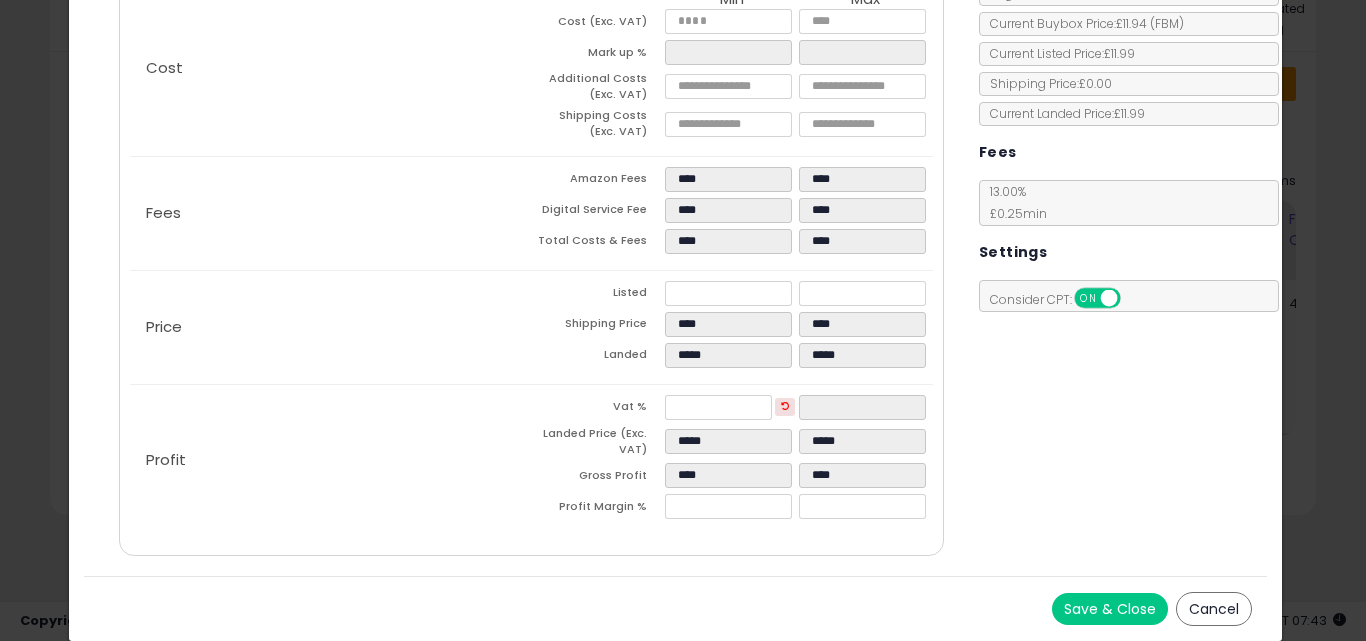 click on "Save & Close
Cancel" at bounding box center [676, 608] 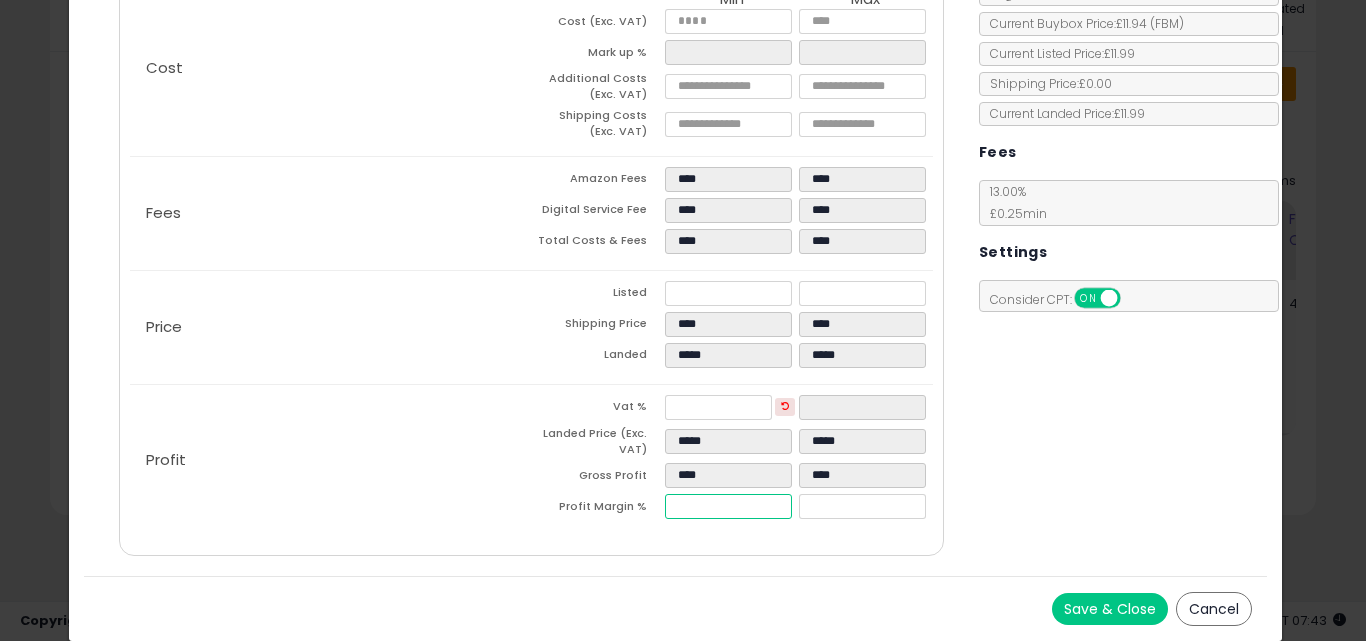 click on "*****" at bounding box center [728, 506] 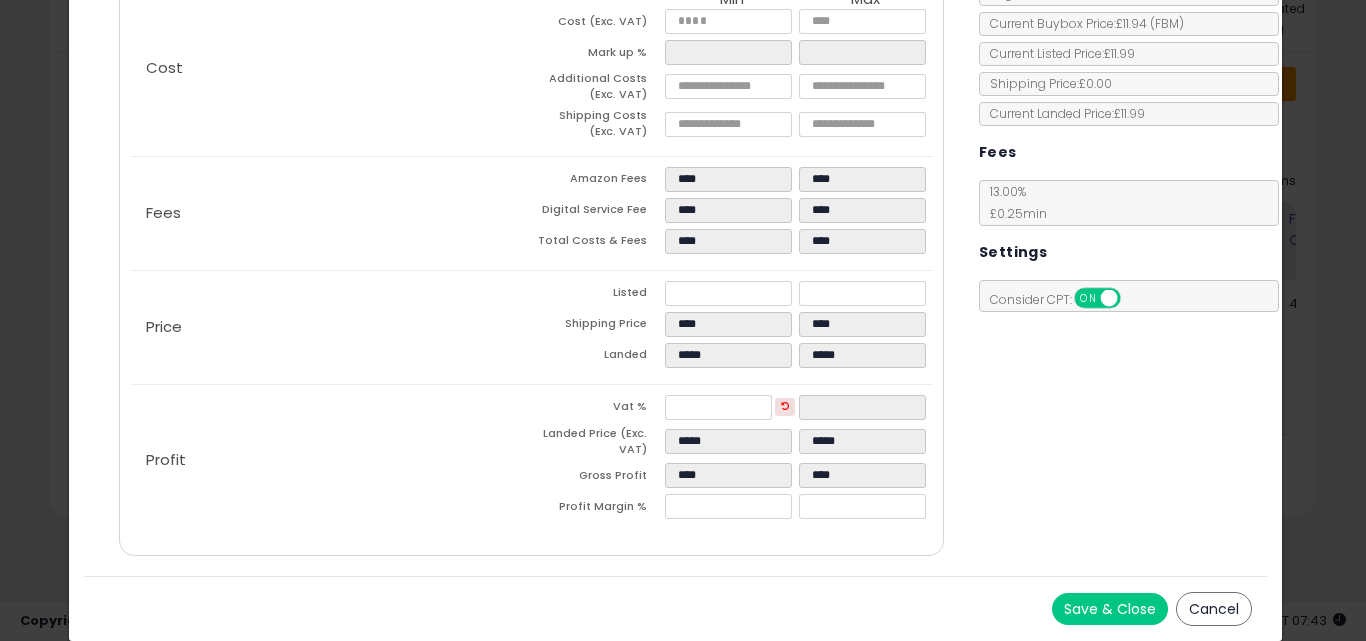 click on "Costs
Repricing Settings
Business Pricing
Analytics
Cost" at bounding box center (531, 237) 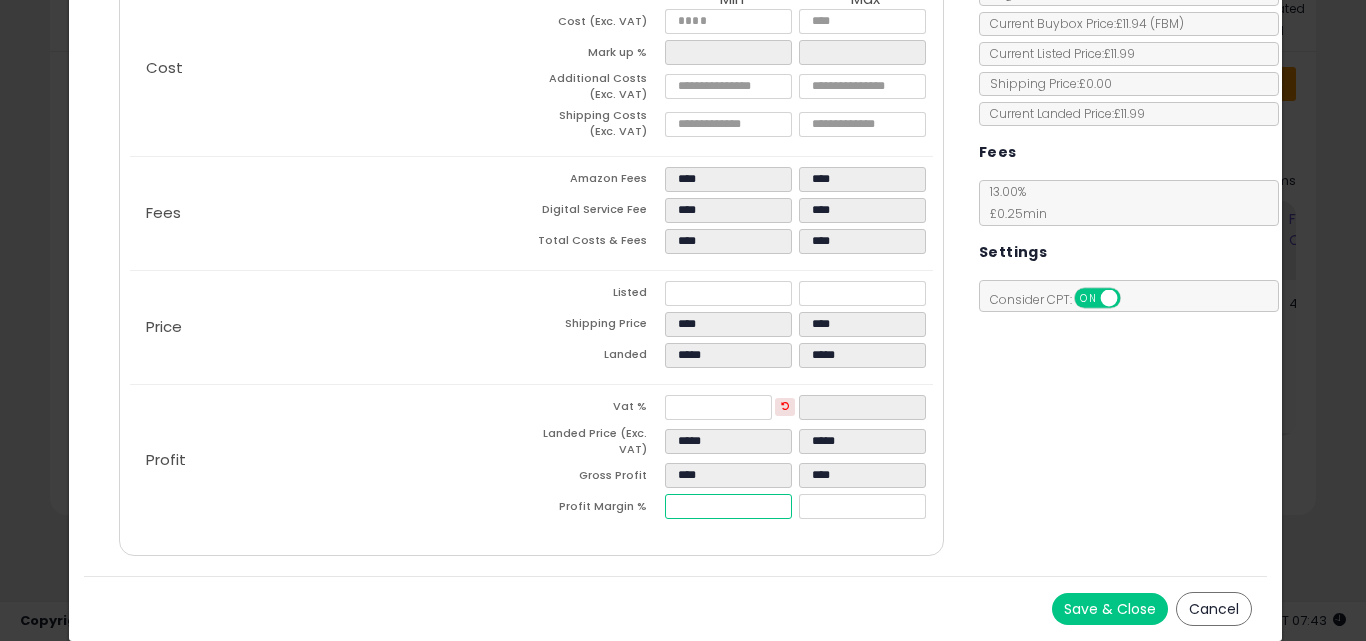 click on "****" at bounding box center (728, 506) 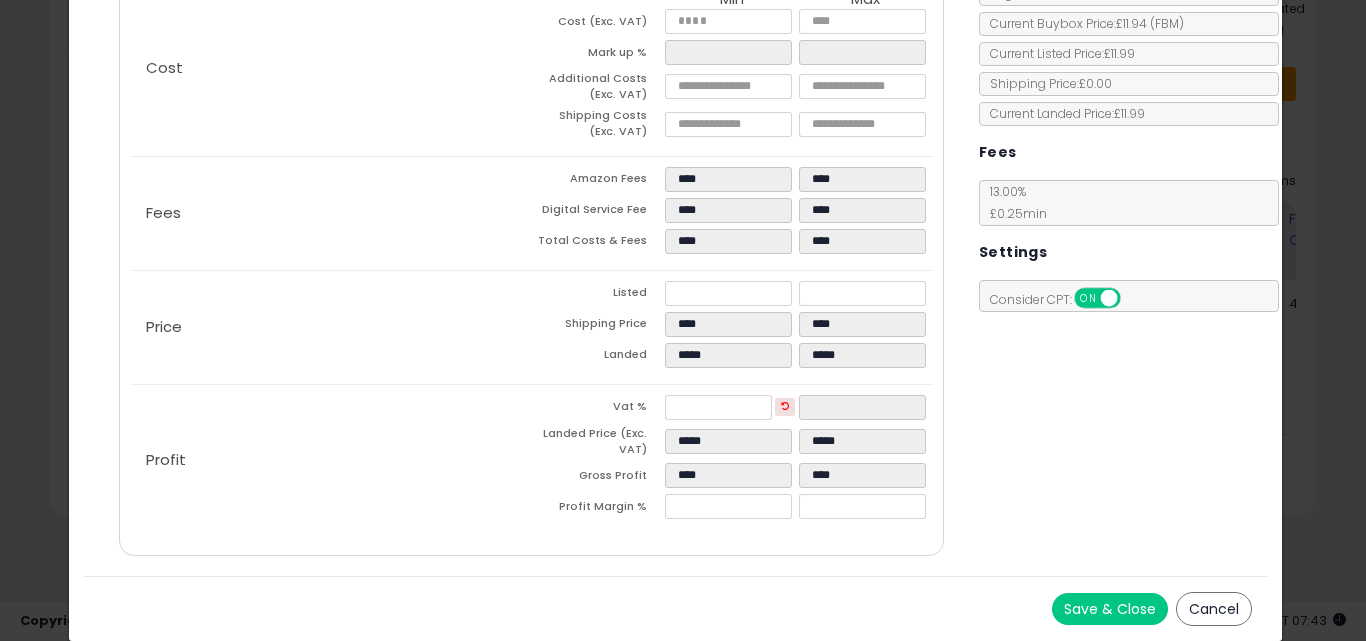 click on "Save & Close
Cancel" at bounding box center [676, 608] 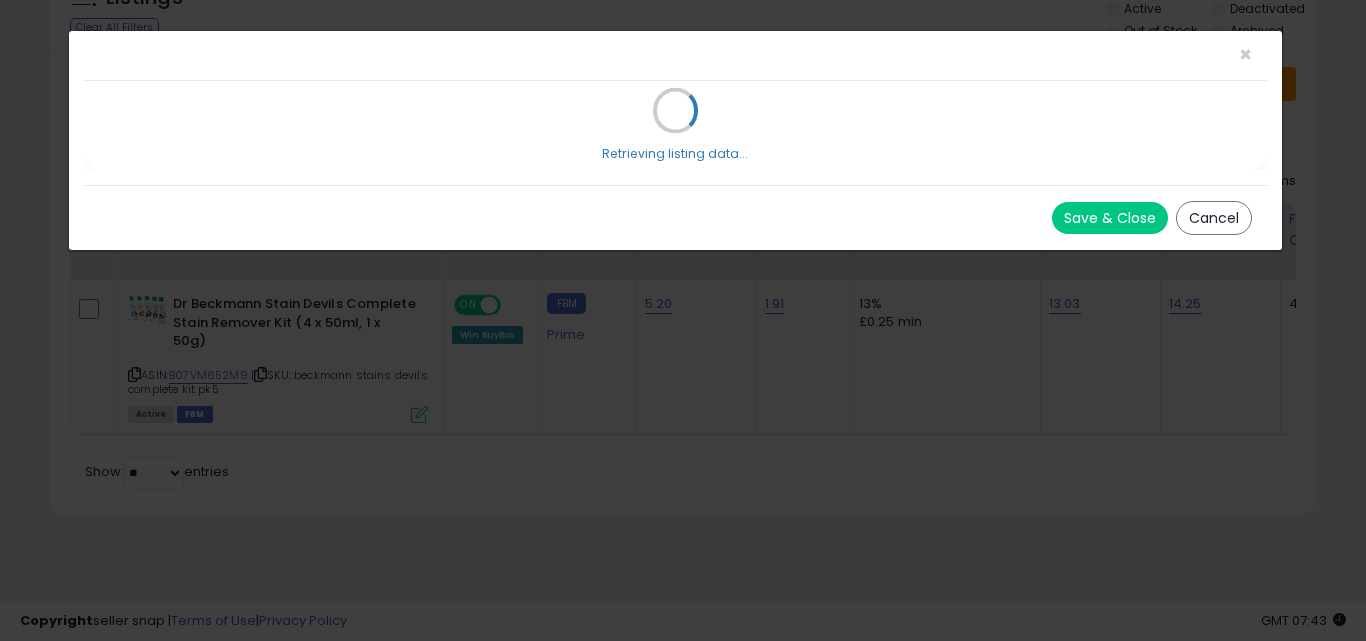 scroll, scrollTop: 0, scrollLeft: 0, axis: both 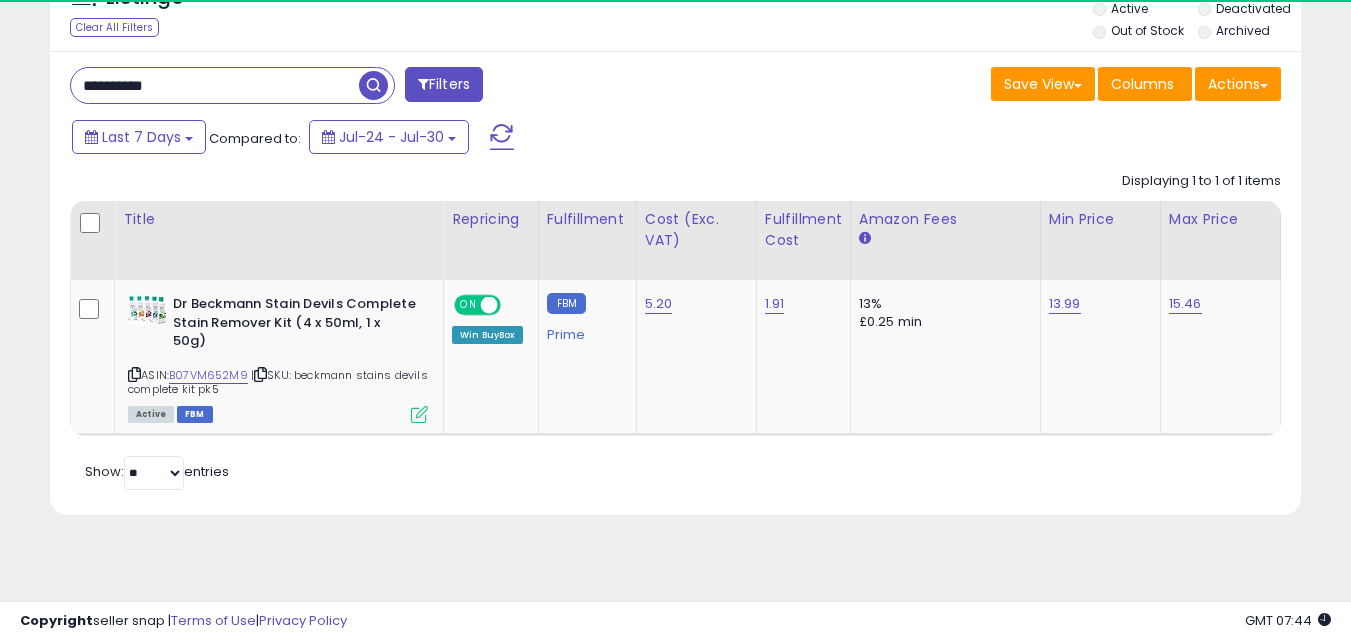 click on "**********" at bounding box center (215, 85) 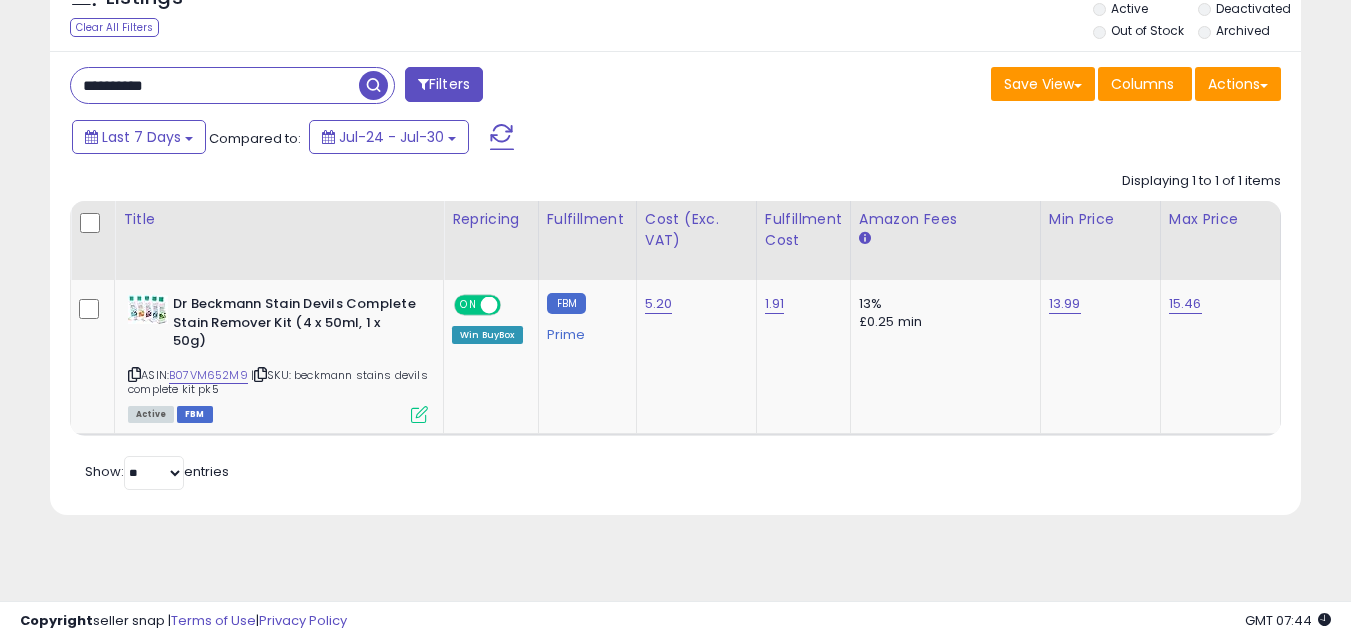 click on "**********" at bounding box center (215, 85) 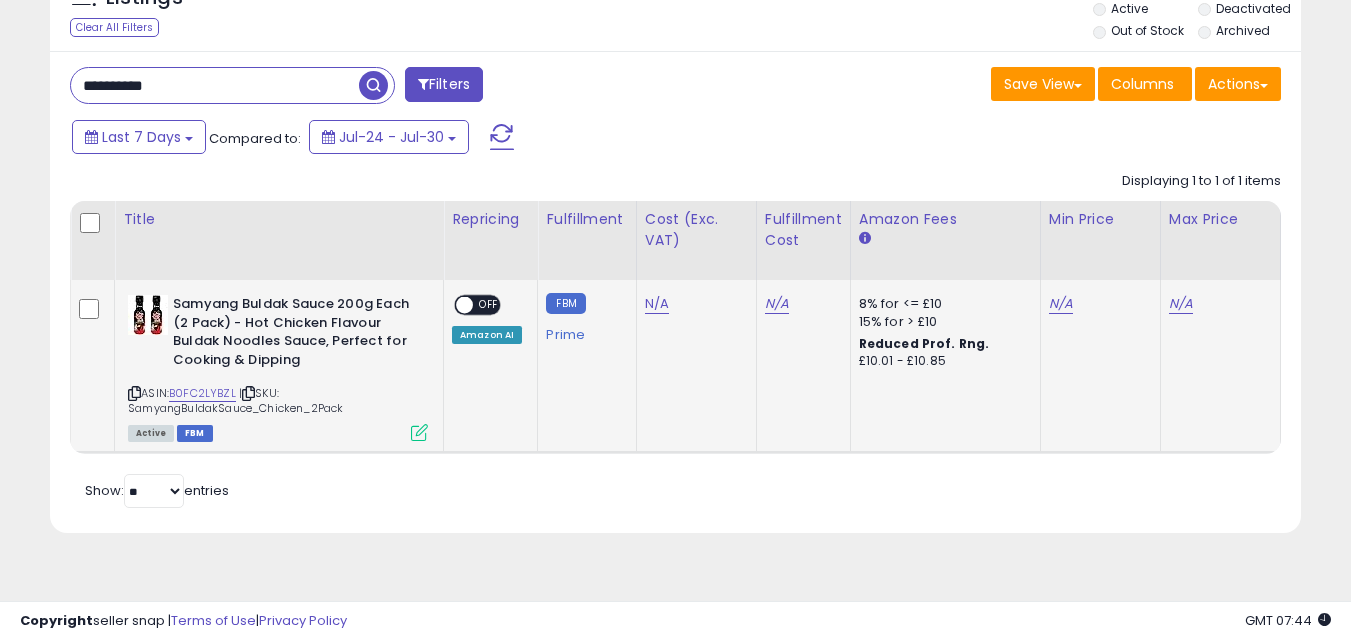 click at bounding box center [419, 432] 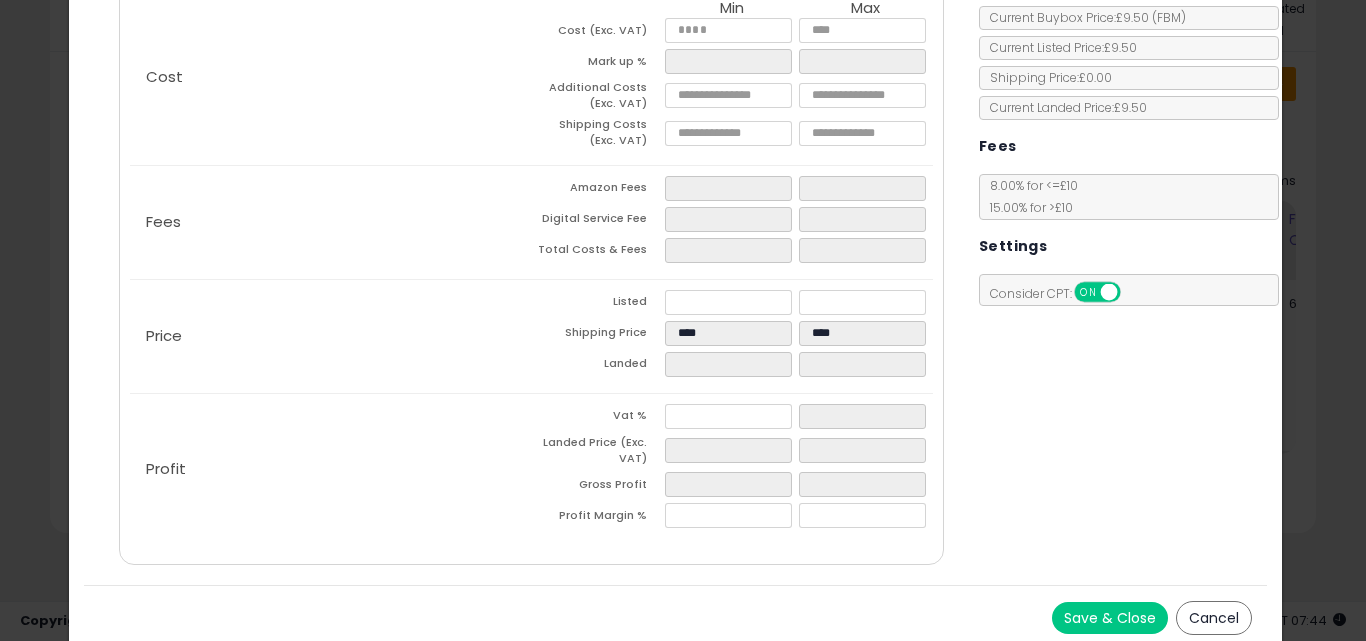 scroll, scrollTop: 307, scrollLeft: 0, axis: vertical 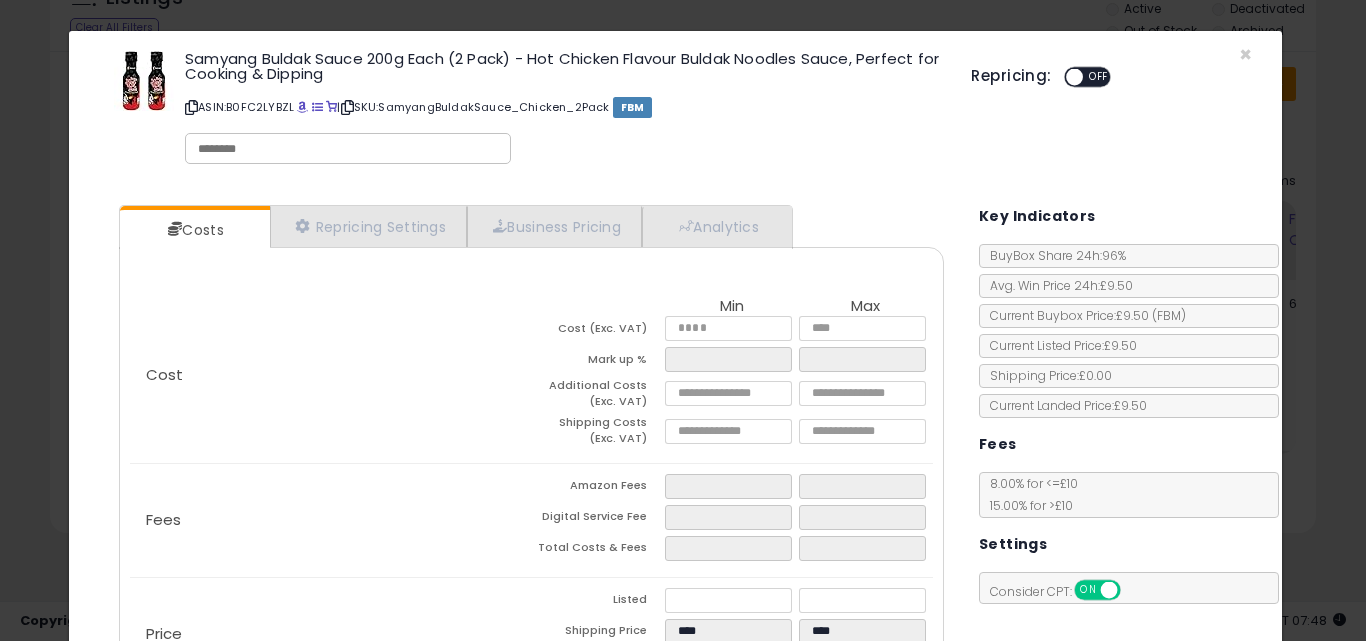 click on "Repricing:
ON   OFF" at bounding box center [1111, 74] 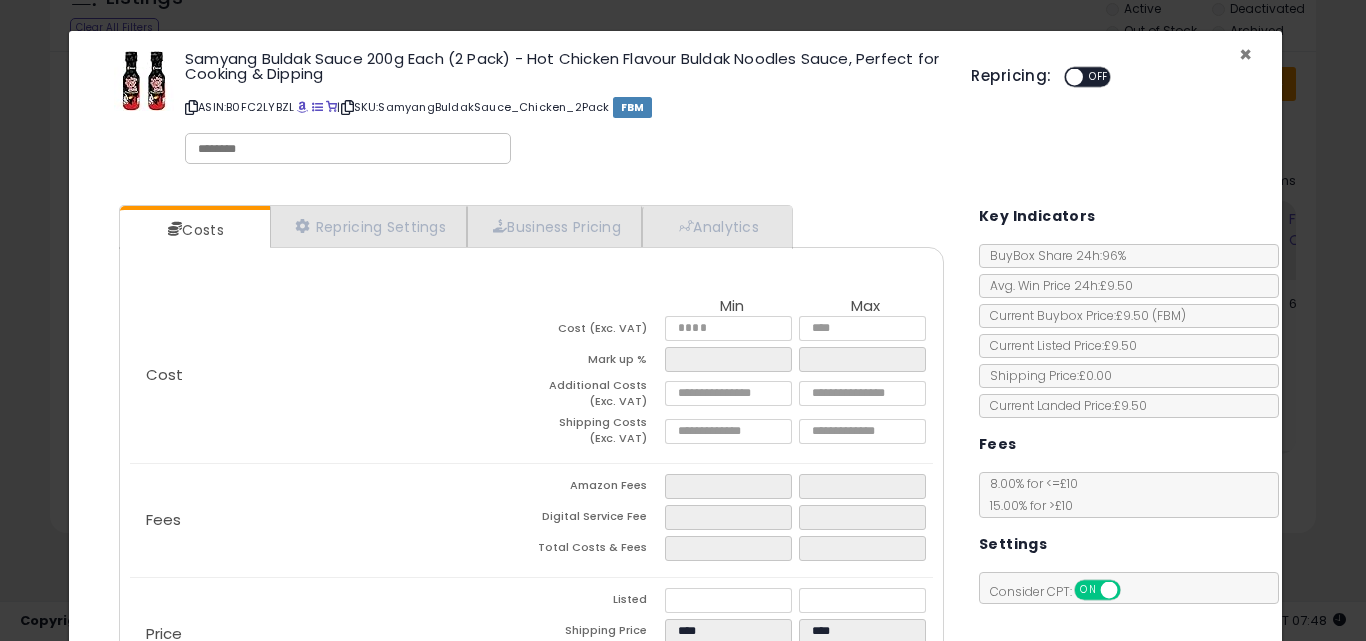 click on "×" at bounding box center (1245, 54) 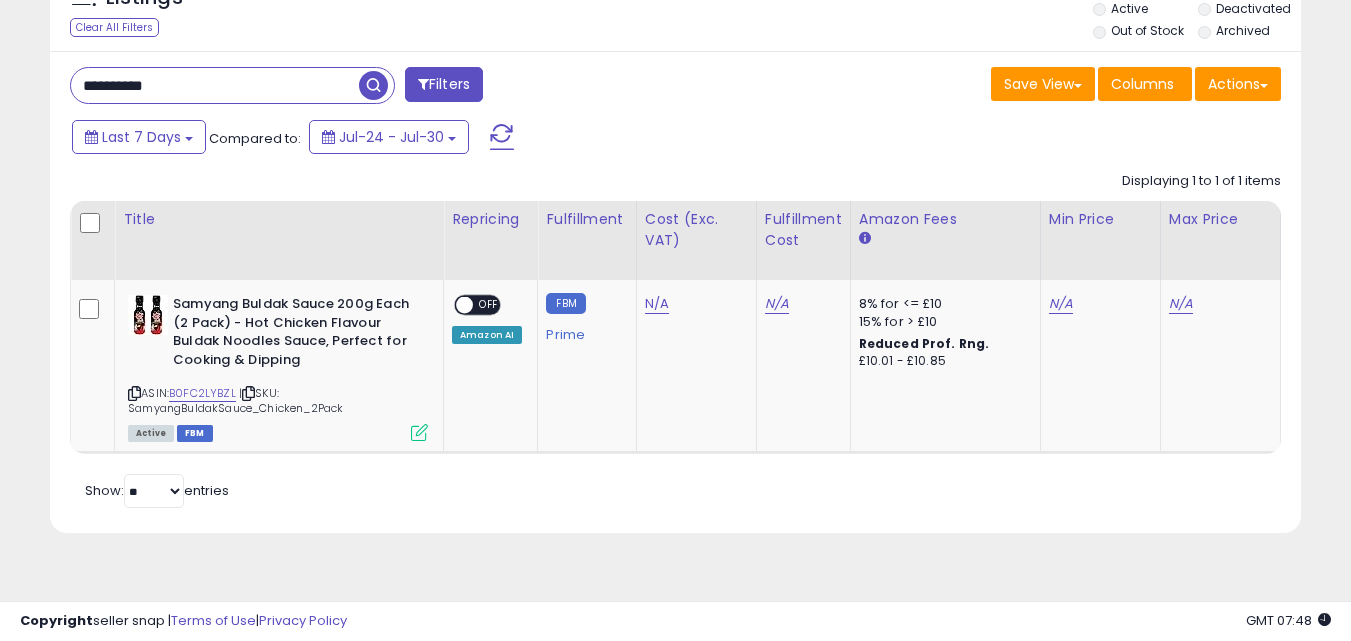 click on "**********" at bounding box center [215, 85] 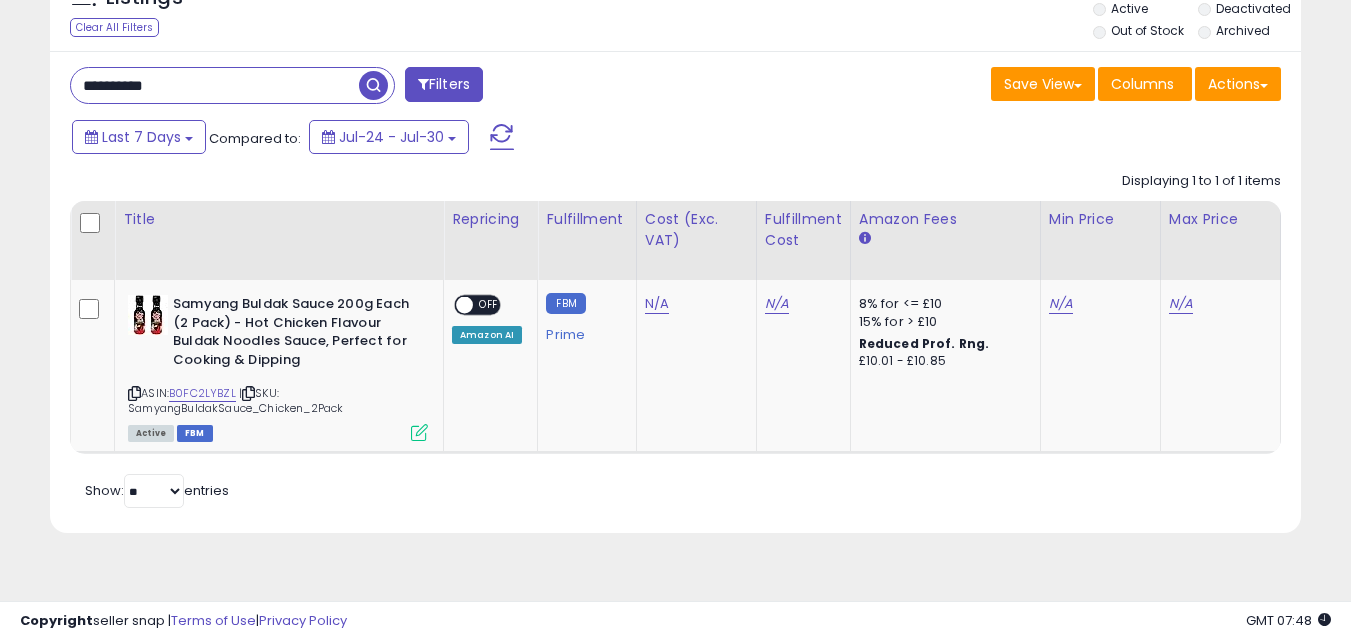 click on "**********" at bounding box center (215, 85) 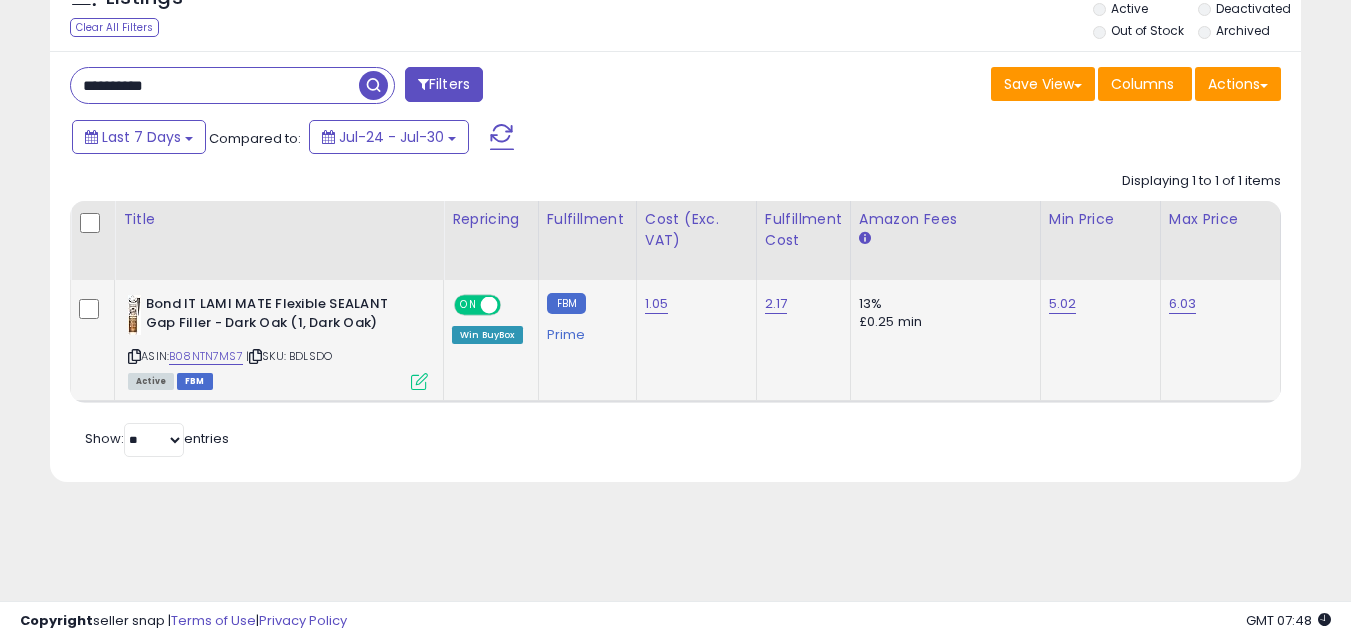 click at bounding box center [419, 381] 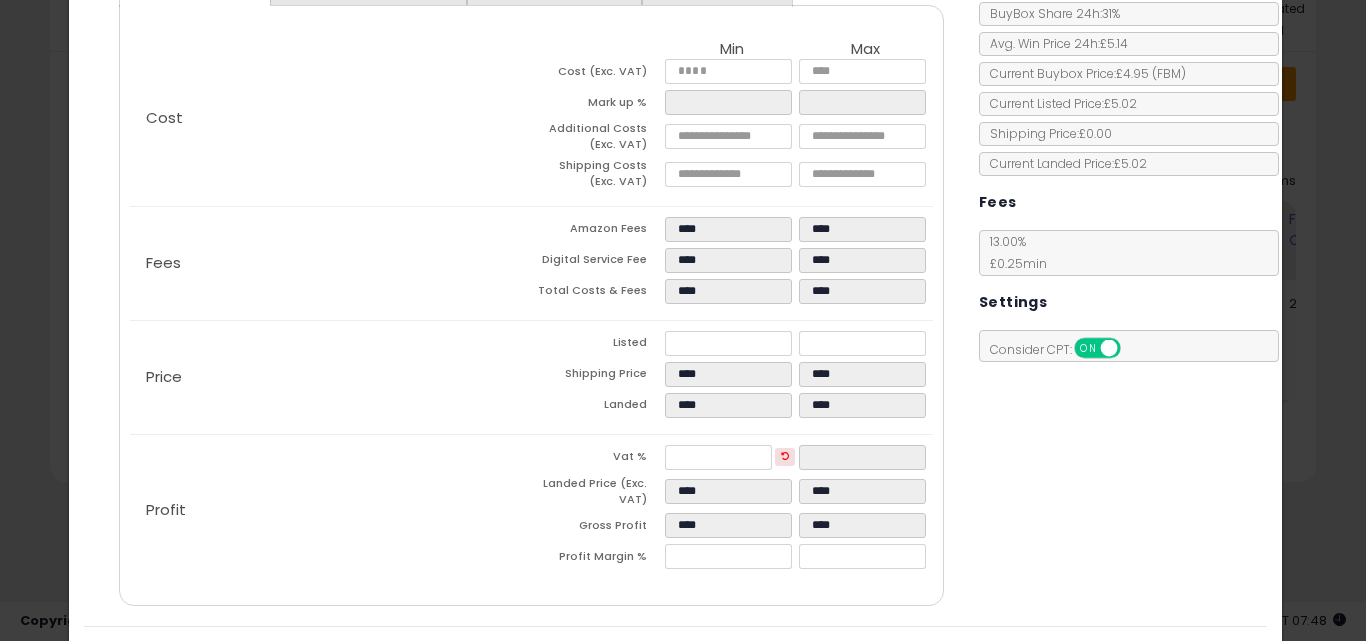 scroll, scrollTop: 277, scrollLeft: 0, axis: vertical 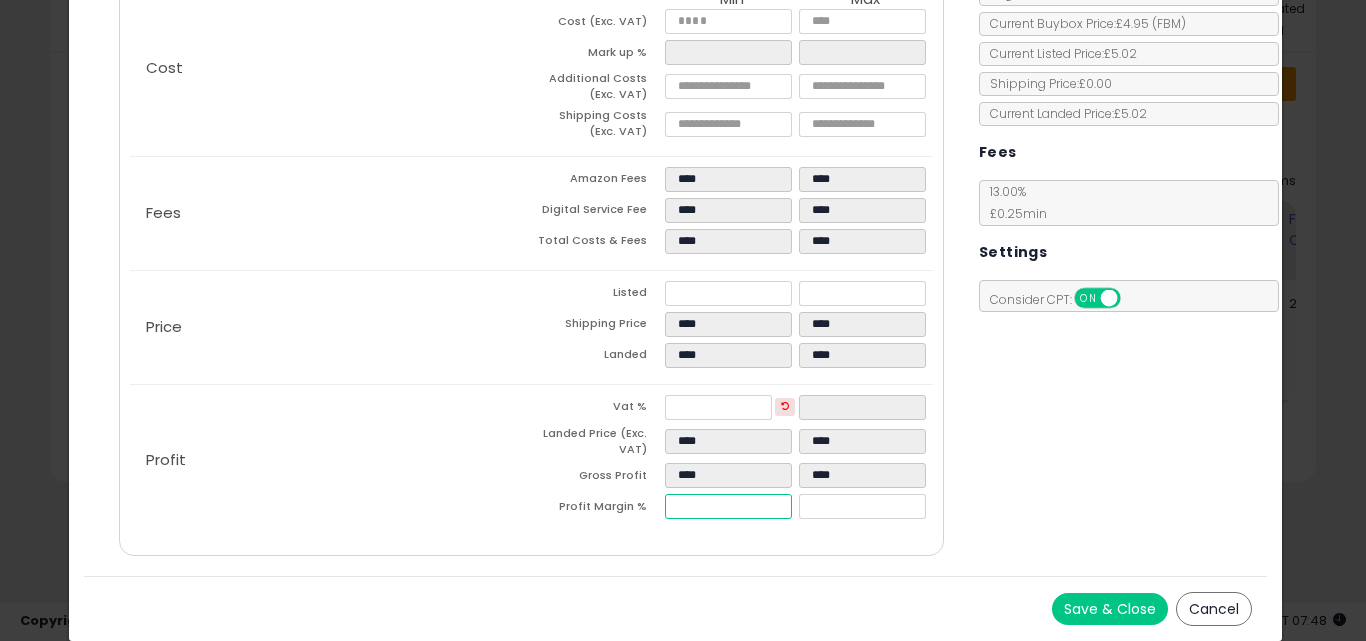 click on "****" at bounding box center [728, 506] 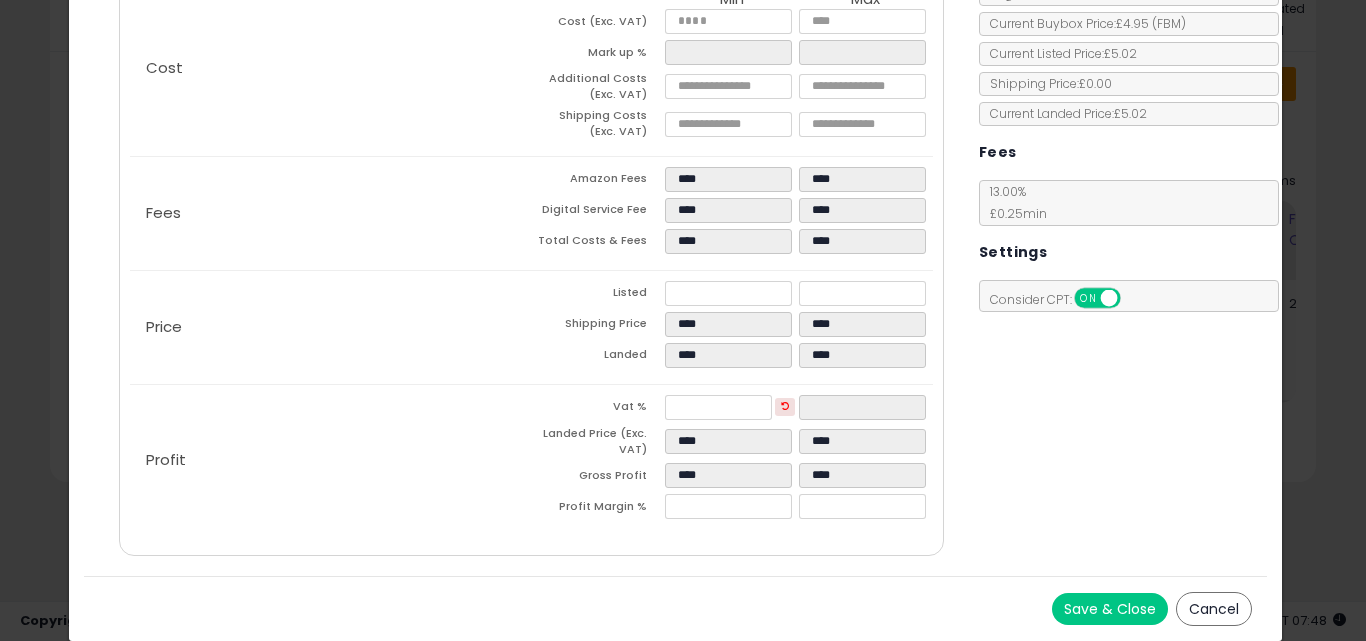 click on "Costs
Repricing Settings
Business Pricing
Analytics
Cost" at bounding box center (531, 237) 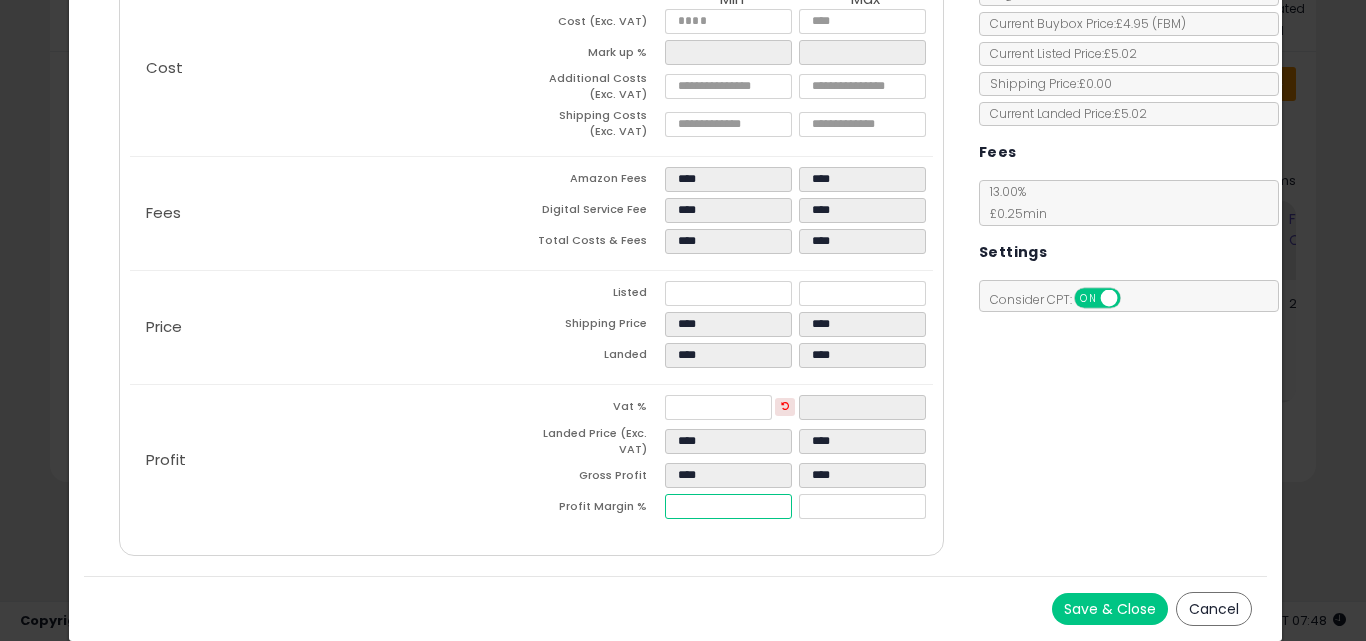click on "****" at bounding box center (728, 506) 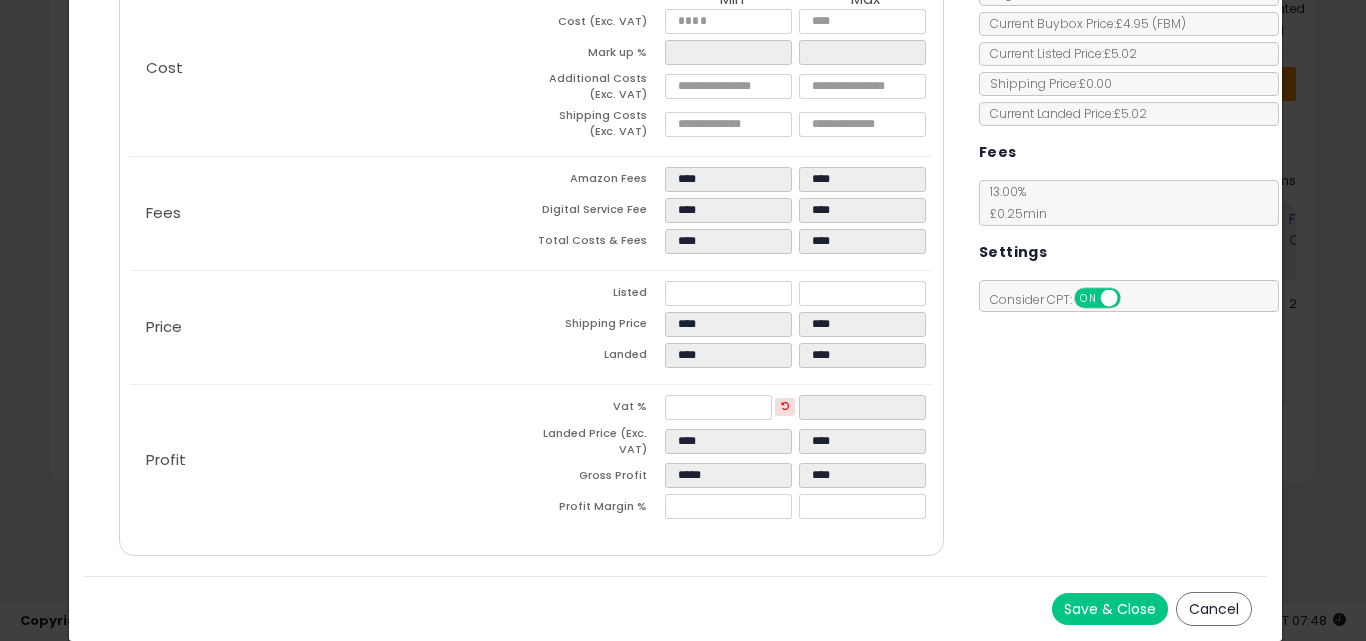 click on "Save & Close
Cancel" at bounding box center [676, 608] 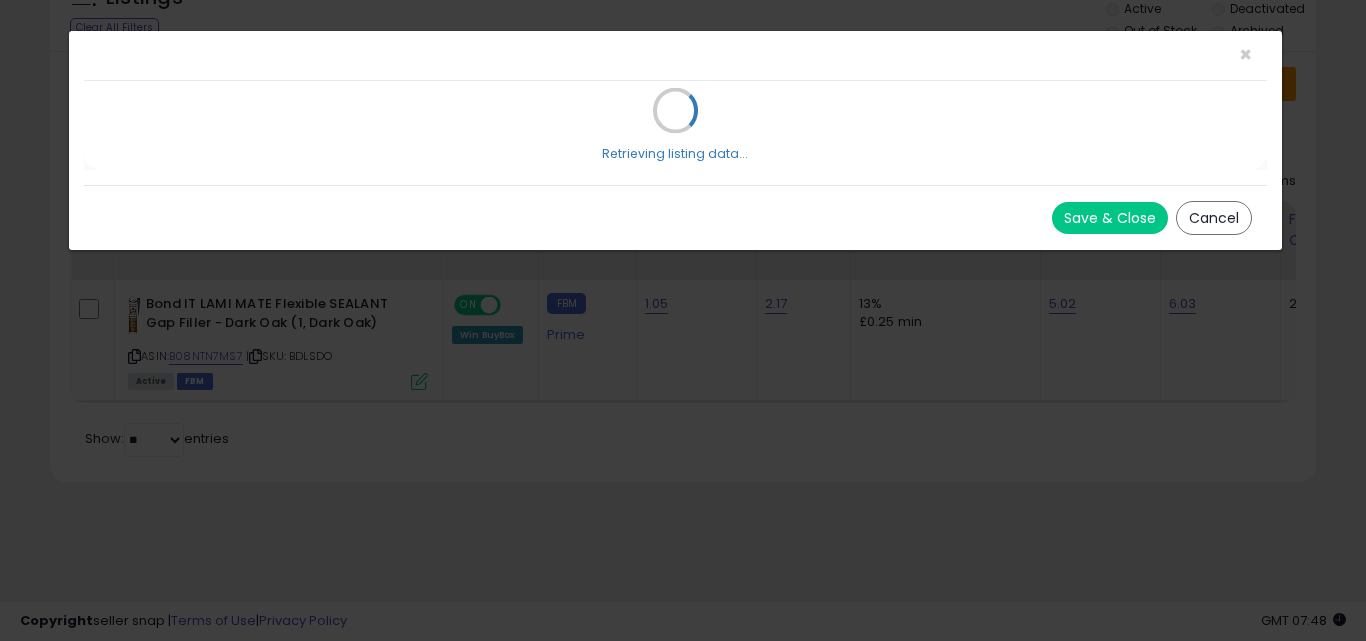 scroll, scrollTop: 0, scrollLeft: 0, axis: both 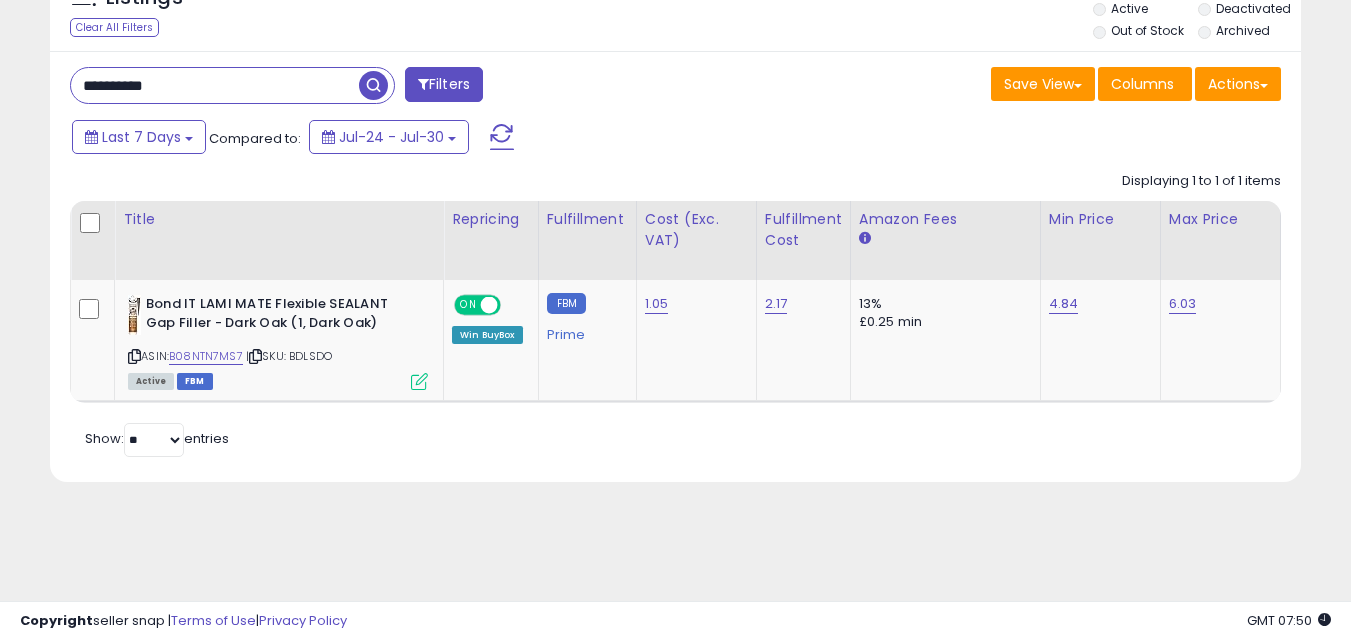 click on "**********" at bounding box center [215, 85] 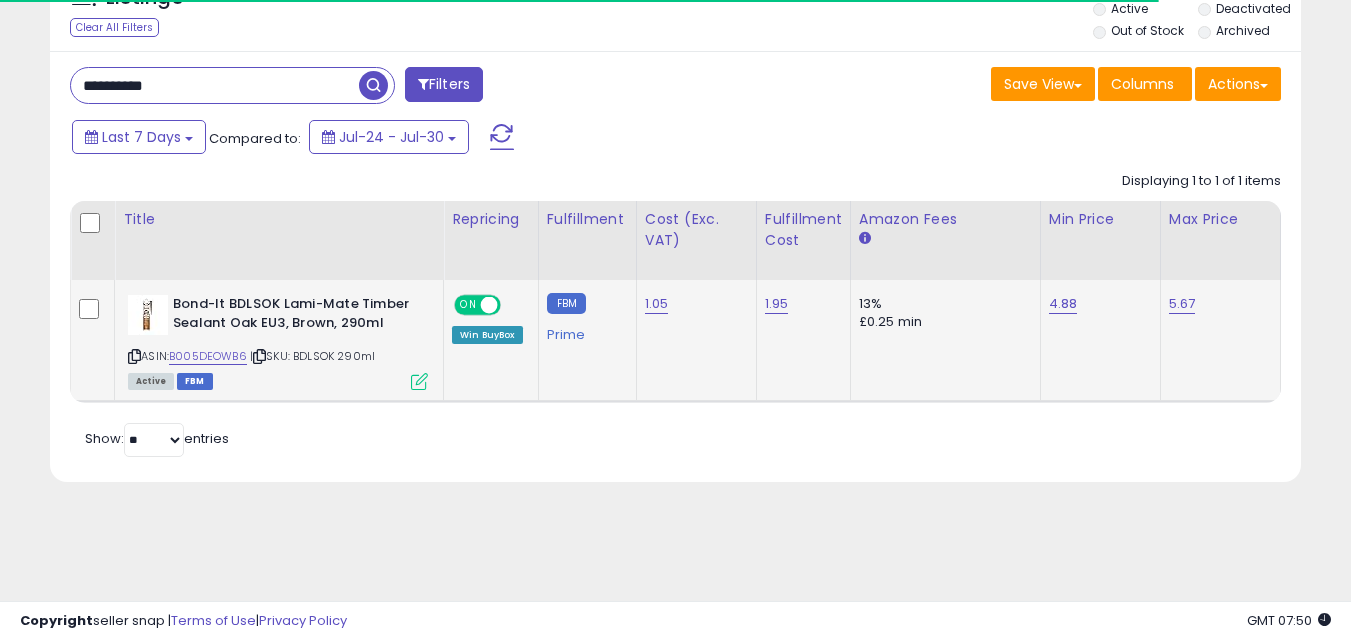 click on "Bond-It BDLSOK Lami-Mate Timber Sealant Oak EU3, Brown, 290ml  ASIN:  B005DEOWB6    |   SKU: BDLSOK  290ml Active FBM" 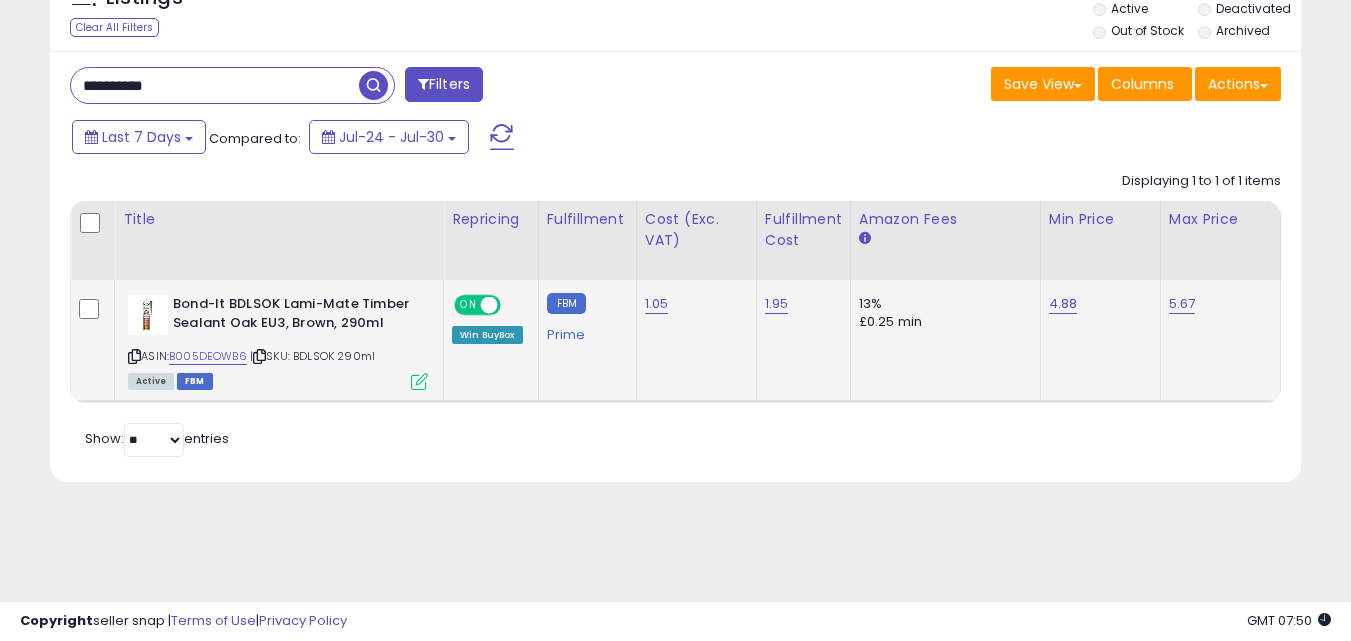 click at bounding box center [419, 381] 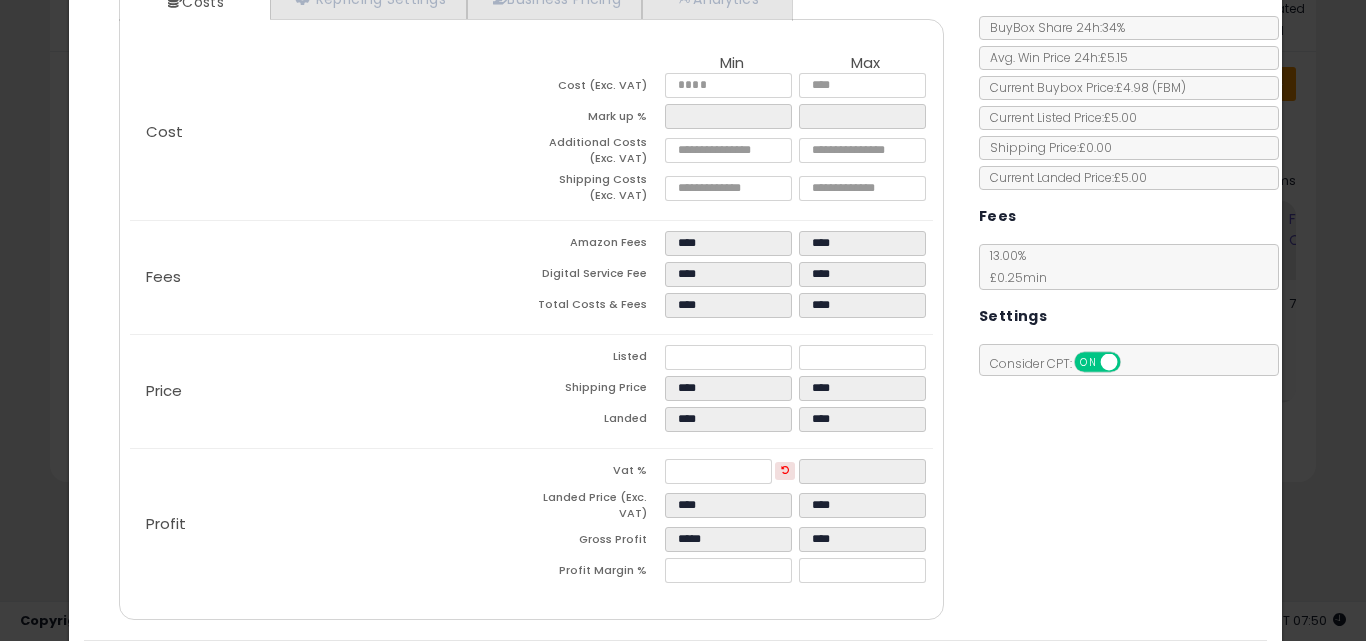 scroll, scrollTop: 253, scrollLeft: 0, axis: vertical 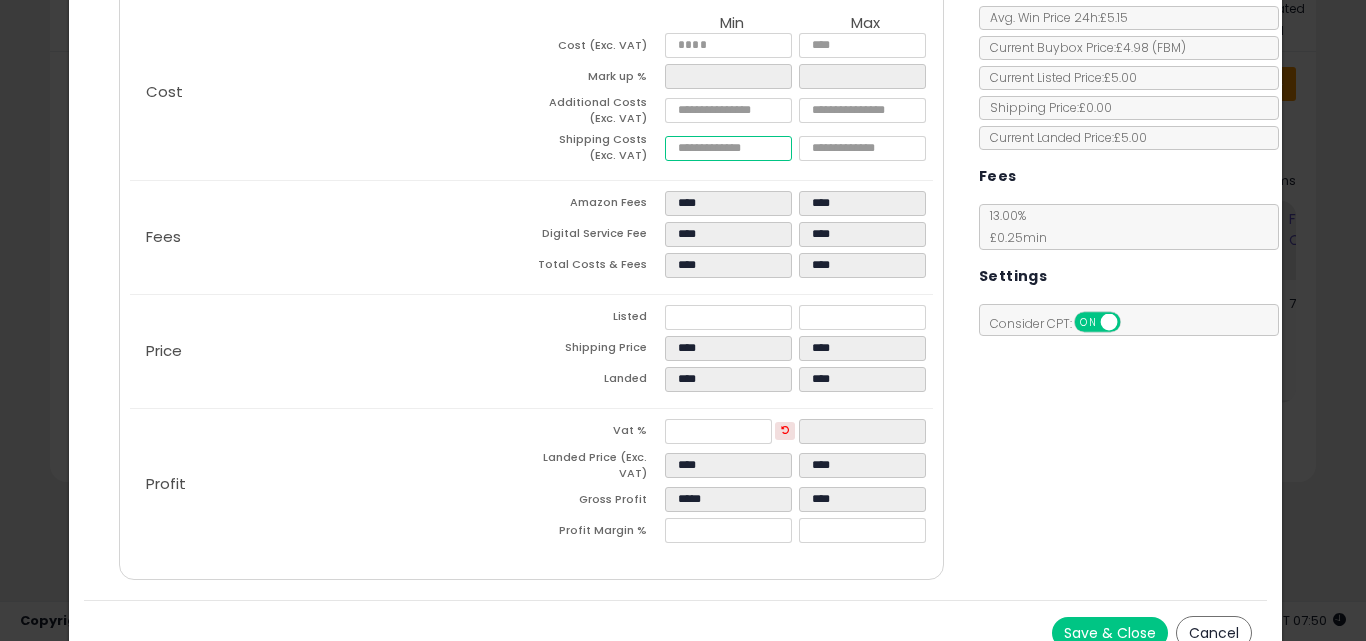 click on "****" at bounding box center [728, 148] 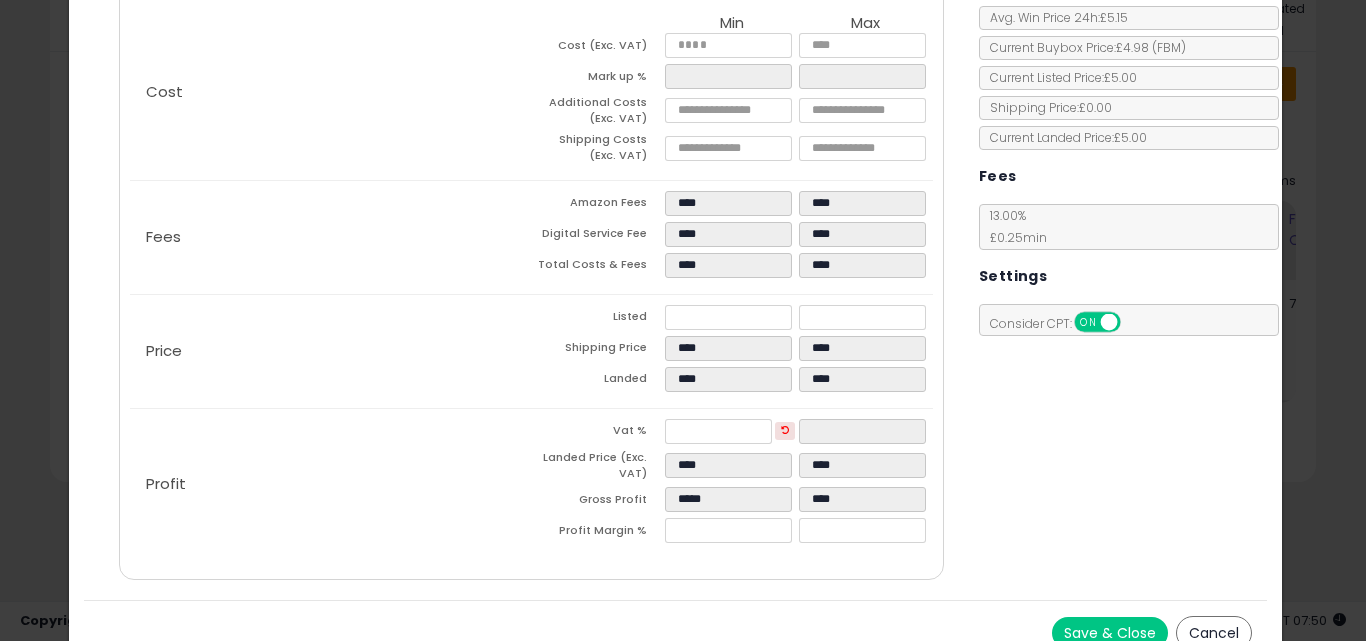 click on "Price
Listed
****
****
Shipping Price
****
****
Landed
****
****" 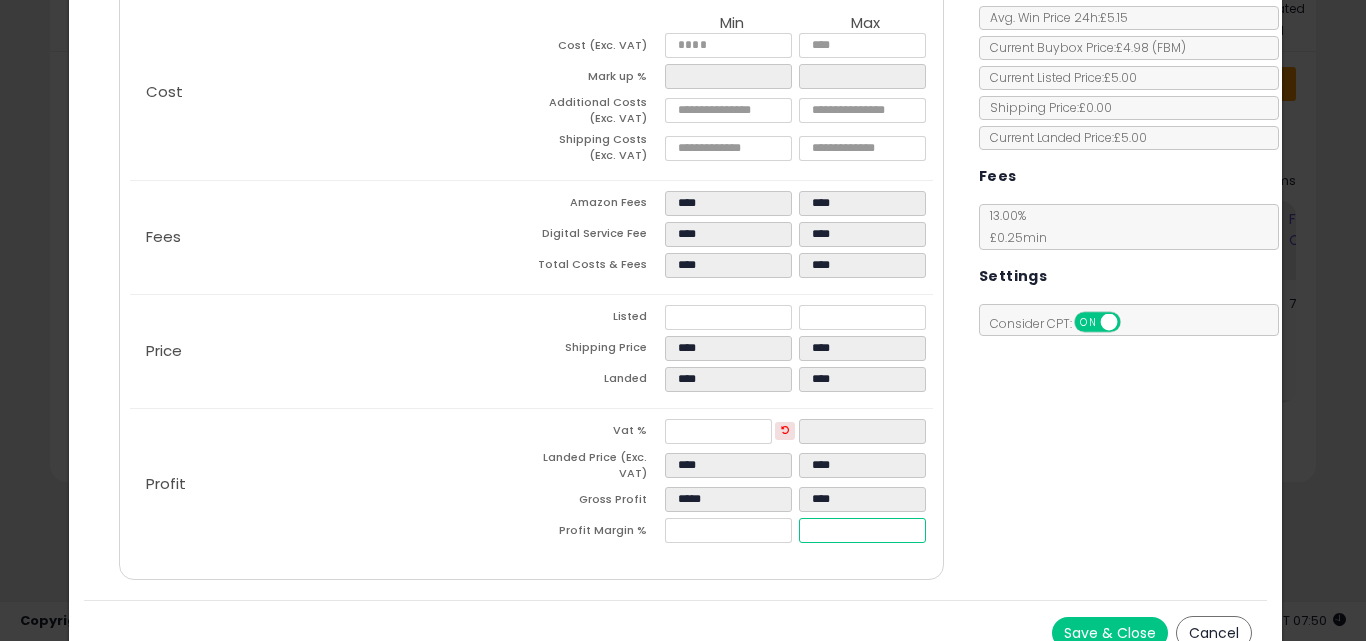 click on "*****" at bounding box center [862, 530] 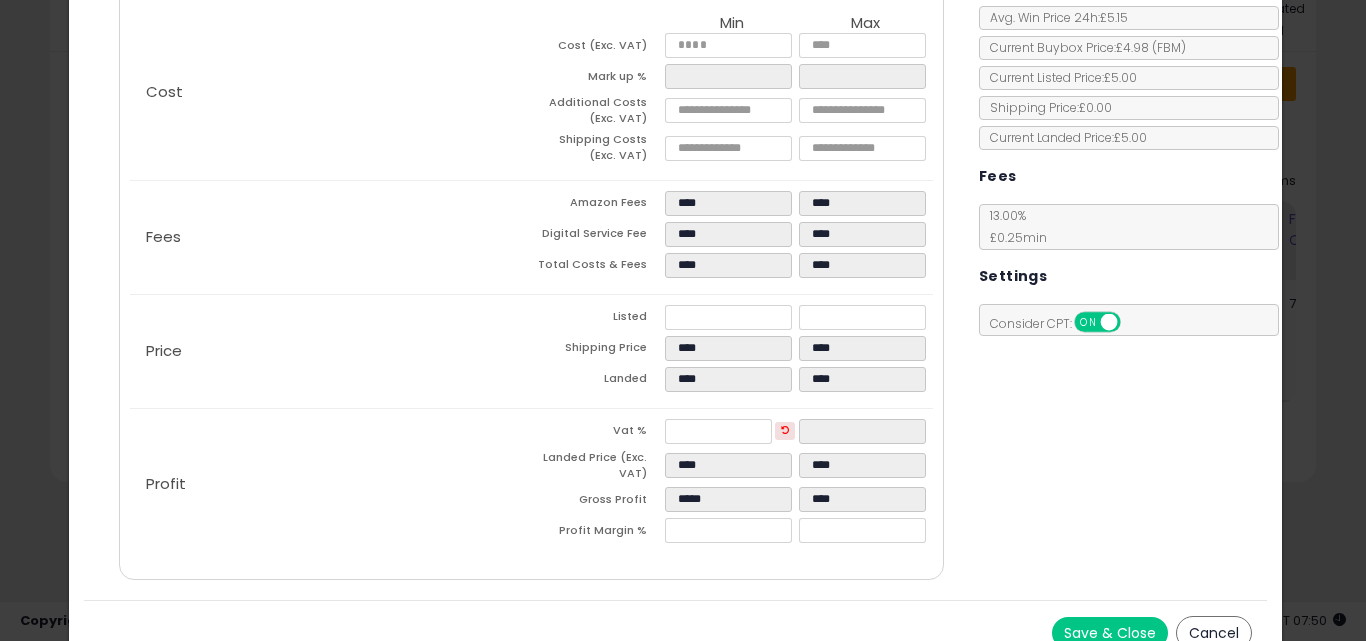click on "Save & Close
Cancel" at bounding box center (676, 632) 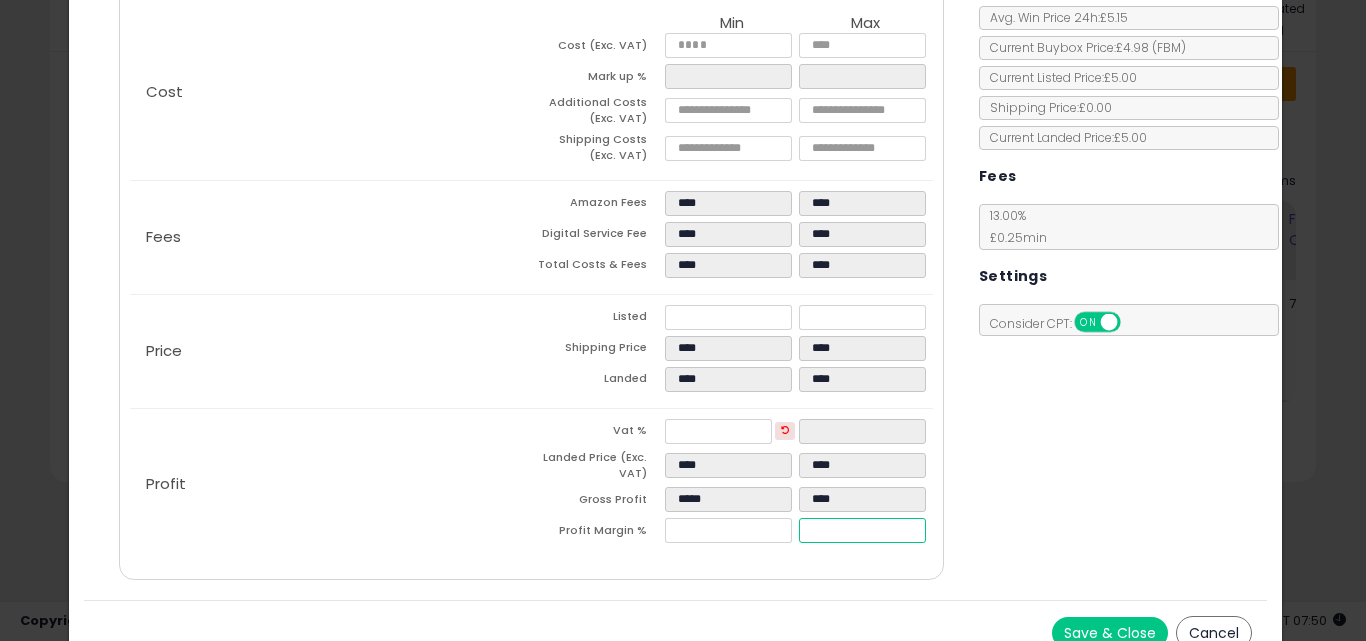 click on "****" at bounding box center (862, 530) 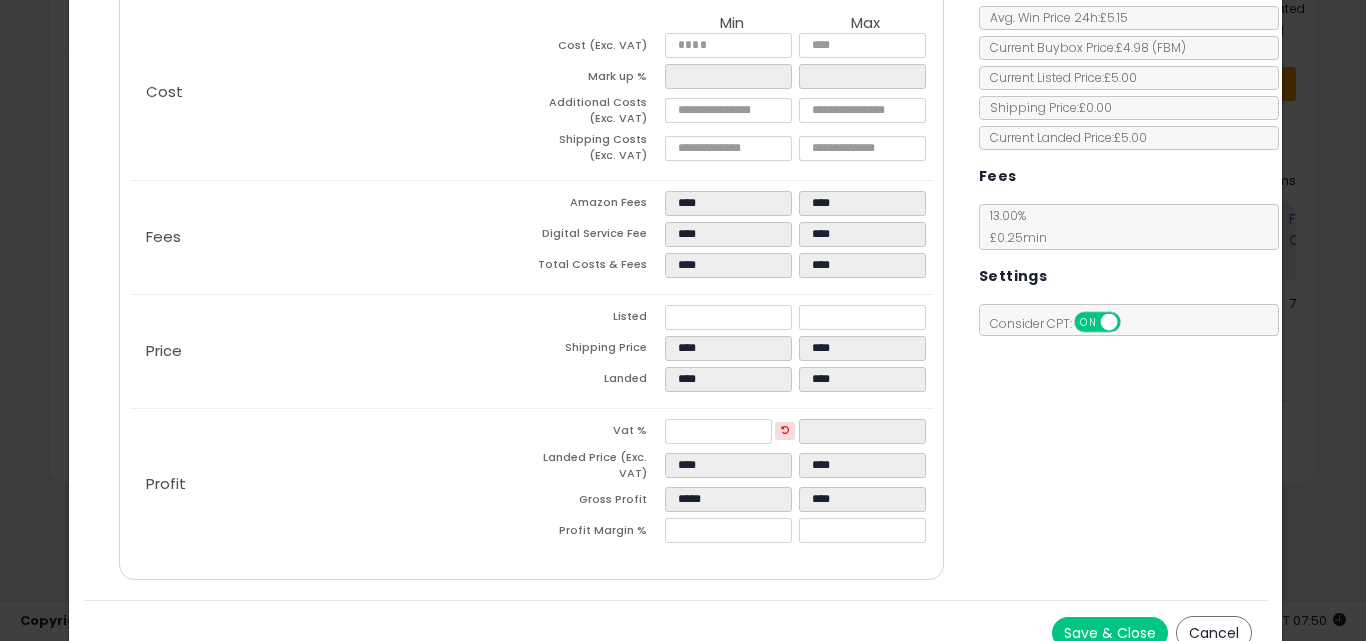 click on "Costs
Repricing Settings
Business Pricing
Analytics
Cost" at bounding box center (531, 261) 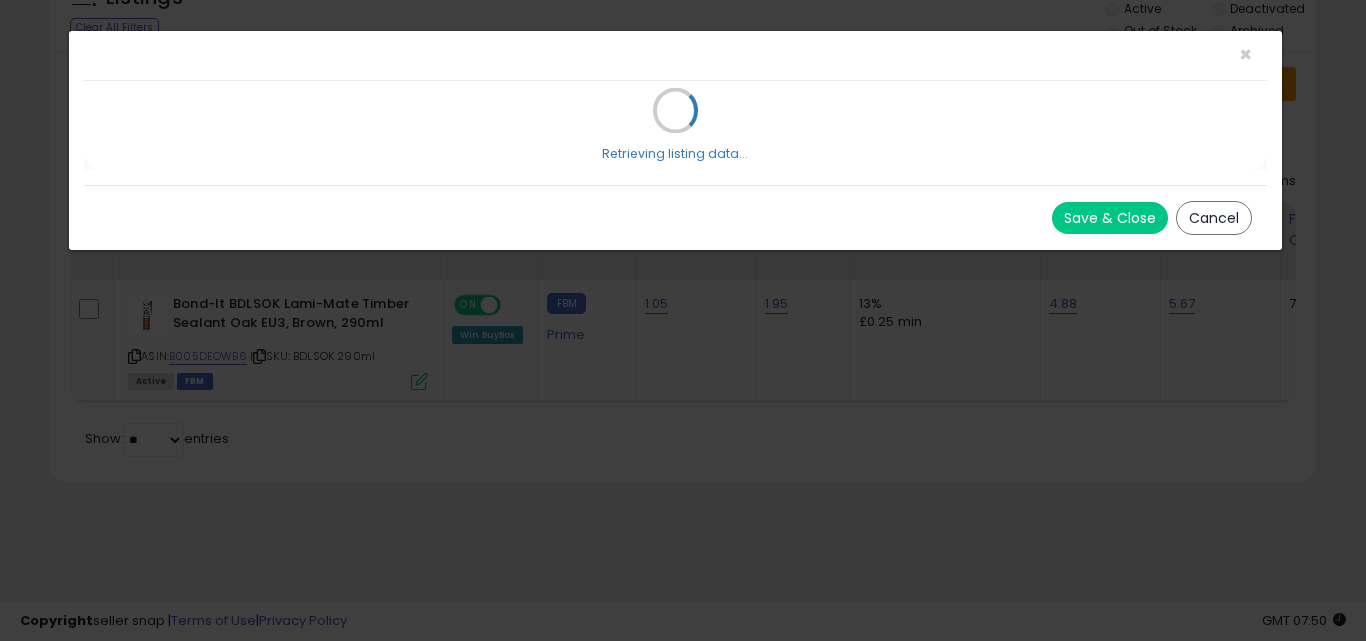 scroll, scrollTop: 0, scrollLeft: 0, axis: both 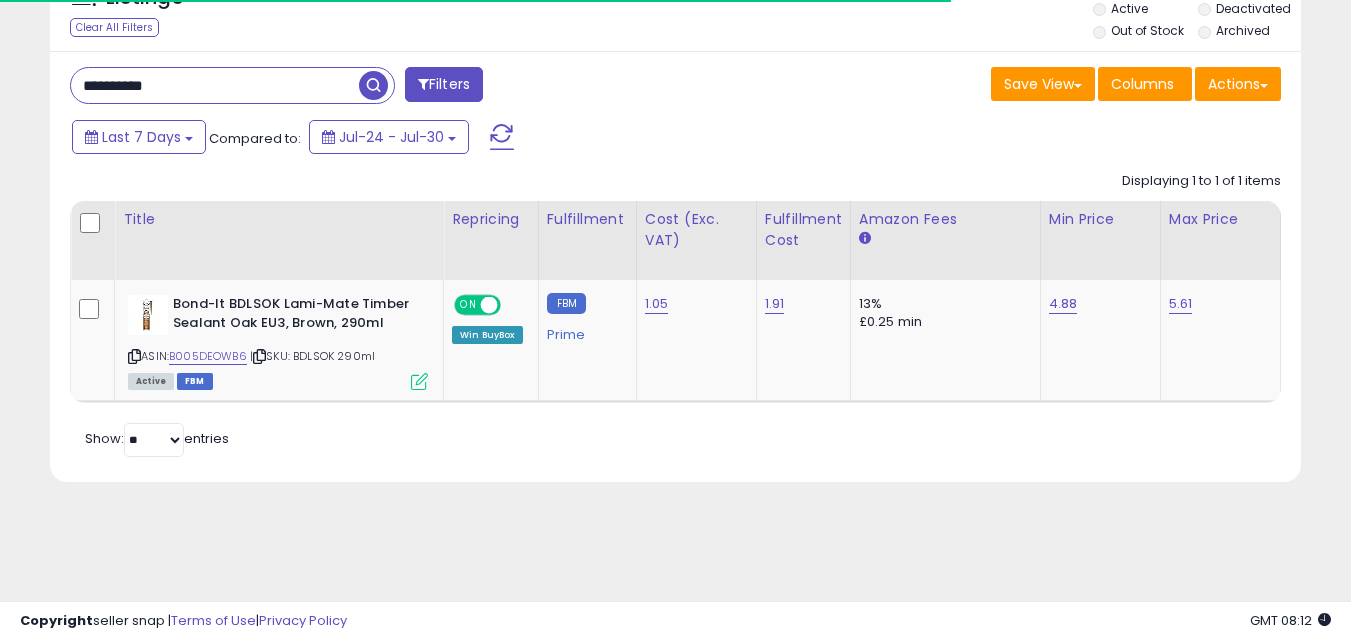click on "**********" at bounding box center (215, 85) 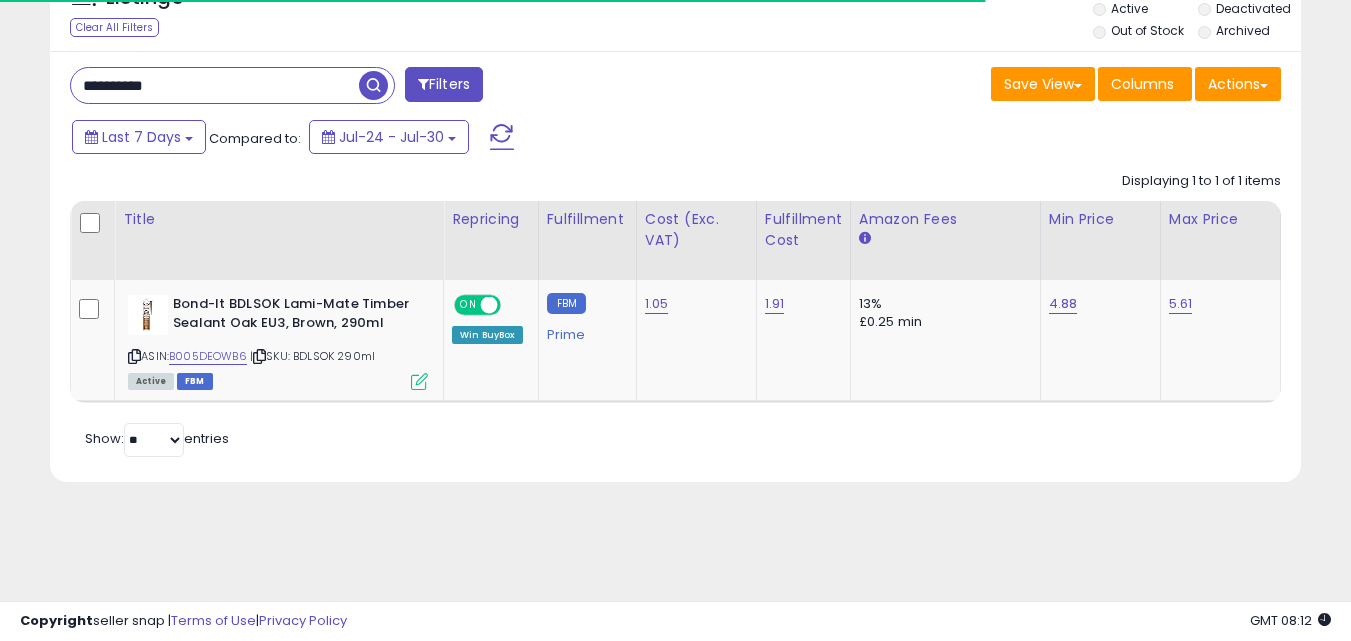 click on "**********" at bounding box center (215, 85) 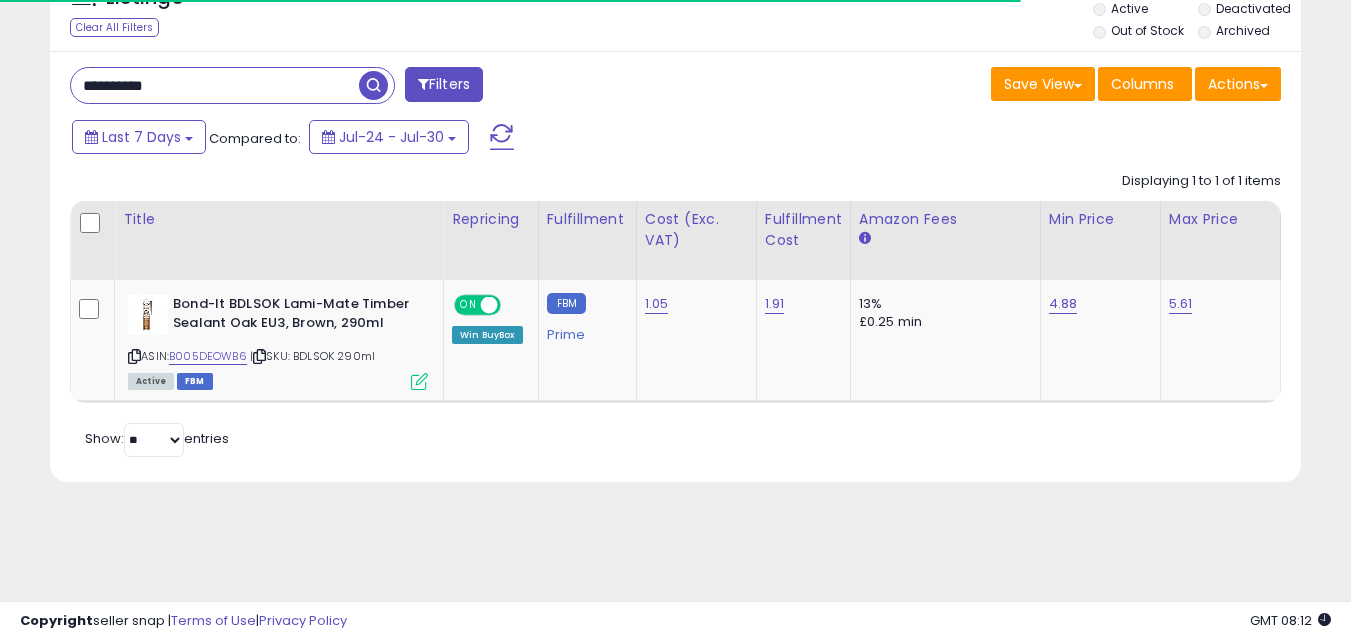 paste 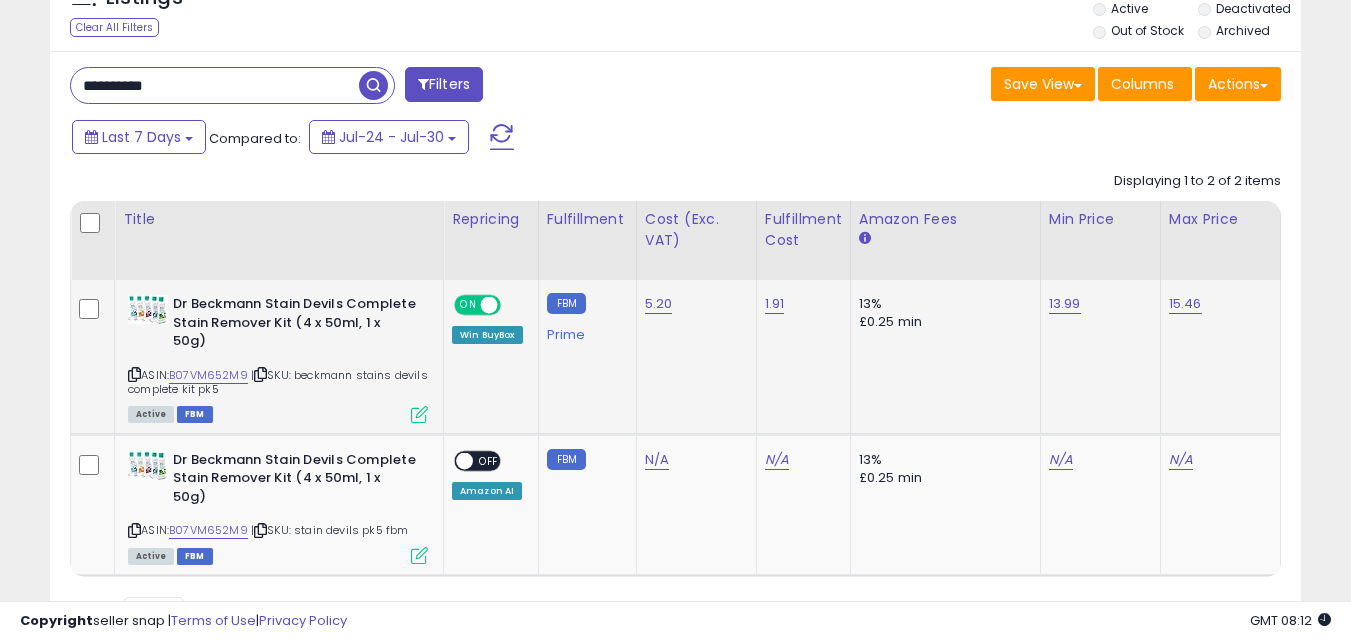 click at bounding box center (419, 414) 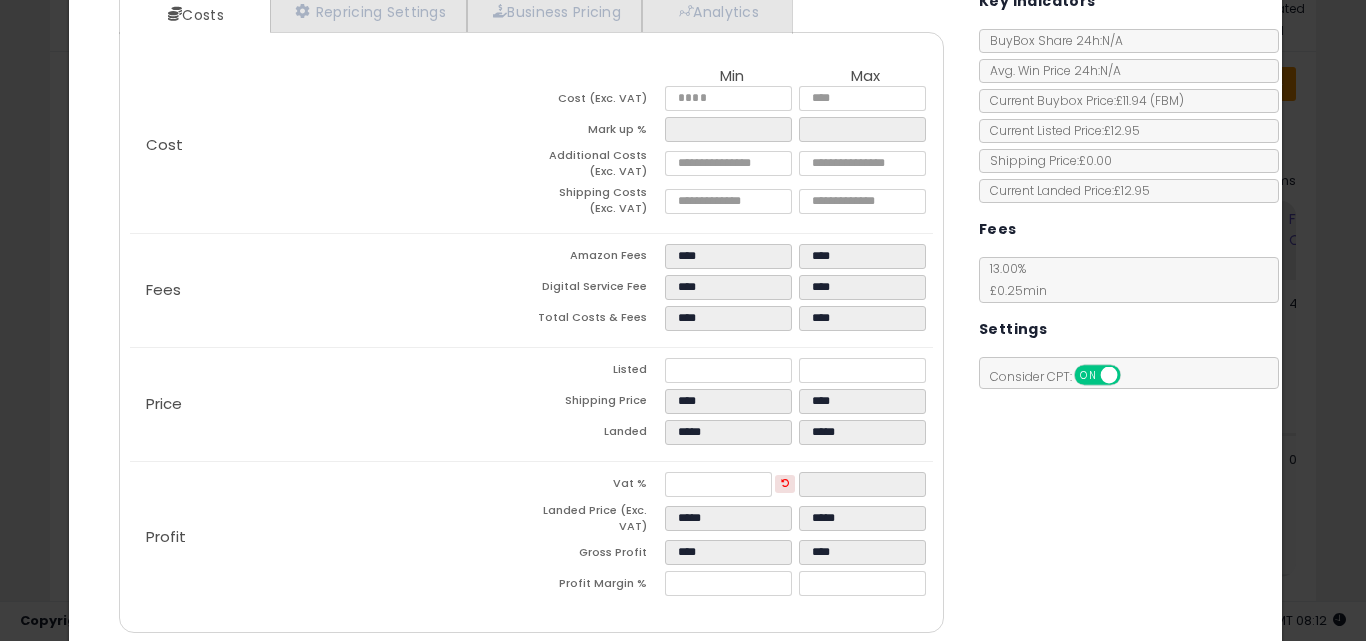 scroll, scrollTop: 240, scrollLeft: 0, axis: vertical 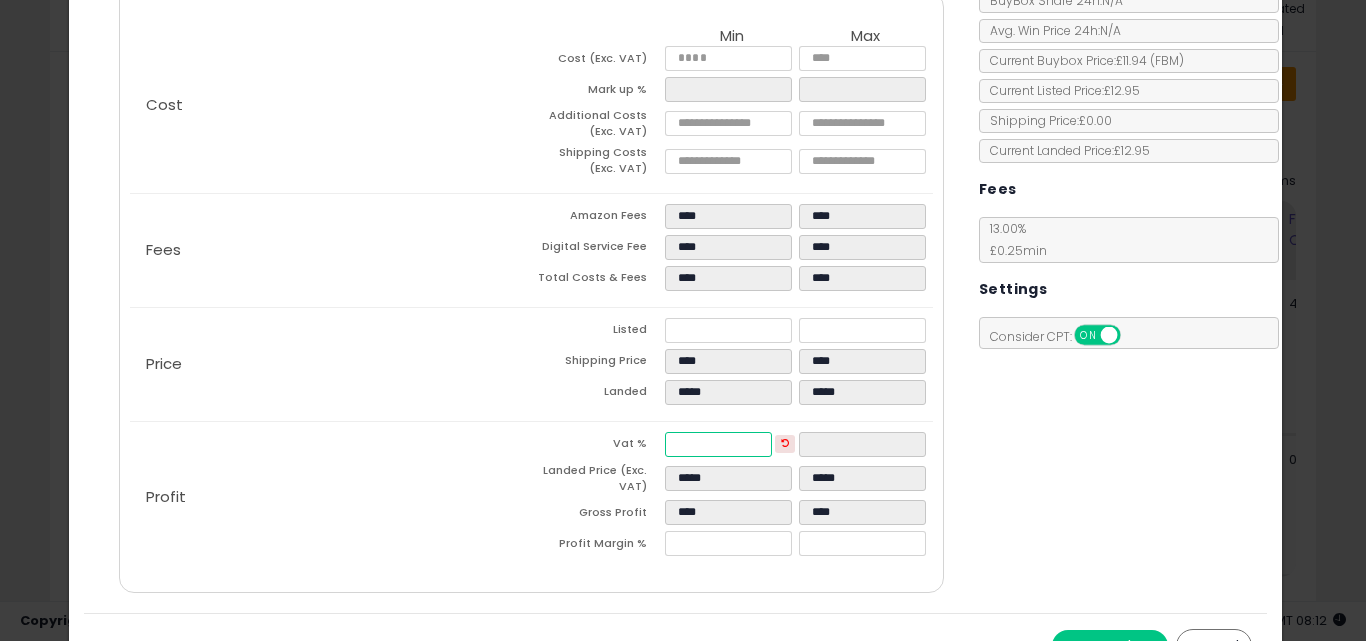 click on "*****" at bounding box center [718, 444] 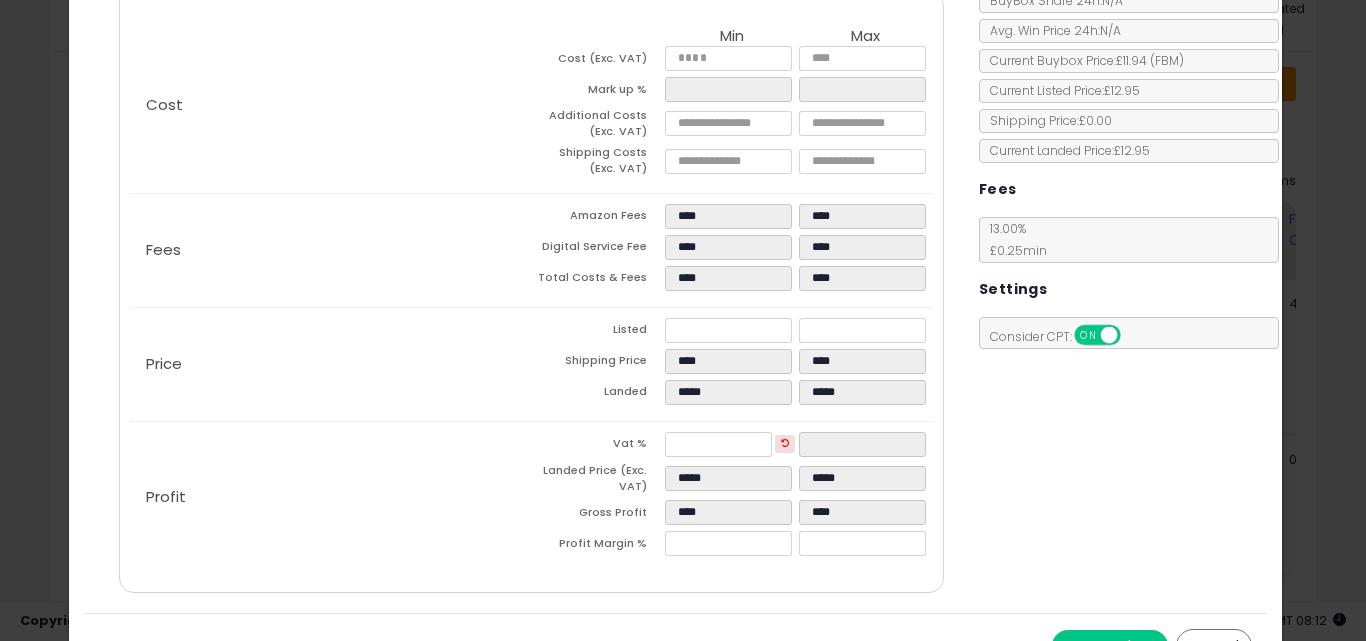 click on "Costs
Repricing Settings
Business Pricing
Analytics
Cost" at bounding box center [676, 274] 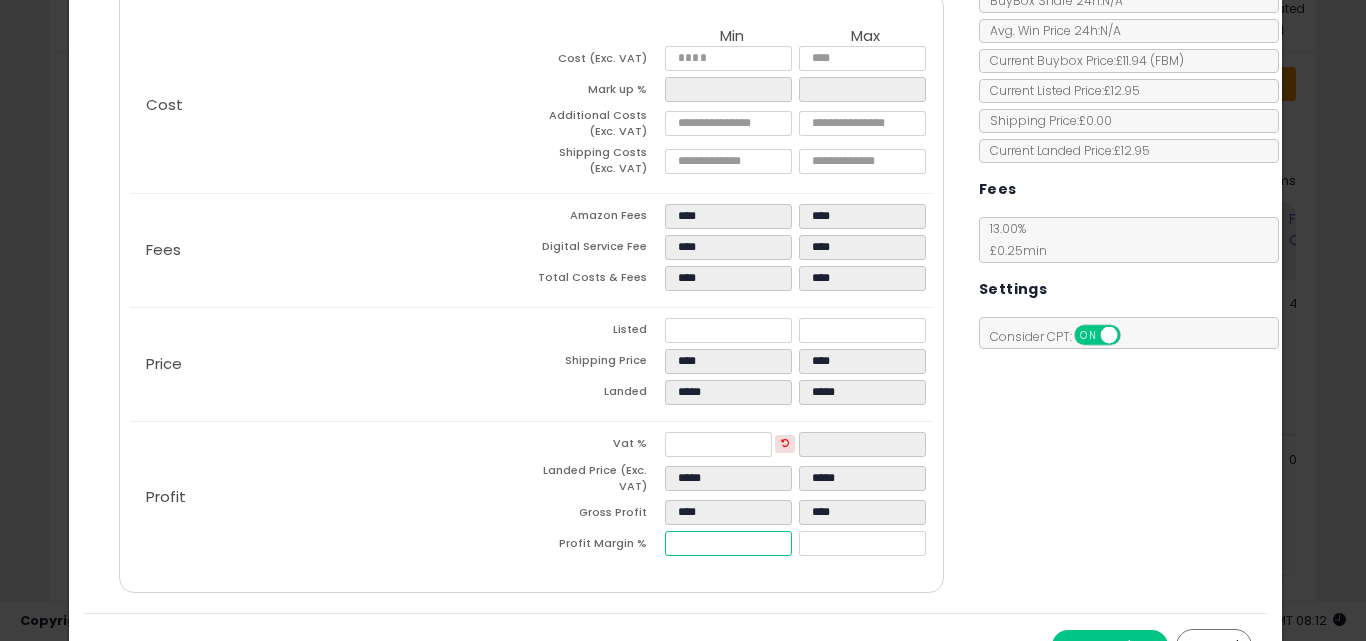 click on "*****" at bounding box center (728, 543) 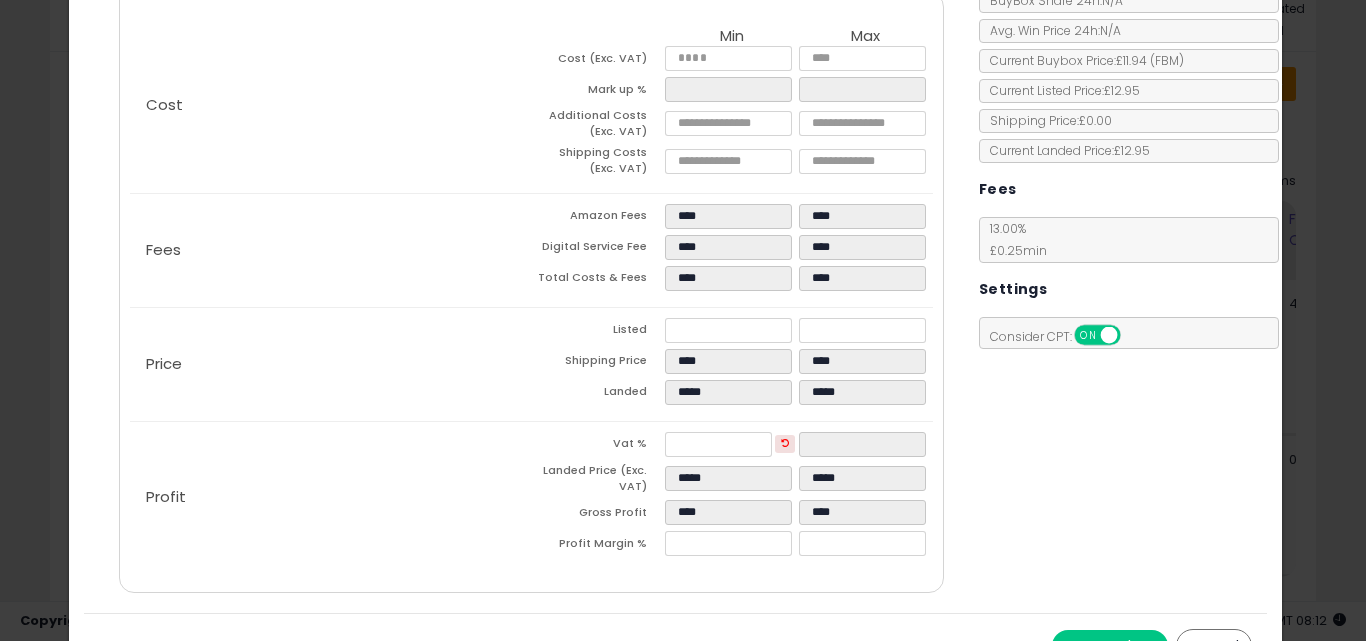 click on "Costs
Repricing Settings
Business Pricing
Analytics
Cost" at bounding box center (531, 274) 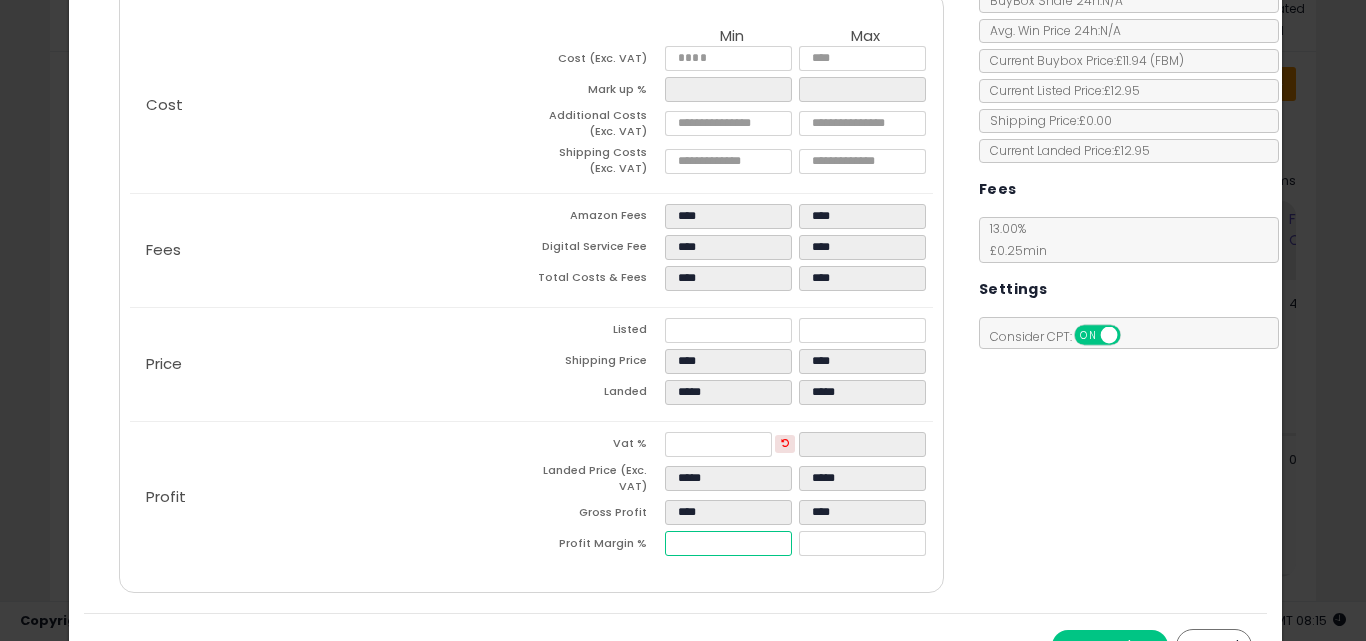 click on "*****" at bounding box center (728, 543) 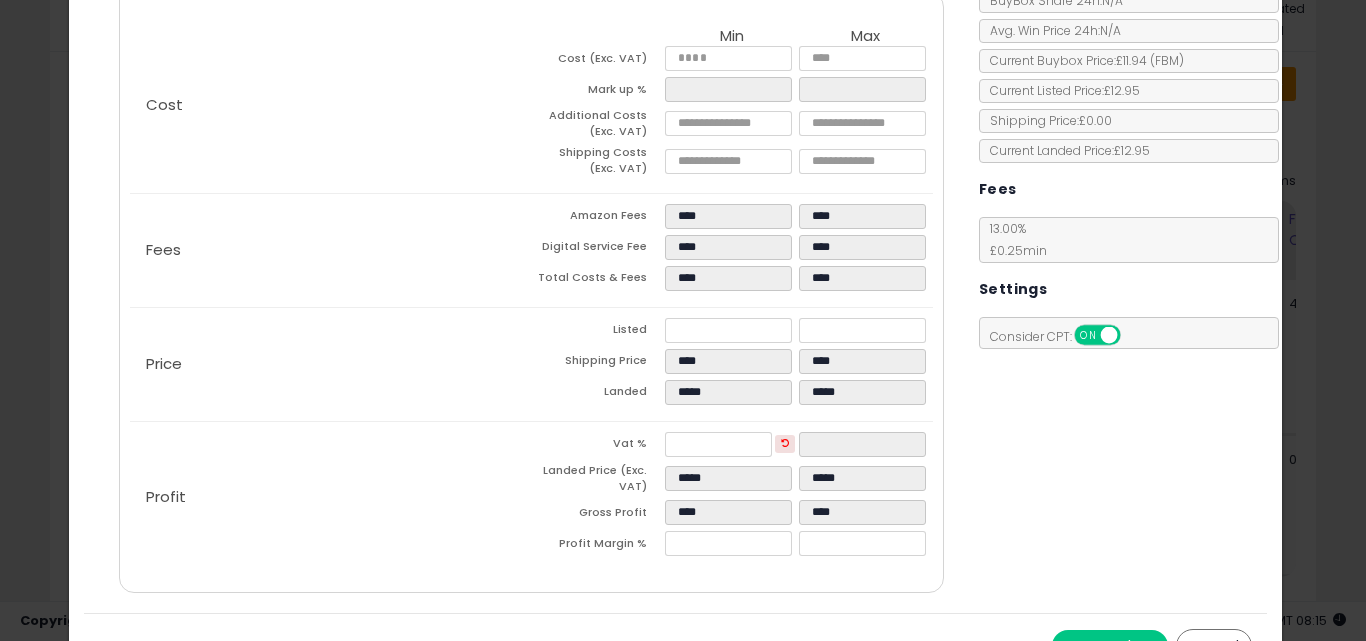 click on "Costs
Repricing Settings
Business Pricing
Analytics
Cost" at bounding box center [531, 274] 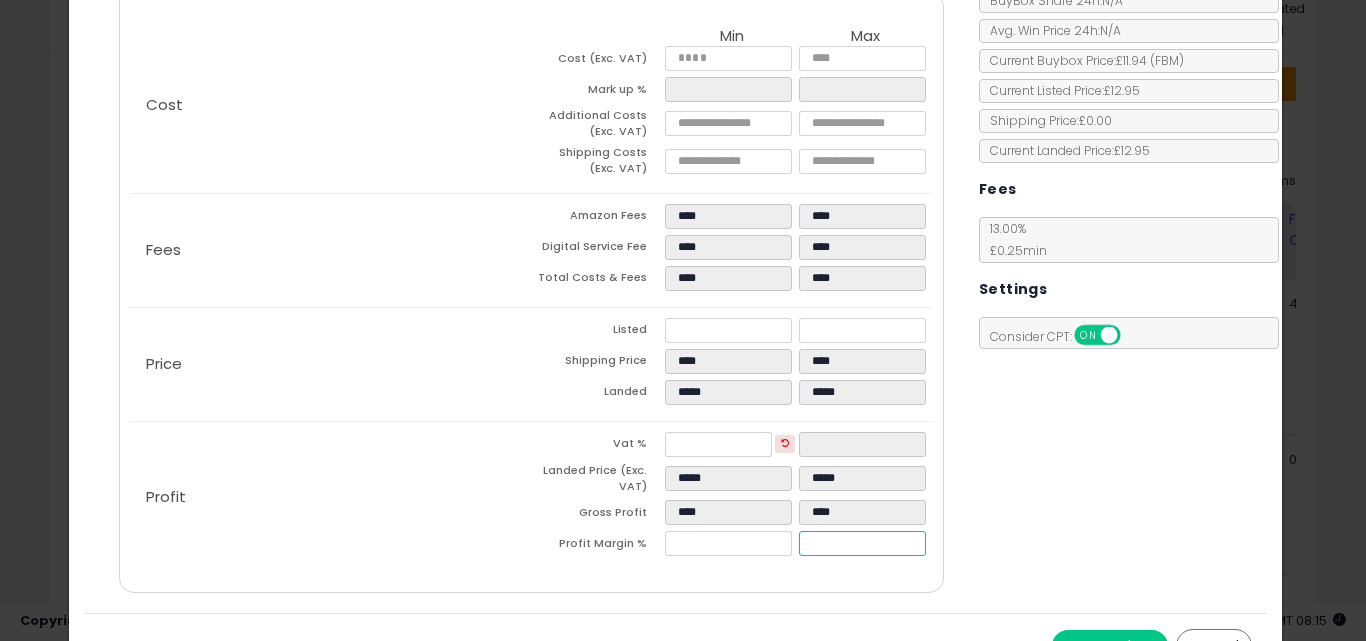 click on "*****" at bounding box center (862, 543) 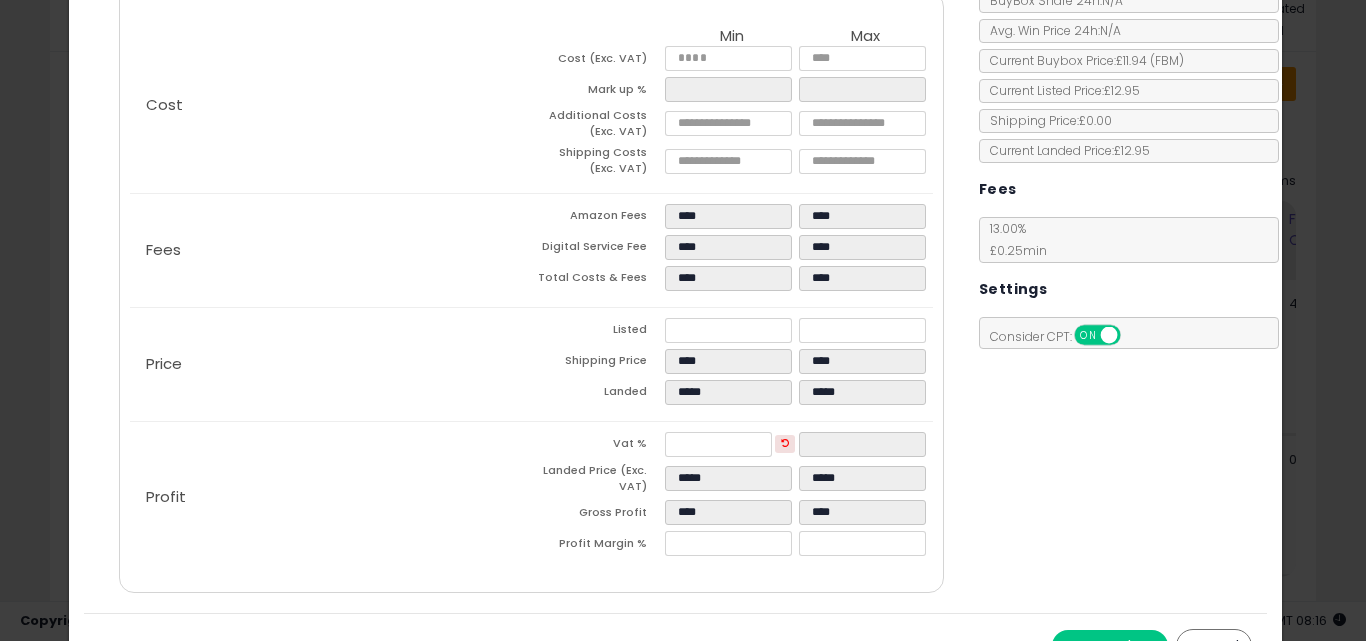 click on "Cost
Min
Max
Cost (Exc. VAT)
****
****
Mark up %
*****
*****
Additional Costs (Exc. VAT)
****
****
**** ****" at bounding box center [531, 292] 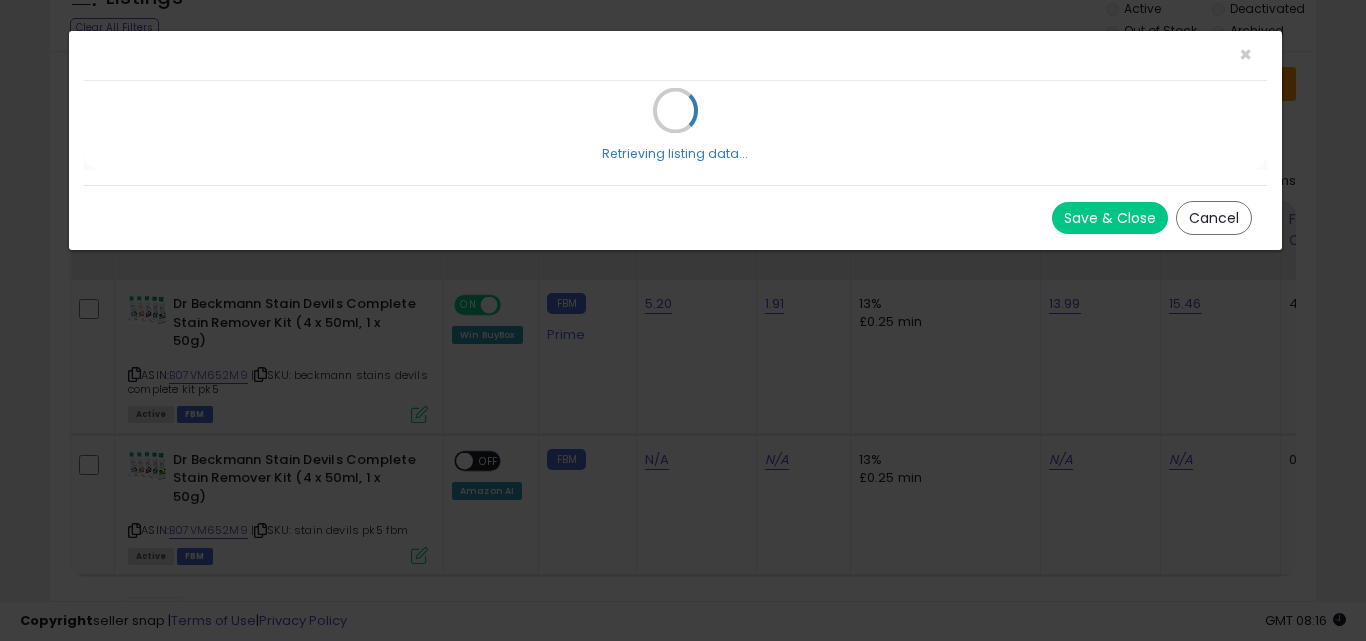 scroll, scrollTop: 0, scrollLeft: 0, axis: both 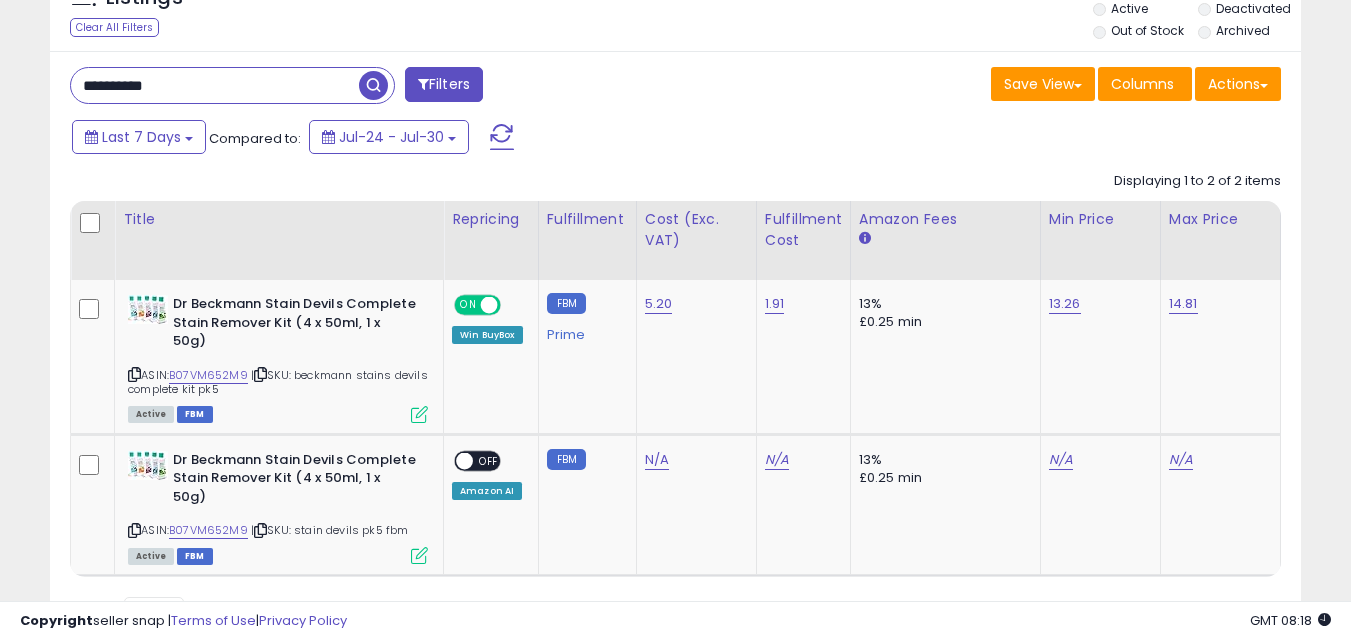 click on "**********" at bounding box center [215, 85] 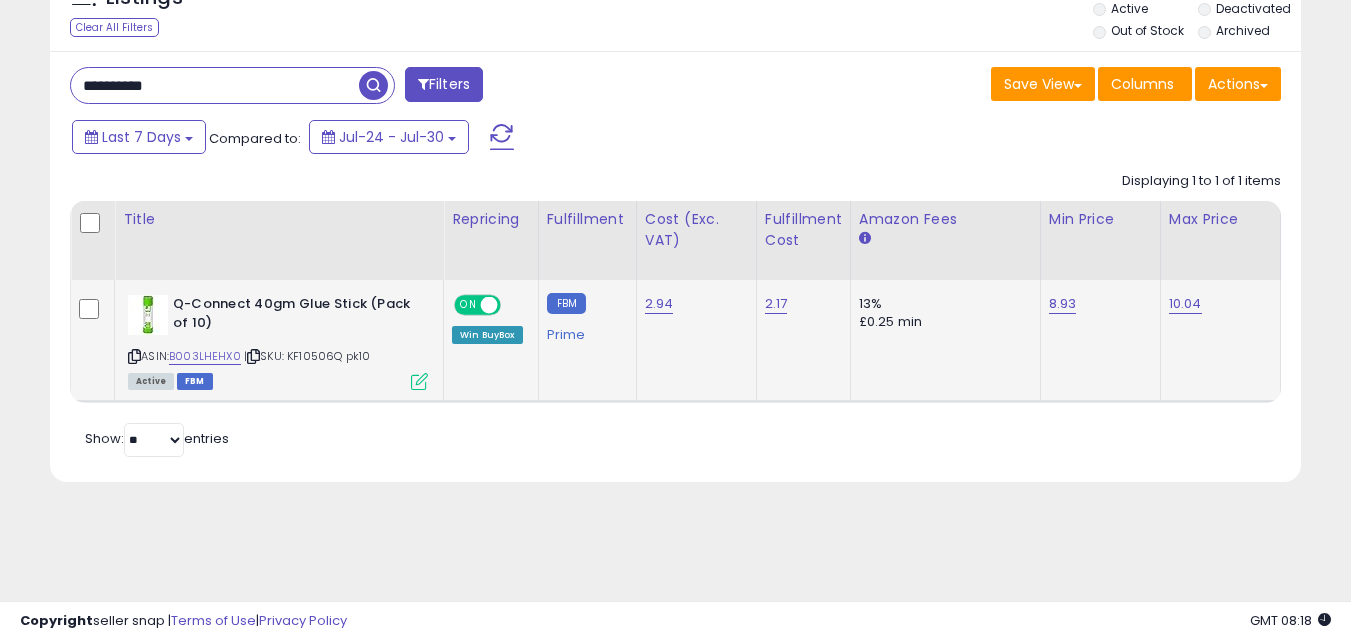click on "Q-Connect 40gm Glue Stick (Pack of 10)  ASIN:  B003LHEHX0    |   SKU: KF10506Q pk10 Active FBM" 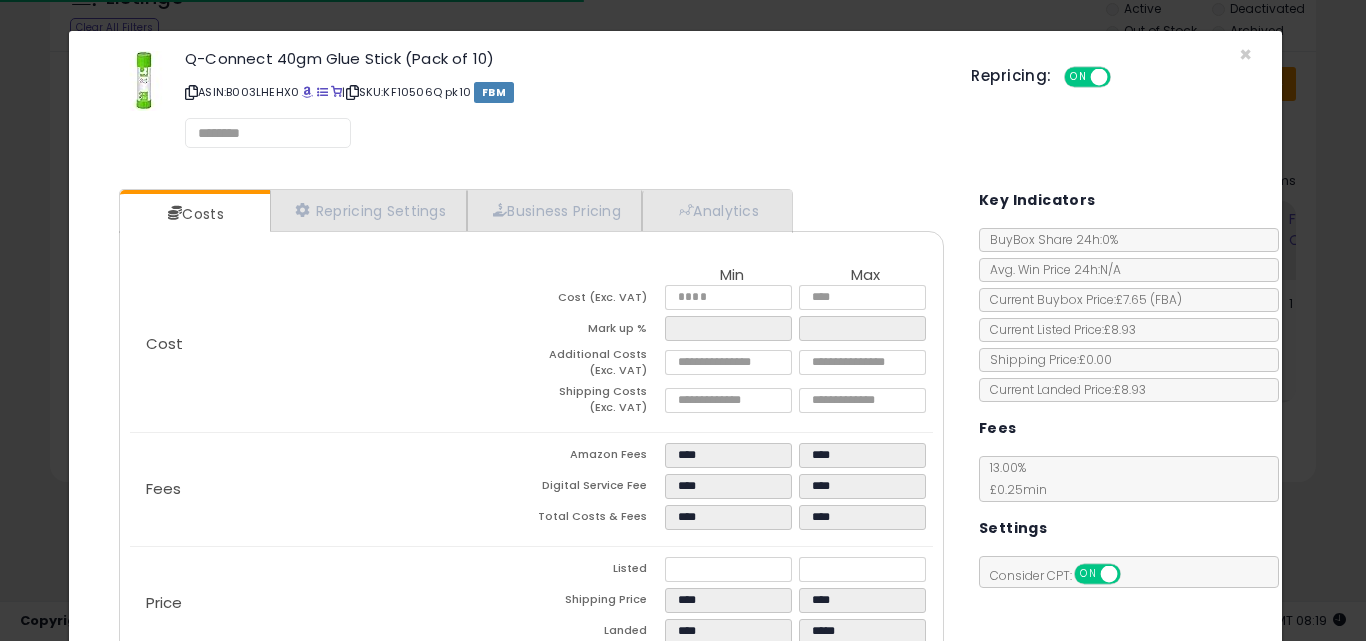 scroll, scrollTop: 277, scrollLeft: 0, axis: vertical 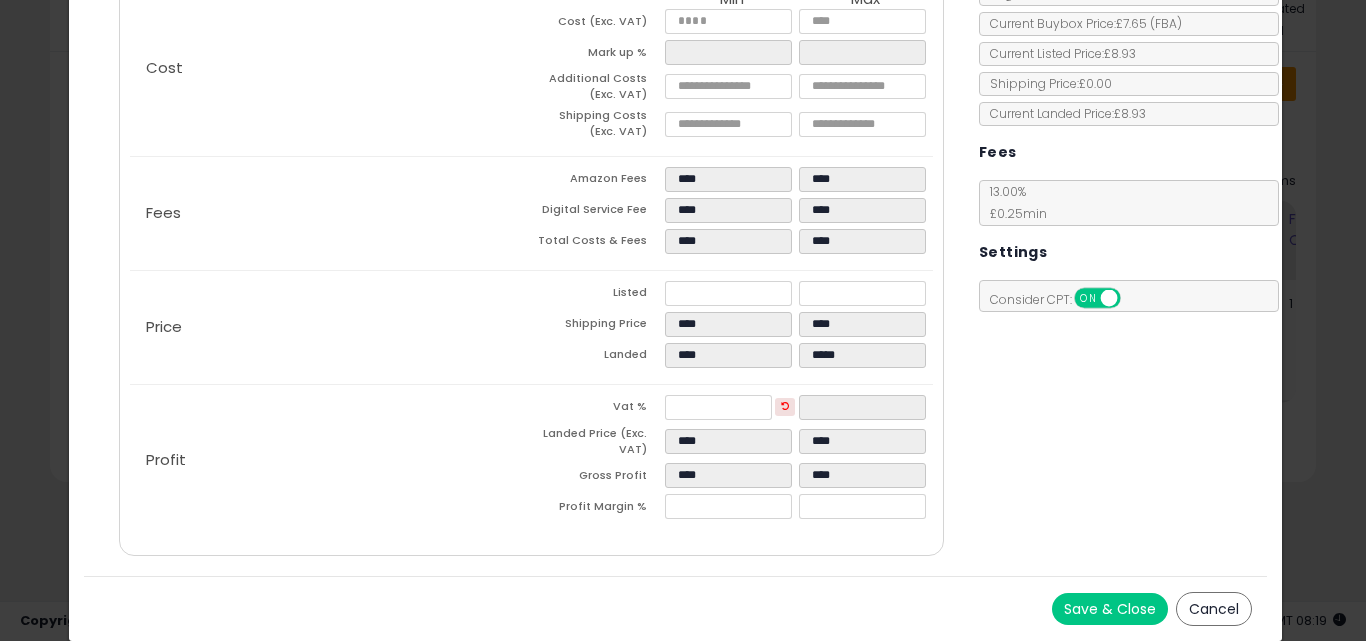 click on "****" at bounding box center (866, 478) 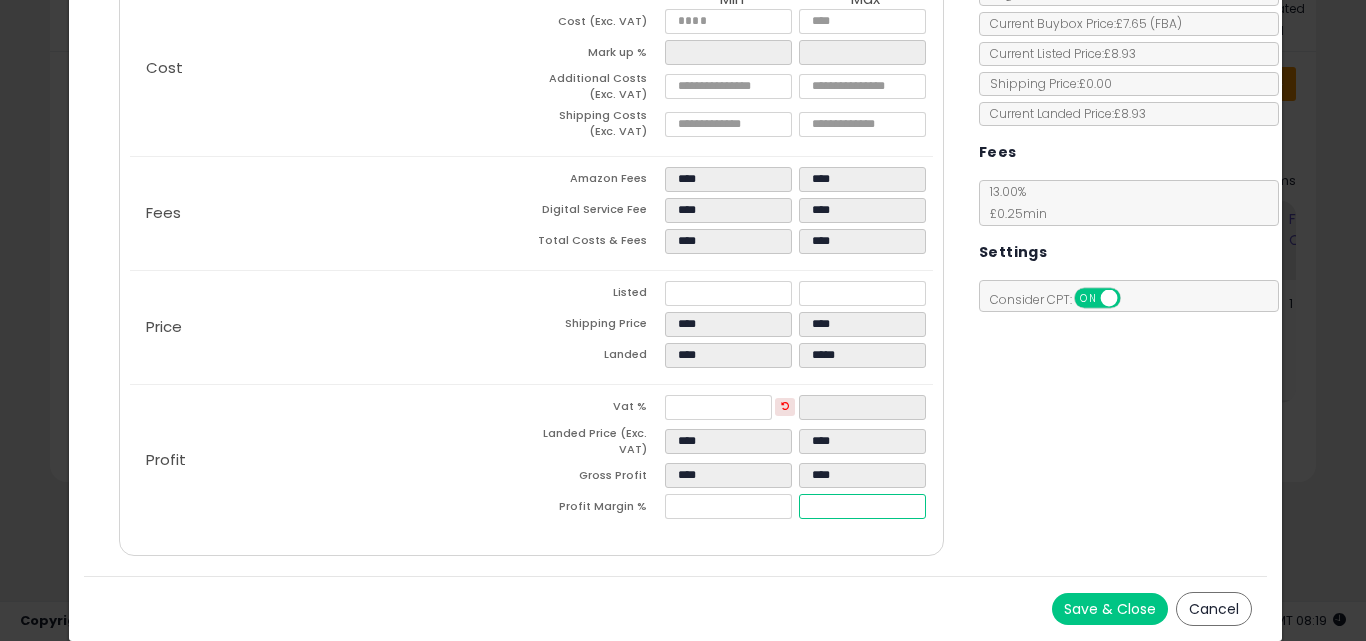 click on "*****" at bounding box center [862, 506] 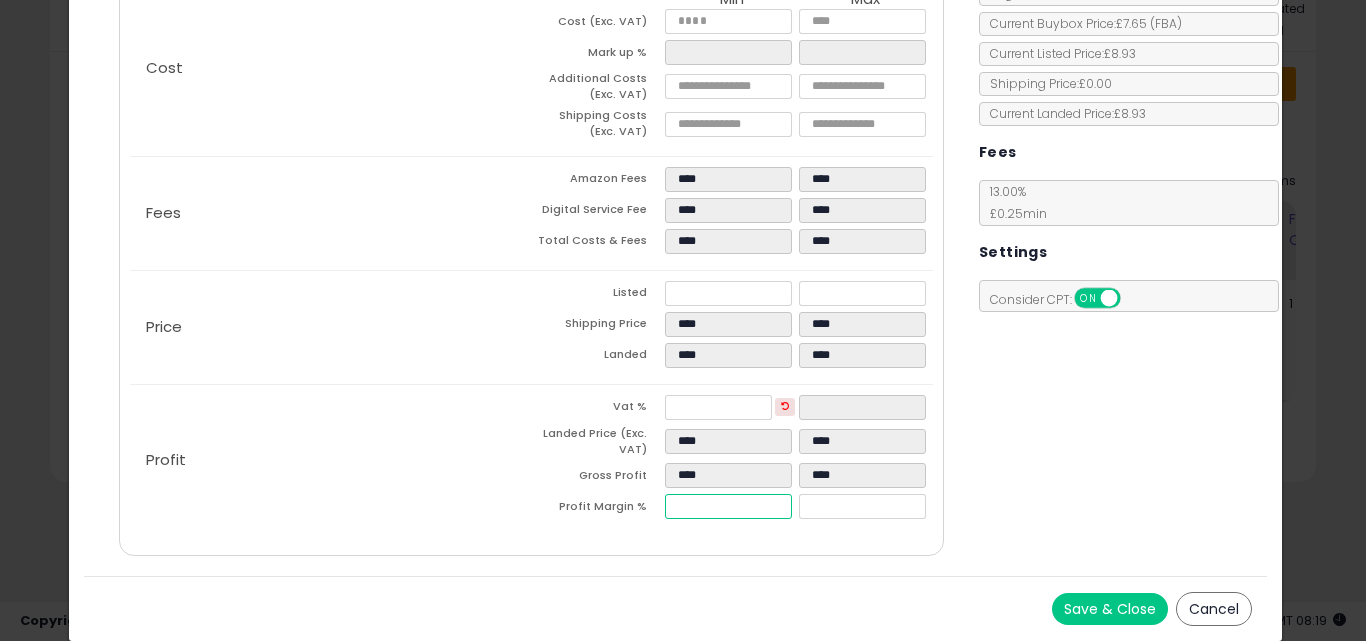 click on "*****" at bounding box center [728, 506] 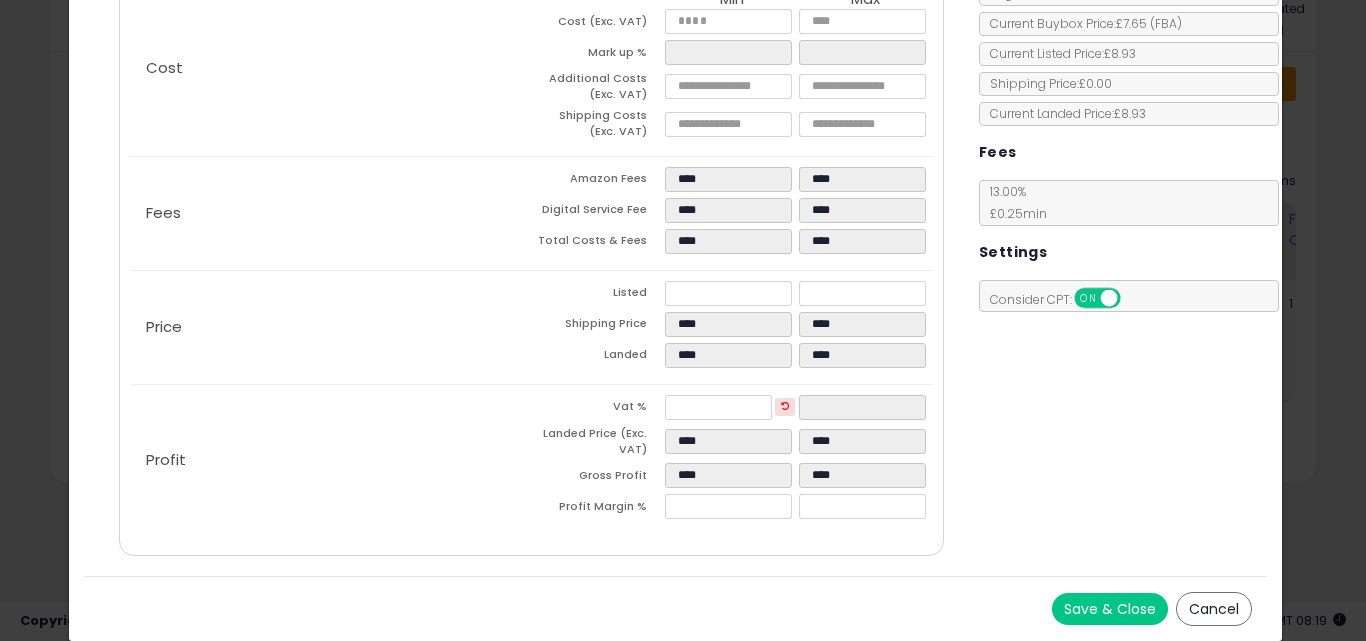 click on "Costs
Repricing Settings
Business Pricing
Analytics
Cost" at bounding box center [531, 237] 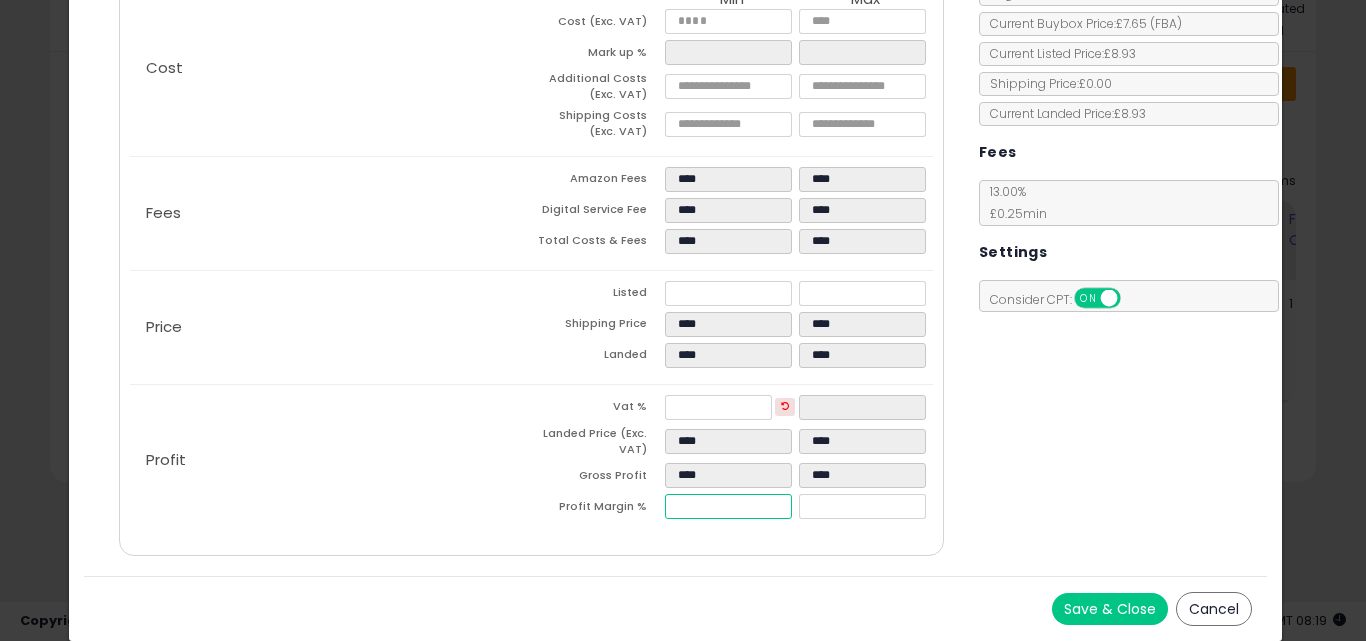 click on "****" at bounding box center (728, 506) 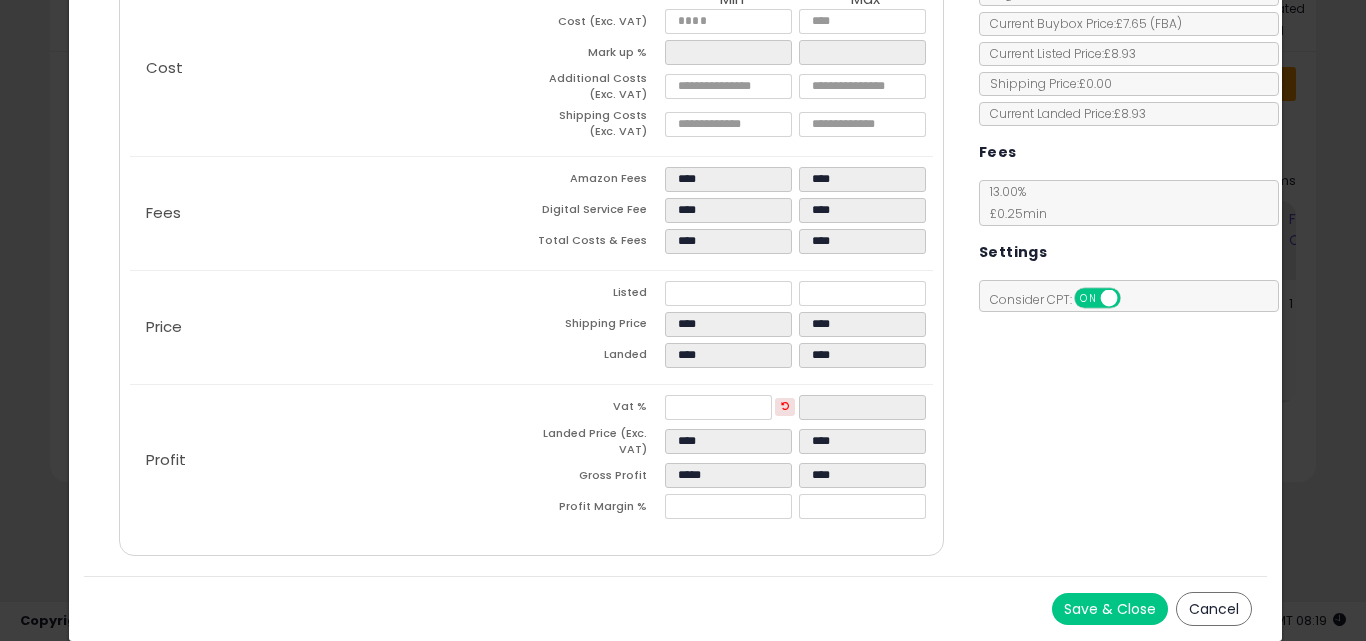 click on "Save & Close
Cancel" at bounding box center (676, 608) 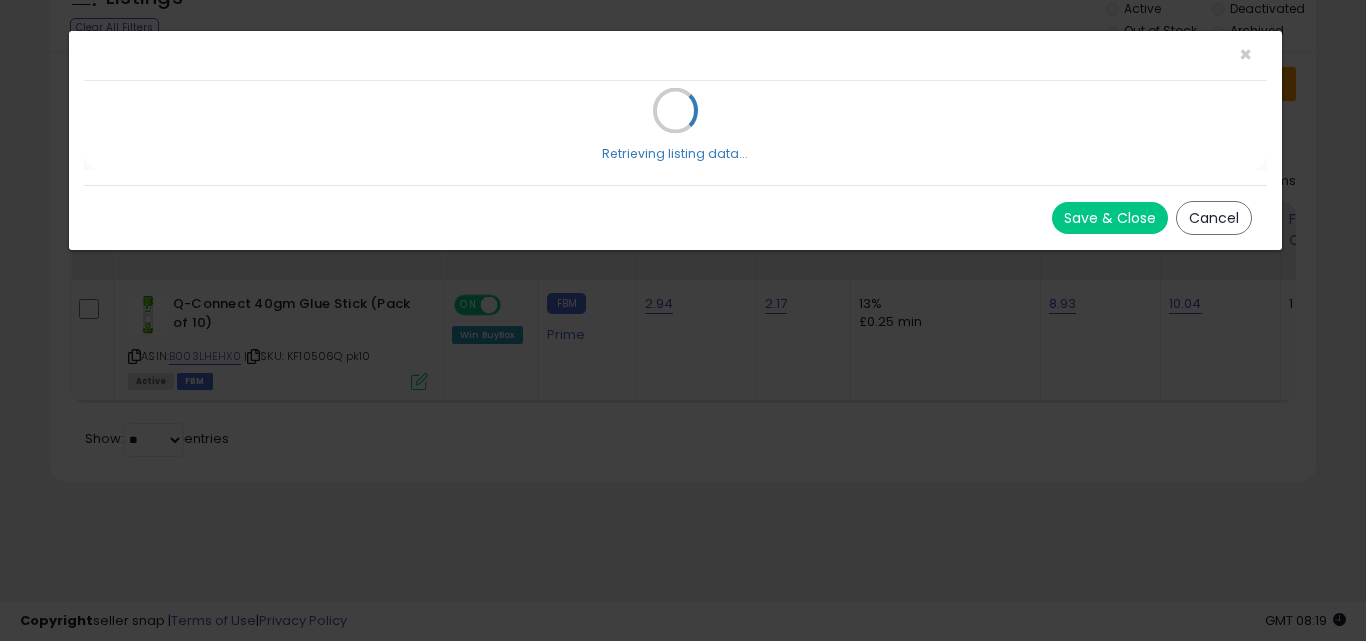 scroll, scrollTop: 0, scrollLeft: 0, axis: both 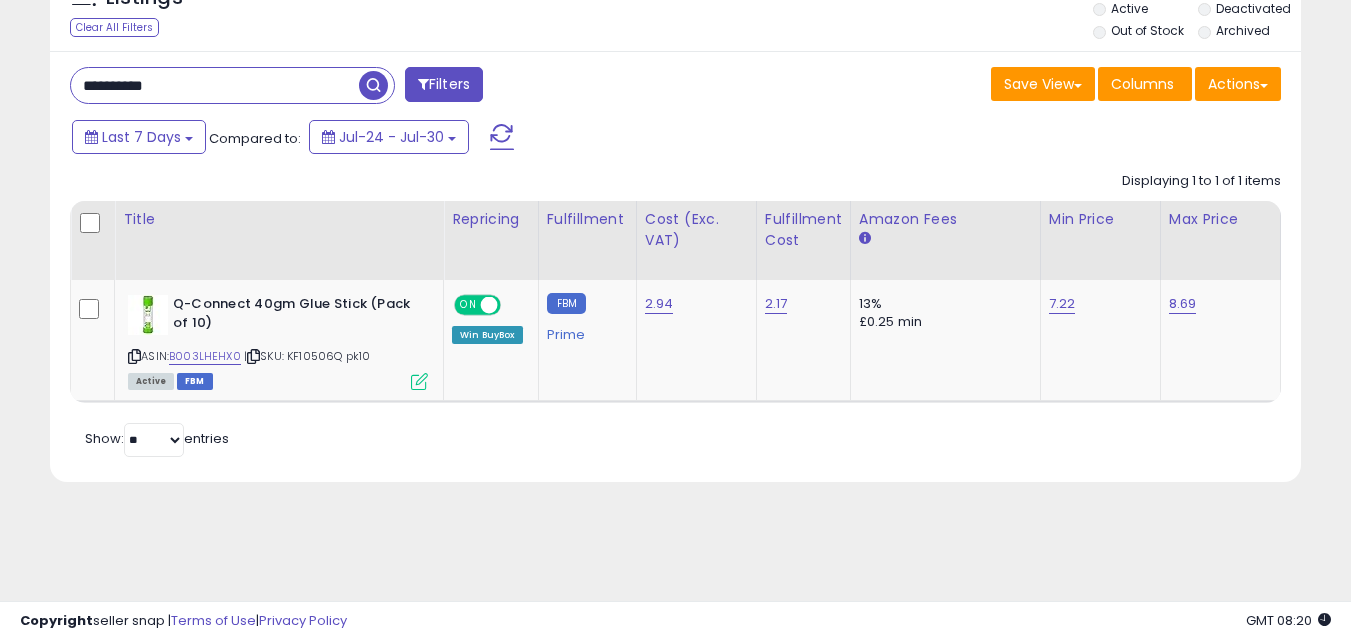 click on "**********" at bounding box center [215, 85] 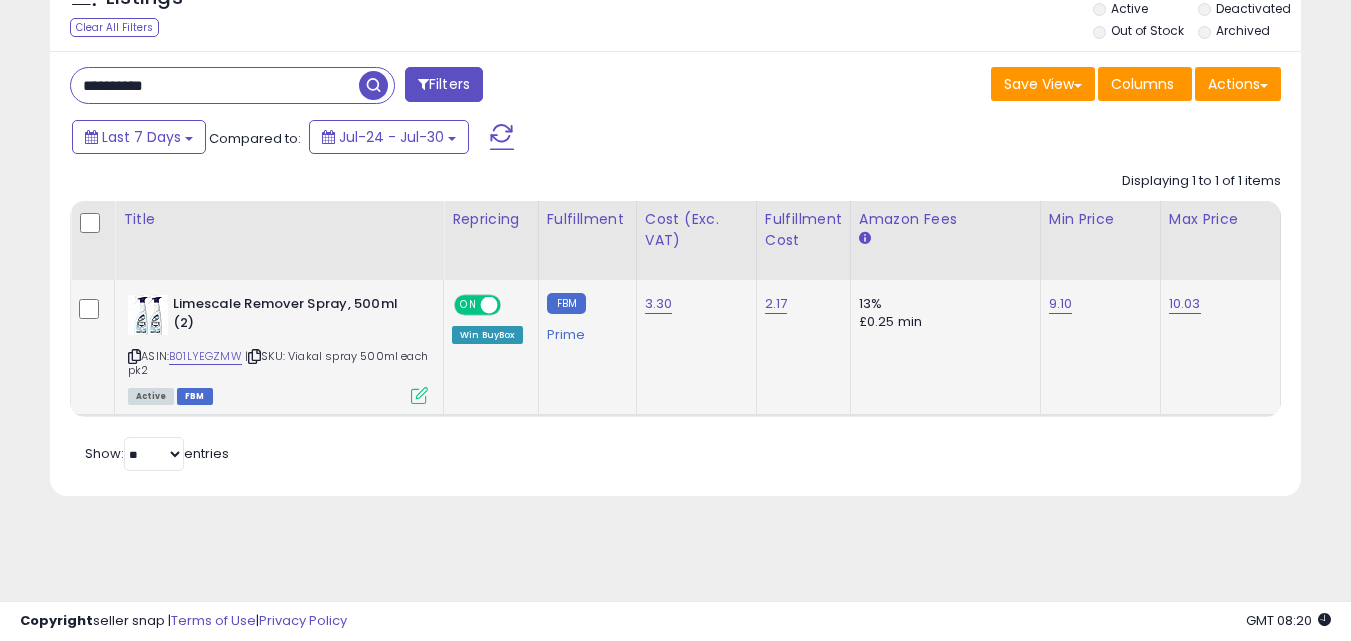click at bounding box center [419, 395] 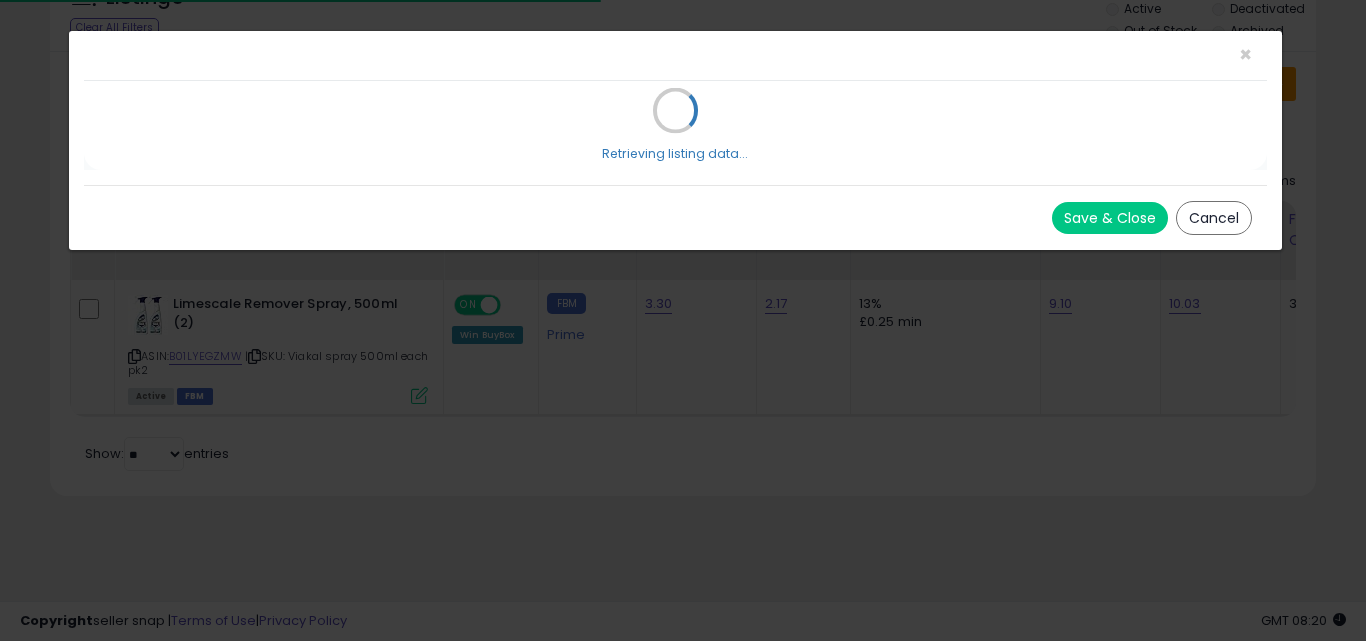 click on "× Close
Retrieving listing data...
Save & Close
Cancel" 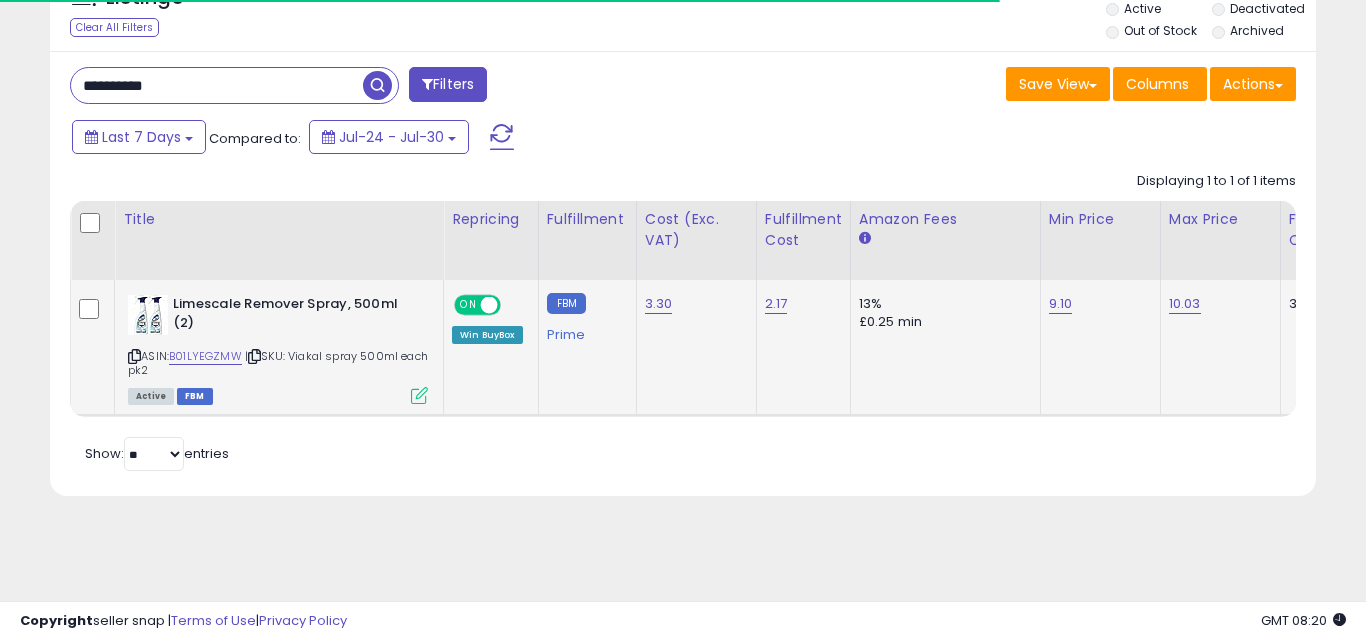 click at bounding box center (419, 395) 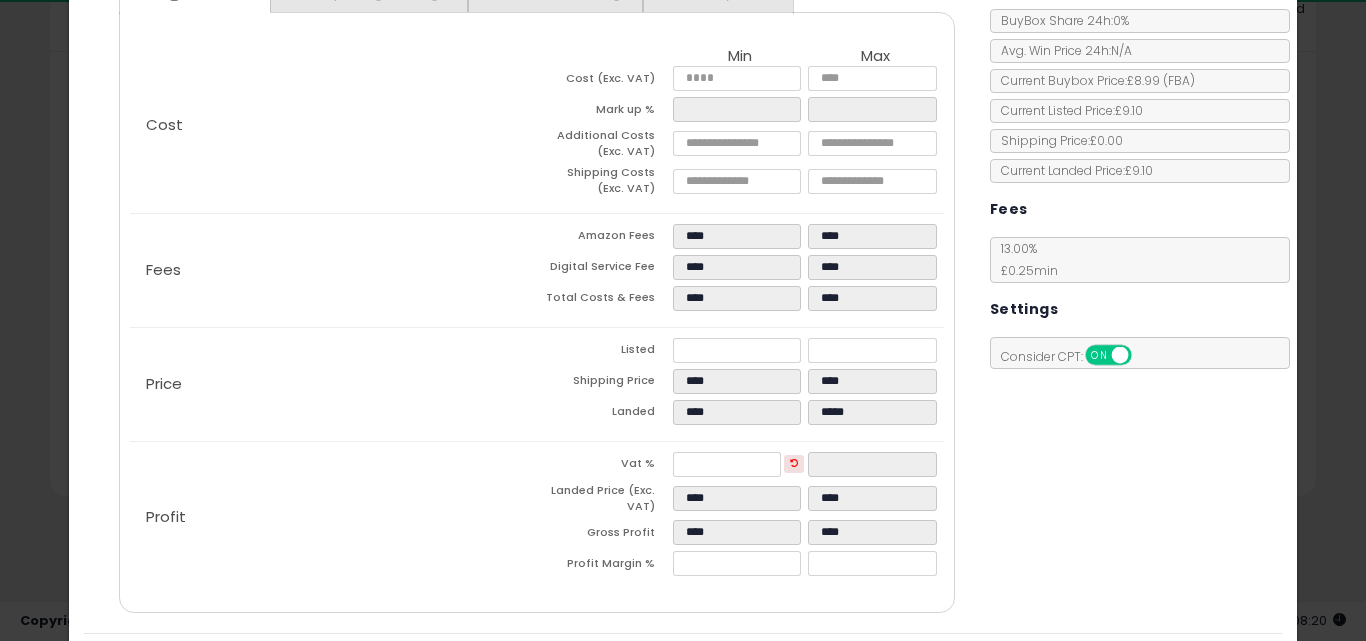 scroll, scrollTop: 277, scrollLeft: 0, axis: vertical 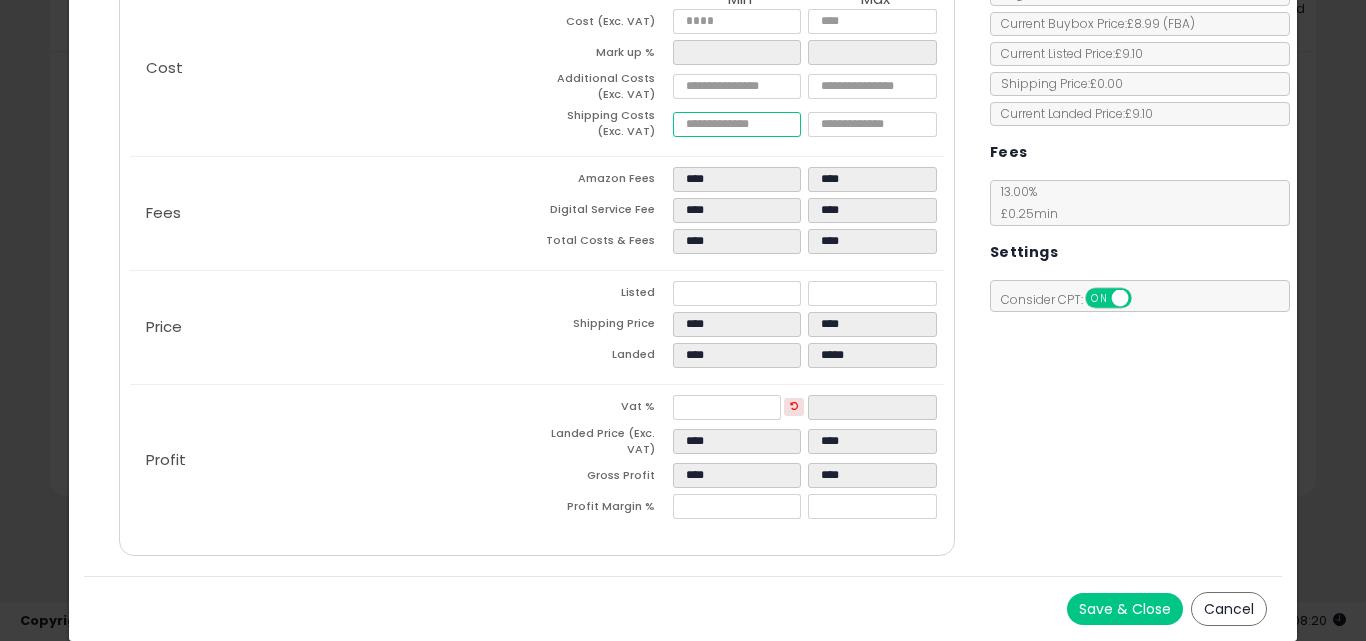 click on "****" at bounding box center (737, 124) 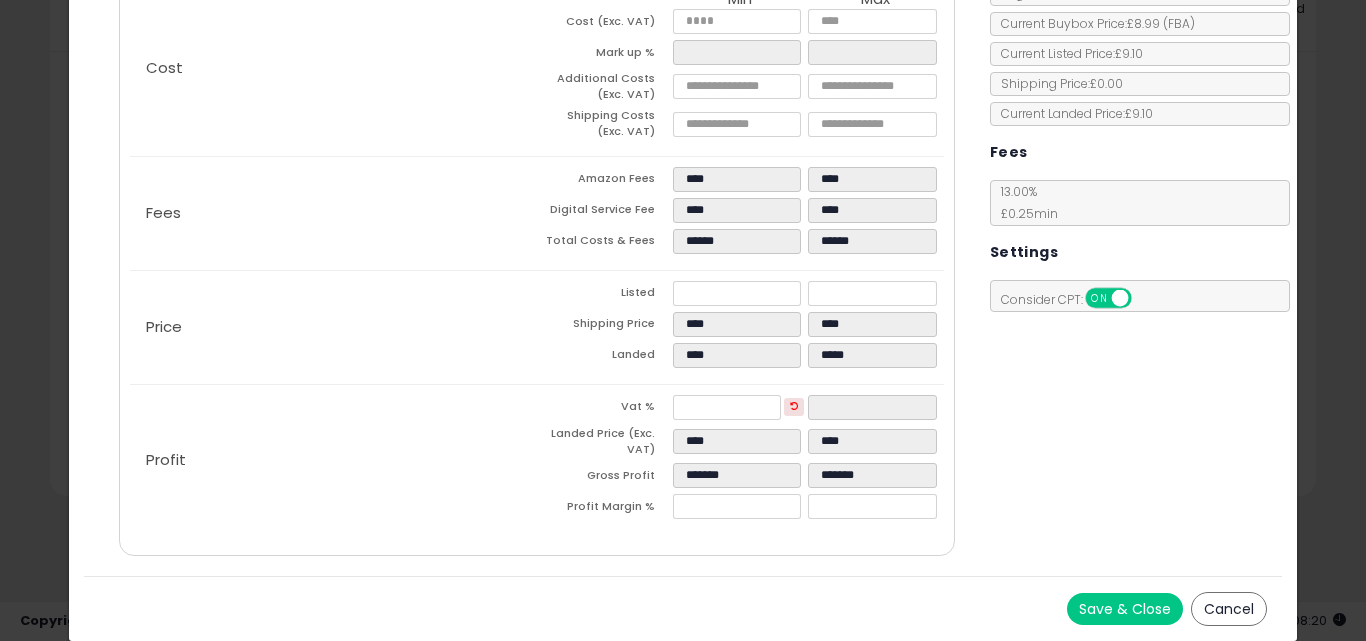 click on "Price
Listed
****
*****
Shipping Price
****
****
Landed
****
*****" 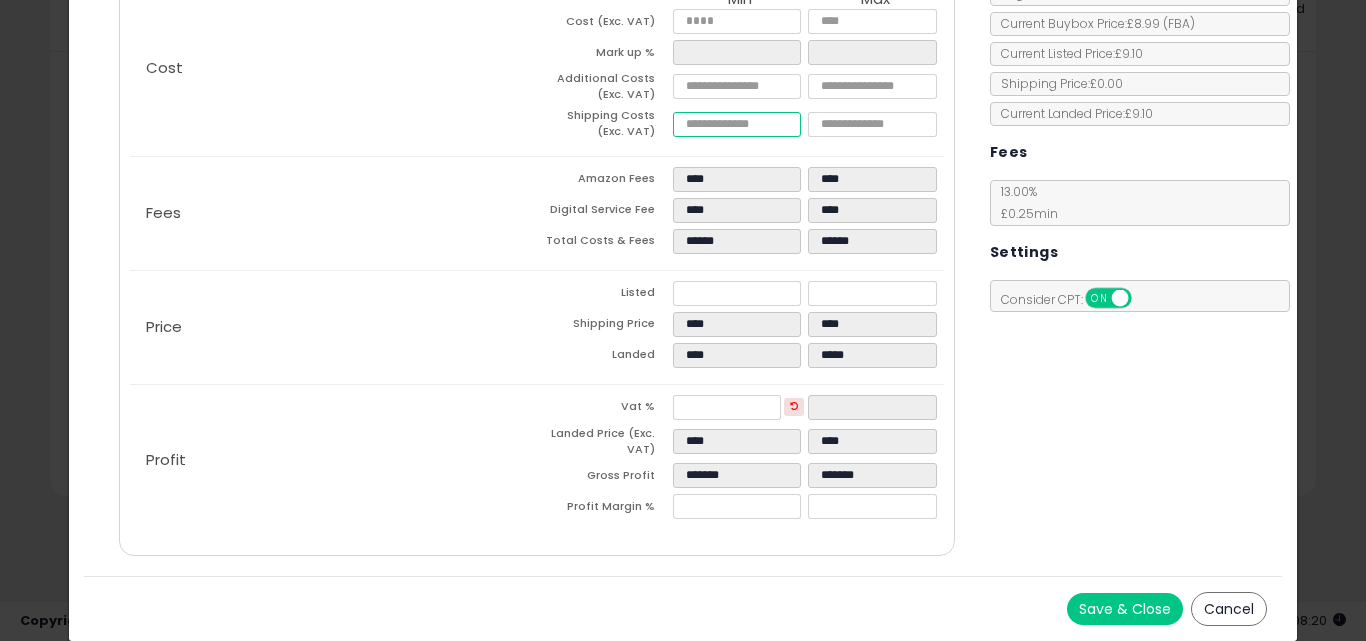 click on "******" at bounding box center (737, 124) 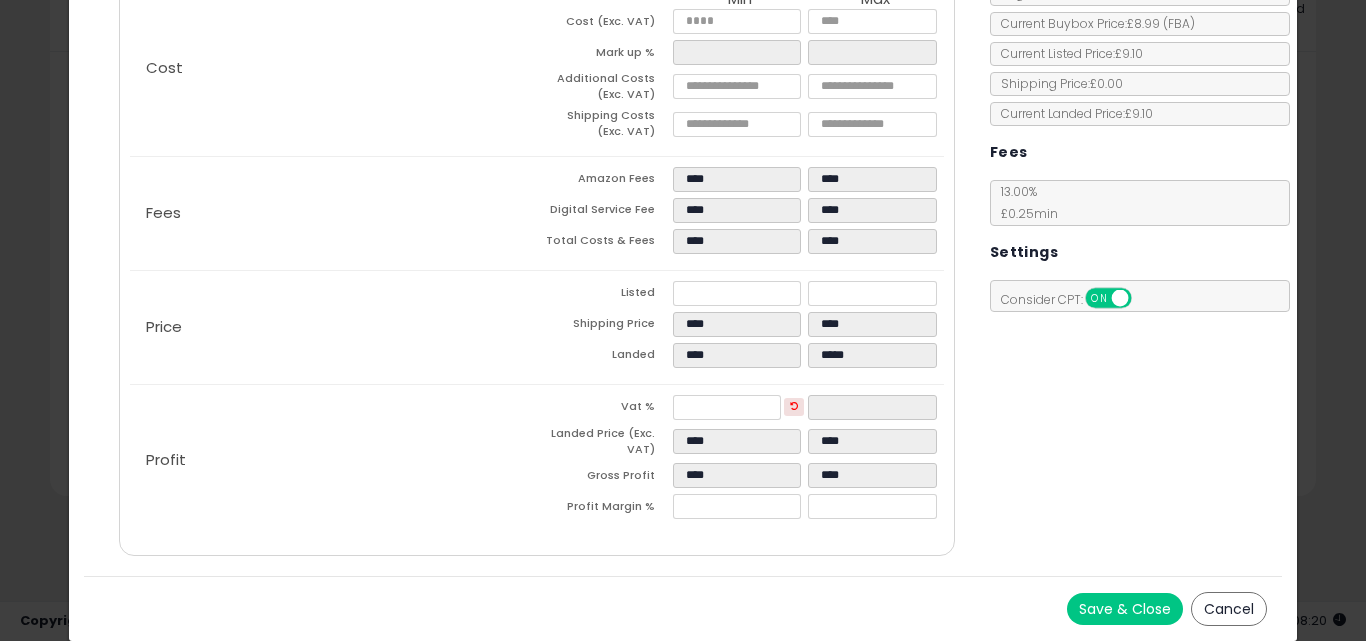 click on "Price
Listed
****
*****
Shipping Price
****
****
Landed
****
*****" 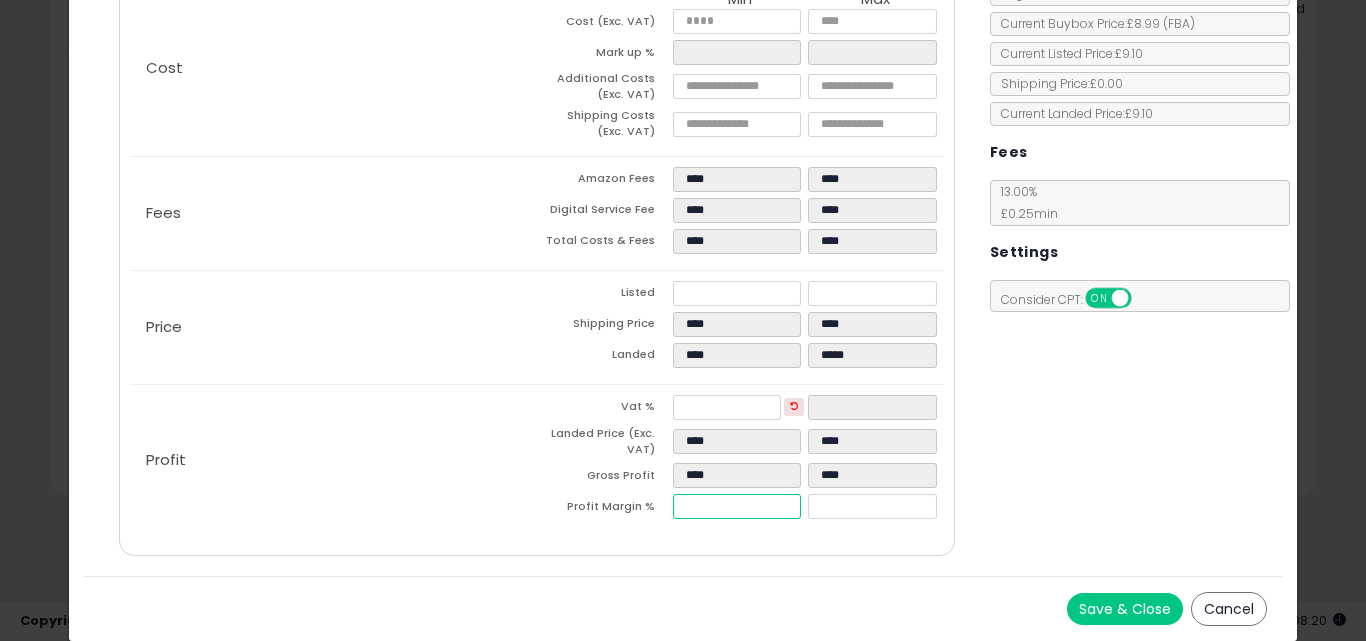 click on "*****" at bounding box center [737, 506] 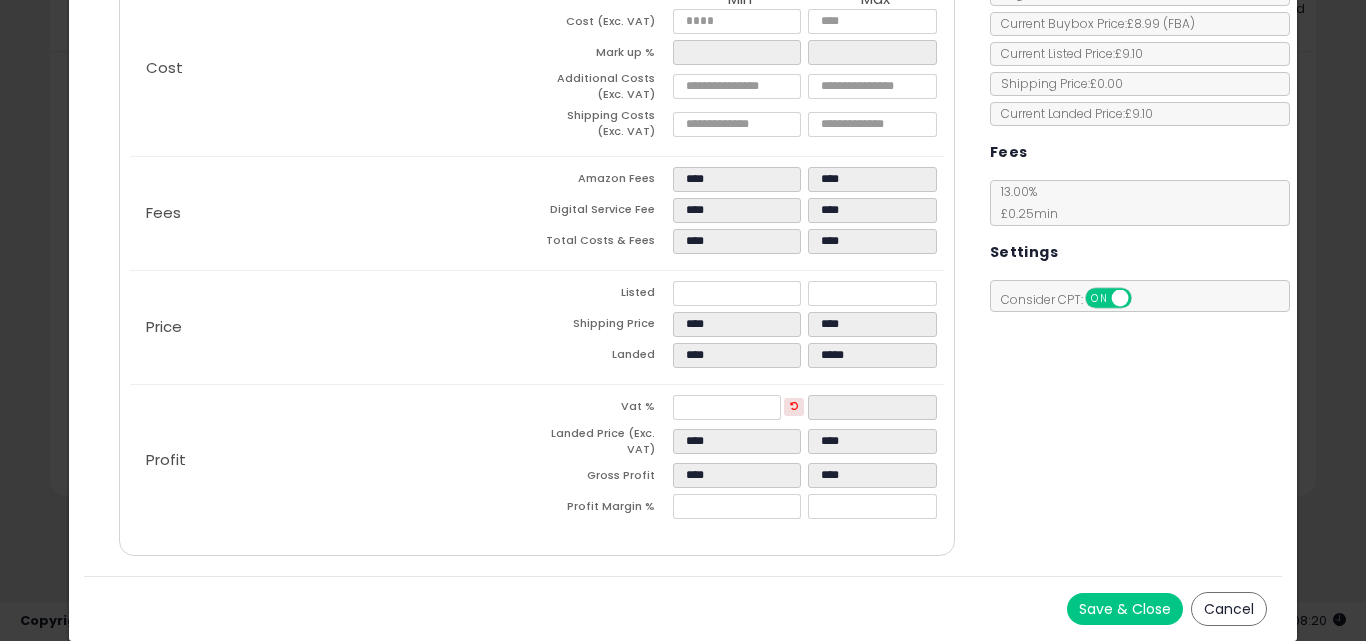 click on "Save & Close
Cancel" at bounding box center (682, 608) 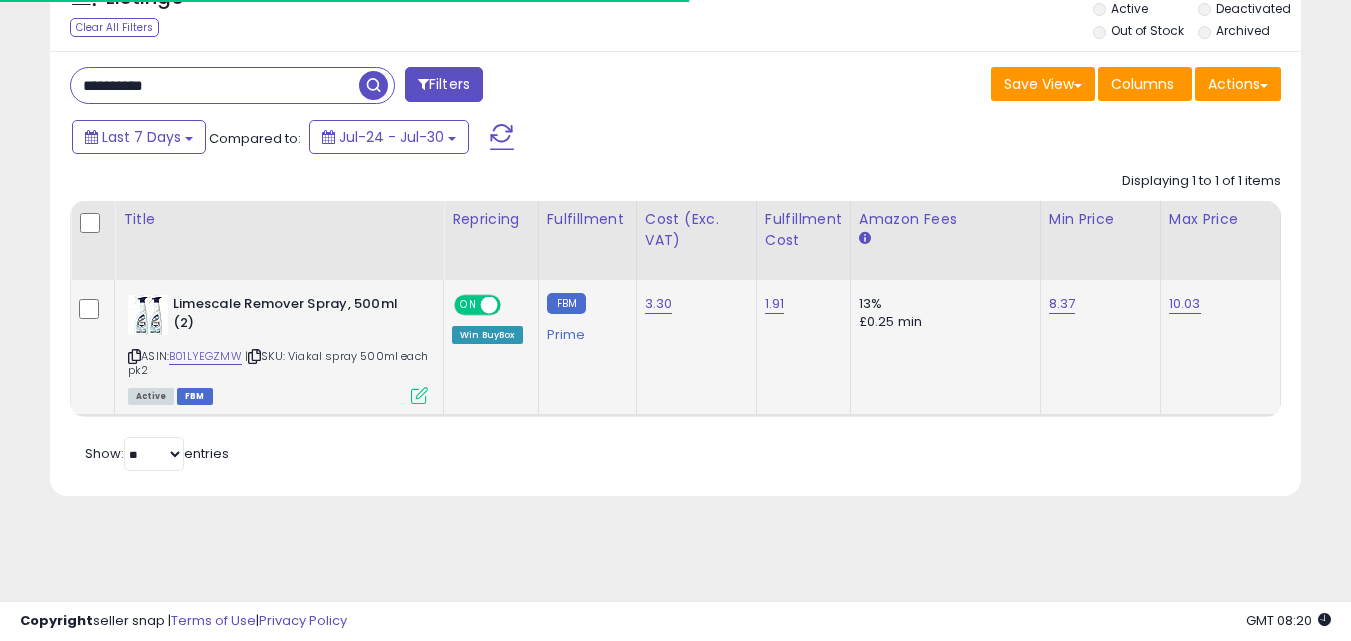 click at bounding box center (419, 395) 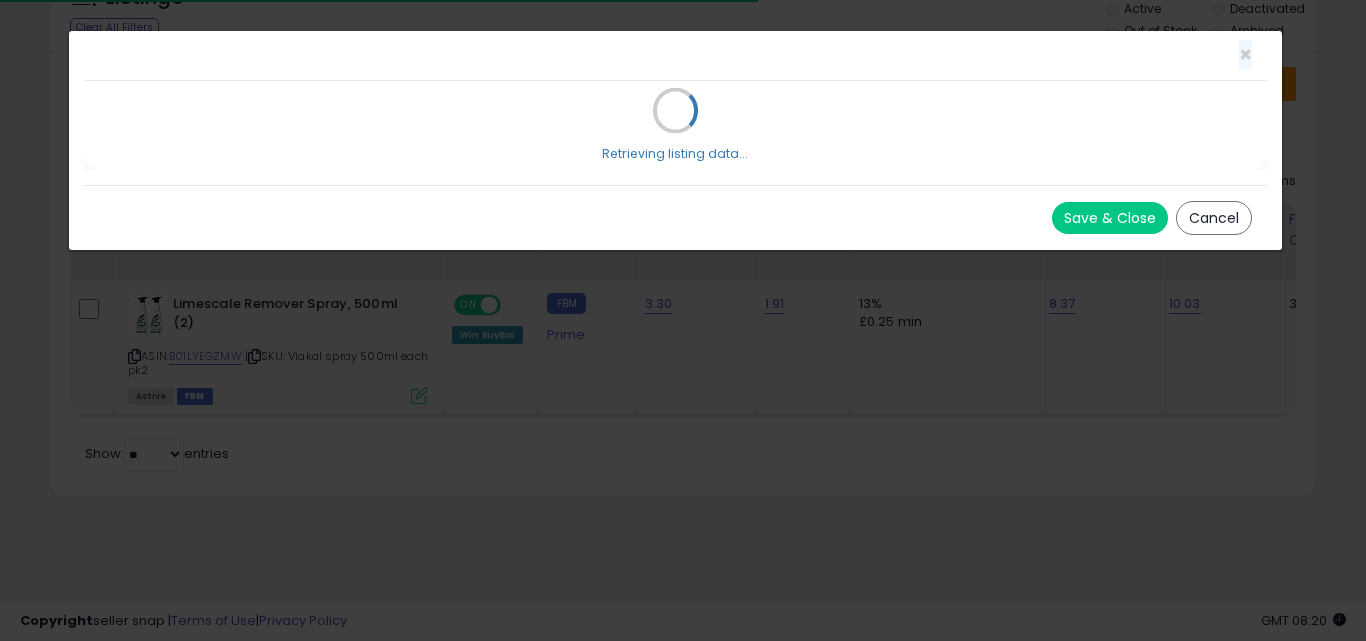click on "× Close
Retrieving listing data...
Save & Close
Cancel" 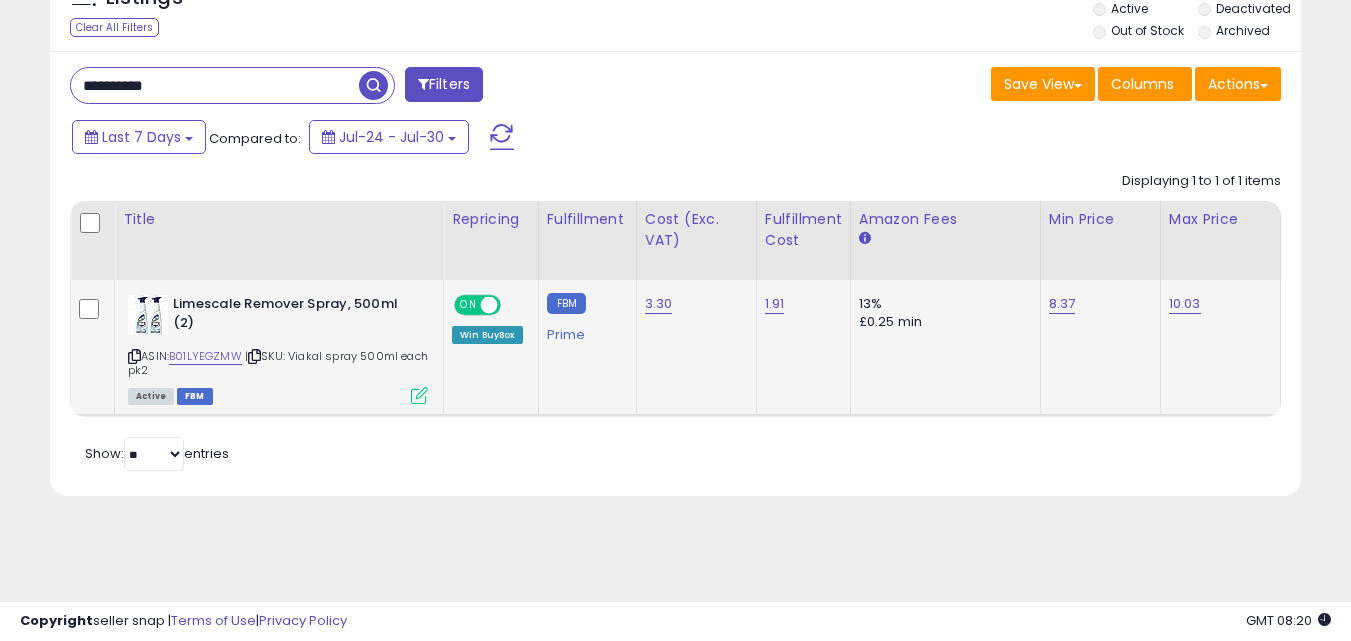 click at bounding box center (419, 395) 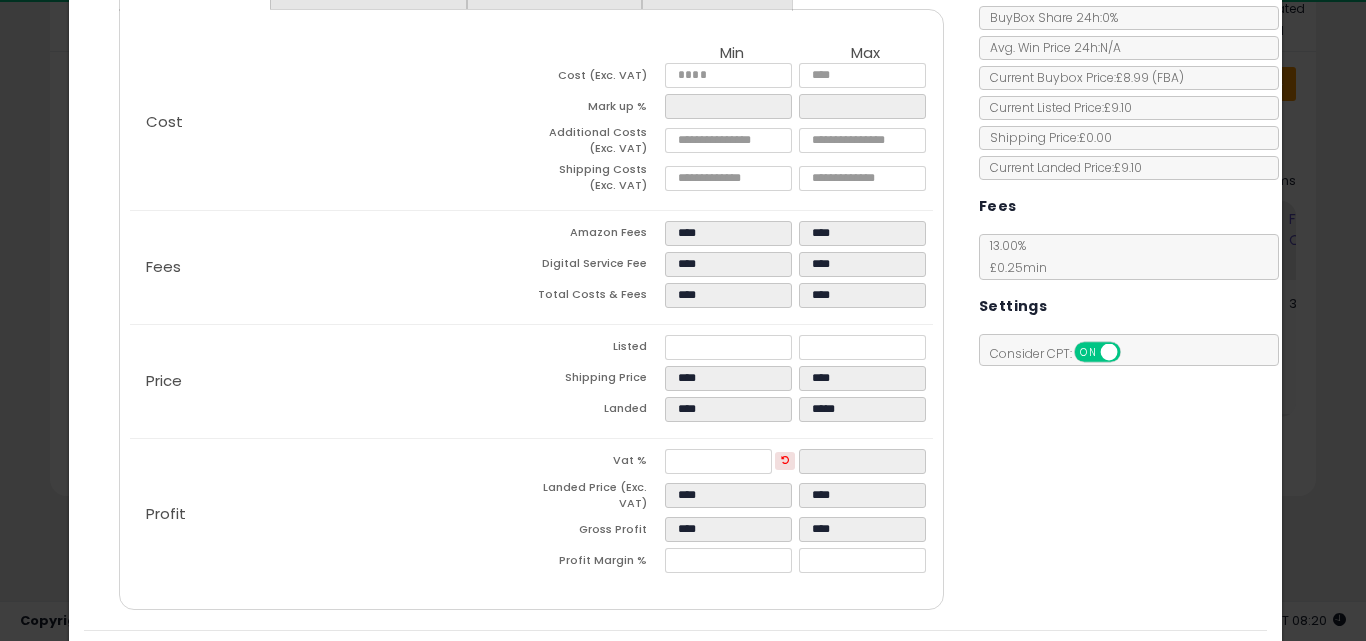 scroll, scrollTop: 277, scrollLeft: 0, axis: vertical 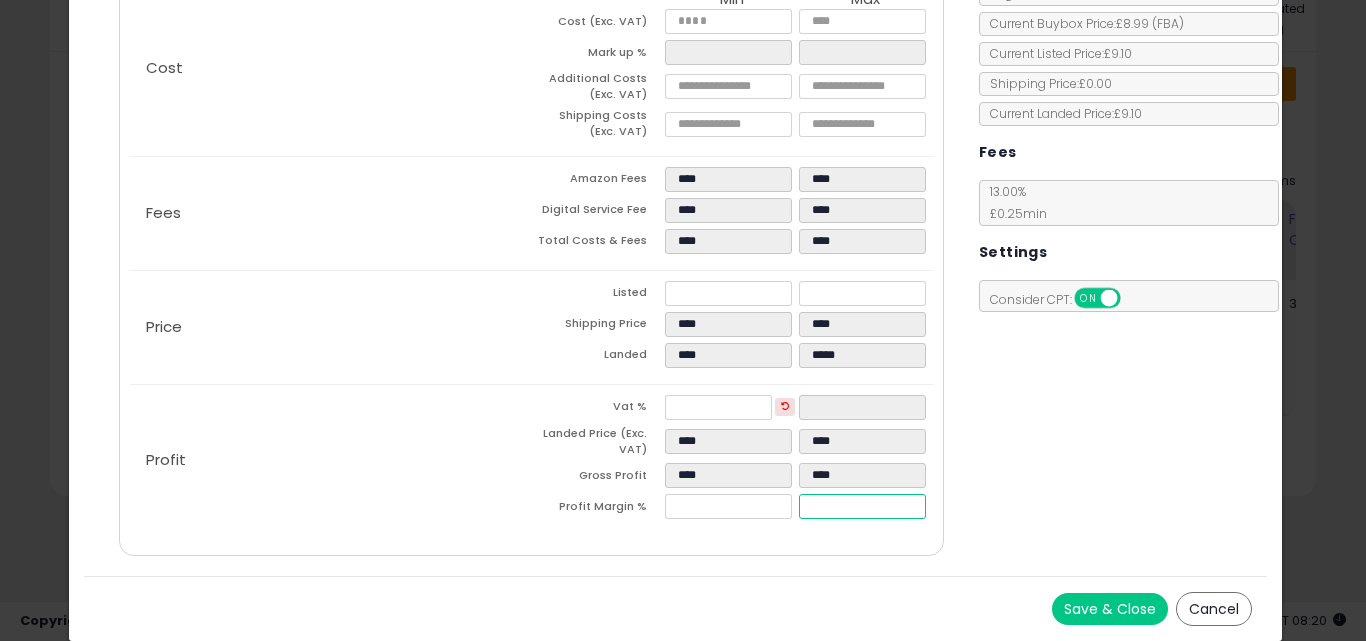 click on "*****" at bounding box center (862, 506) 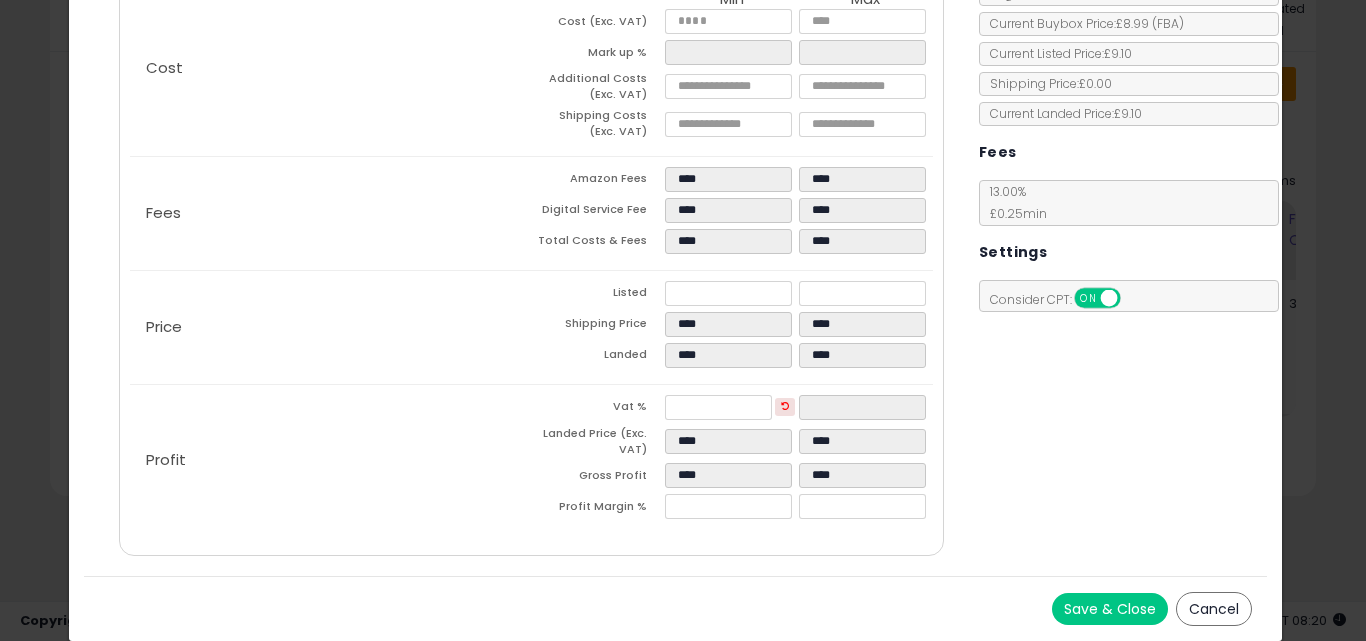 click on "Save & Close
Cancel" at bounding box center [676, 608] 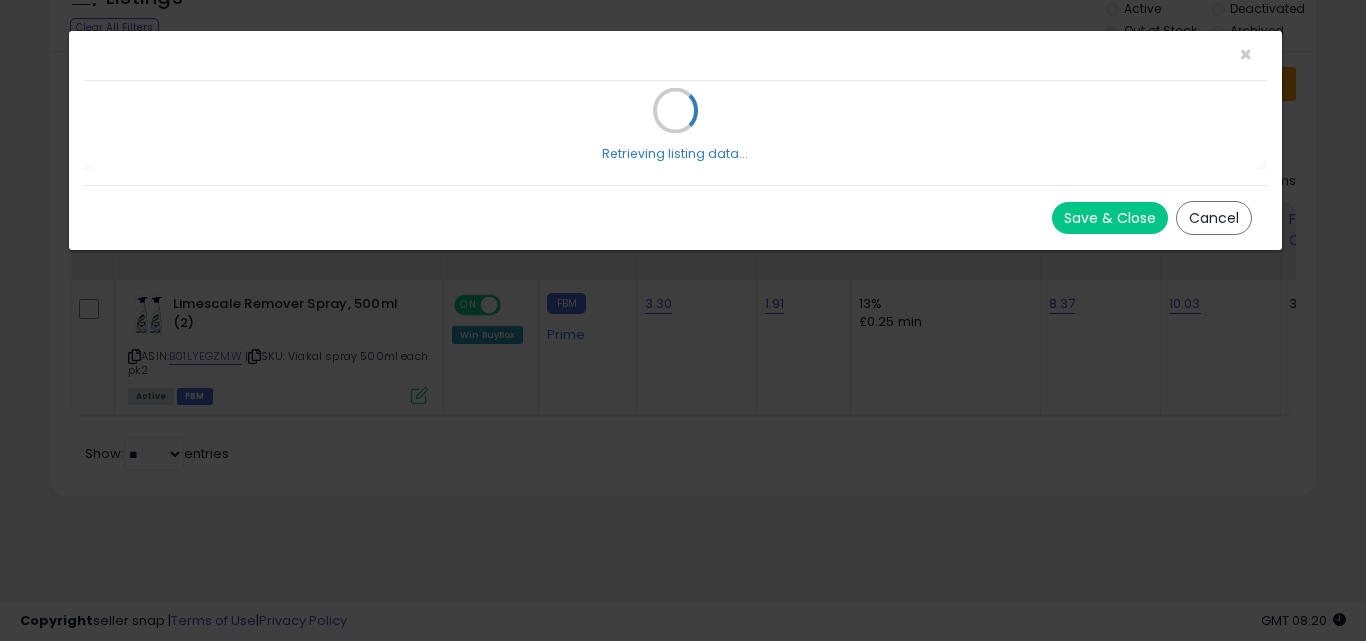 scroll, scrollTop: 0, scrollLeft: 0, axis: both 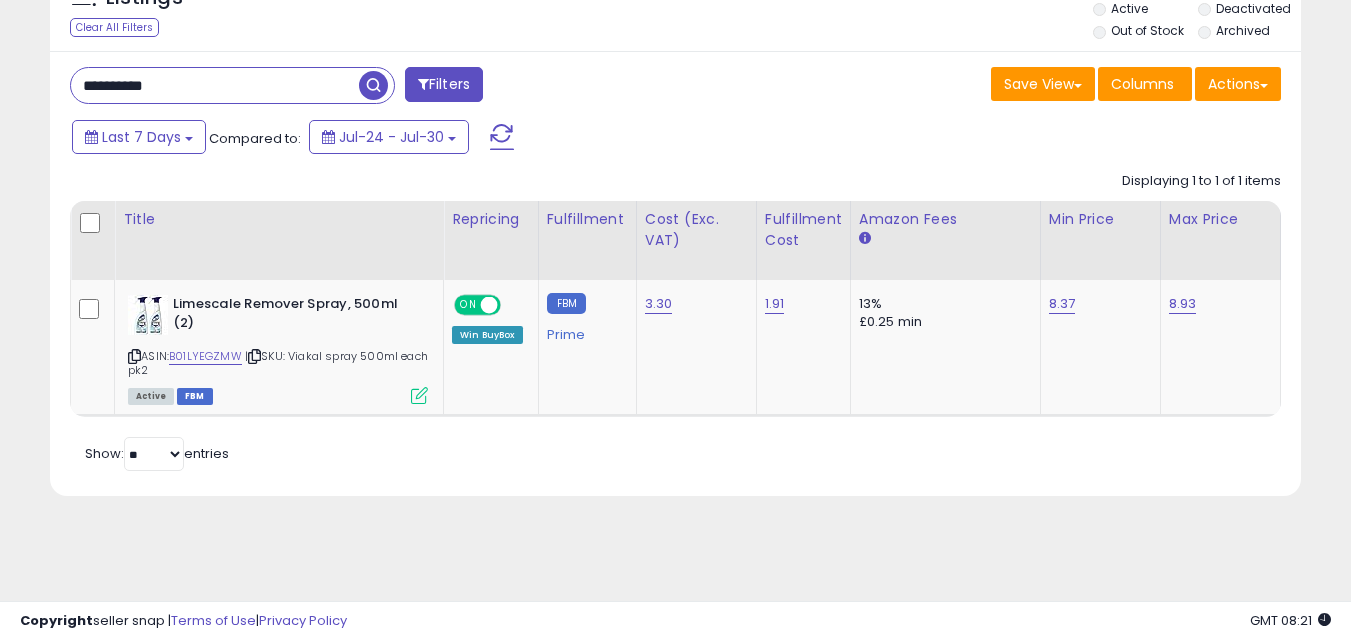 click on "**********" at bounding box center (215, 85) 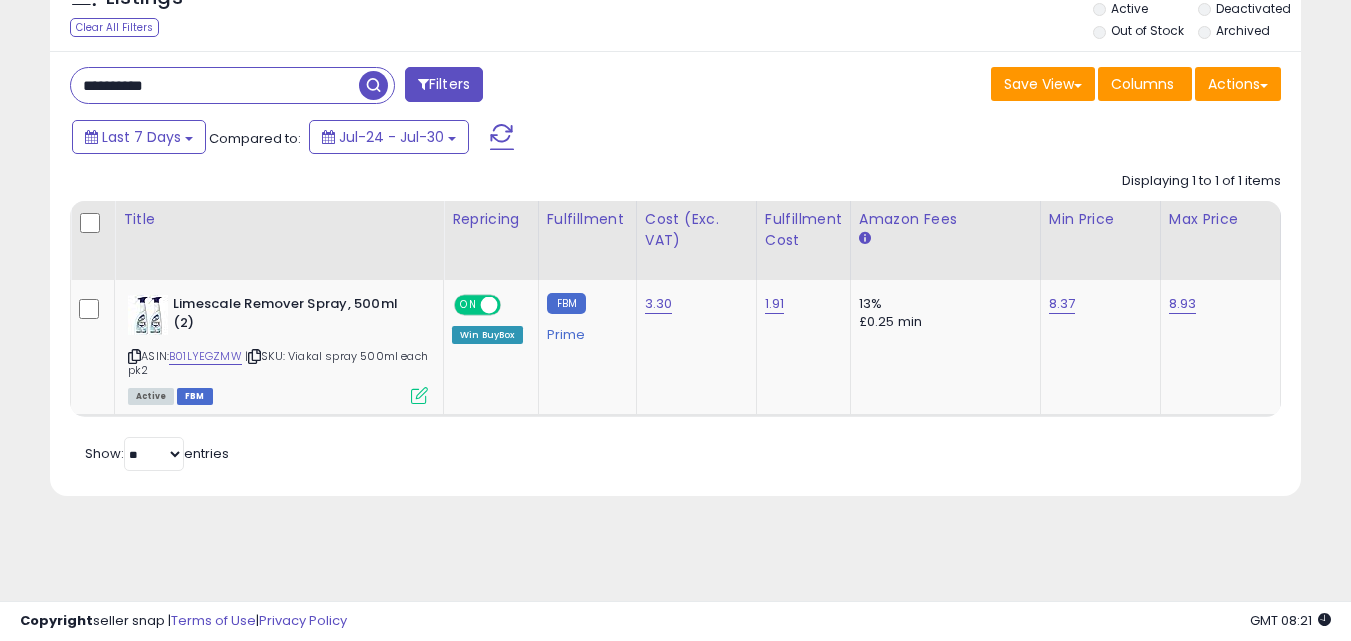click on "**********" at bounding box center (215, 85) 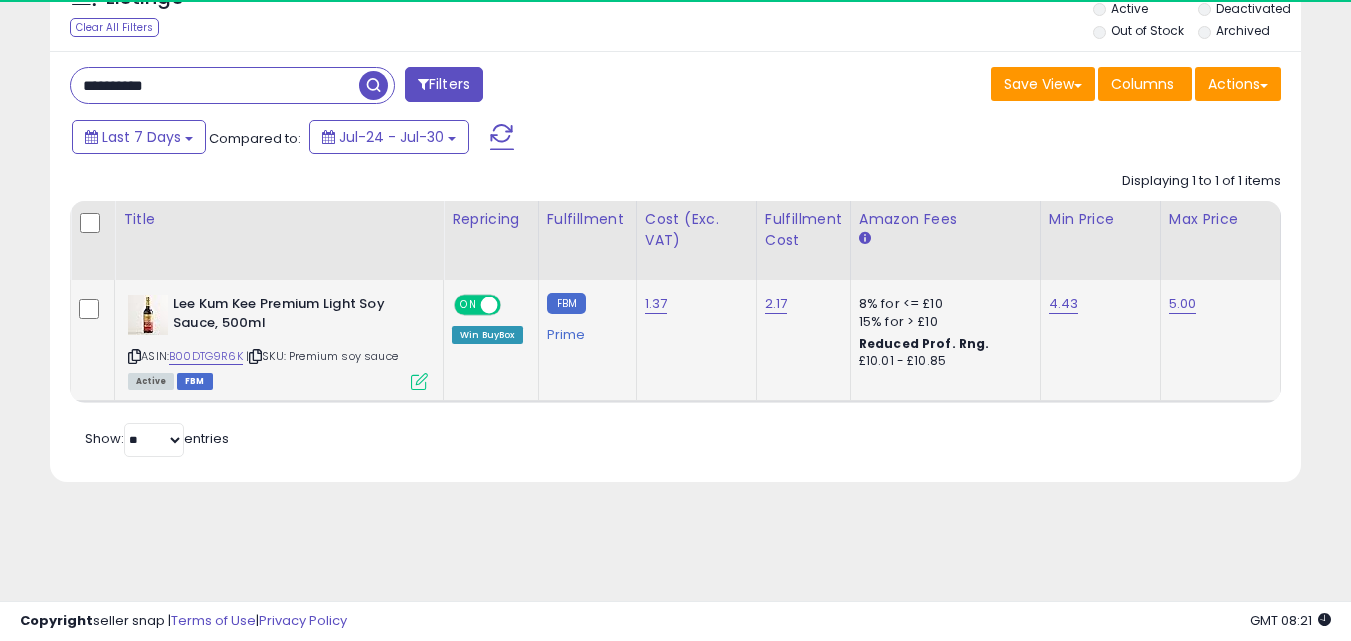 click at bounding box center (419, 381) 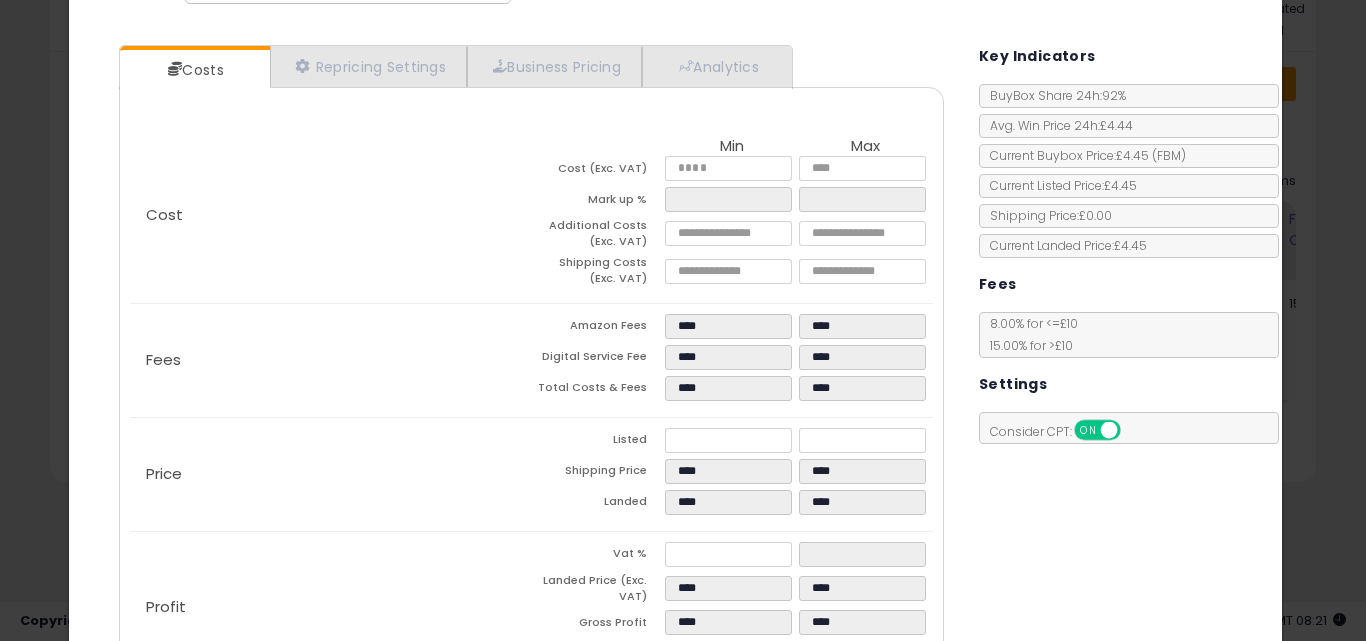 scroll, scrollTop: 147, scrollLeft: 0, axis: vertical 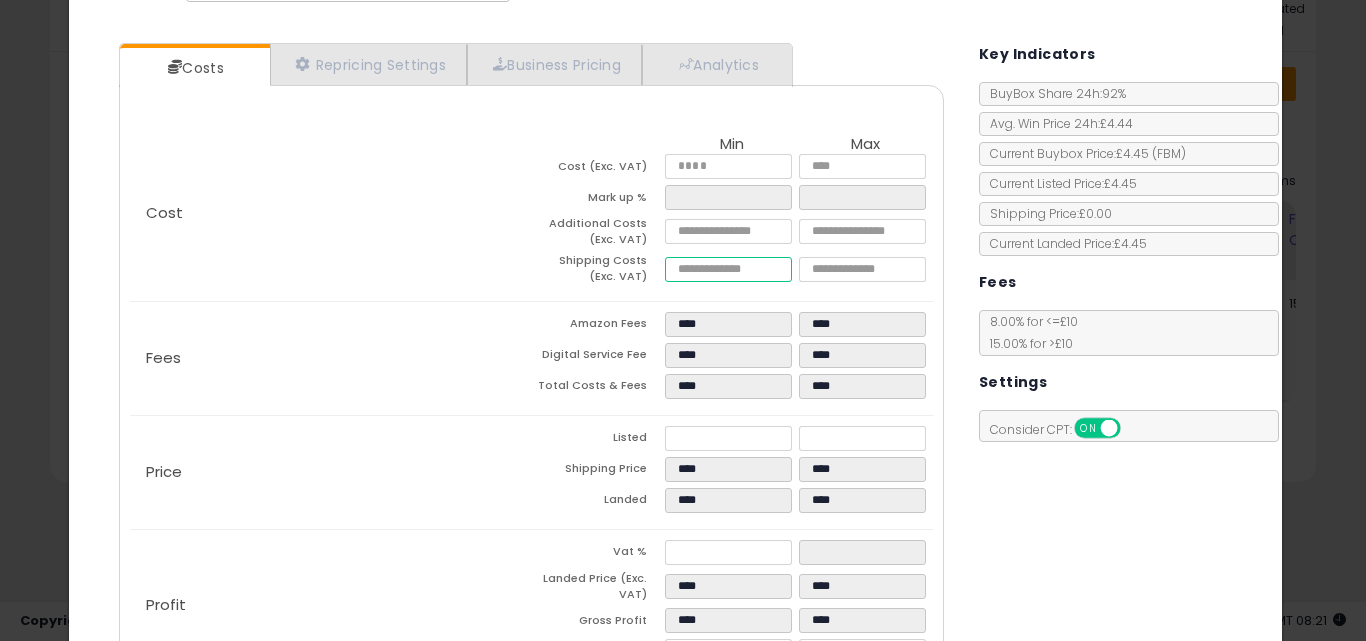 click on "****" at bounding box center (728, 269) 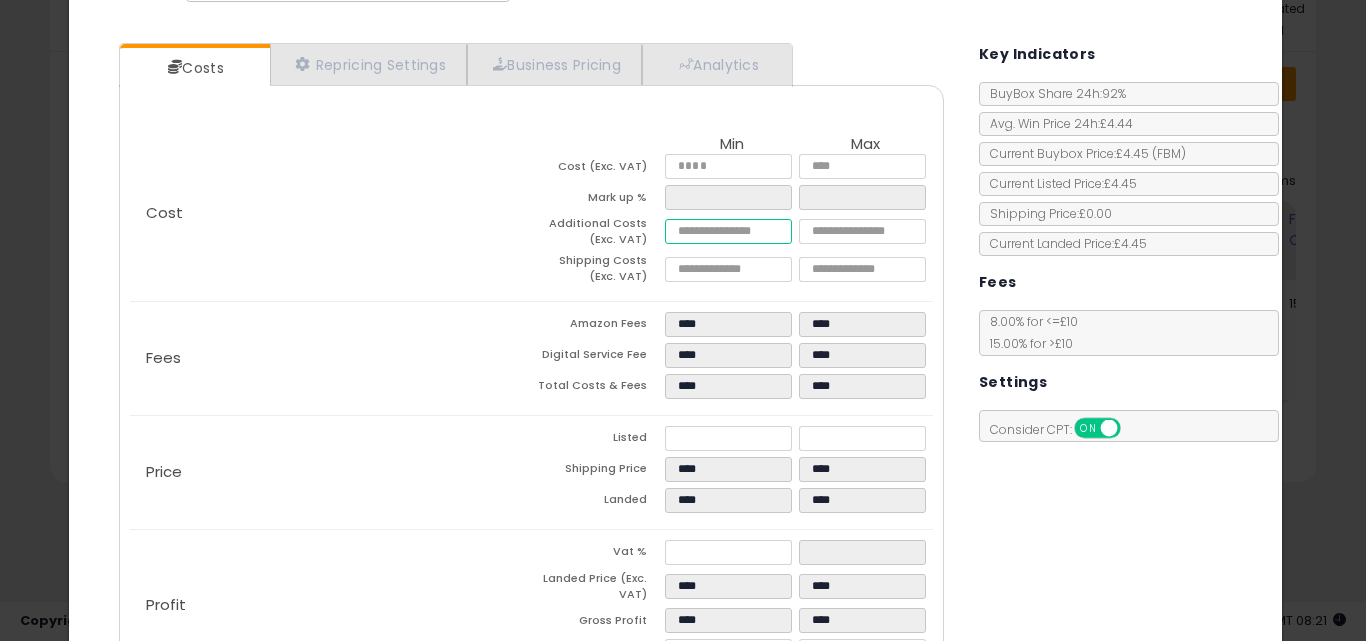 click on "****" at bounding box center [728, 231] 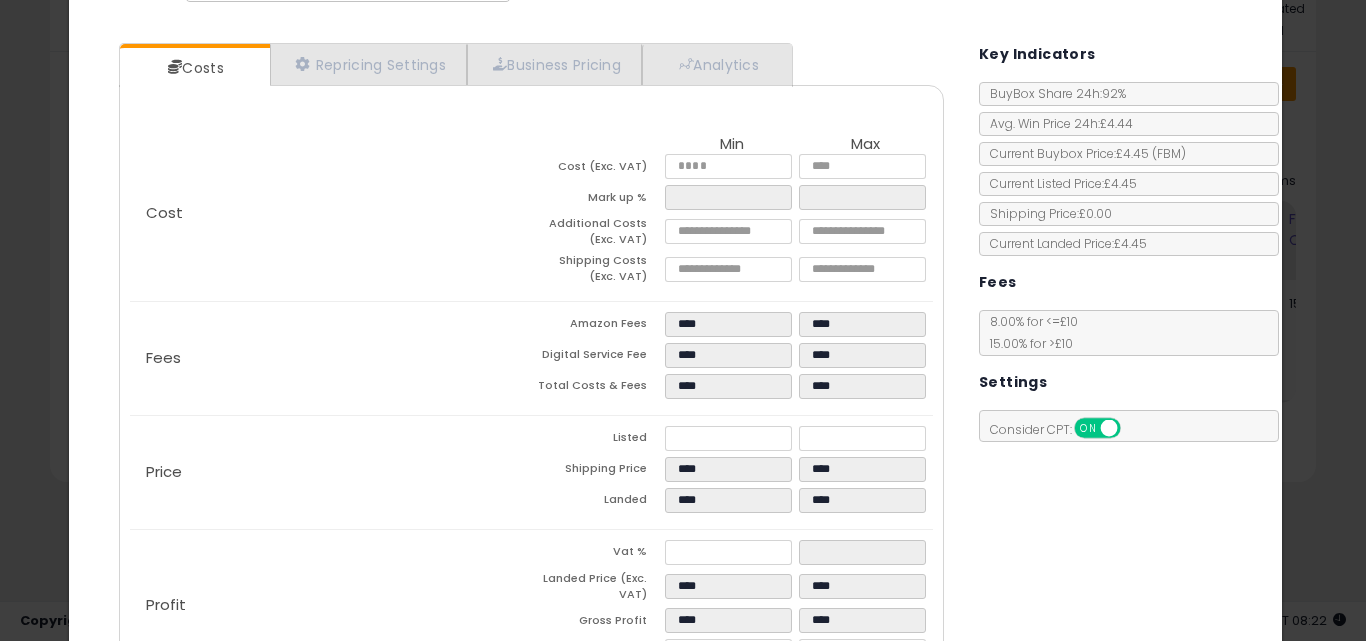 click on "Fees
Amazon Fees
****
****
Digital Service Fee
****
****
Total Costs & Fees
****
****" 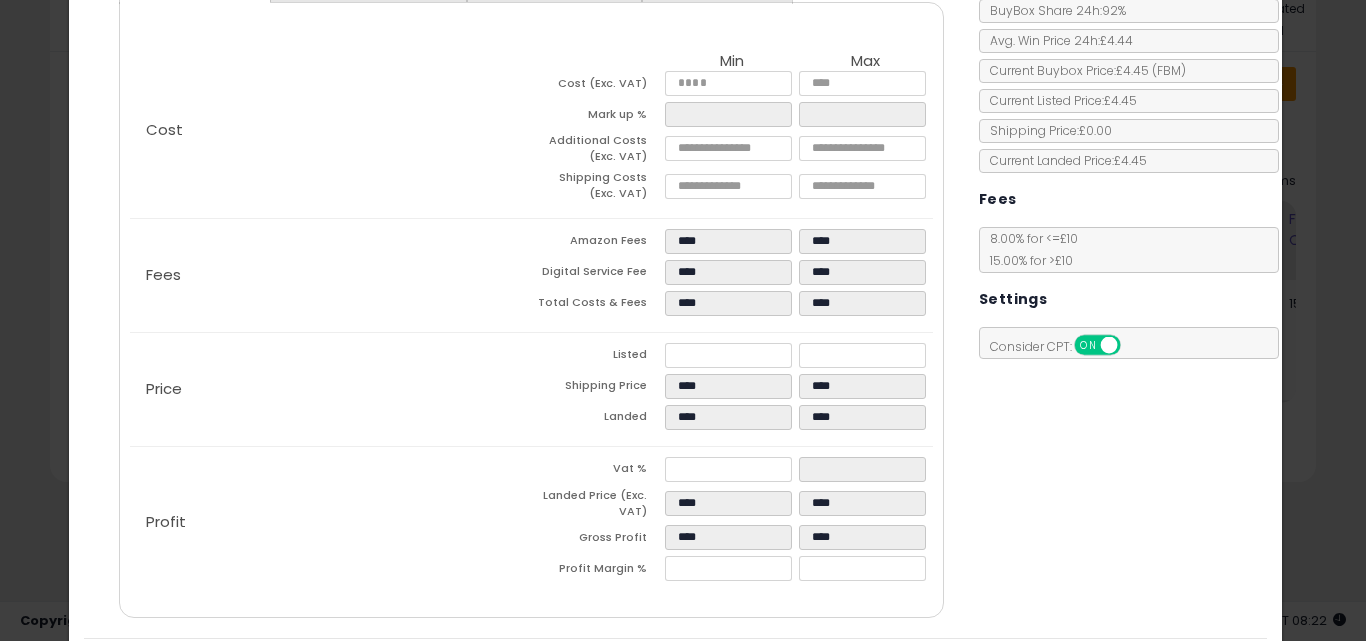 scroll, scrollTop: 292, scrollLeft: 0, axis: vertical 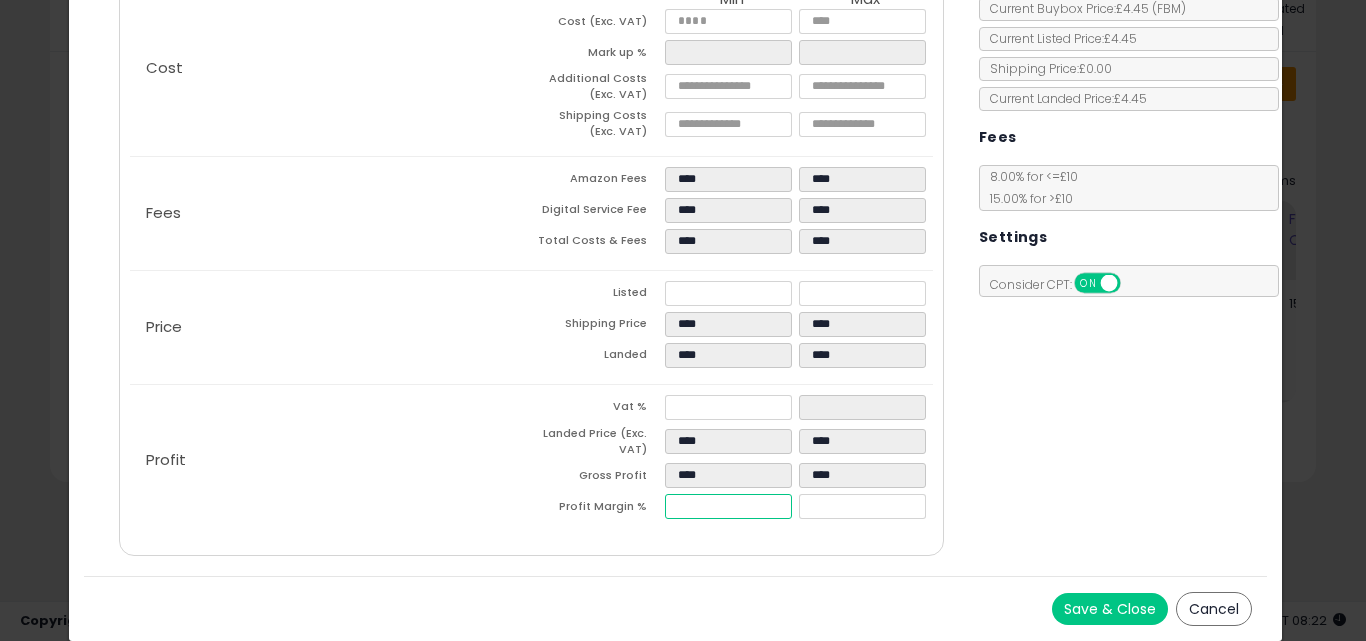 click on "****" at bounding box center (728, 506) 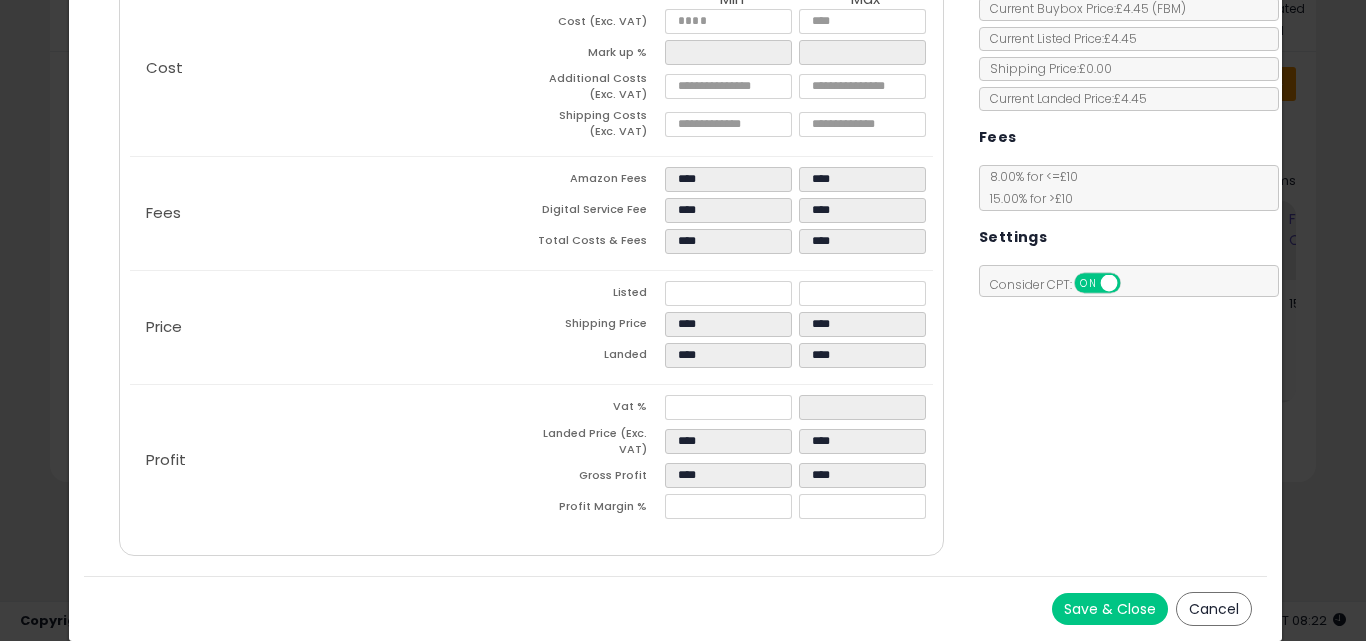 click on "Save & Close
Cancel" at bounding box center (676, 608) 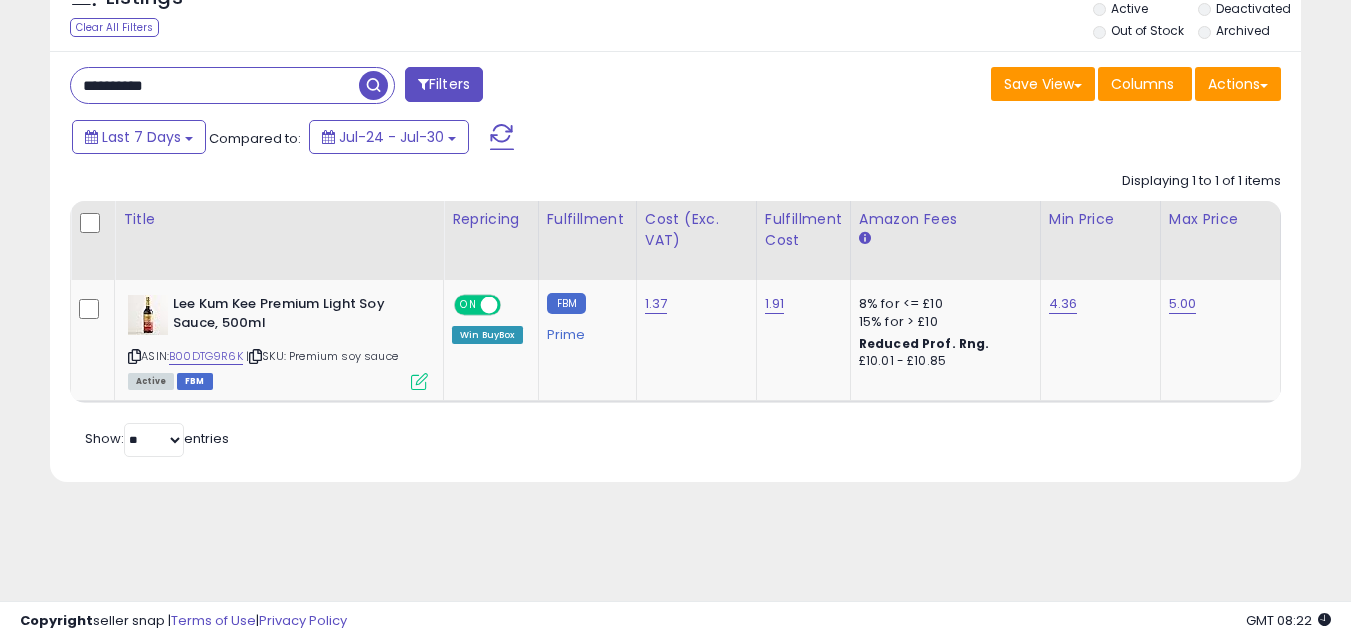 click on "**********" at bounding box center [215, 85] 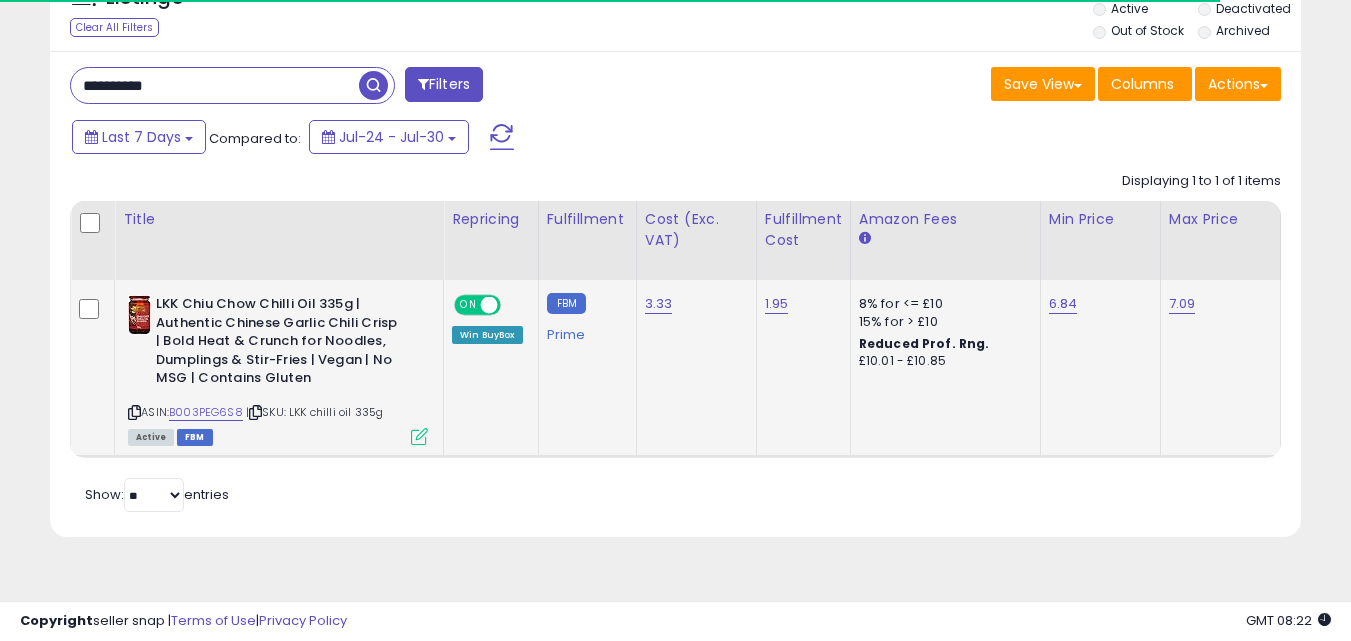 click at bounding box center (419, 436) 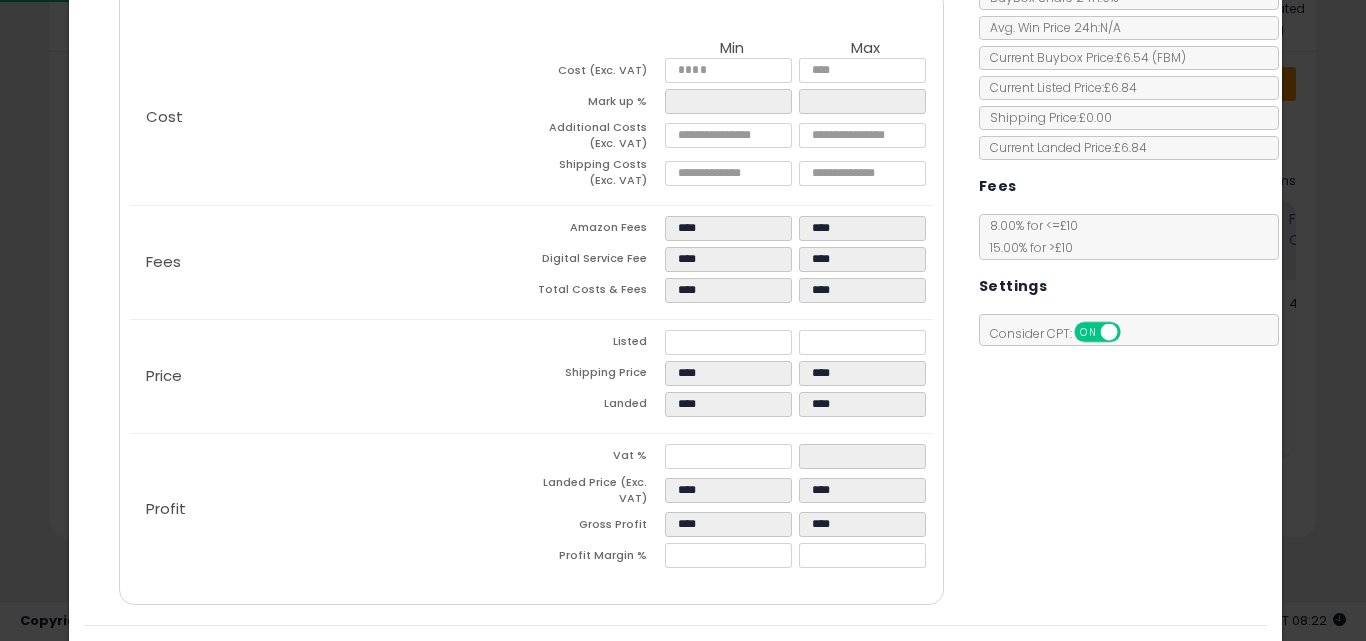 scroll, scrollTop: 307, scrollLeft: 0, axis: vertical 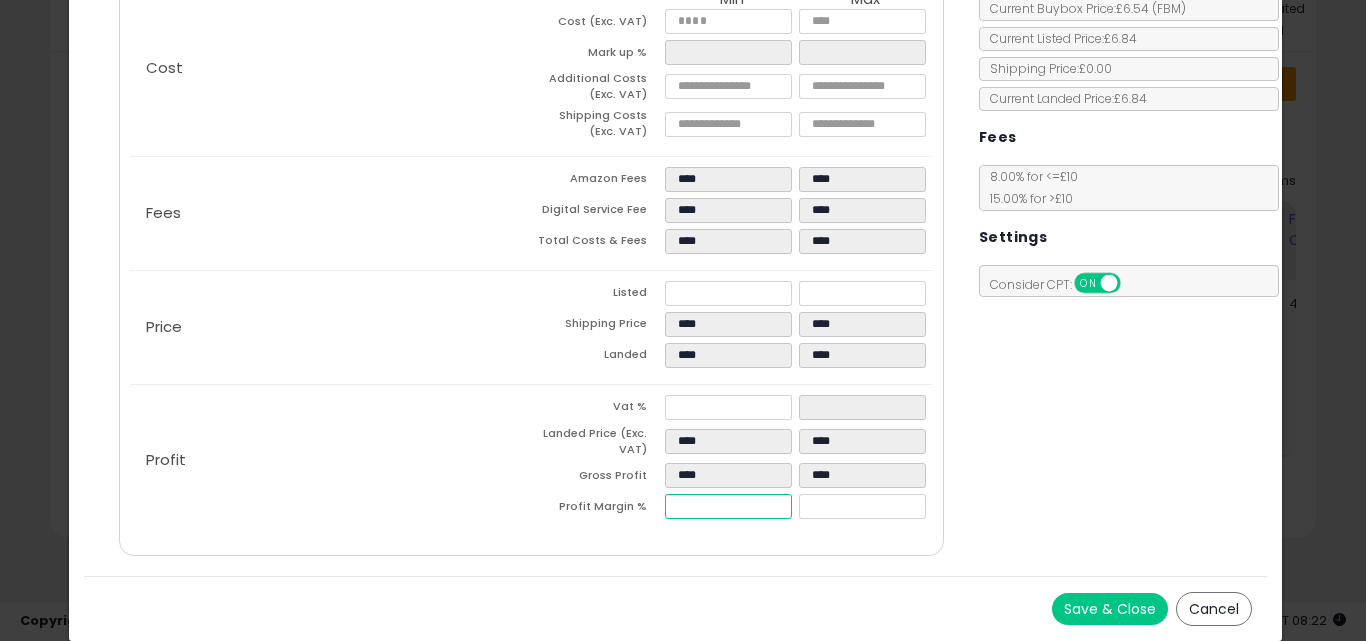 click on "****" at bounding box center (728, 506) 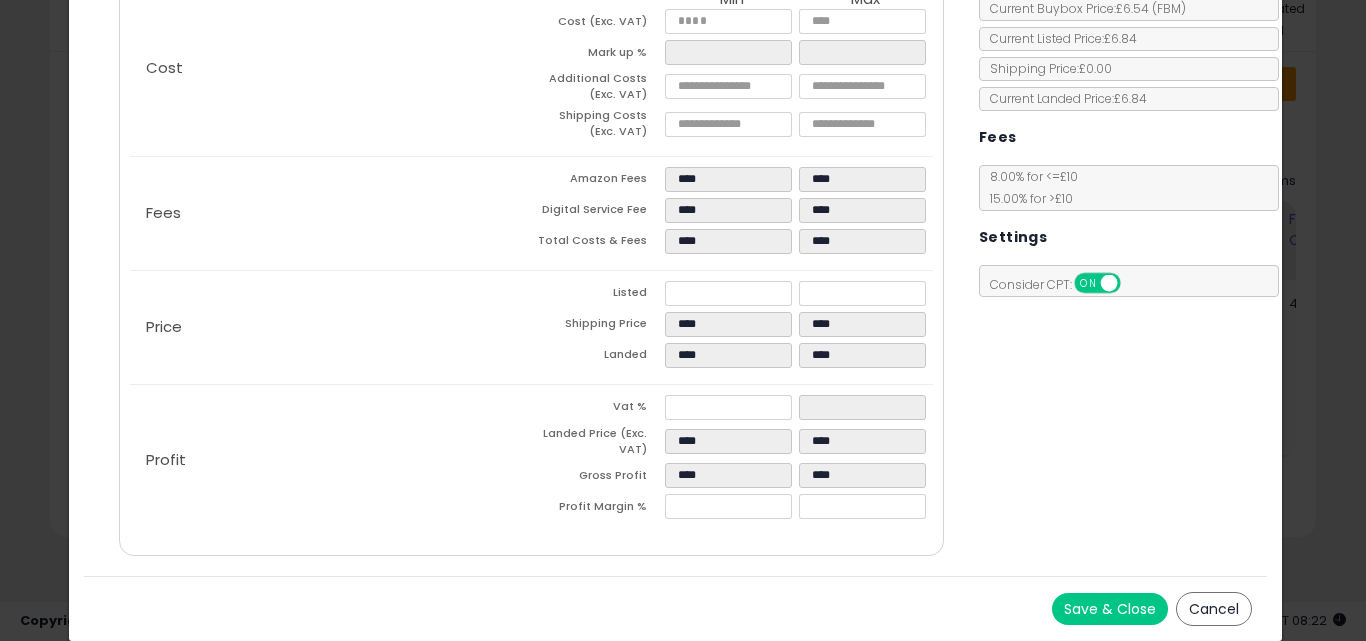 click on "Save & Close
Cancel" at bounding box center [676, 608] 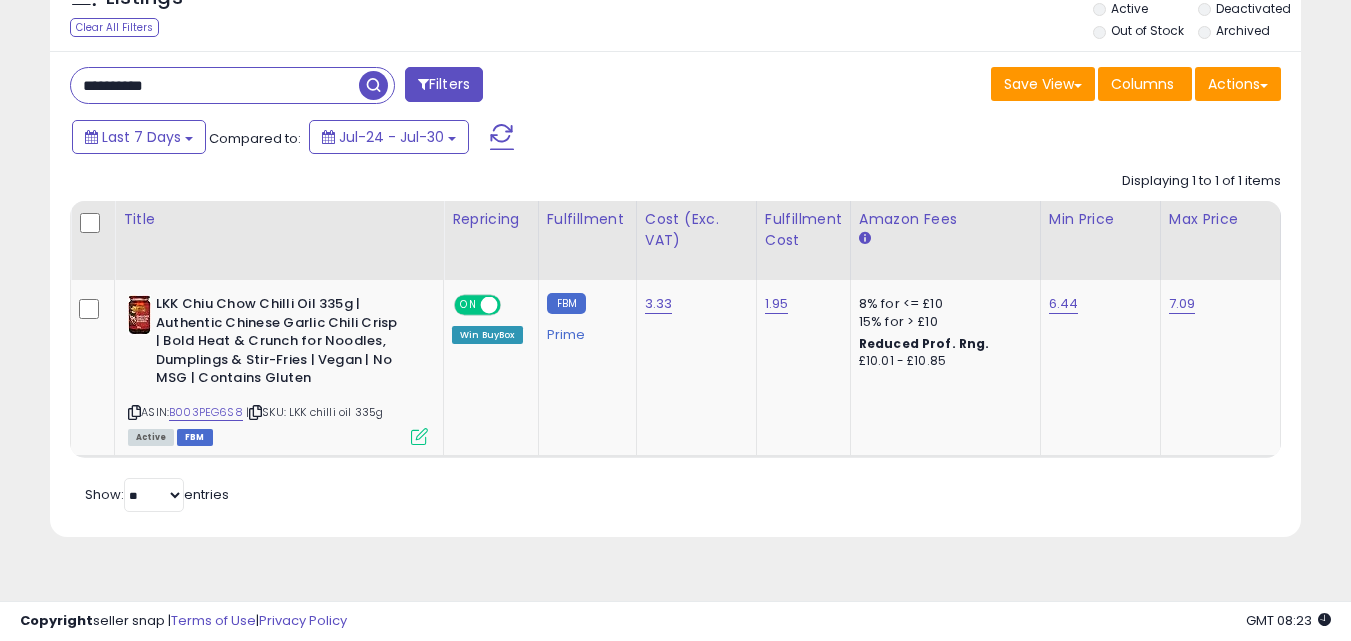 click on "**********" at bounding box center (215, 85) 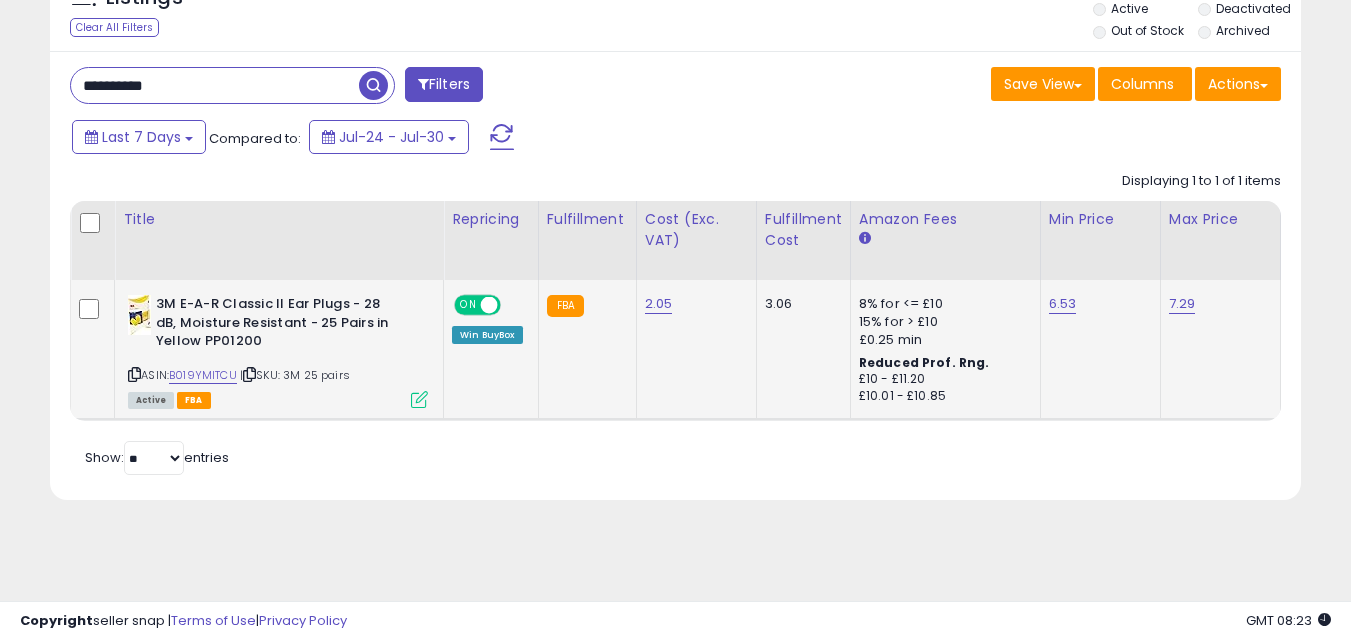 click at bounding box center (419, 399) 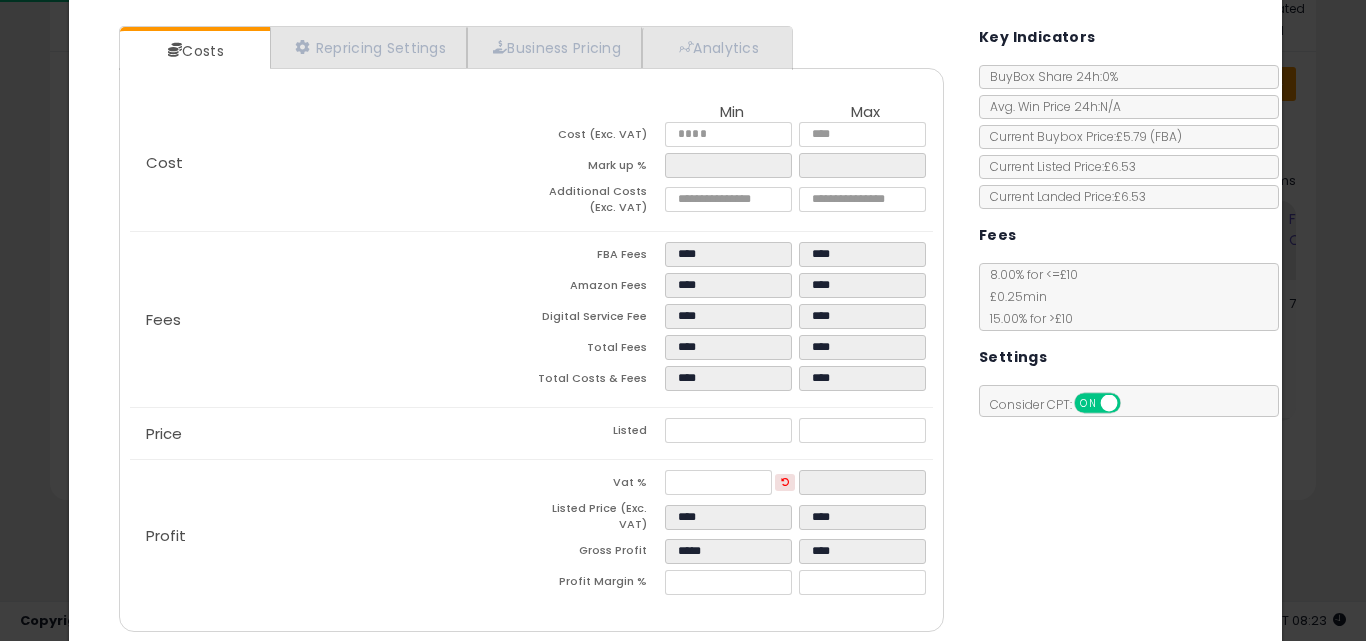 scroll, scrollTop: 240, scrollLeft: 0, axis: vertical 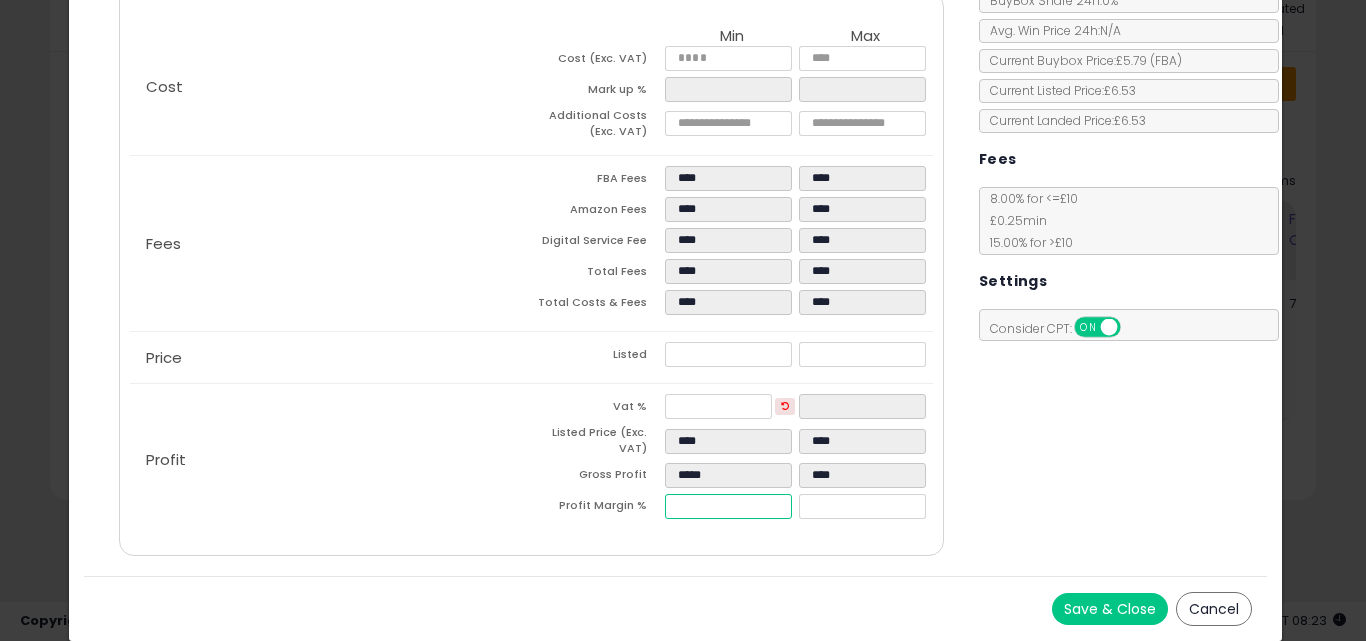 click on "*****" at bounding box center (728, 506) 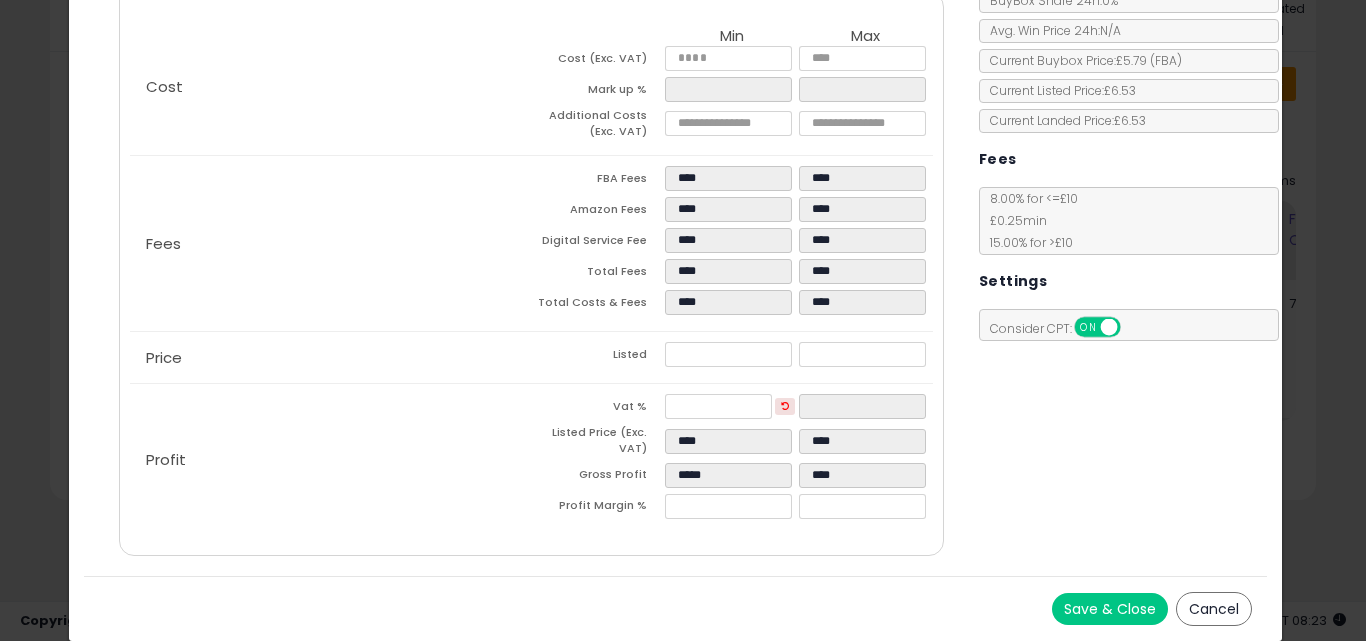 click on "Save & Close
Cancel" at bounding box center (676, 608) 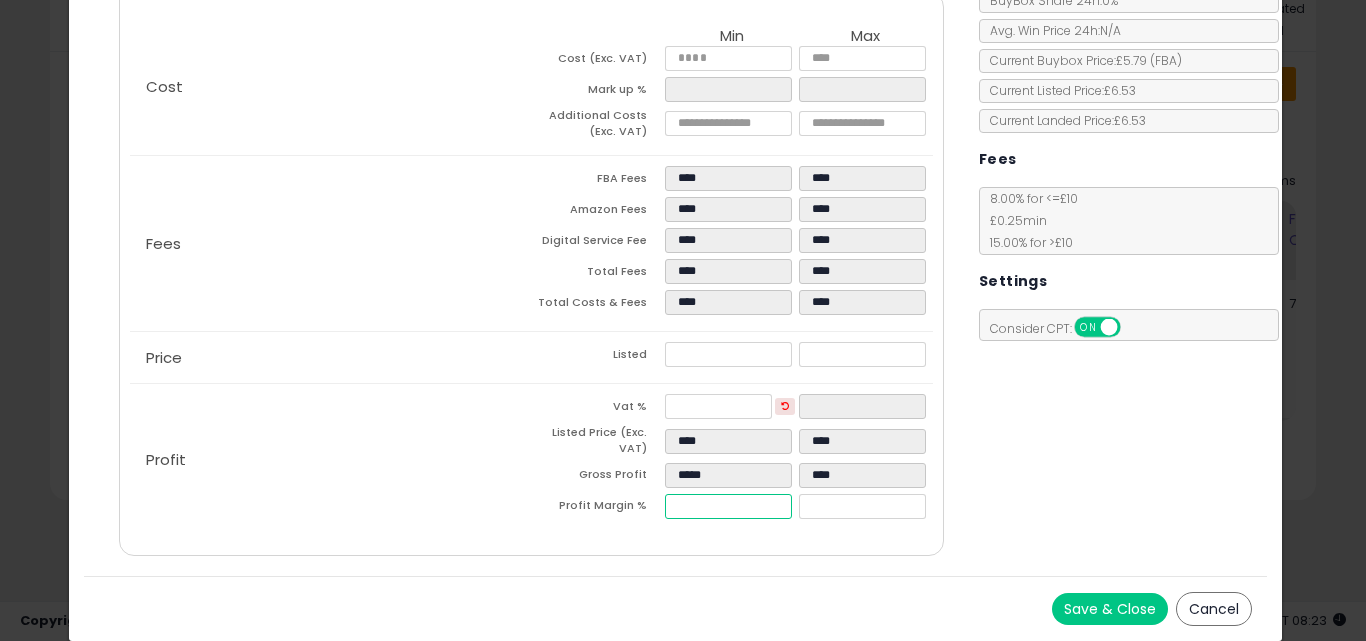 click on "******" at bounding box center [728, 506] 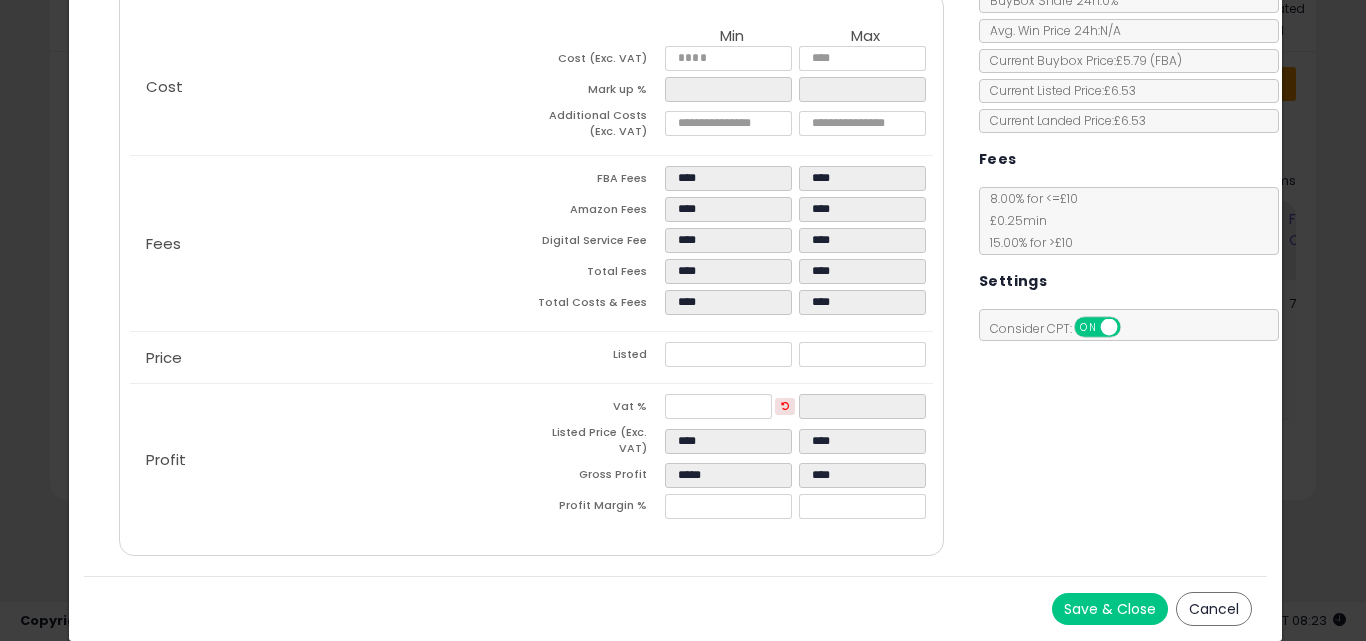 click on "Save & Close
Cancel" at bounding box center [676, 608] 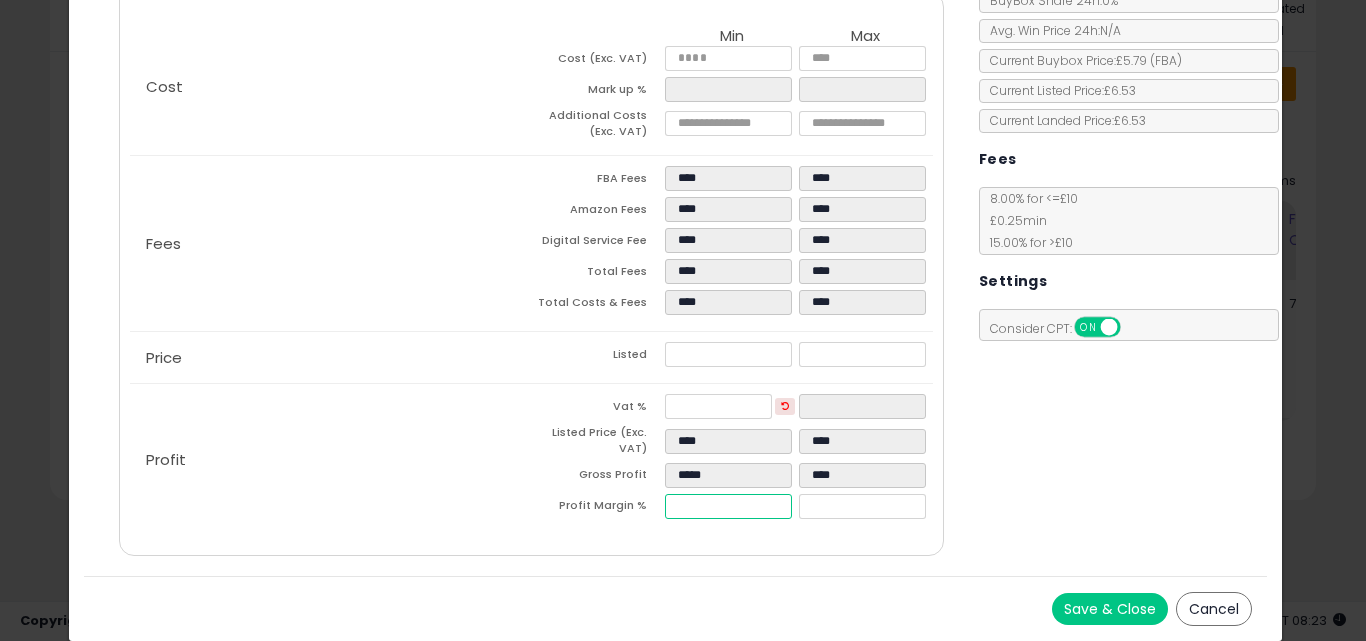 click on "******" at bounding box center [728, 506] 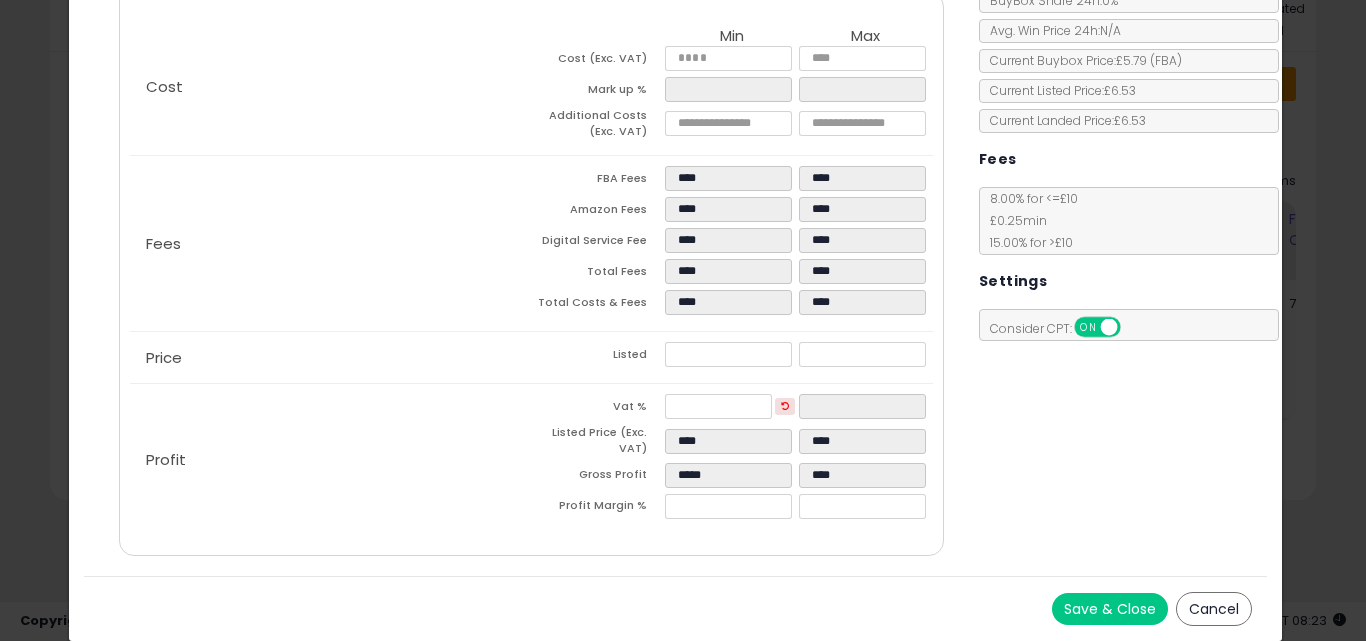 click on "Save & Close
Cancel" at bounding box center (676, 608) 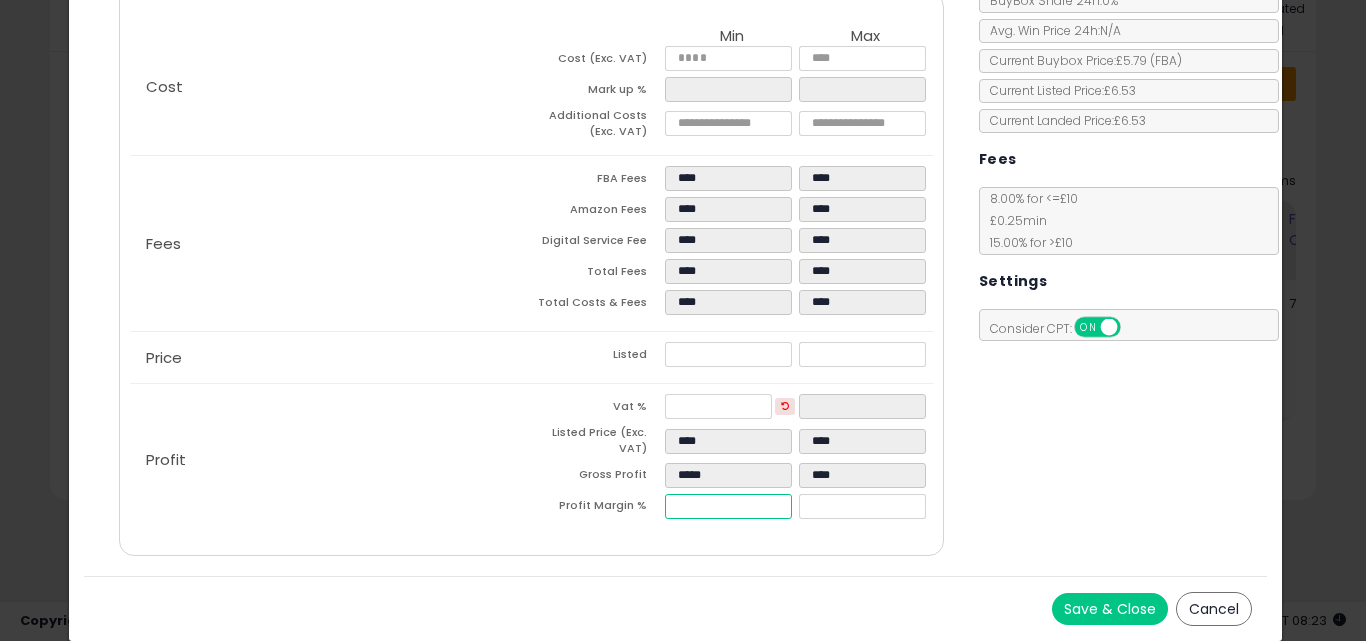 click on "******" at bounding box center [728, 506] 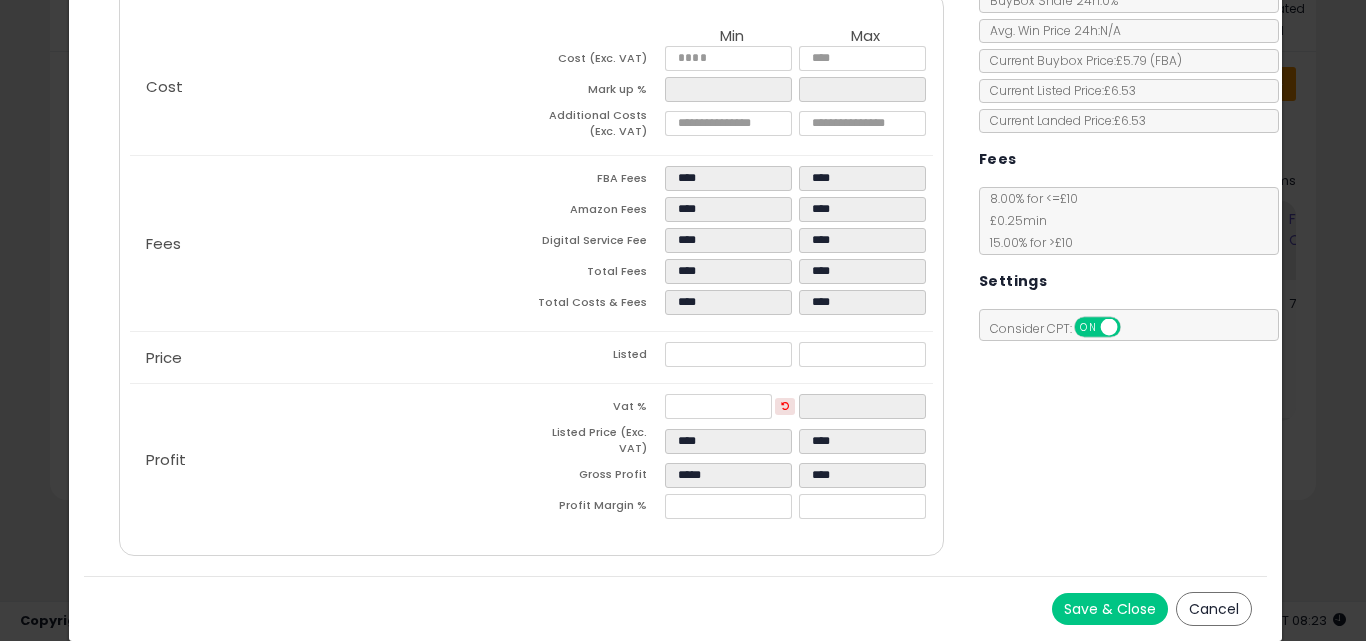 click on "Save & Close
Cancel" at bounding box center (676, 608) 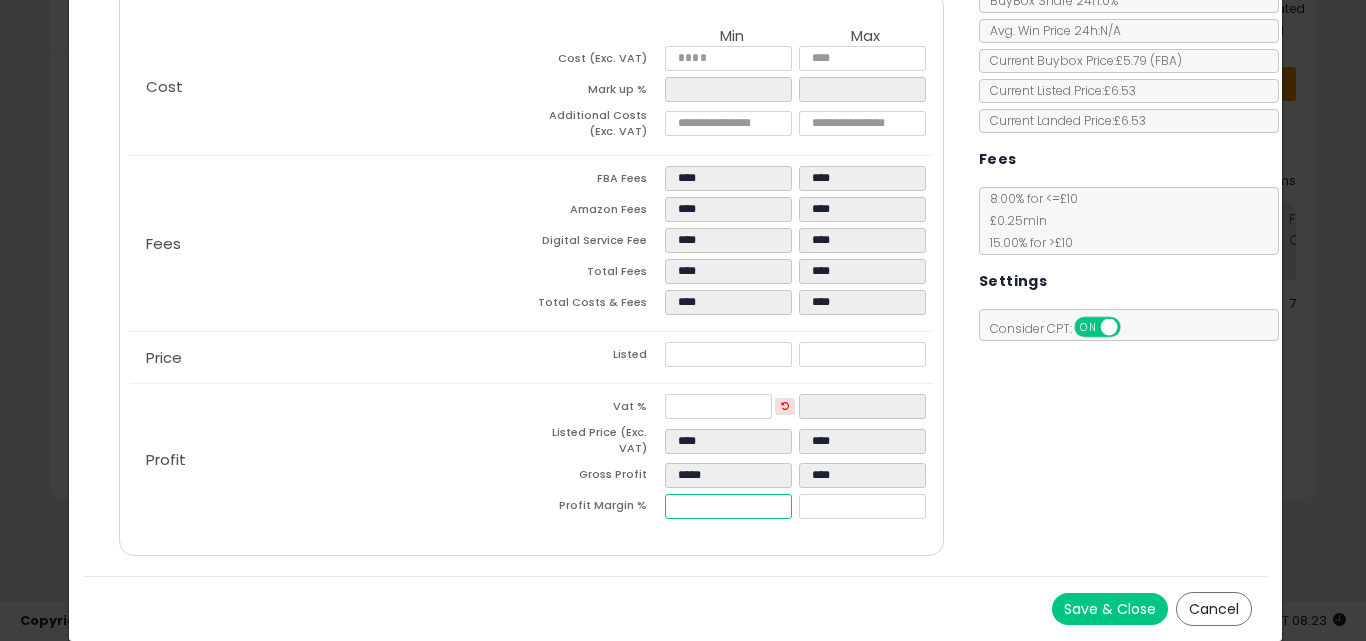 click on "******" at bounding box center (728, 506) 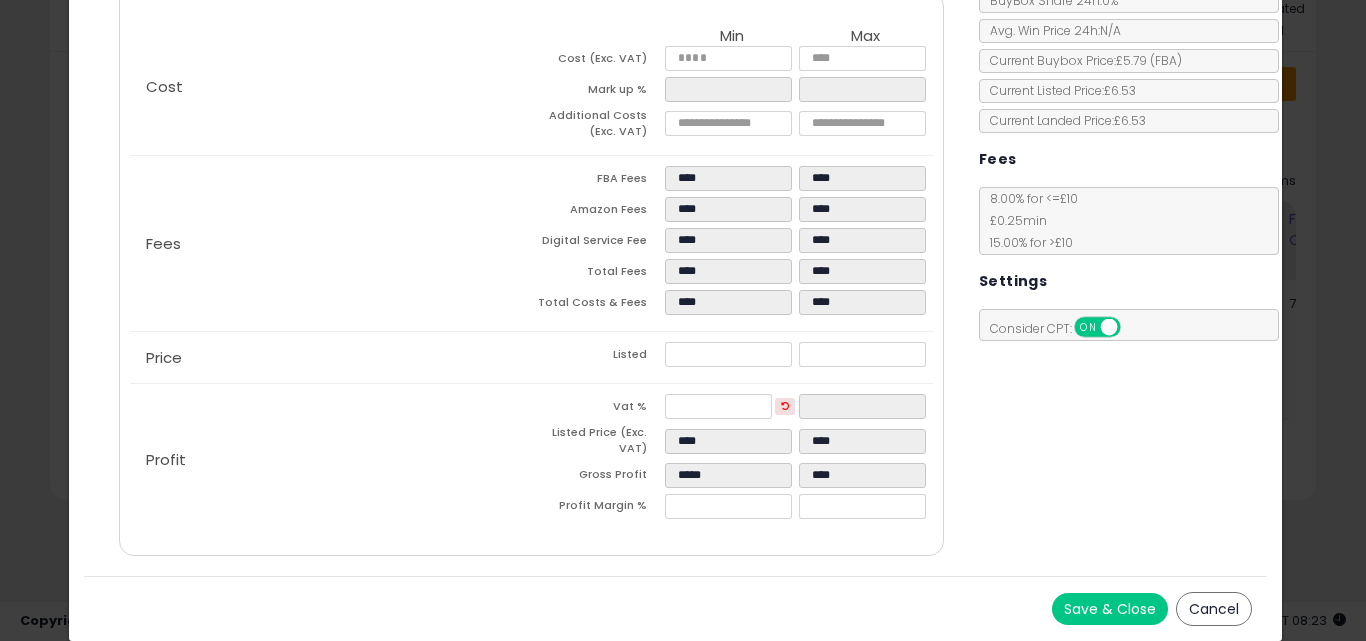 click on "Save & Close
Cancel" at bounding box center [676, 608] 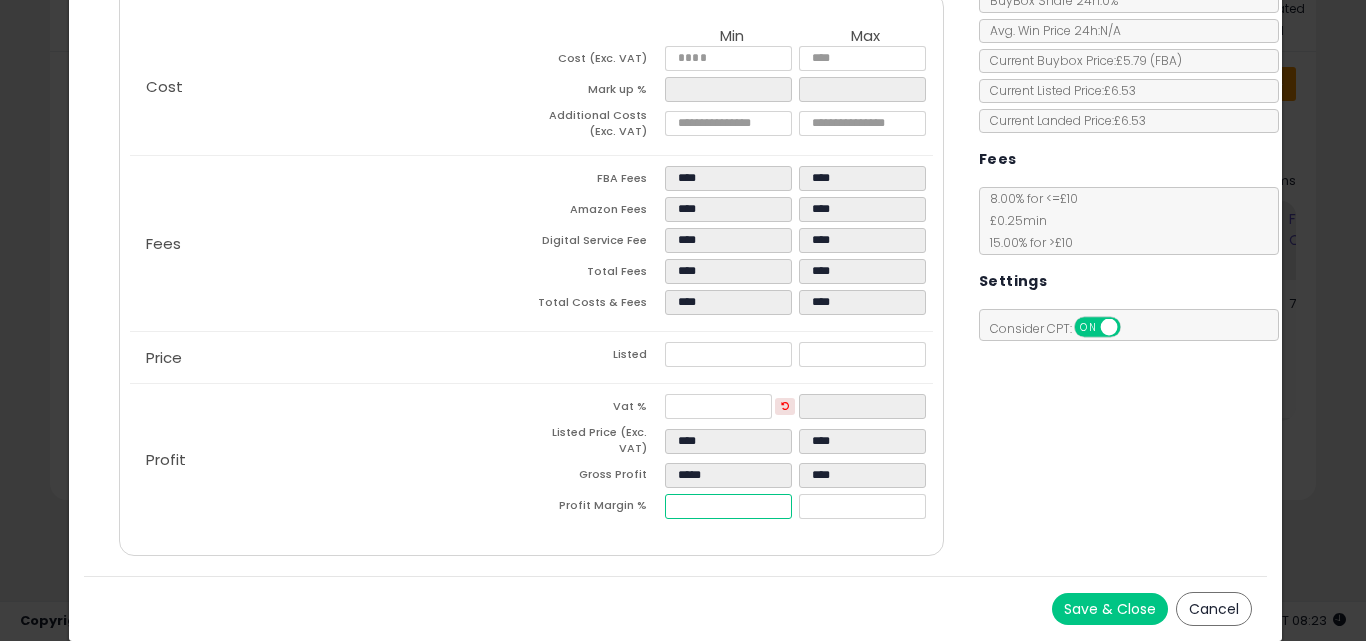 click on "******" at bounding box center [728, 506] 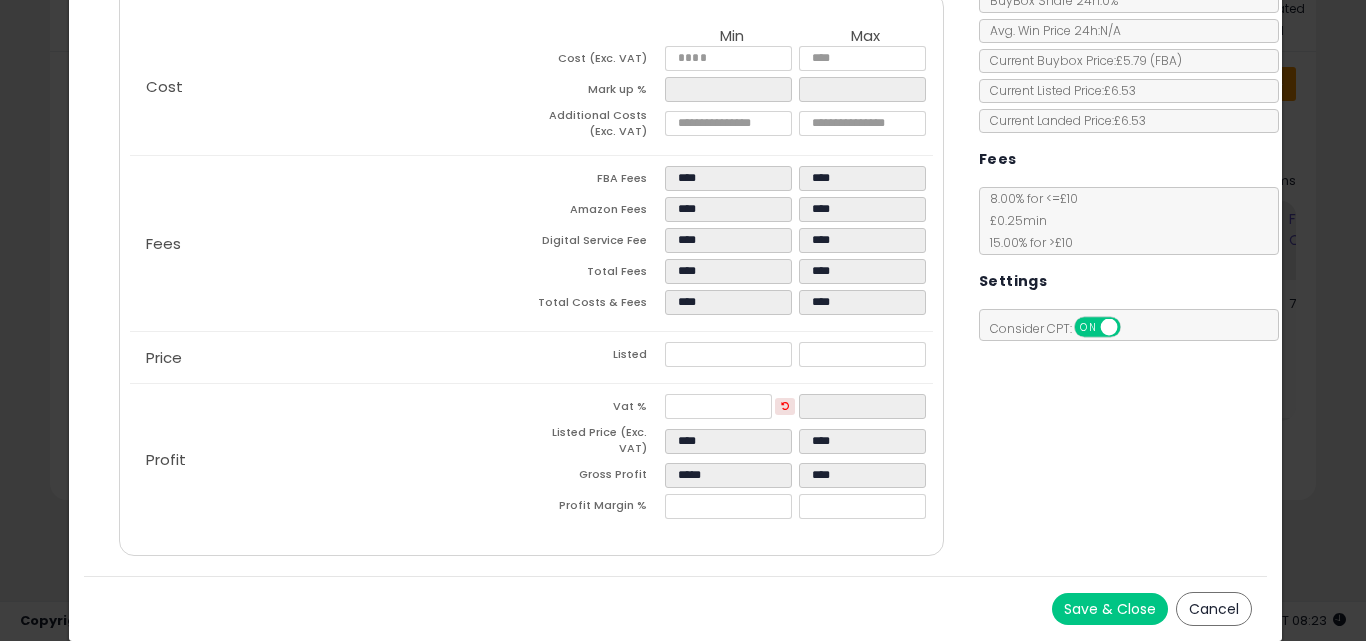 click on "Save & Close
Cancel" at bounding box center [676, 608] 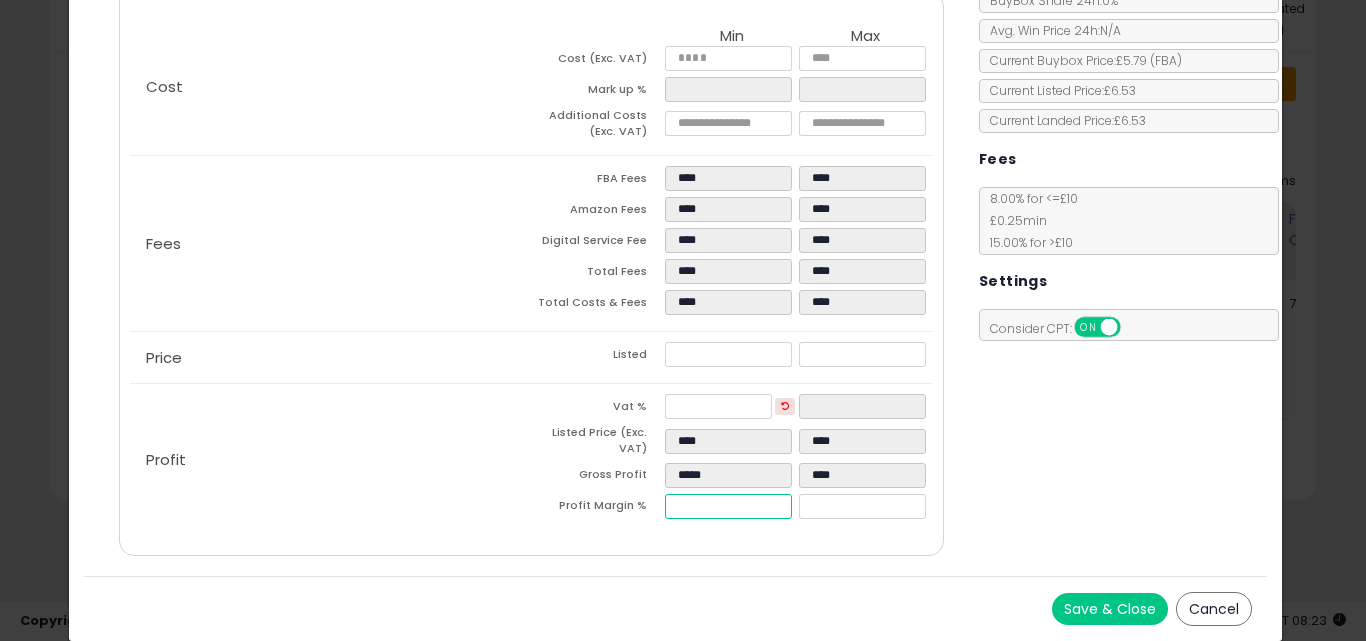 click on "******" at bounding box center [728, 506] 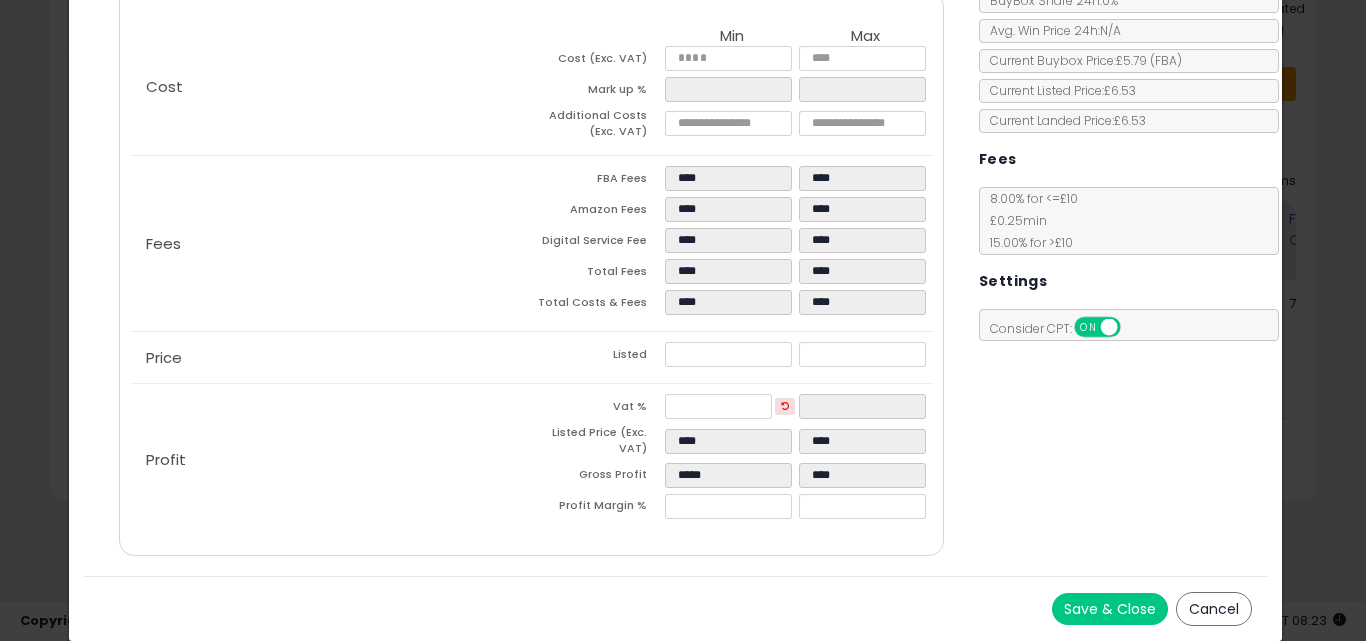 click on "Costs
Repricing Settings
Business Pricing
Analytics
Cost" at bounding box center (531, 255) 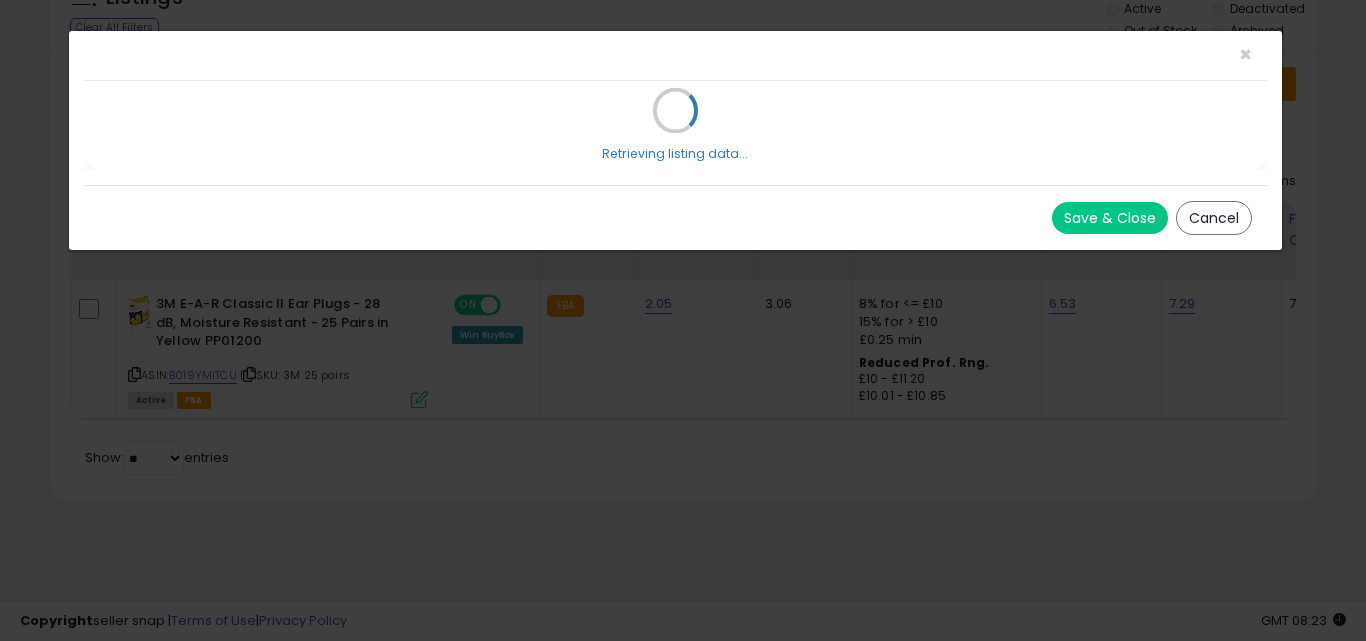 scroll, scrollTop: 0, scrollLeft: 0, axis: both 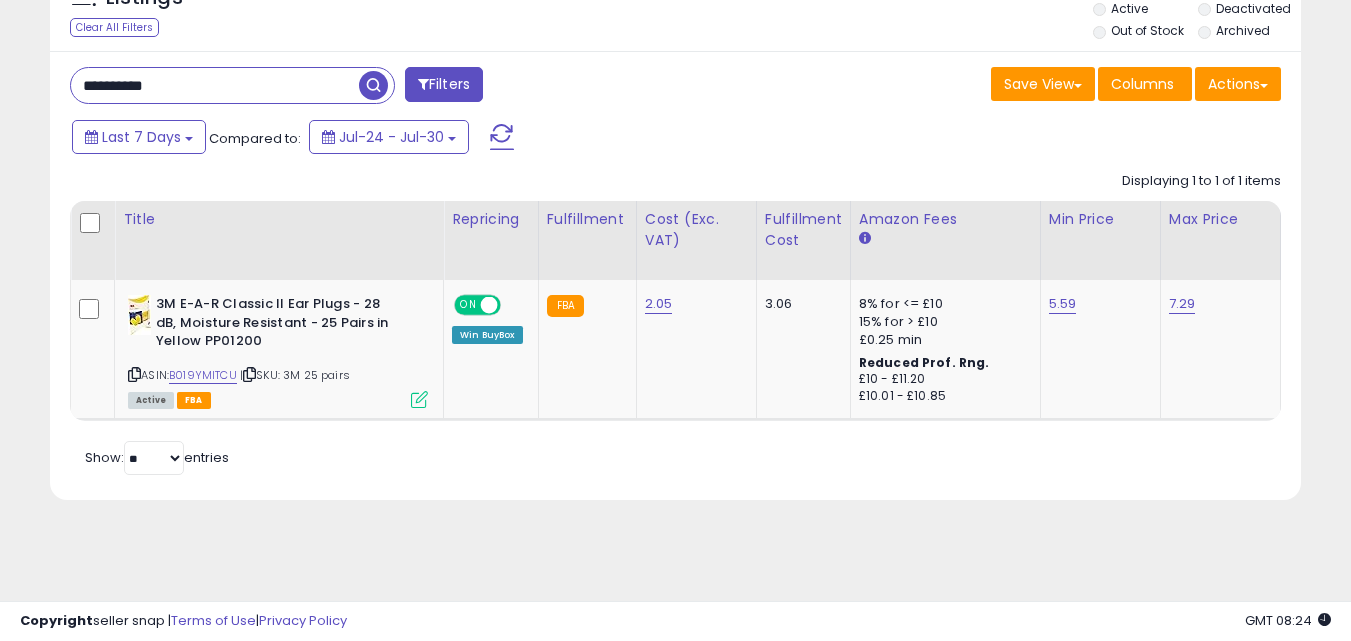 click on "**********" at bounding box center [215, 85] 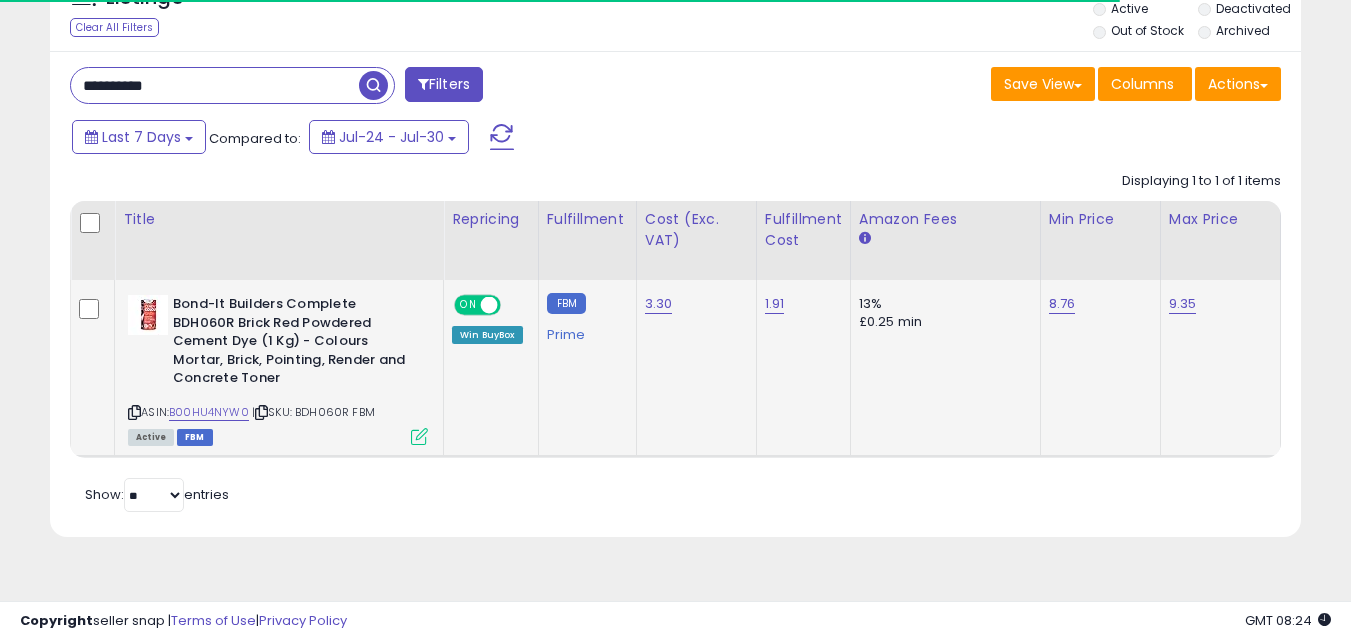 click at bounding box center (419, 436) 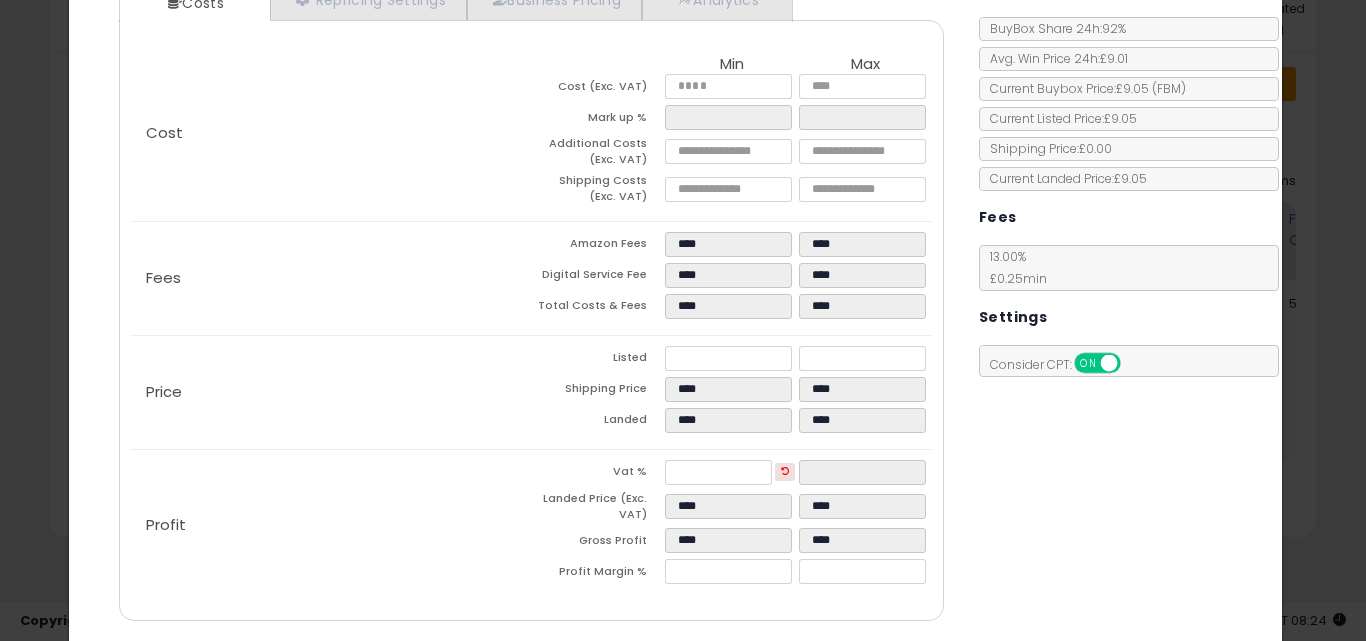 scroll, scrollTop: 292, scrollLeft: 0, axis: vertical 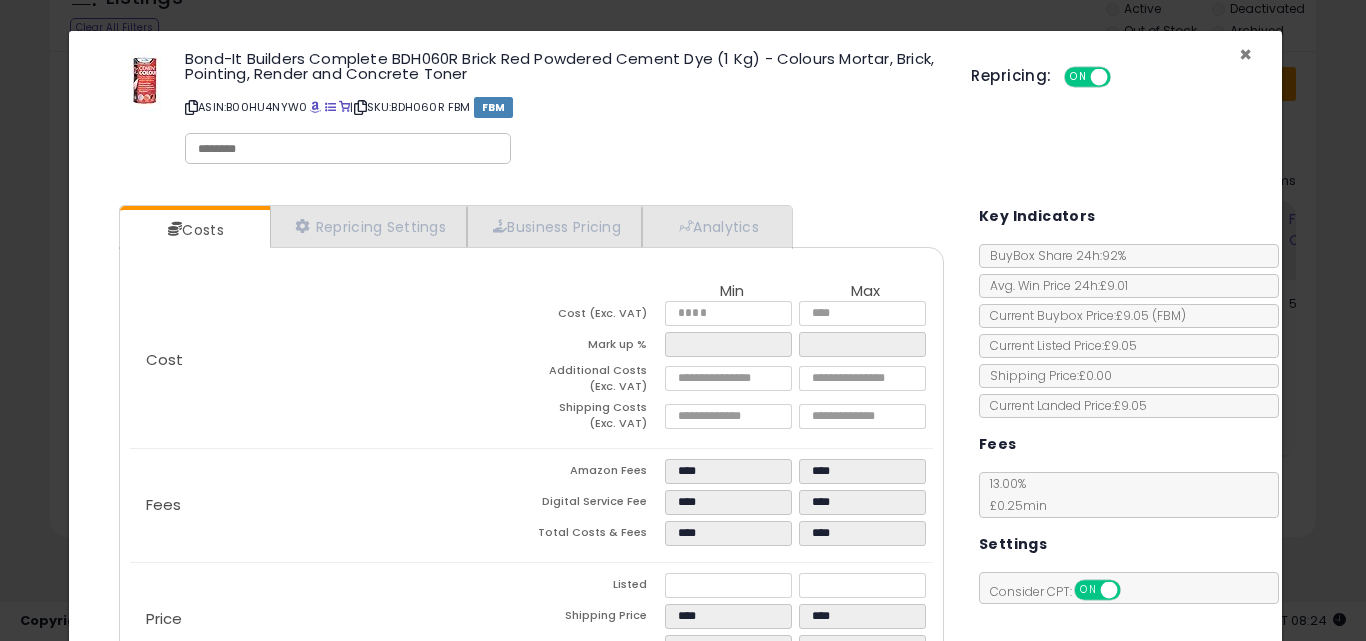 click on "×" at bounding box center [1245, 54] 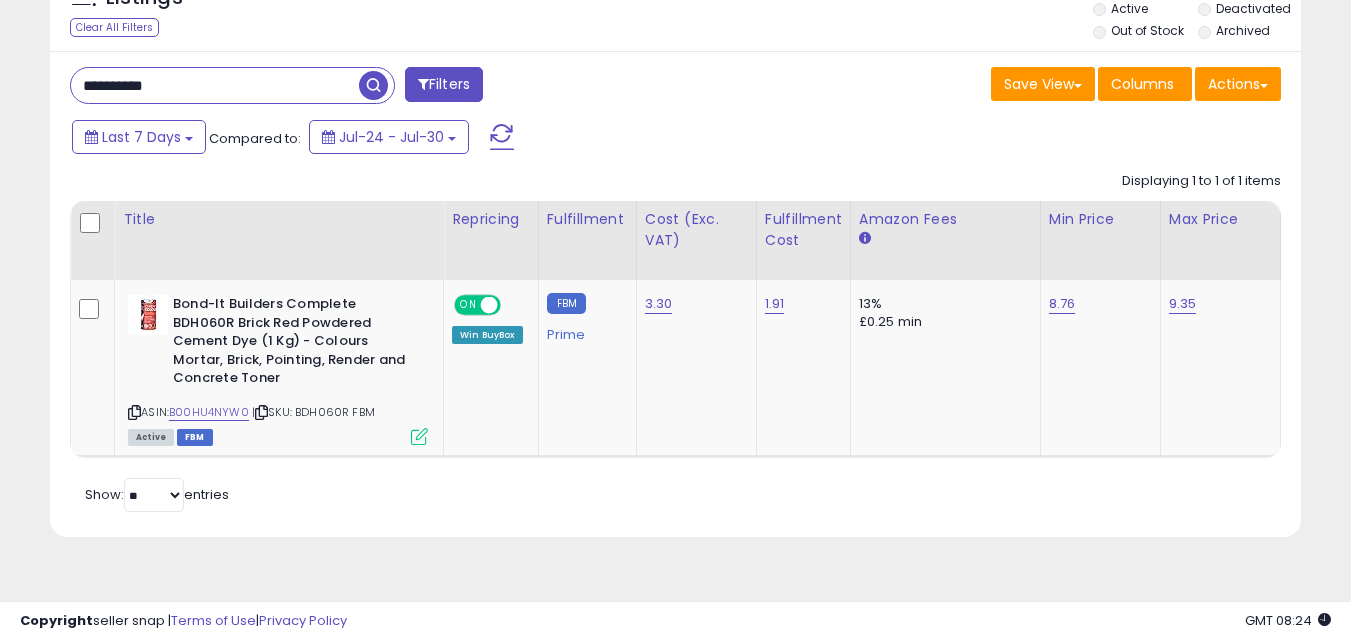 click on "**********" at bounding box center (215, 85) 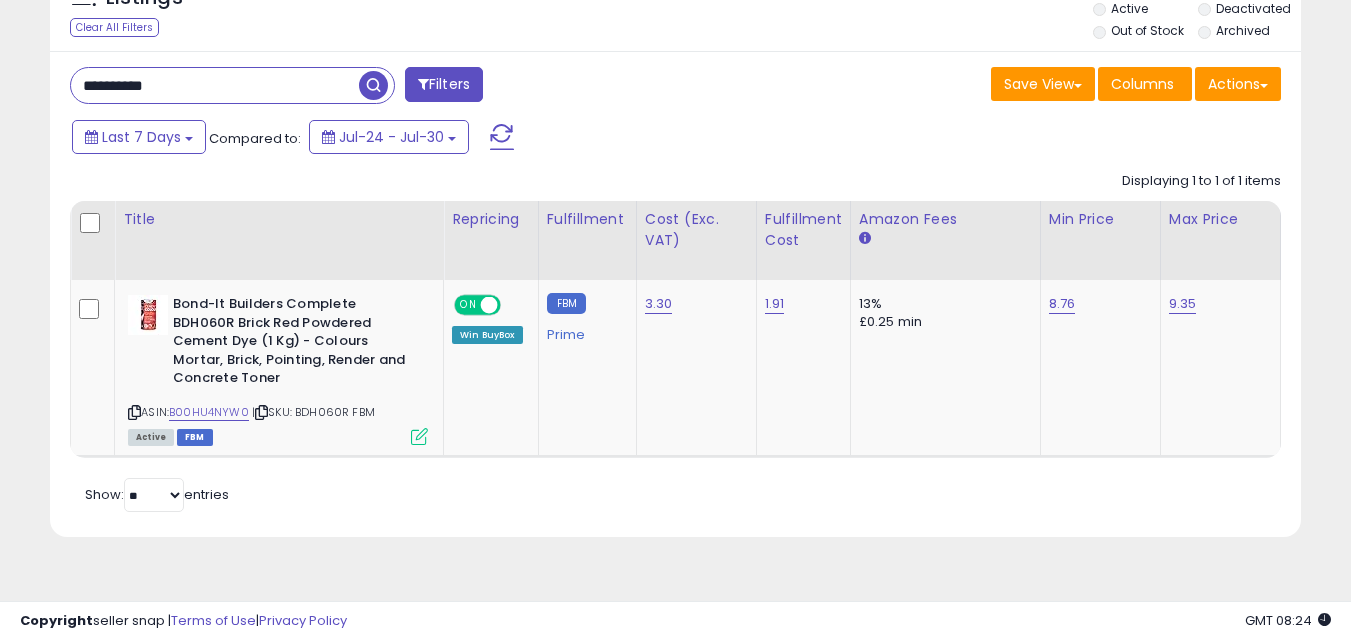 click on "**********" at bounding box center (215, 85) 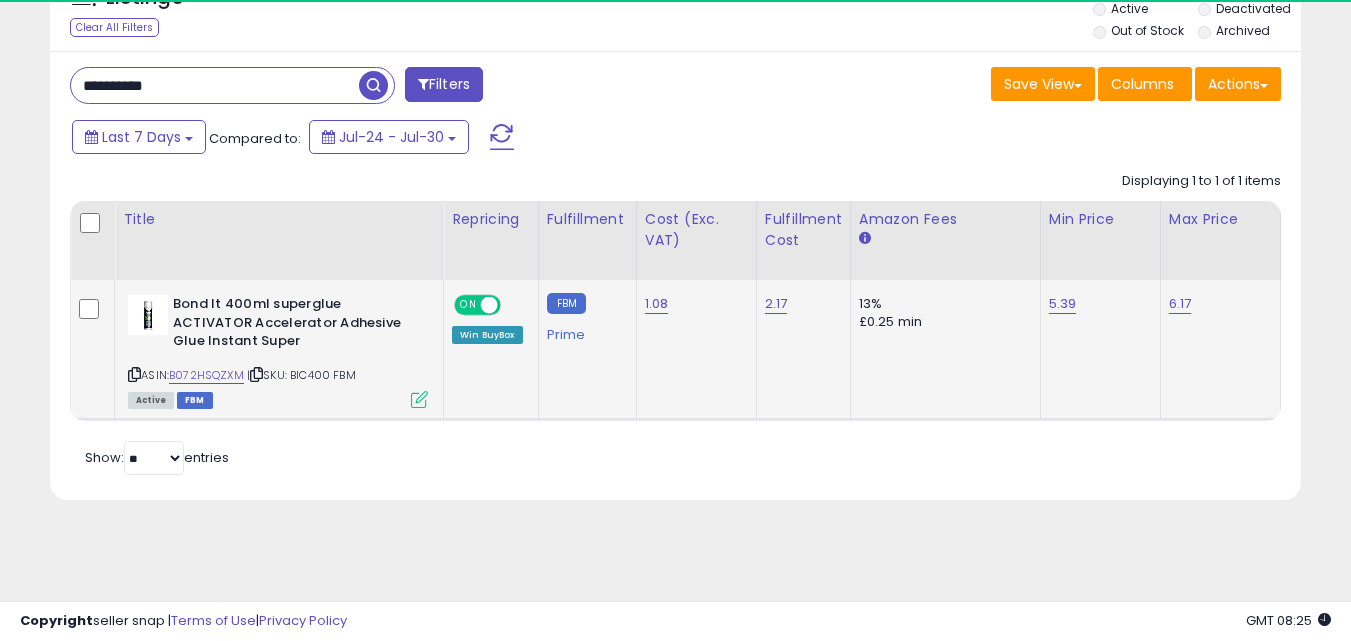 click at bounding box center (419, 399) 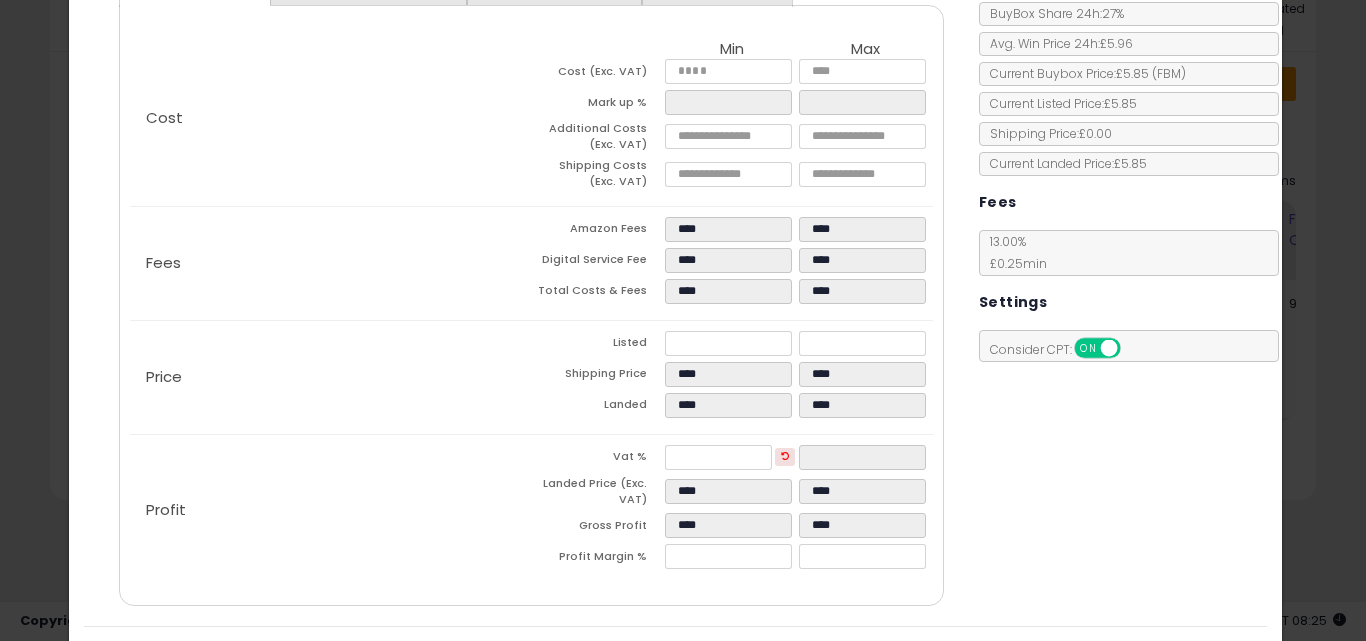 scroll, scrollTop: 277, scrollLeft: 0, axis: vertical 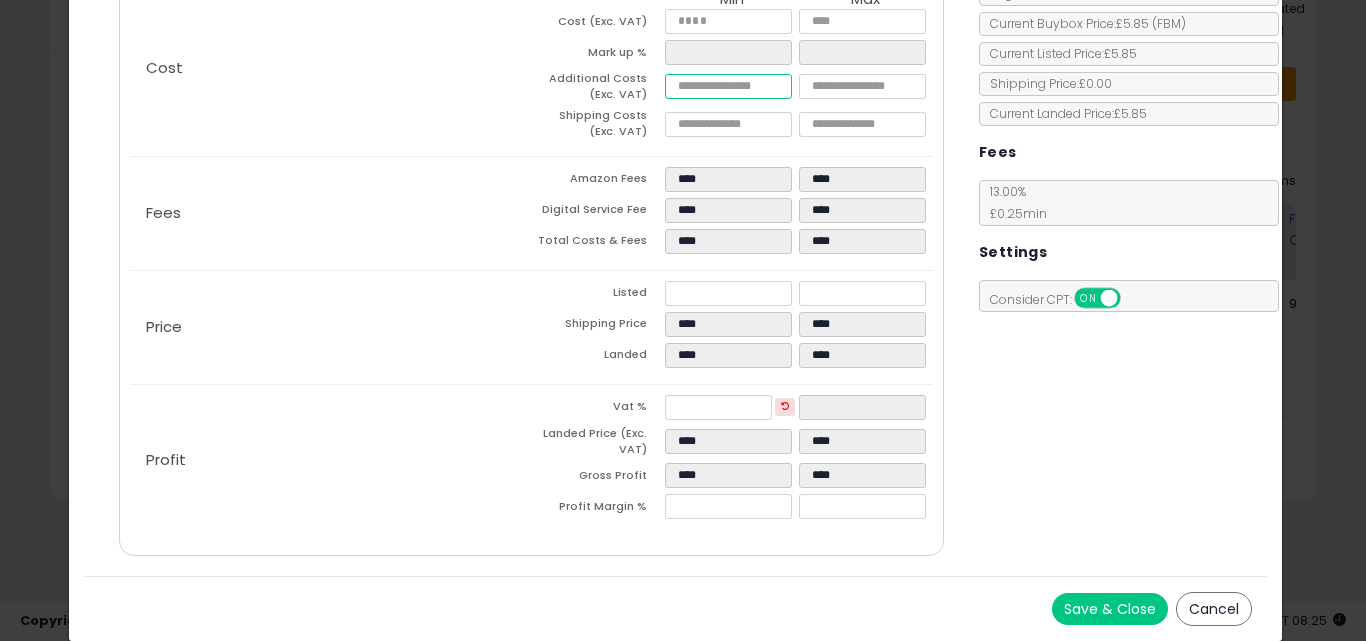 click on "****" at bounding box center (728, 86) 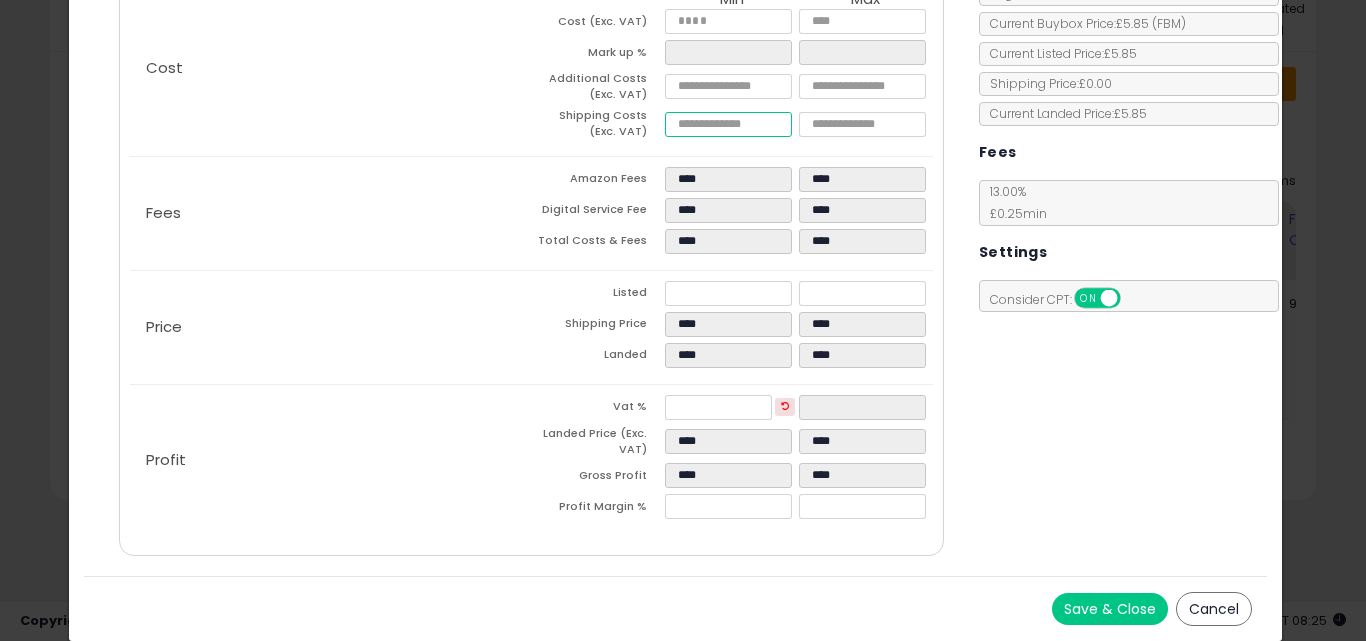 click on "****" at bounding box center [728, 124] 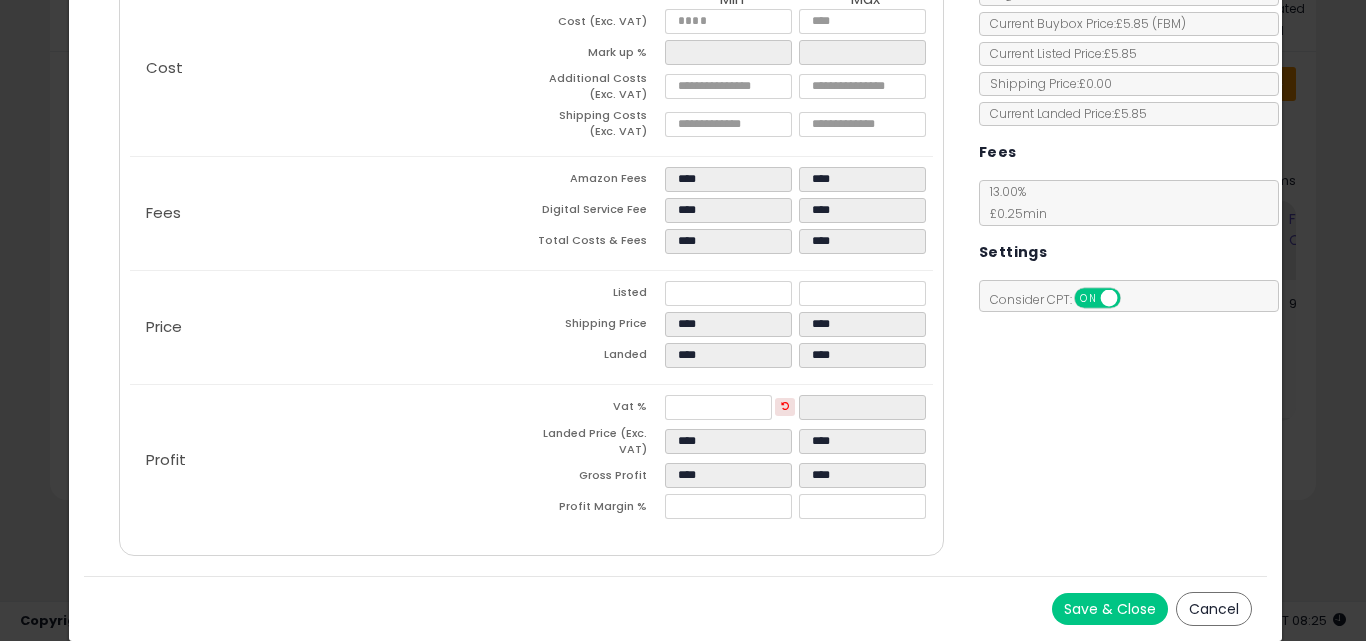 click on "Shipping Price" at bounding box center (598, 327) 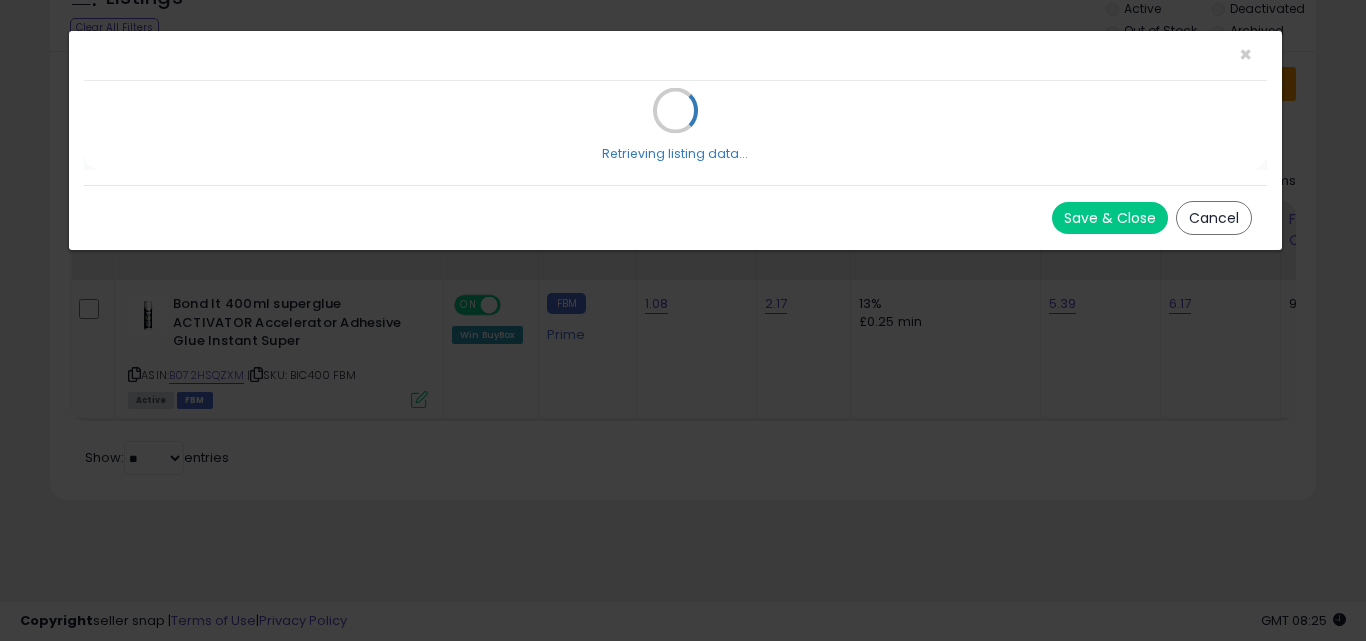 scroll, scrollTop: 0, scrollLeft: 0, axis: both 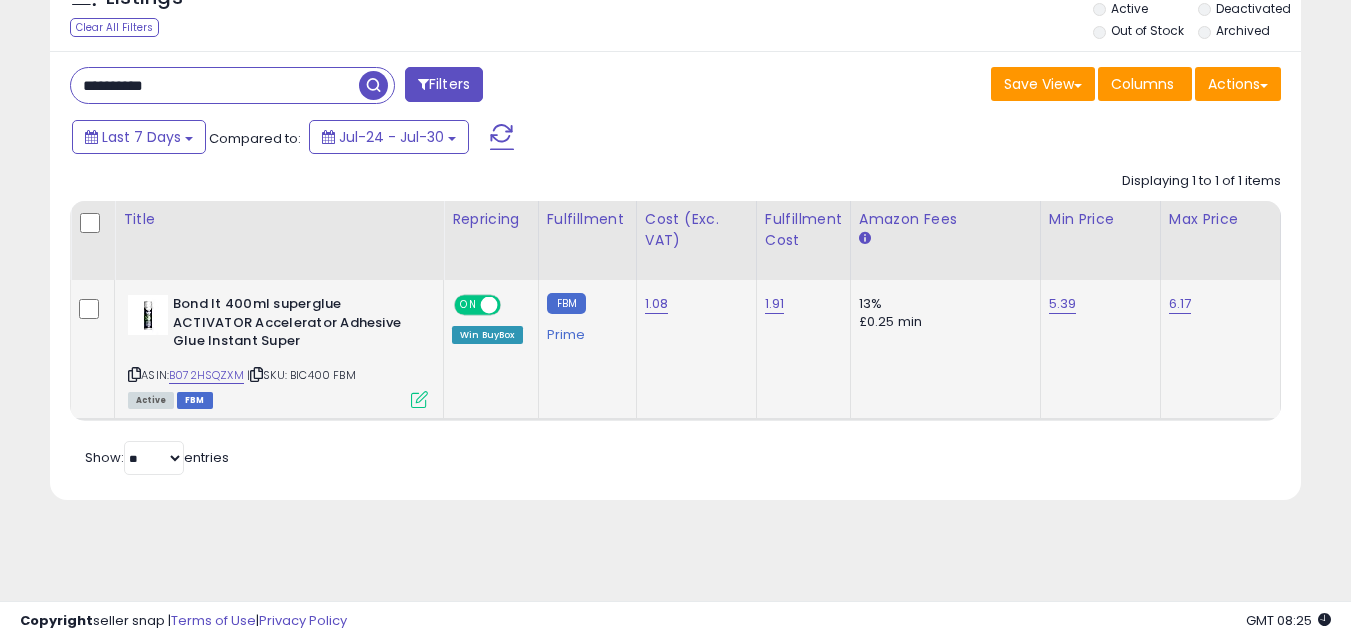 click at bounding box center (419, 399) 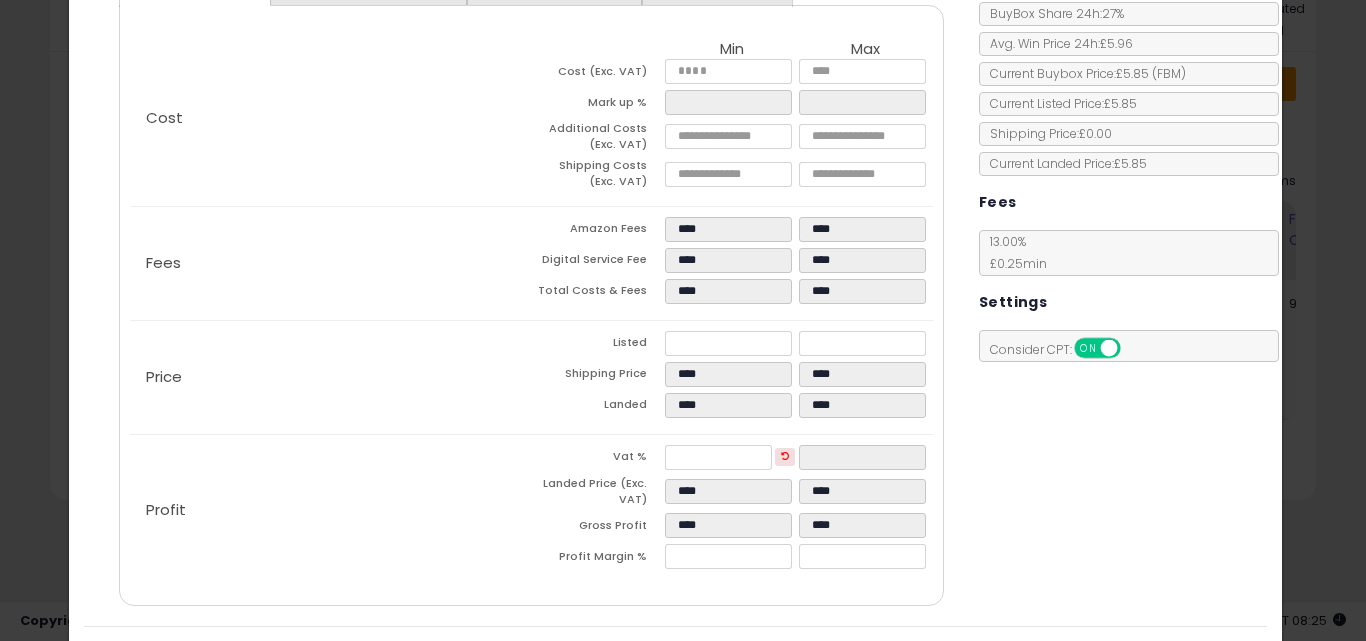 scroll, scrollTop: 277, scrollLeft: 0, axis: vertical 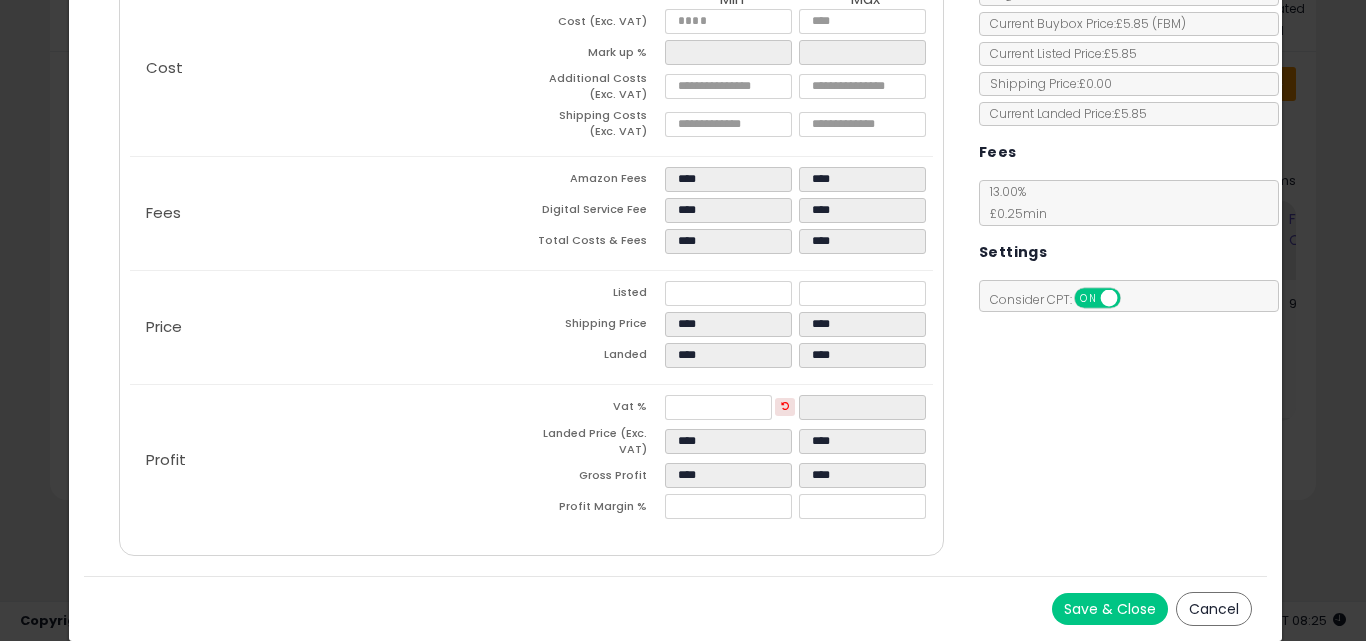 click on "Save & Close" at bounding box center (1110, 609) 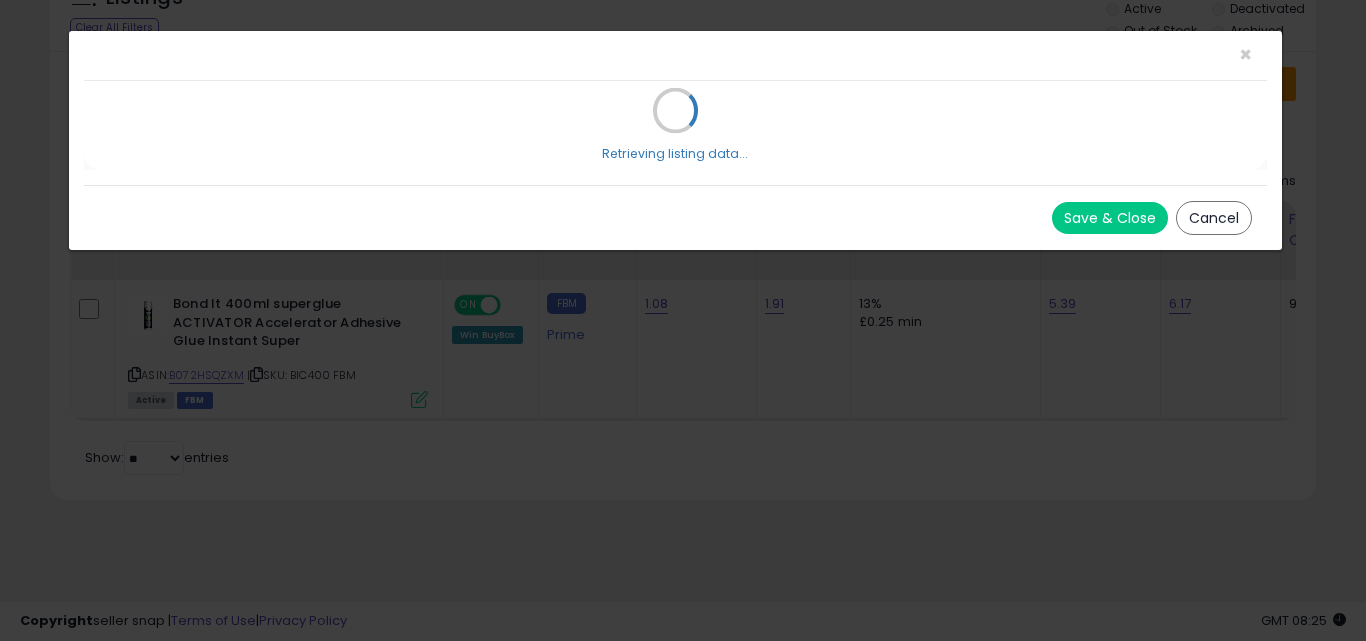 scroll, scrollTop: 0, scrollLeft: 0, axis: both 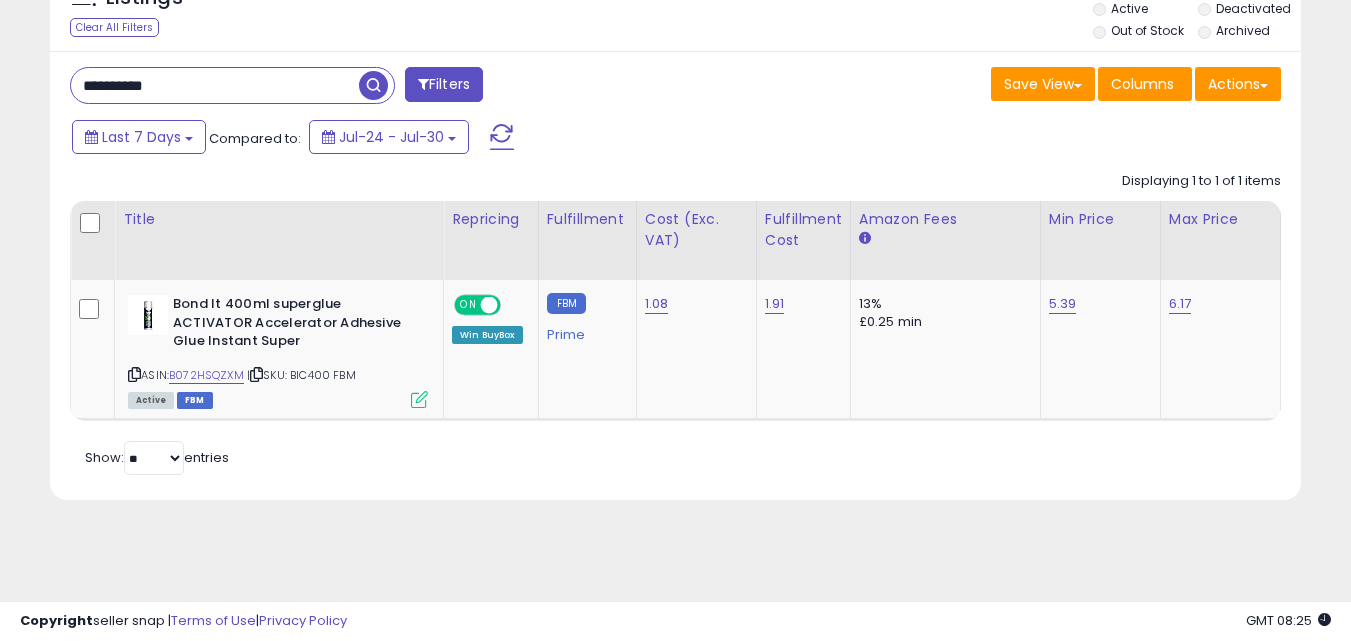 click on "**********" at bounding box center (215, 85) 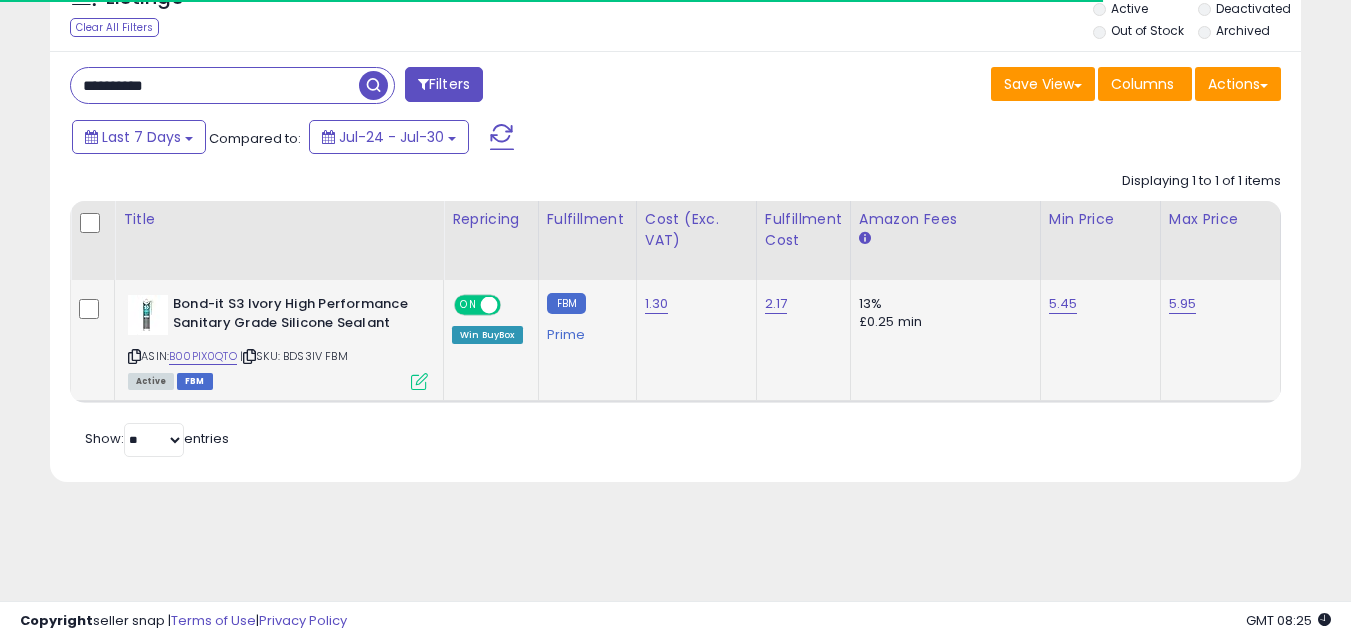 click at bounding box center [419, 381] 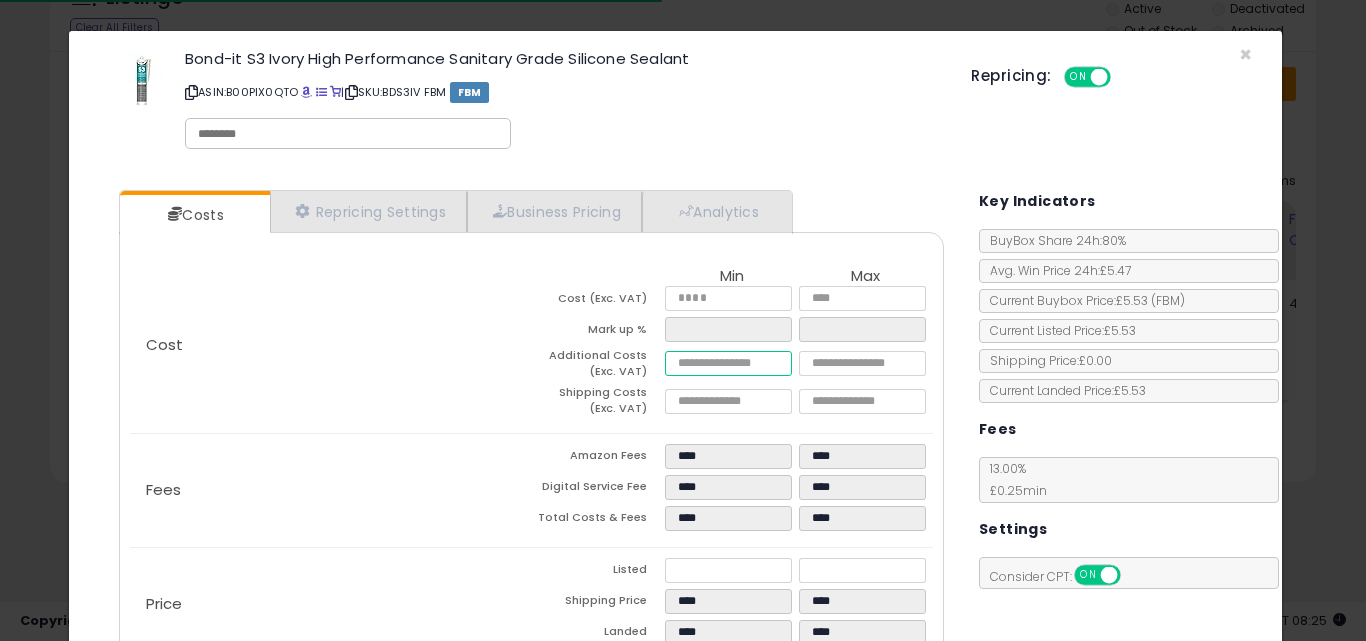 click on "****" at bounding box center [728, 363] 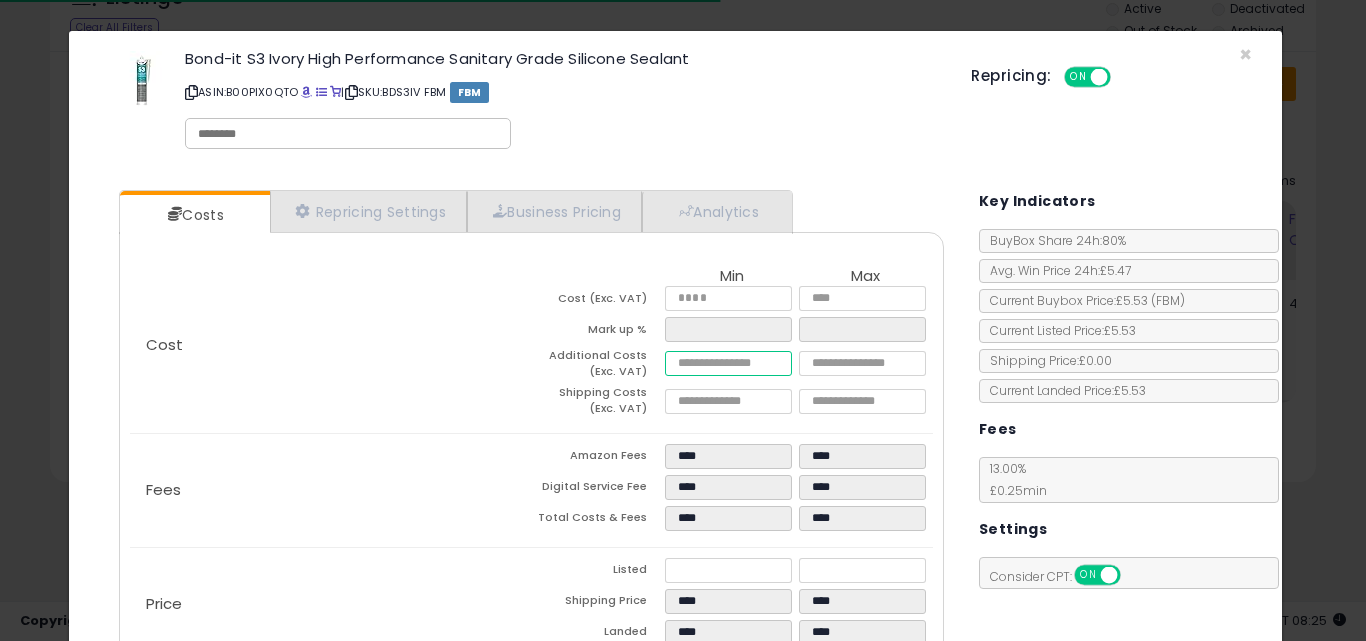 click on "****" at bounding box center [728, 363] 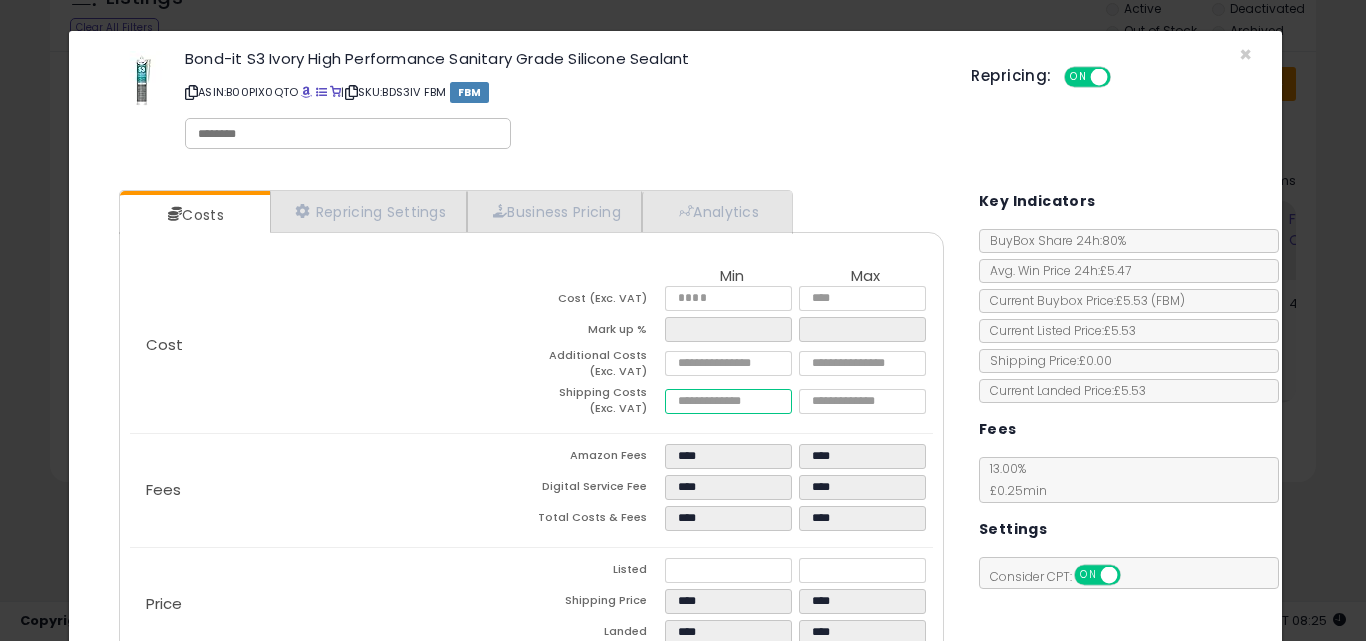 click on "****" at bounding box center [728, 401] 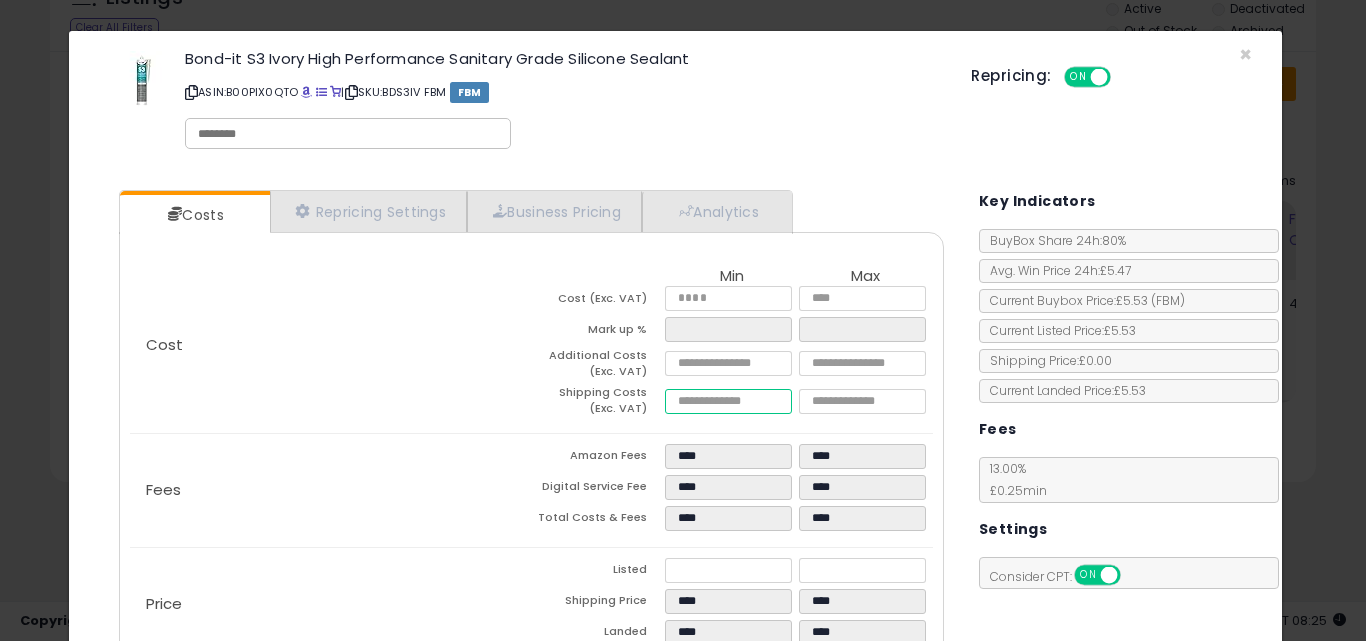 click on "****" at bounding box center (728, 401) 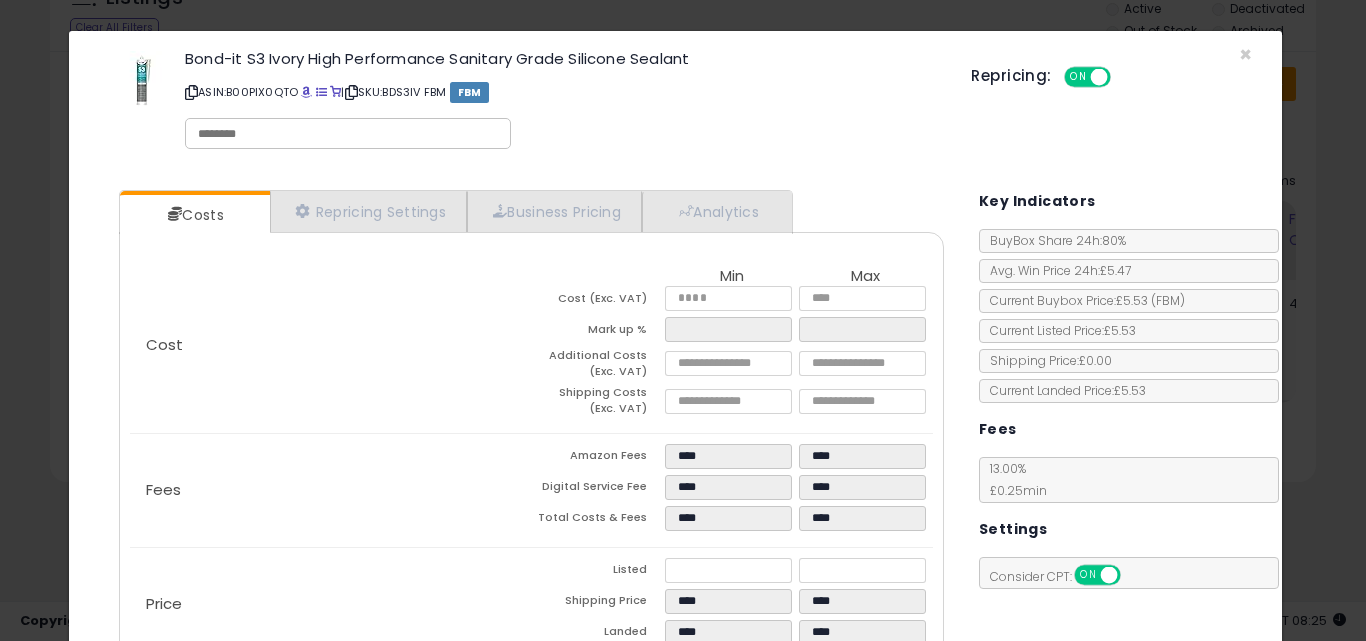 click on "Fees
Amazon Fees
****
****
Digital Service Fee
****
****
Total Costs & Fees
****
****" 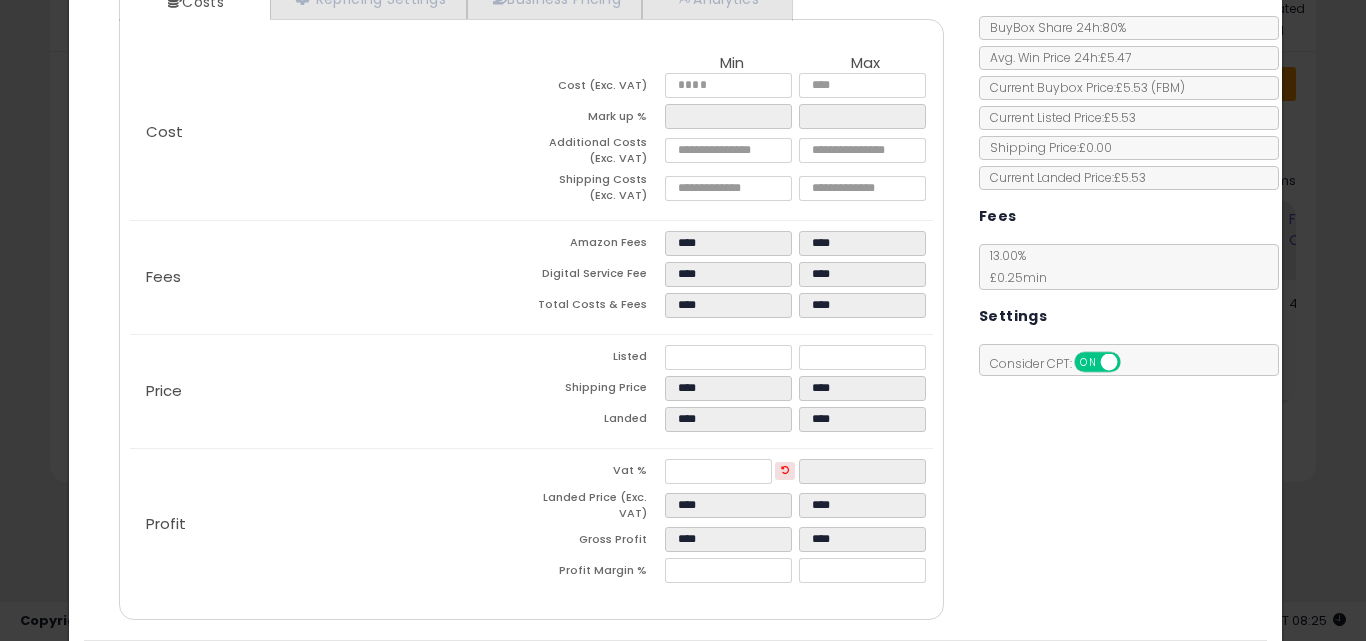 scroll, scrollTop: 267, scrollLeft: 0, axis: vertical 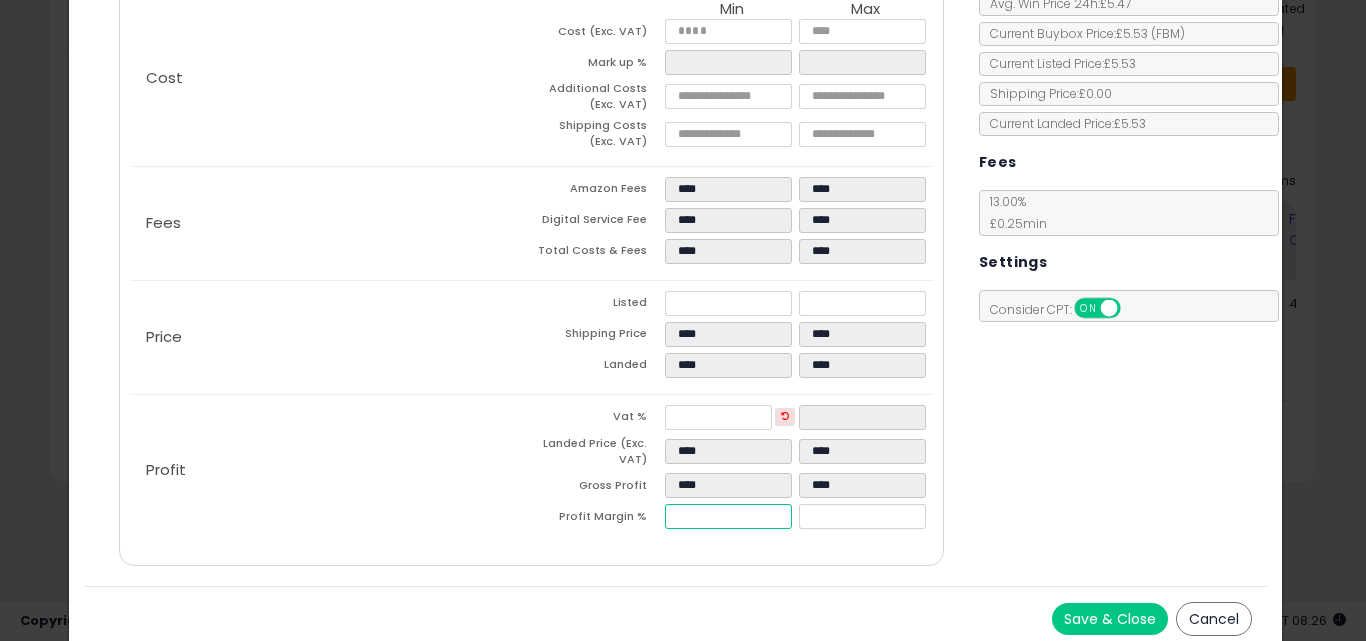 click on "****" at bounding box center [728, 516] 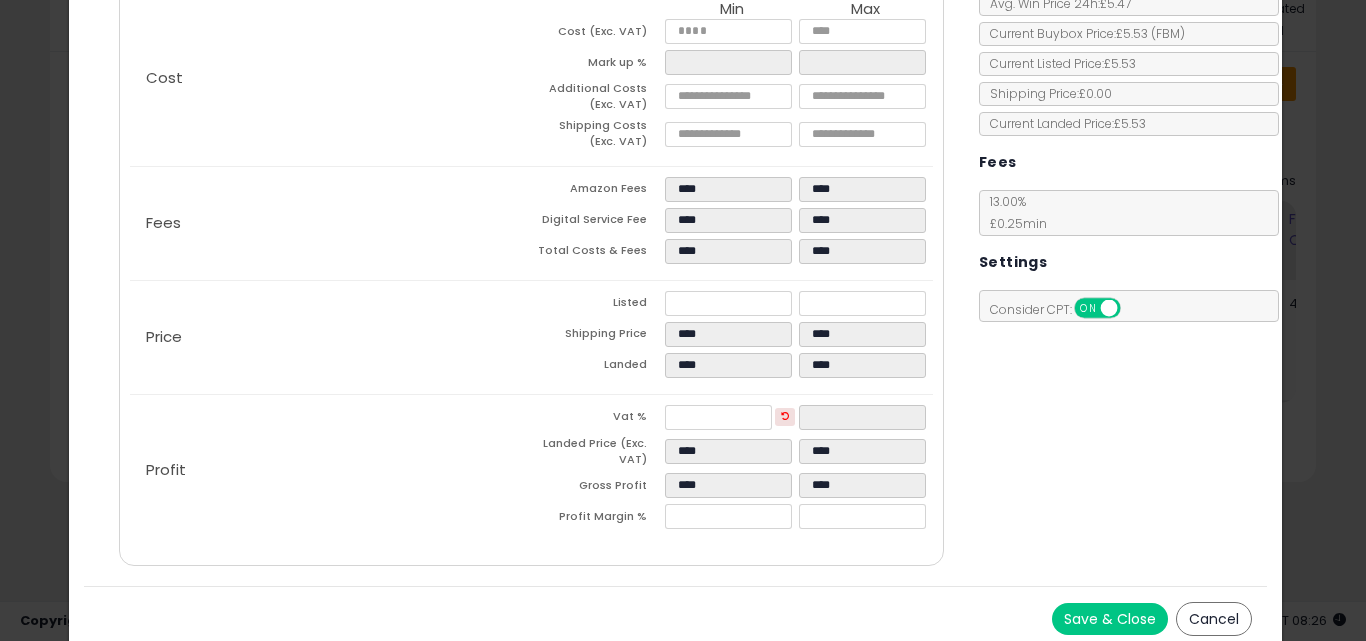 click on "Save & Close
Cancel" at bounding box center [676, 618] 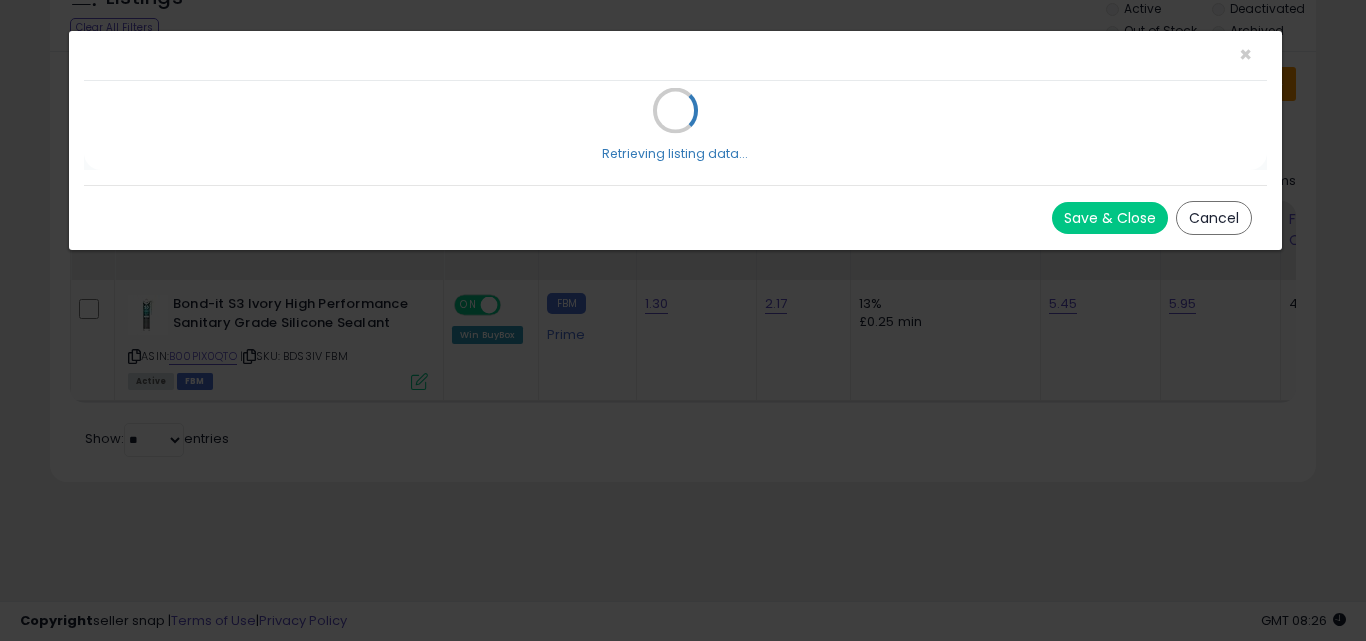 scroll, scrollTop: 0, scrollLeft: 0, axis: both 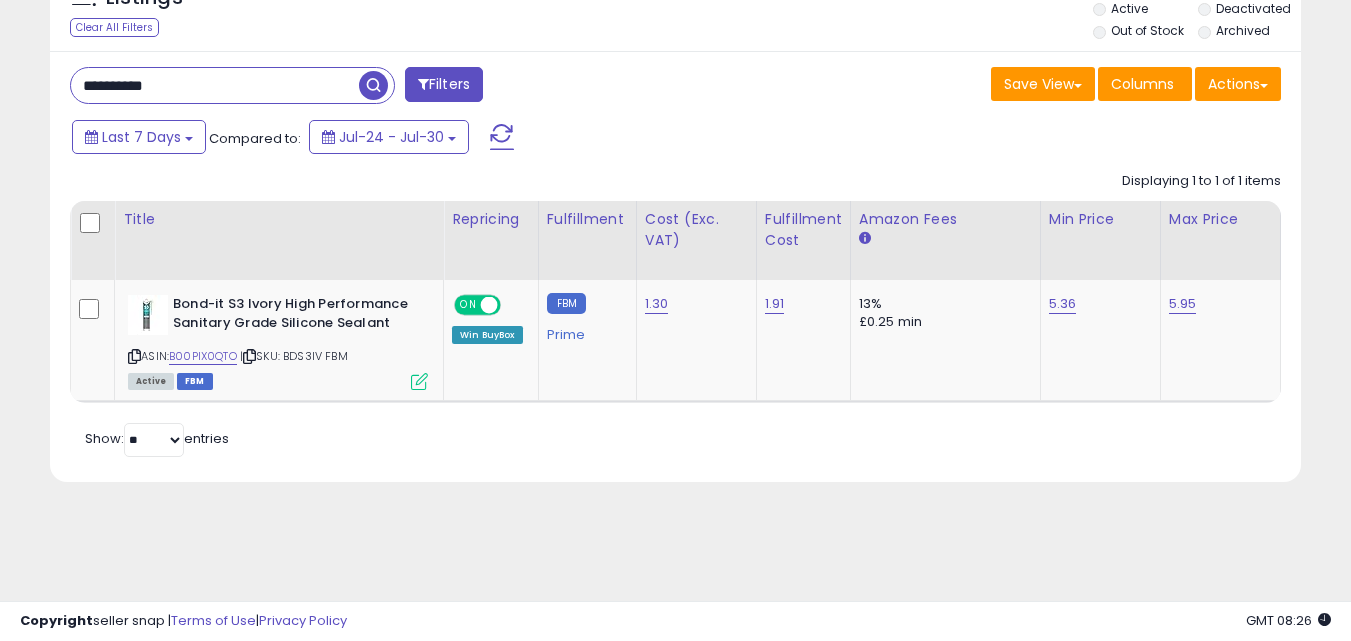 click on "**********" at bounding box center [215, 85] 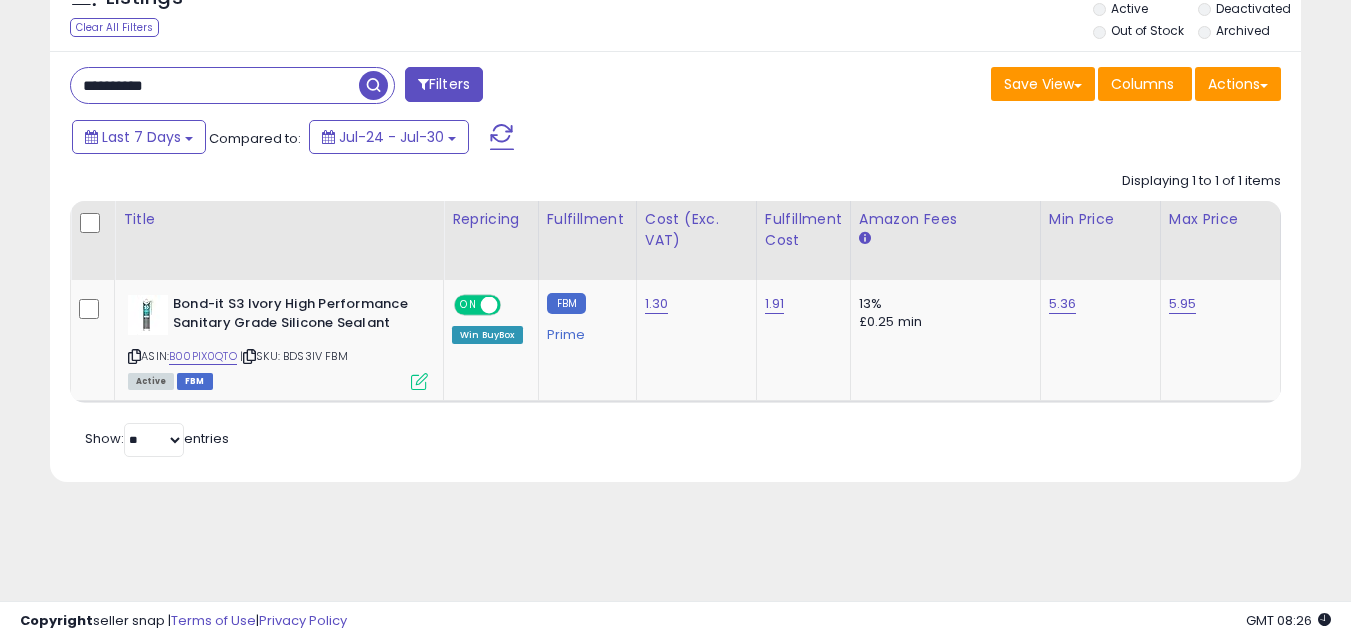 click on "**********" at bounding box center [215, 85] 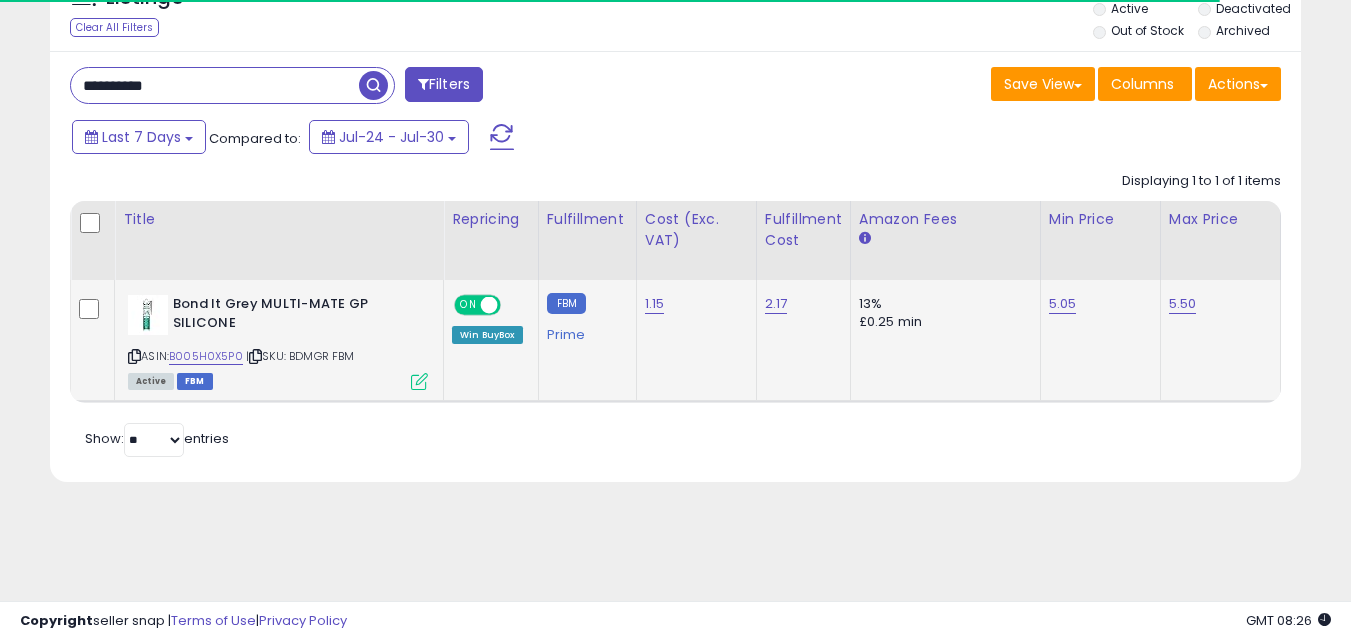 click at bounding box center [419, 381] 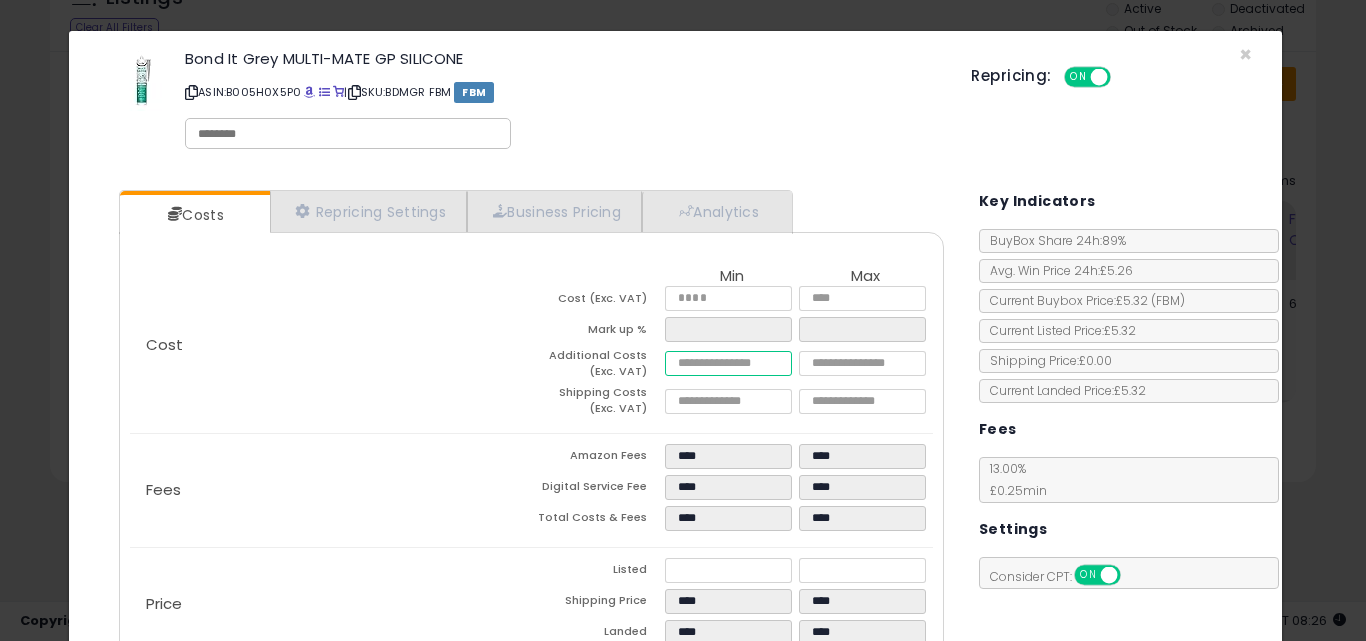 click on "****" at bounding box center [728, 363] 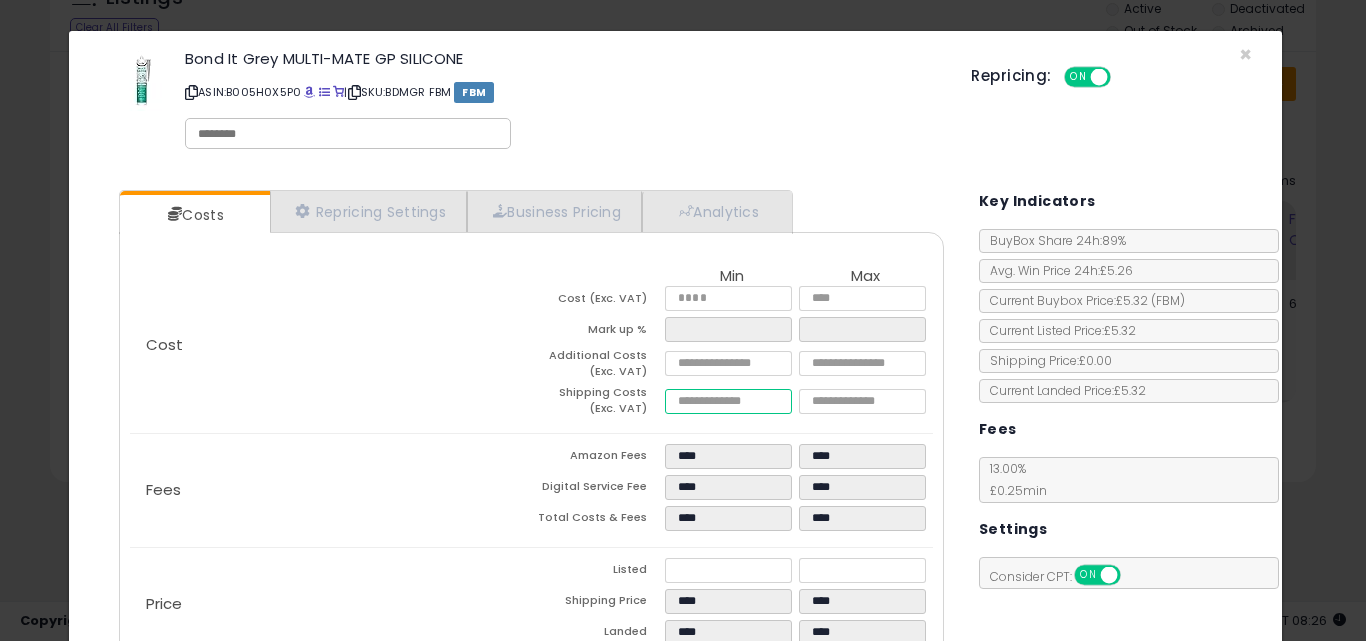 drag, startPoint x: 681, startPoint y: 415, endPoint x: 677, endPoint y: 405, distance: 10.770329 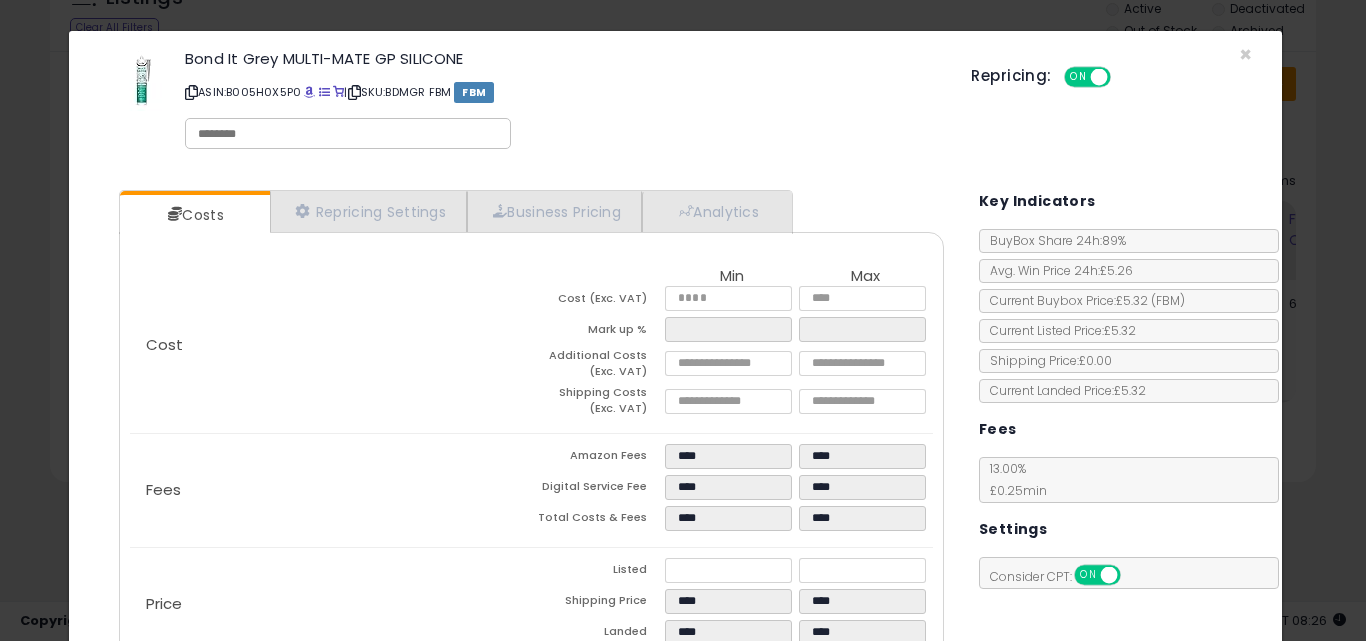 click on "Fees" at bounding box center (331, 490) 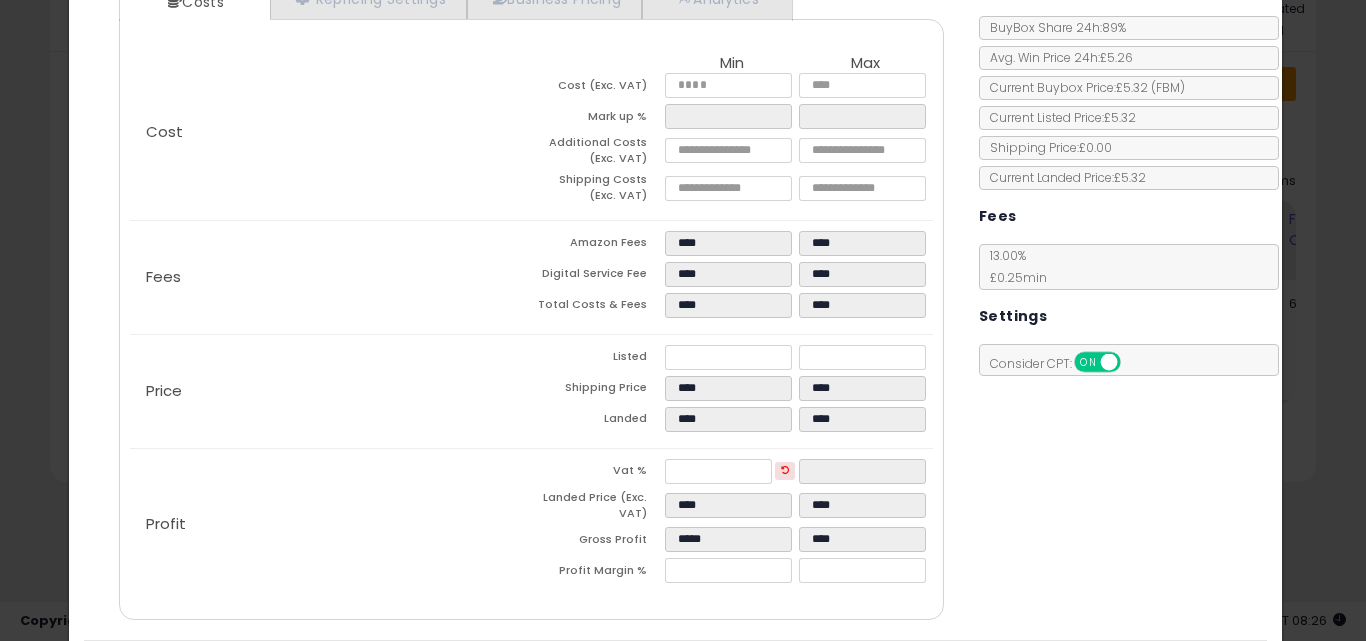 scroll, scrollTop: 253, scrollLeft: 0, axis: vertical 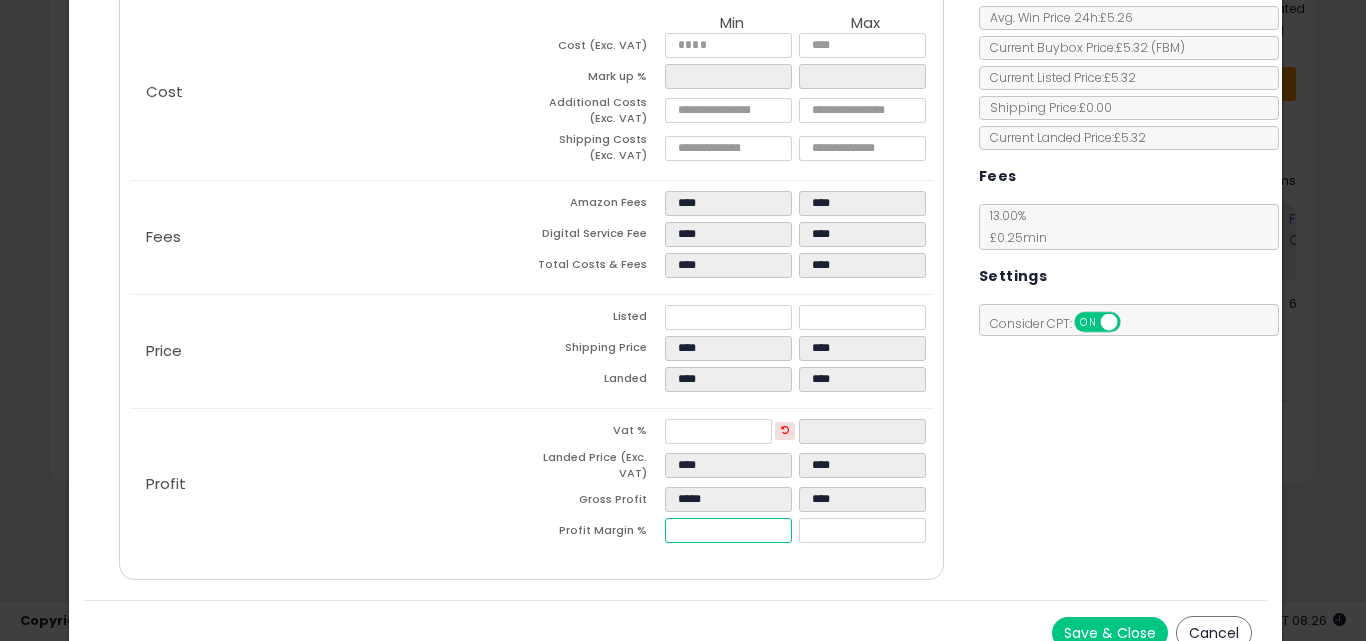 click on "*****" at bounding box center (728, 530) 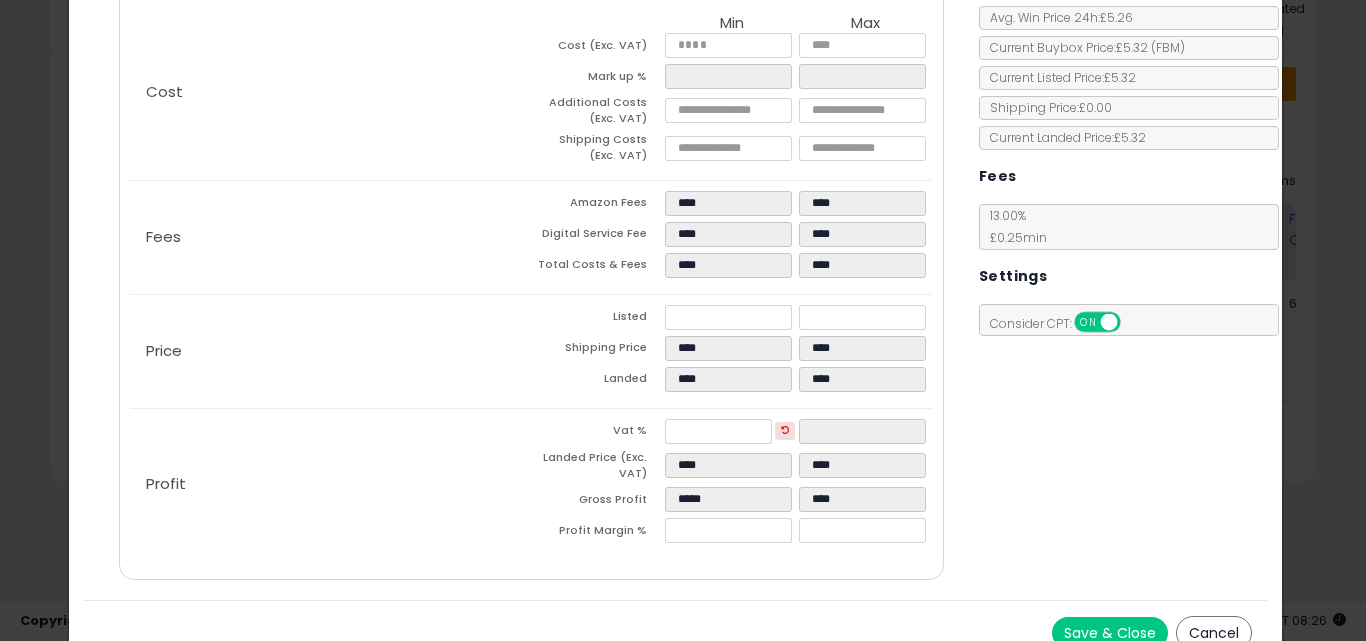 click on "Save & Close" at bounding box center [1110, 633] 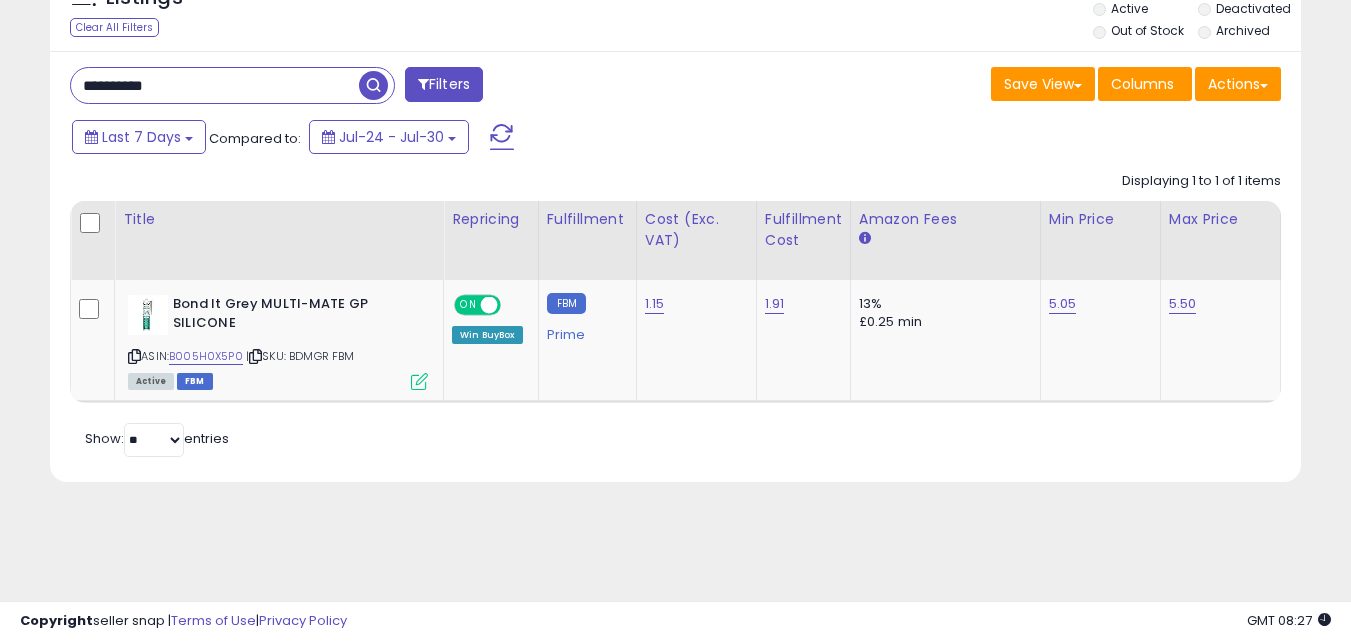 click on "**********" at bounding box center [215, 85] 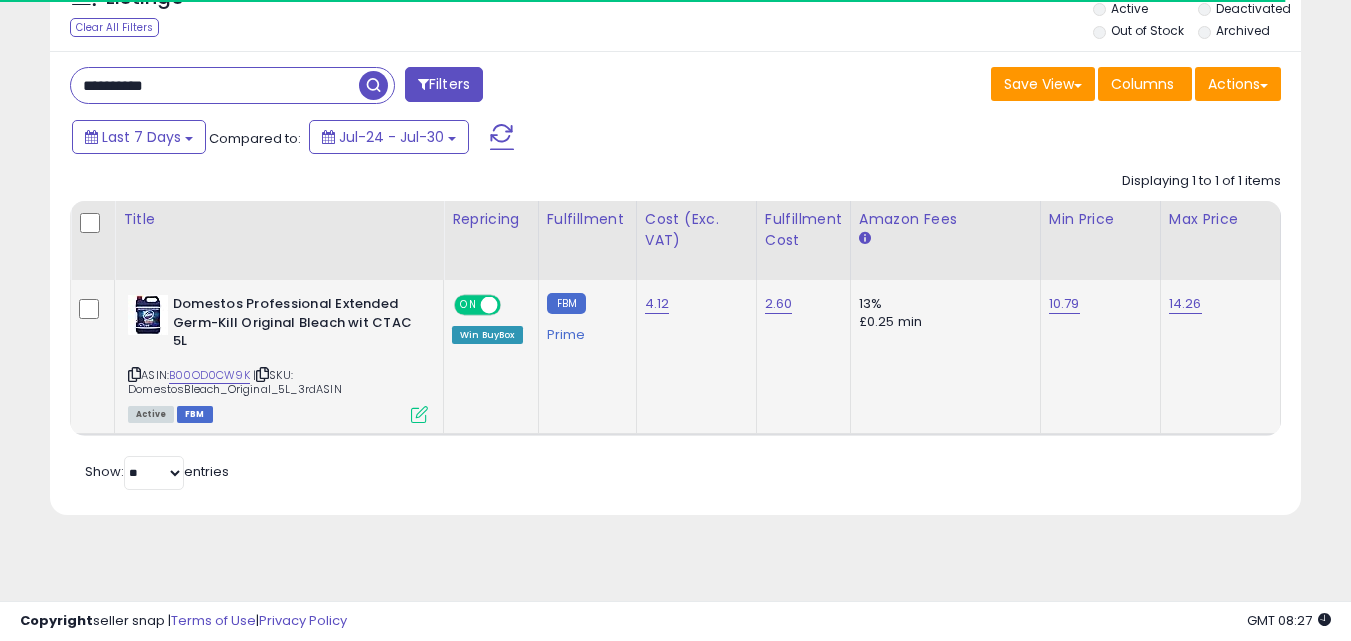click at bounding box center (419, 414) 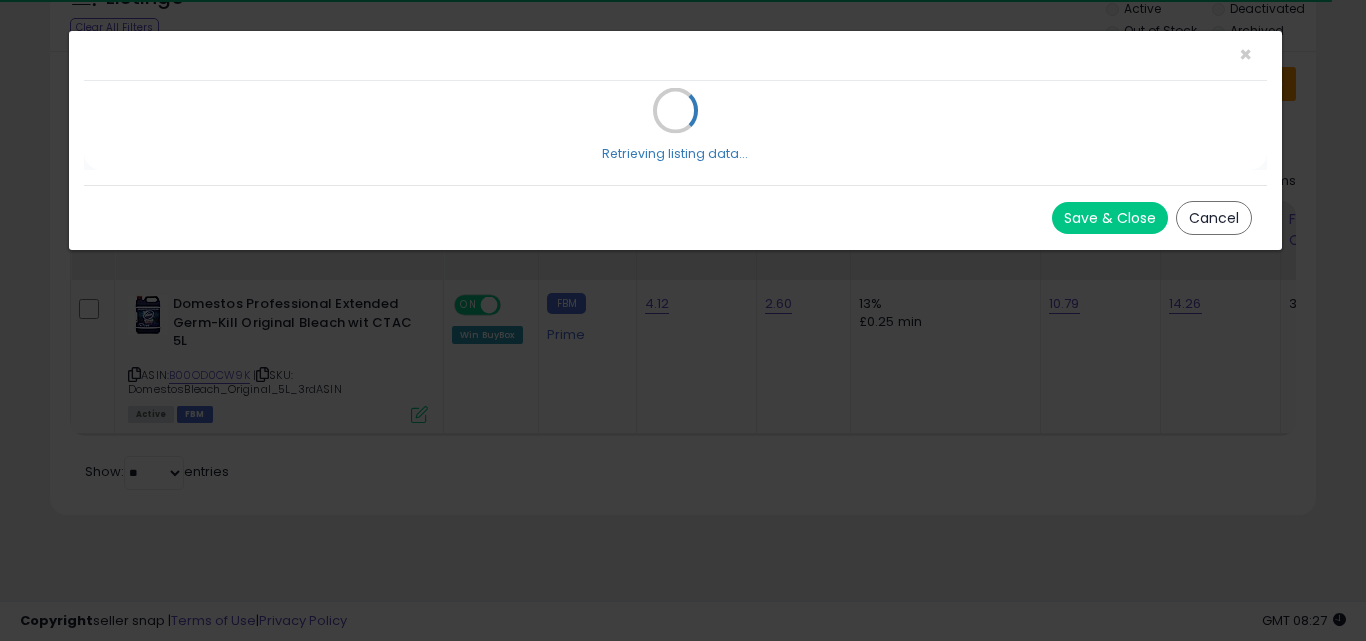 click on "× Close
Retrieving listing data...
Save & Close
Cancel" 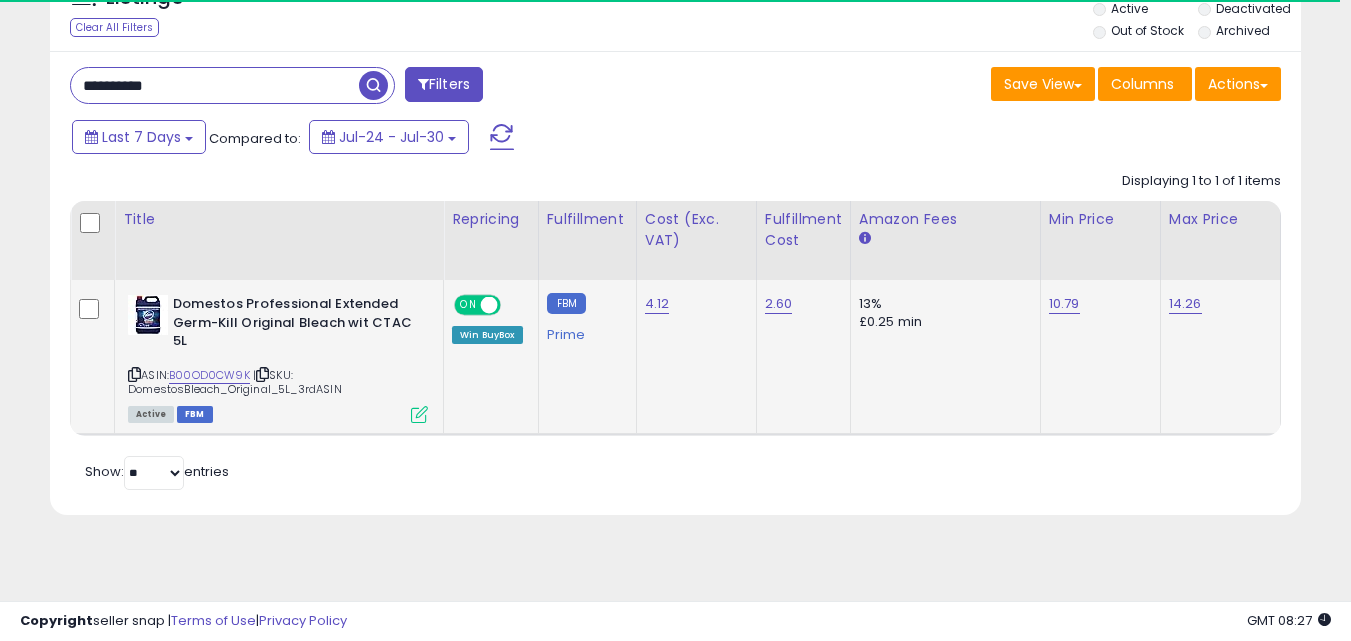 click at bounding box center (419, 414) 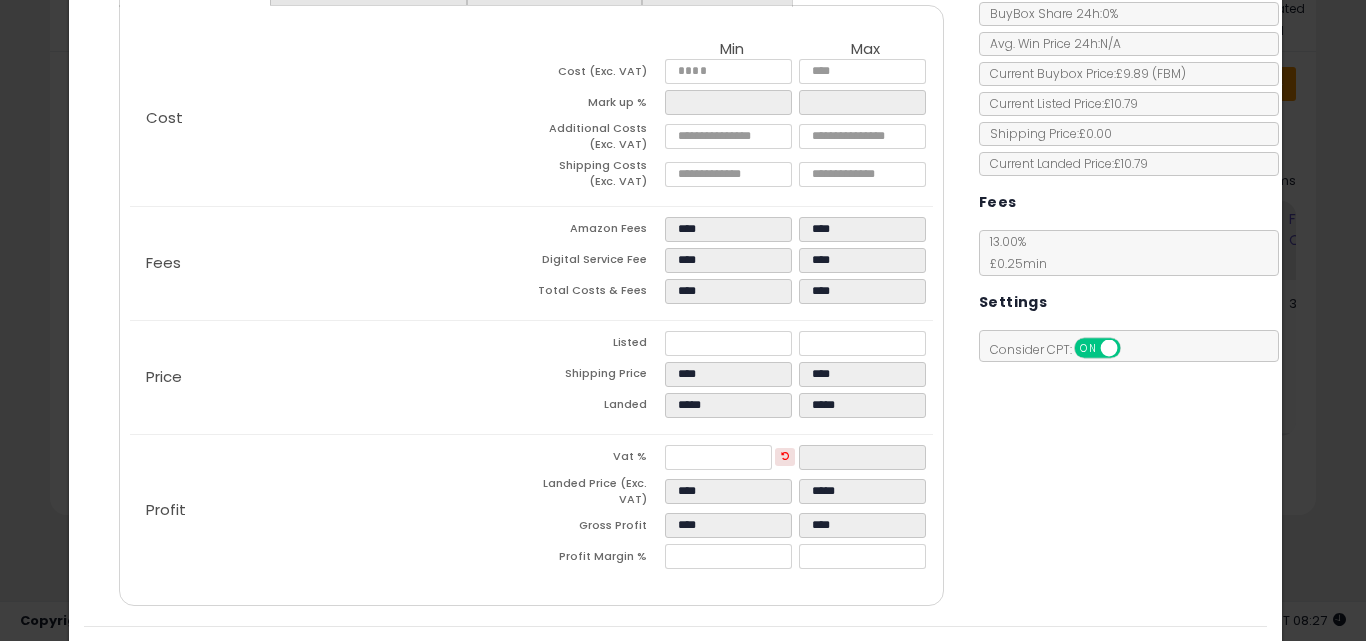 scroll, scrollTop: 240, scrollLeft: 0, axis: vertical 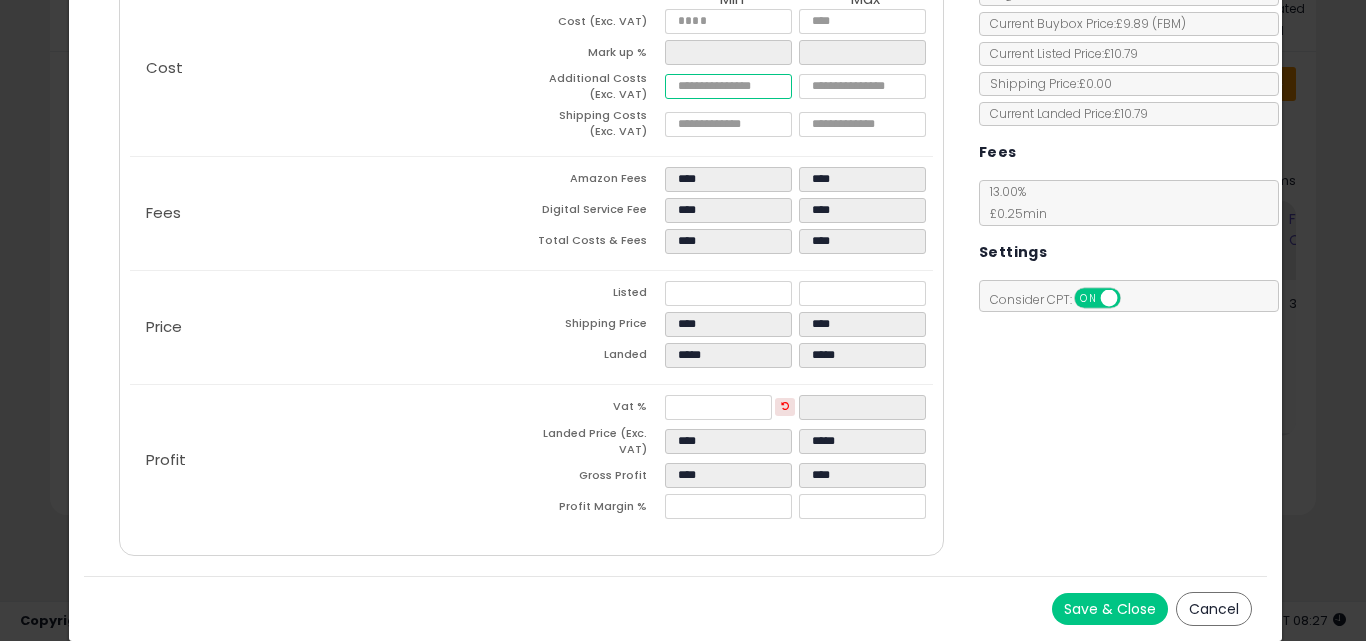 click on "****" at bounding box center (728, 86) 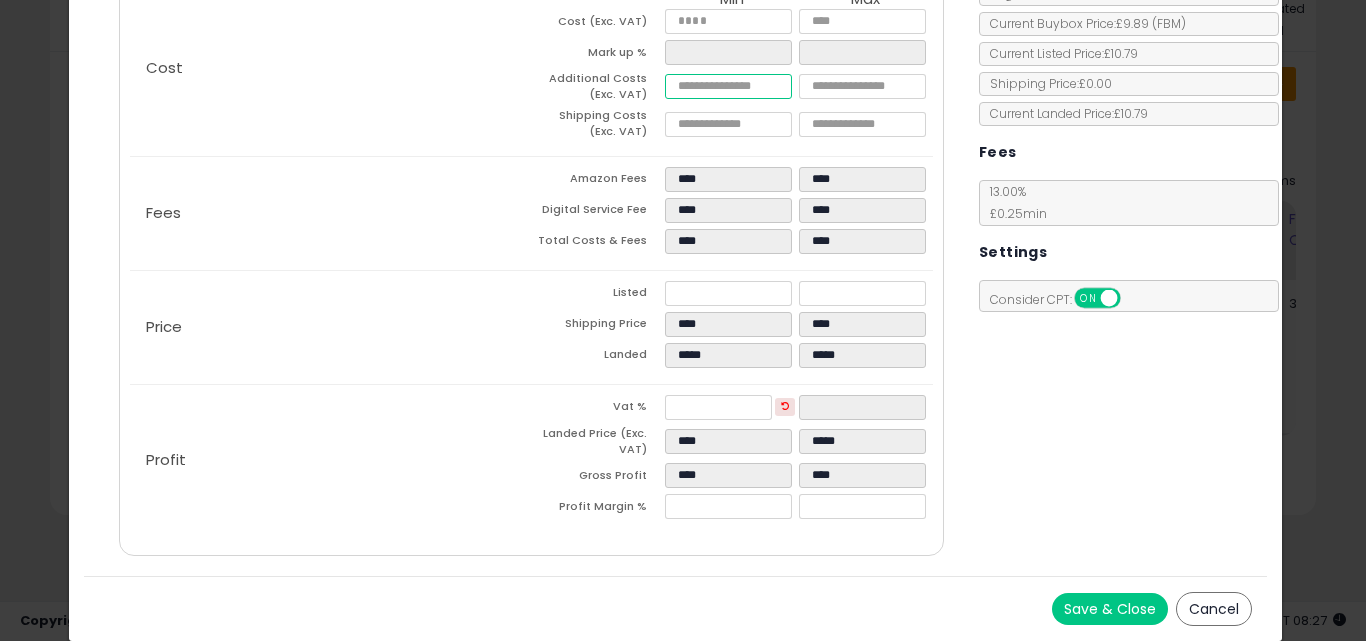 click on "****" at bounding box center [728, 86] 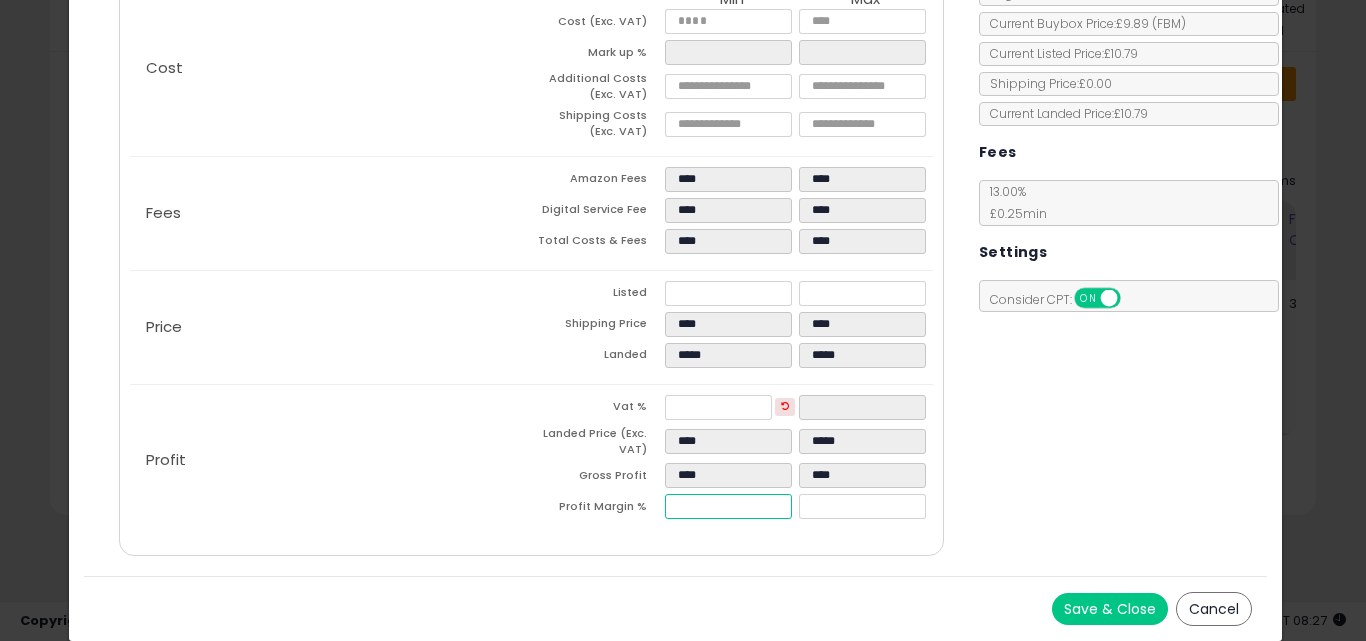 click on "****" at bounding box center (728, 506) 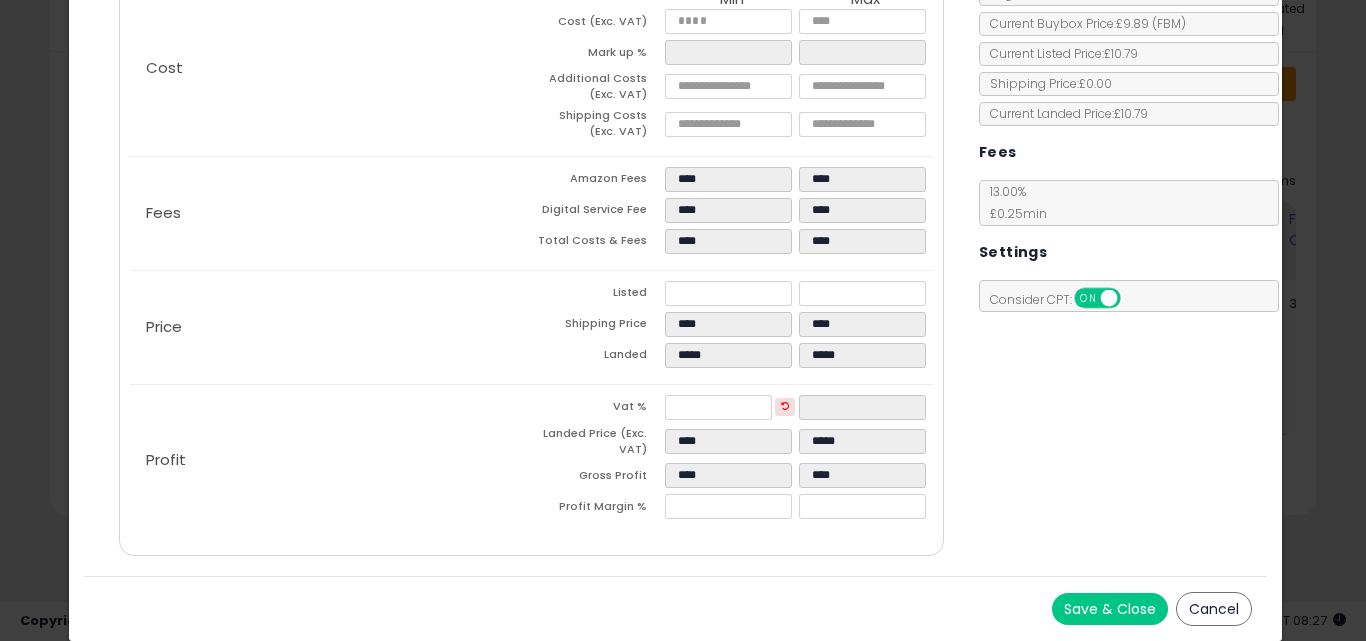 click on "Save & Close
Cancel" at bounding box center [676, 608] 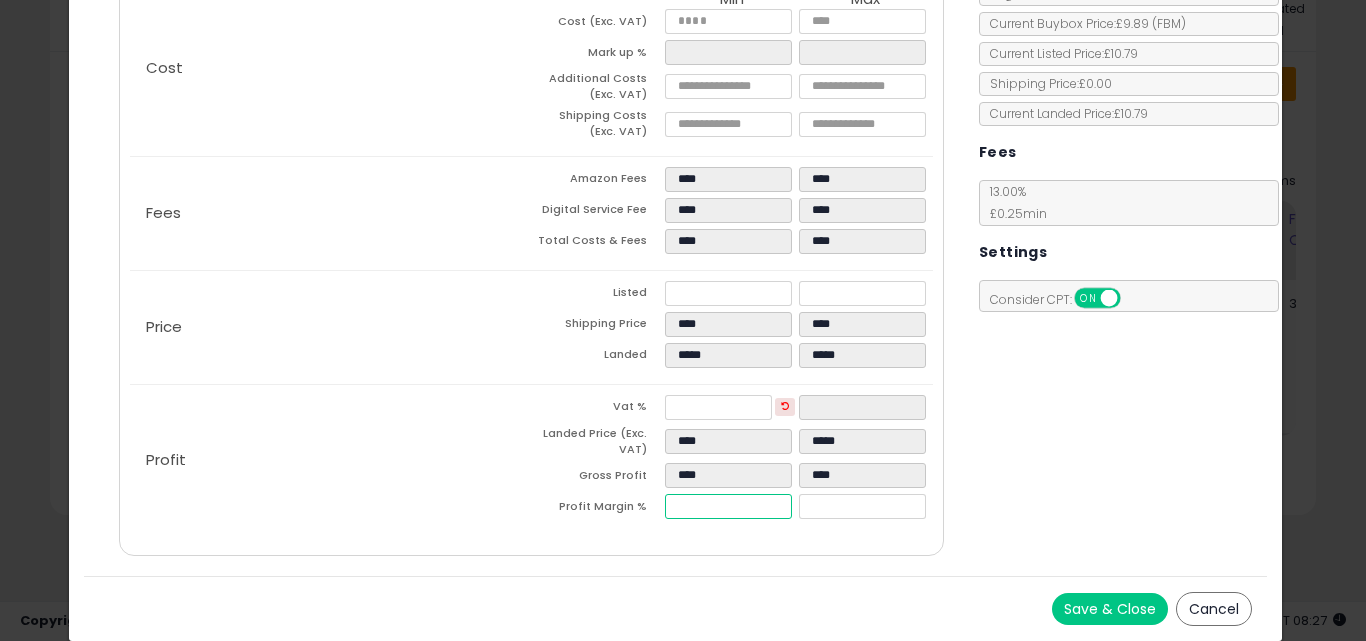 click on "****" at bounding box center (728, 506) 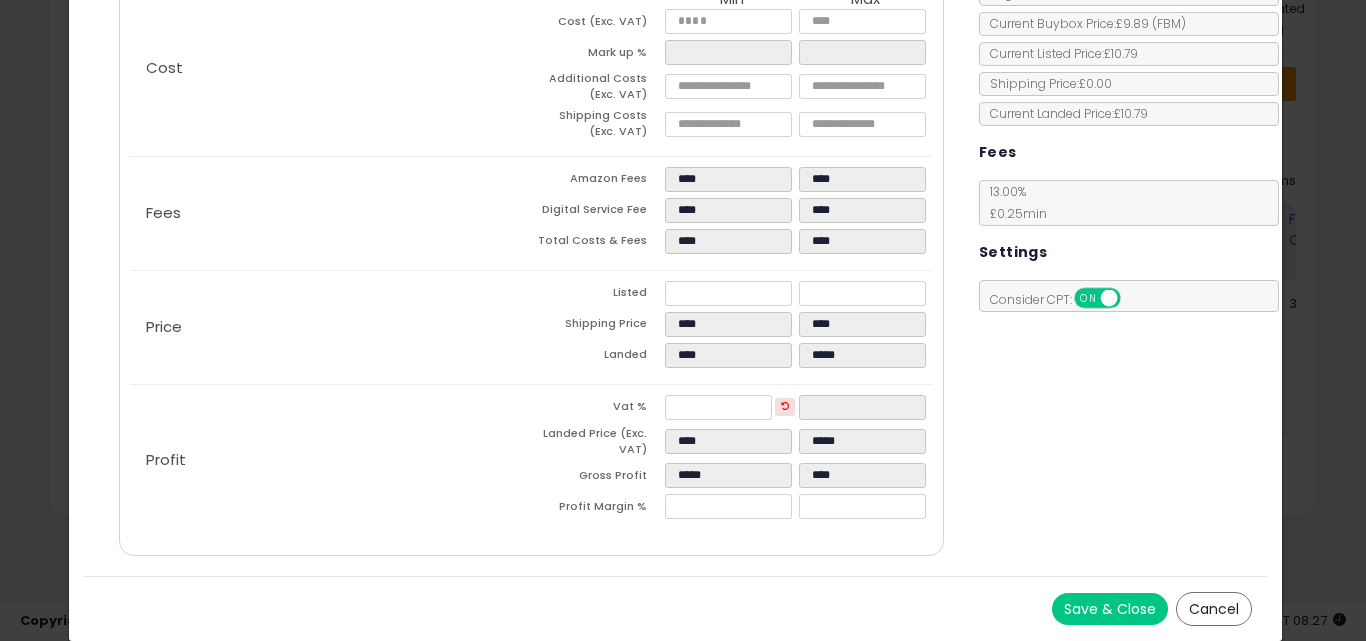 click on "Save & Close
Cancel" at bounding box center [676, 608] 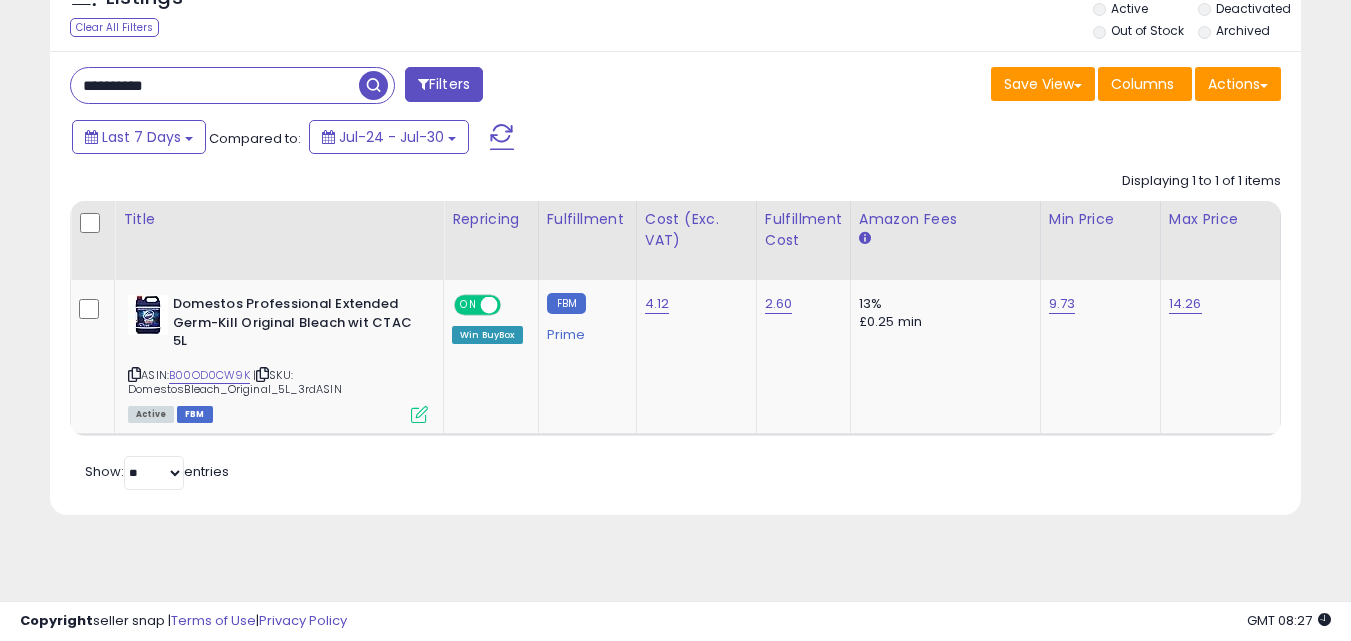 click on "**********" at bounding box center (215, 85) 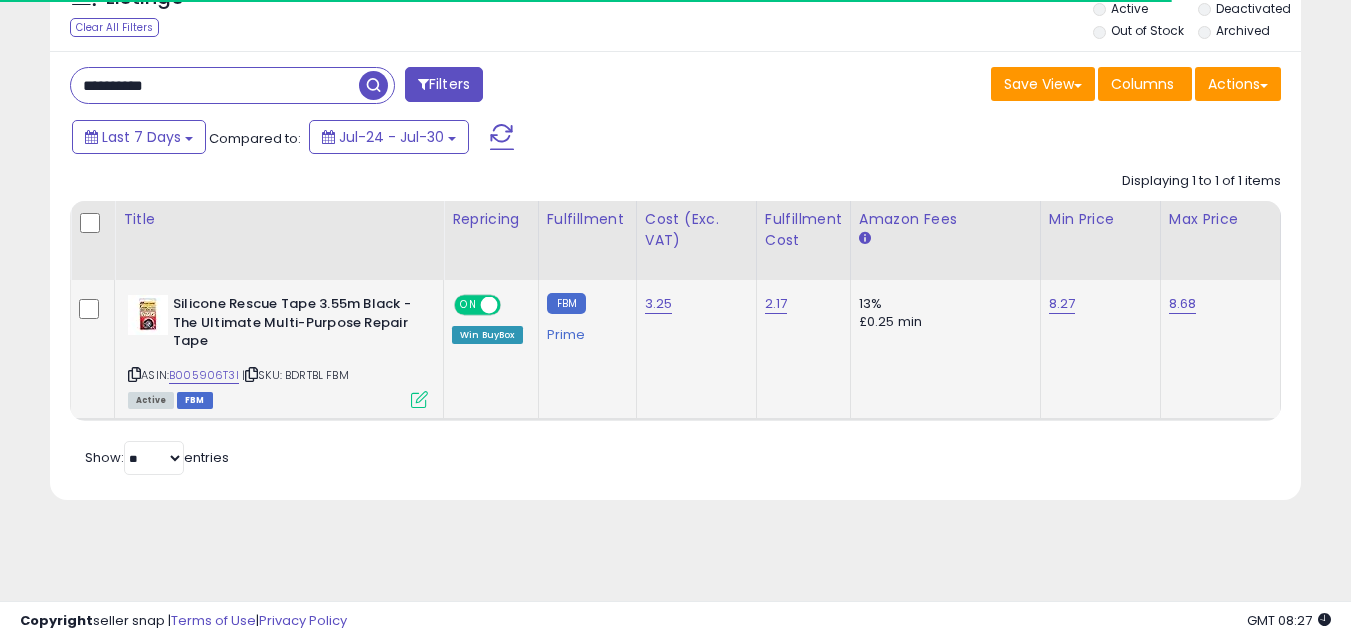 click at bounding box center [419, 399] 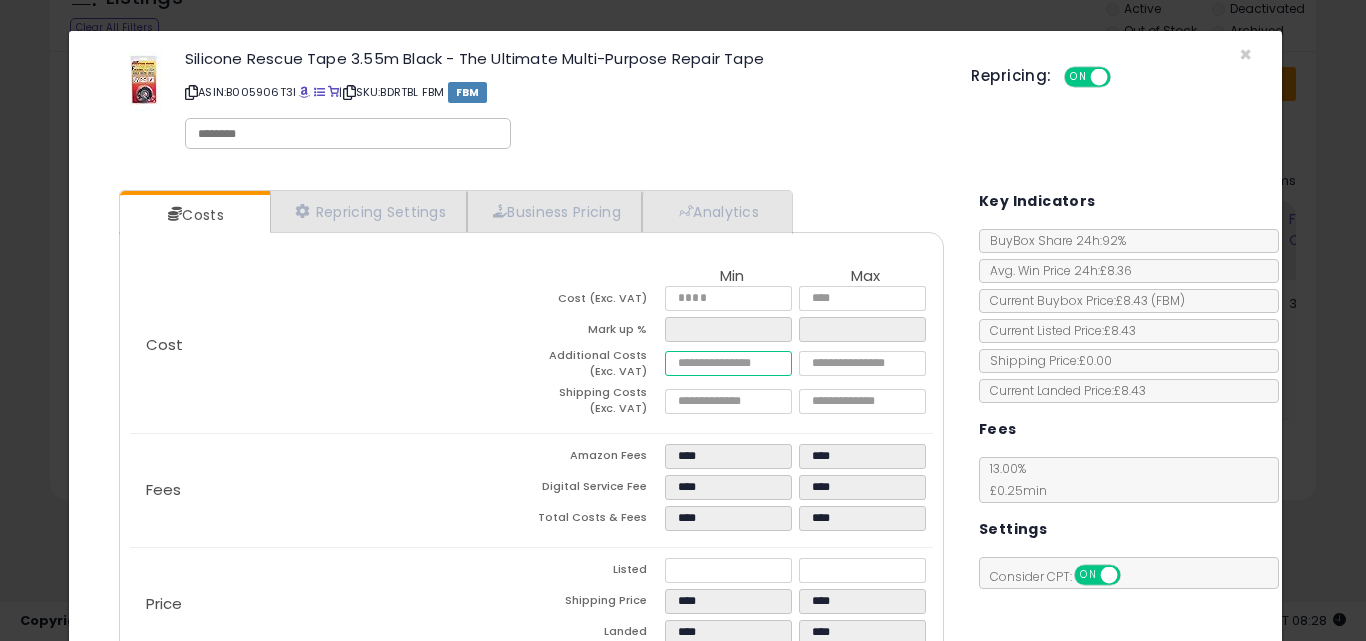click on "****" at bounding box center (728, 363) 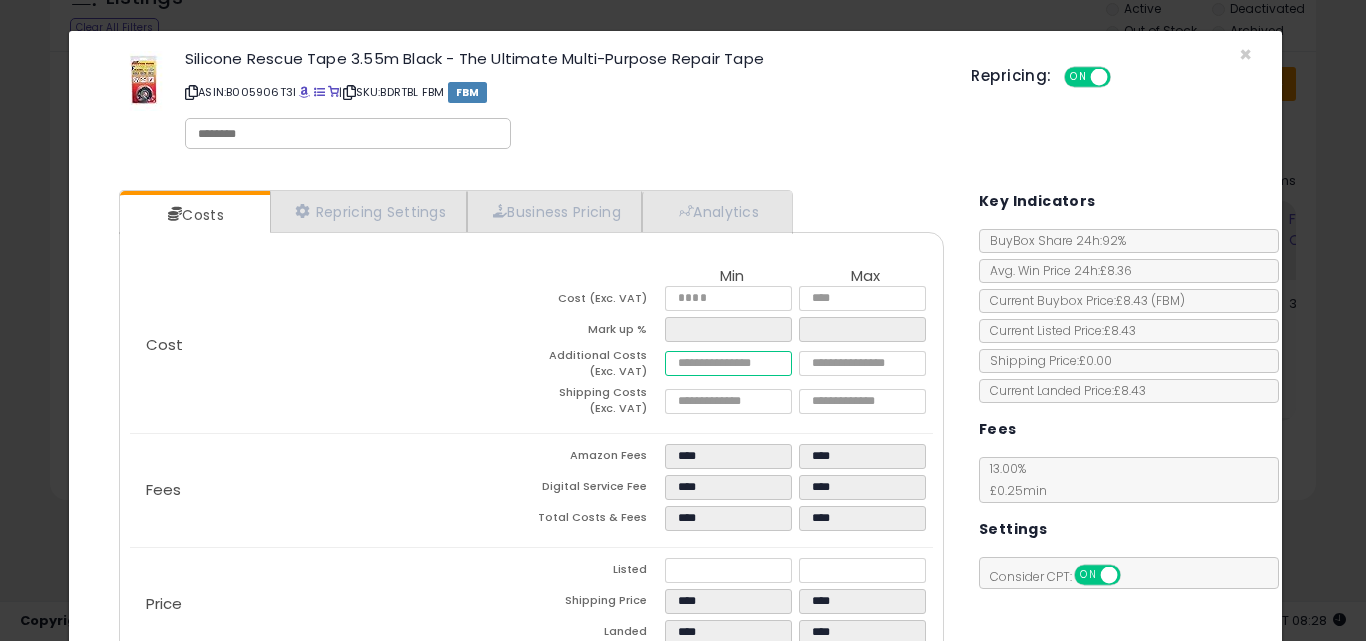 click on "****" at bounding box center (728, 363) 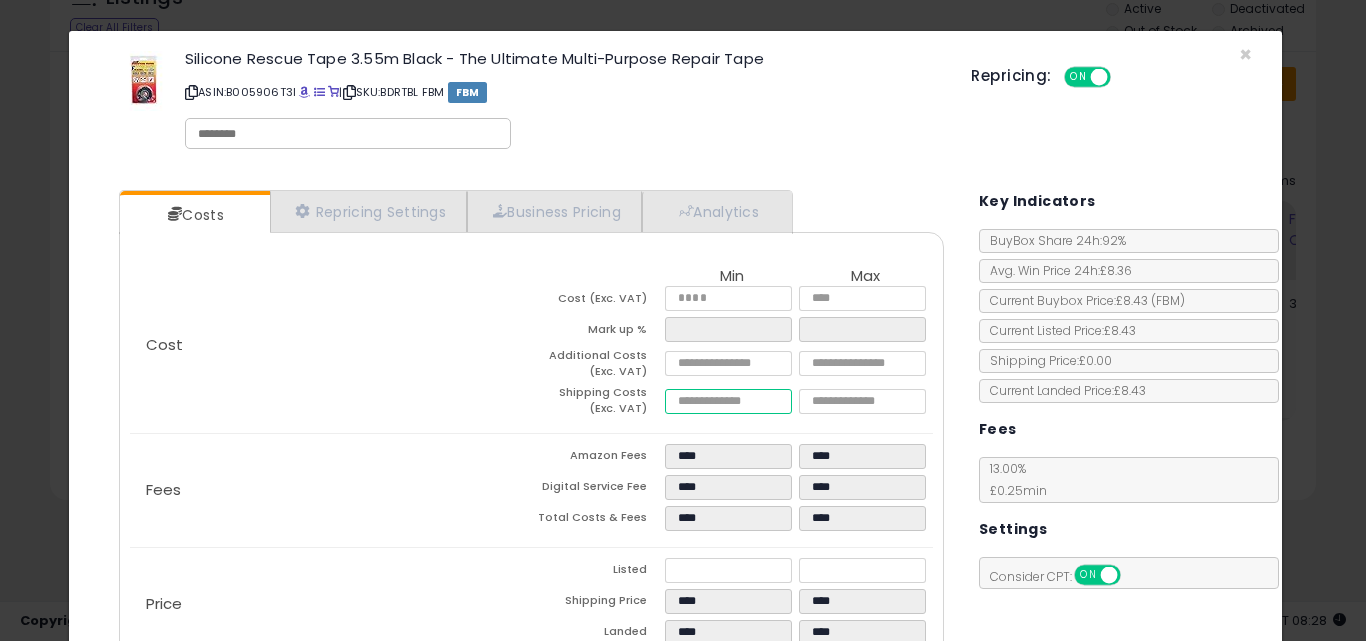 click on "****" at bounding box center (728, 401) 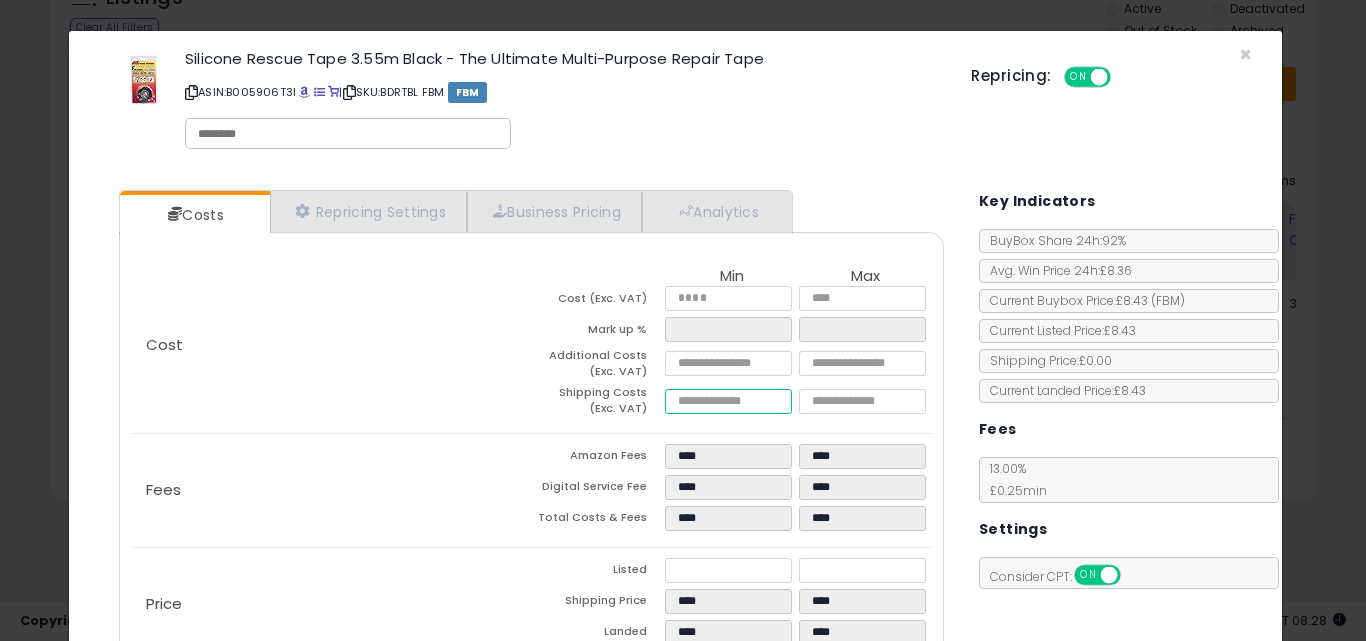 click on "****" at bounding box center (728, 401) 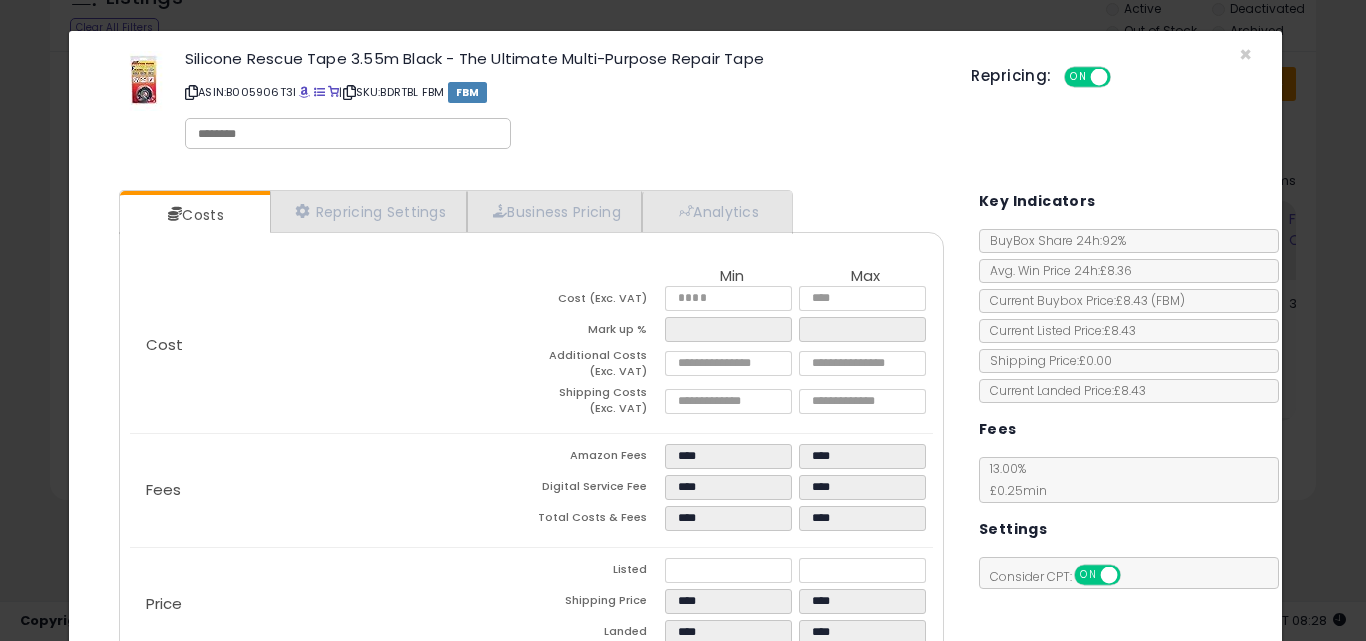 click on "Fees
Amazon Fees
****
****
Digital Service Fee
****
****
Total Costs & Fees
****
****" 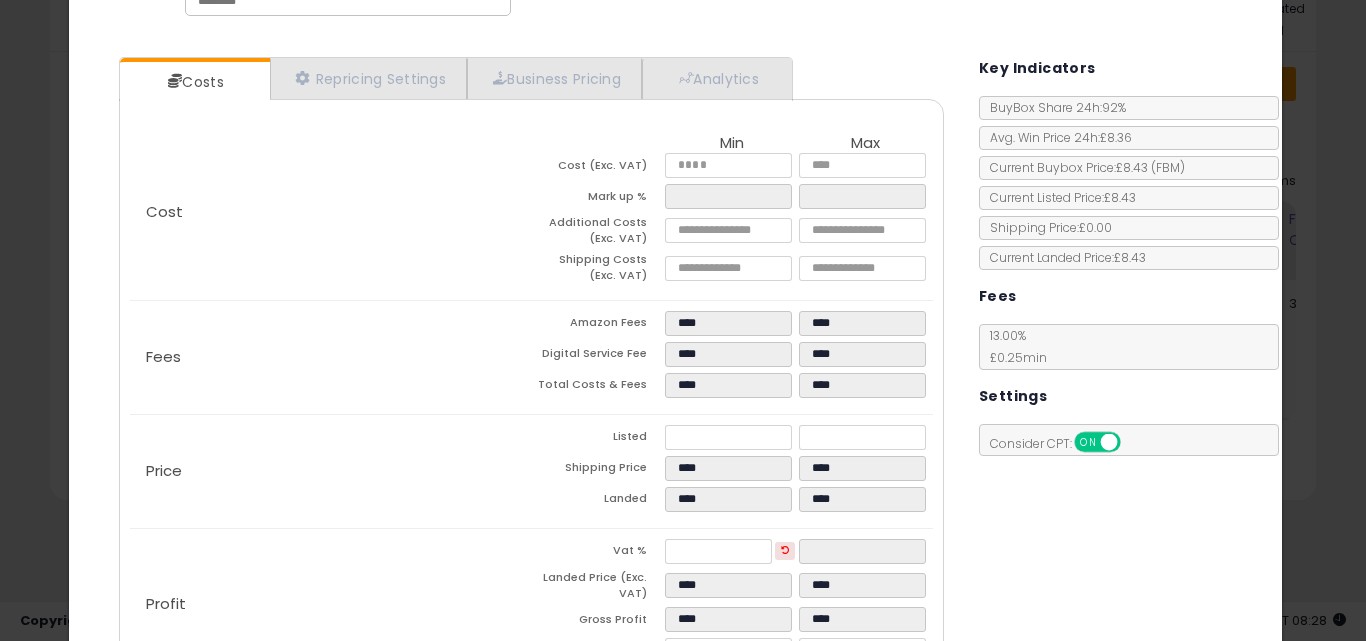 scroll, scrollTop: 277, scrollLeft: 0, axis: vertical 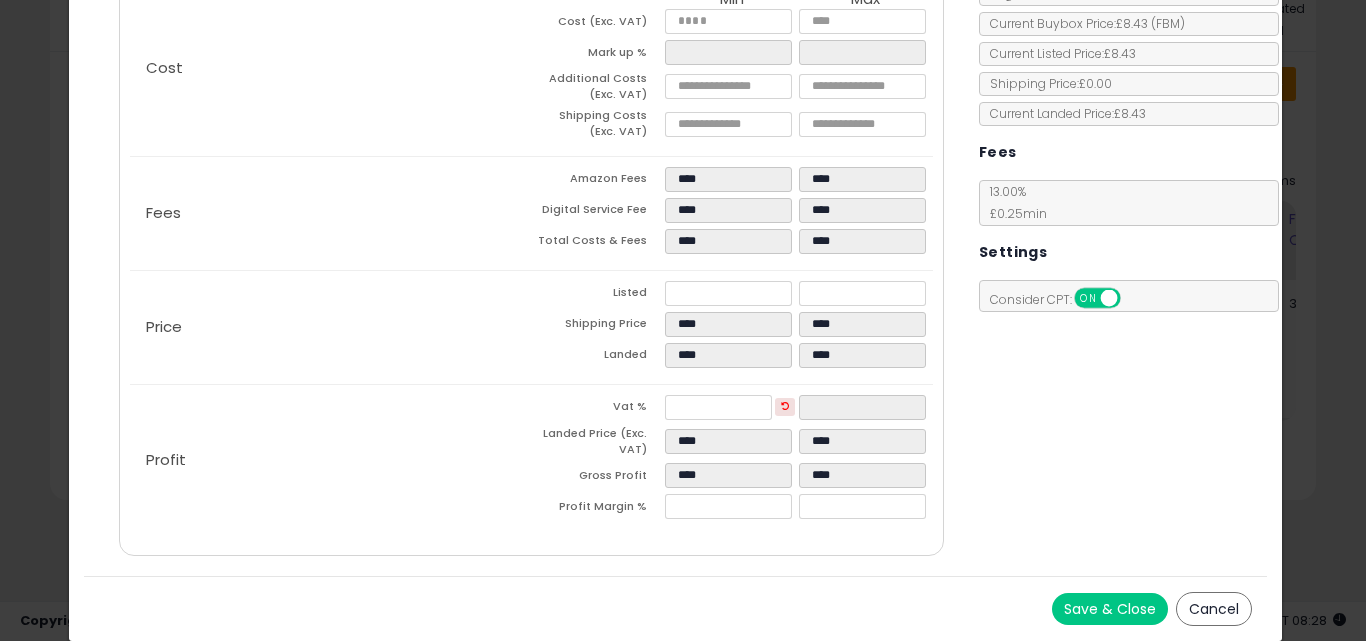 click on "Save & Close" at bounding box center (1110, 609) 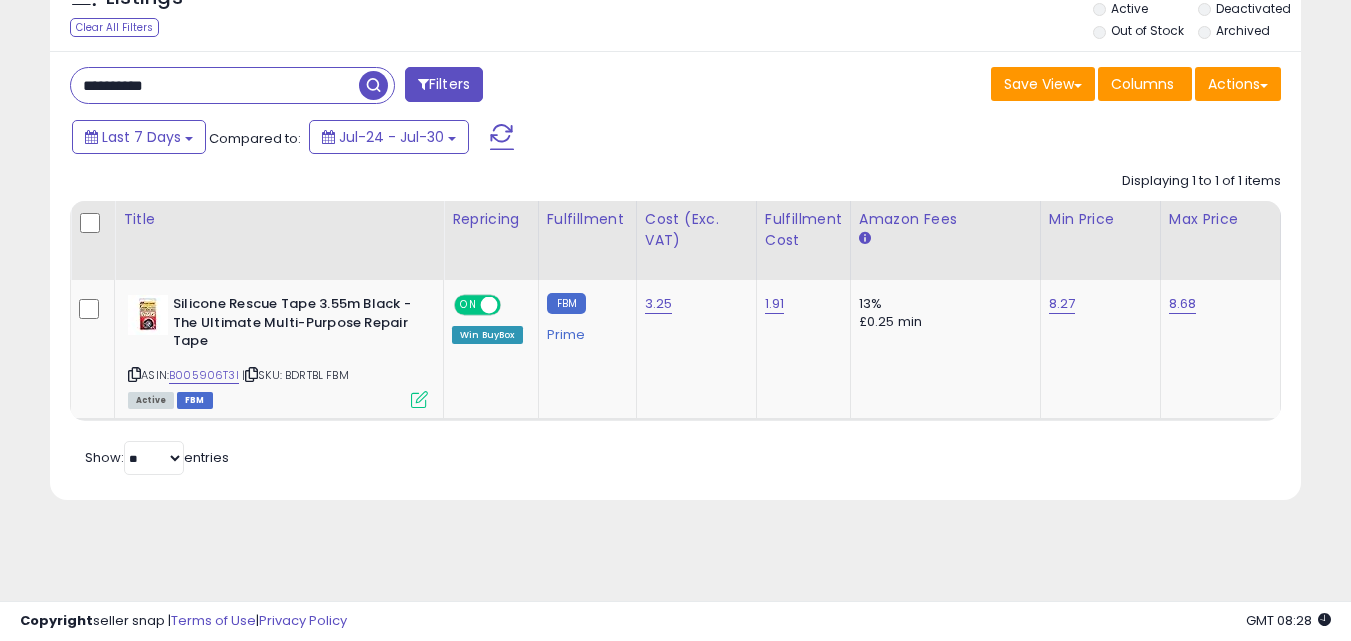 click on "**********" at bounding box center [215, 85] 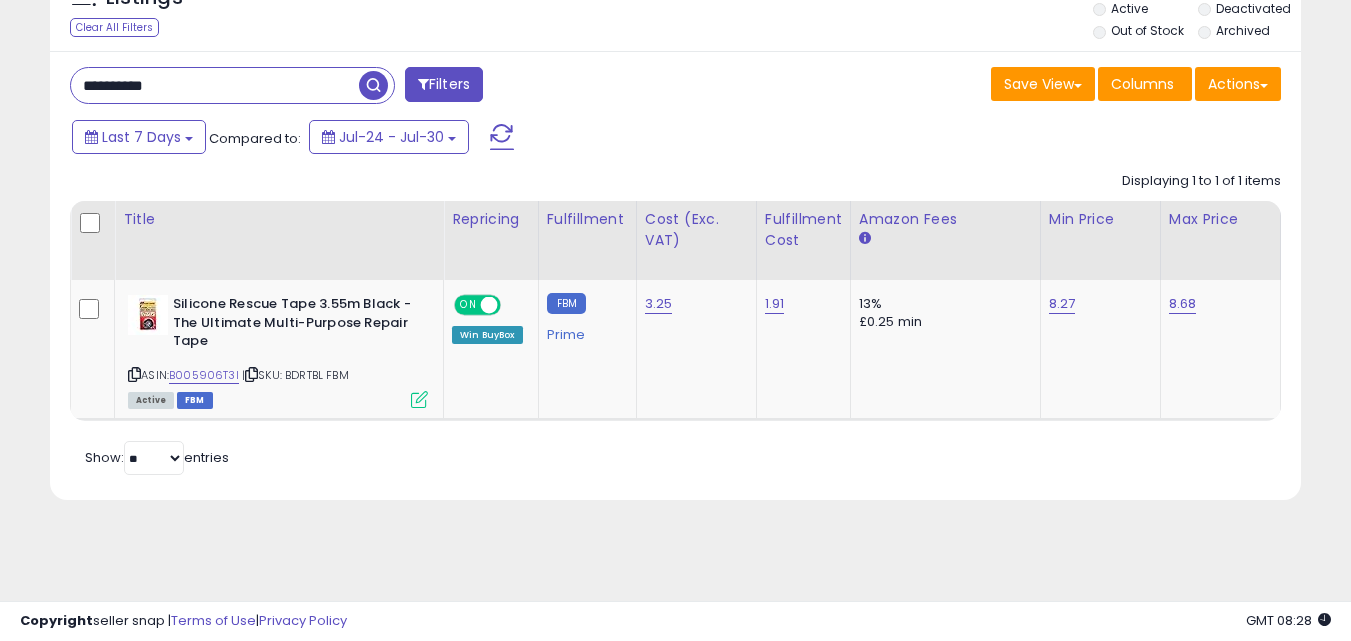 click on "**********" at bounding box center [215, 85] 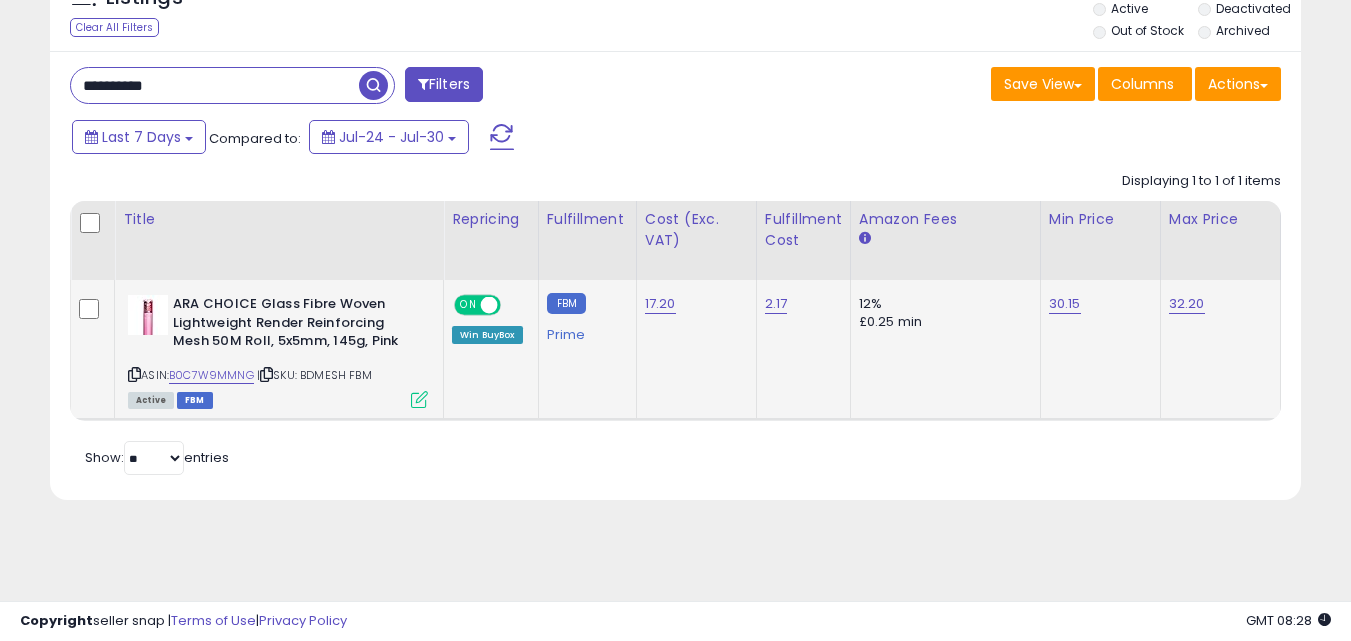 click on "ARA CHOICE Glass Fibre Woven Lightweight Render Reinforcing Mesh 50M Roll, 5x5mm, 145g, Pink  ASIN:  B0C7W9MMNG    |   SKU: BDMESH FBM Active FBM" 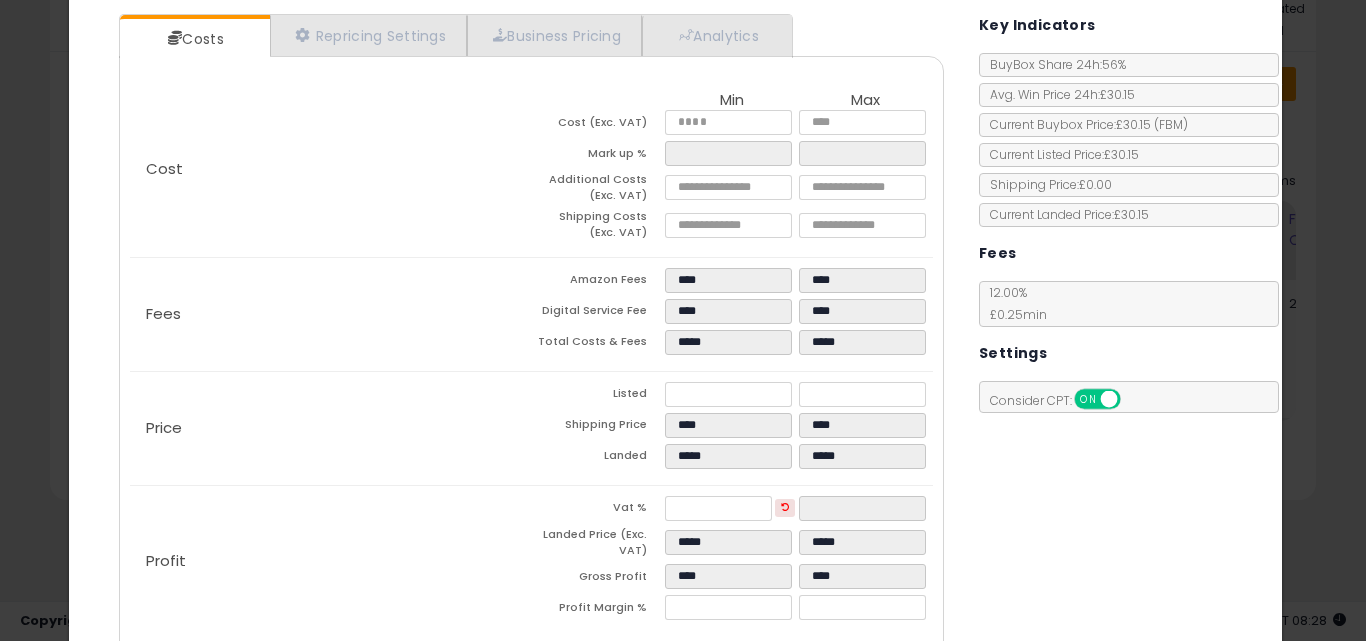 scroll, scrollTop: 200, scrollLeft: 0, axis: vertical 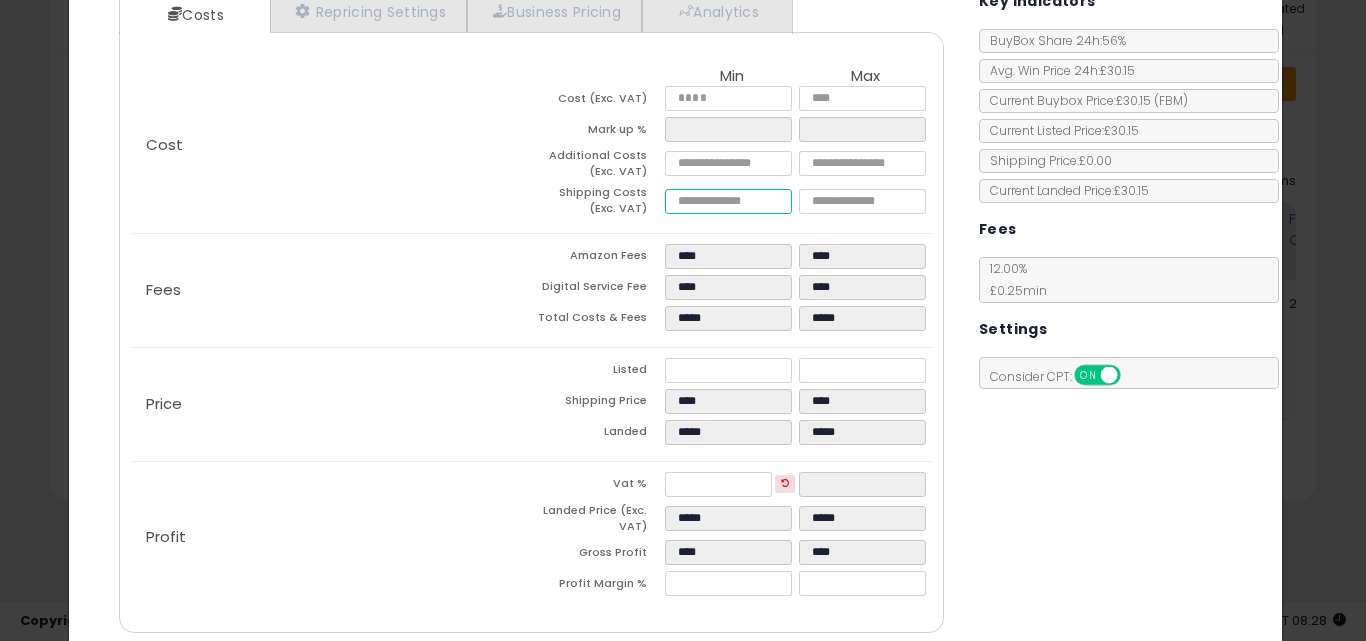 click on "****" at bounding box center (728, 201) 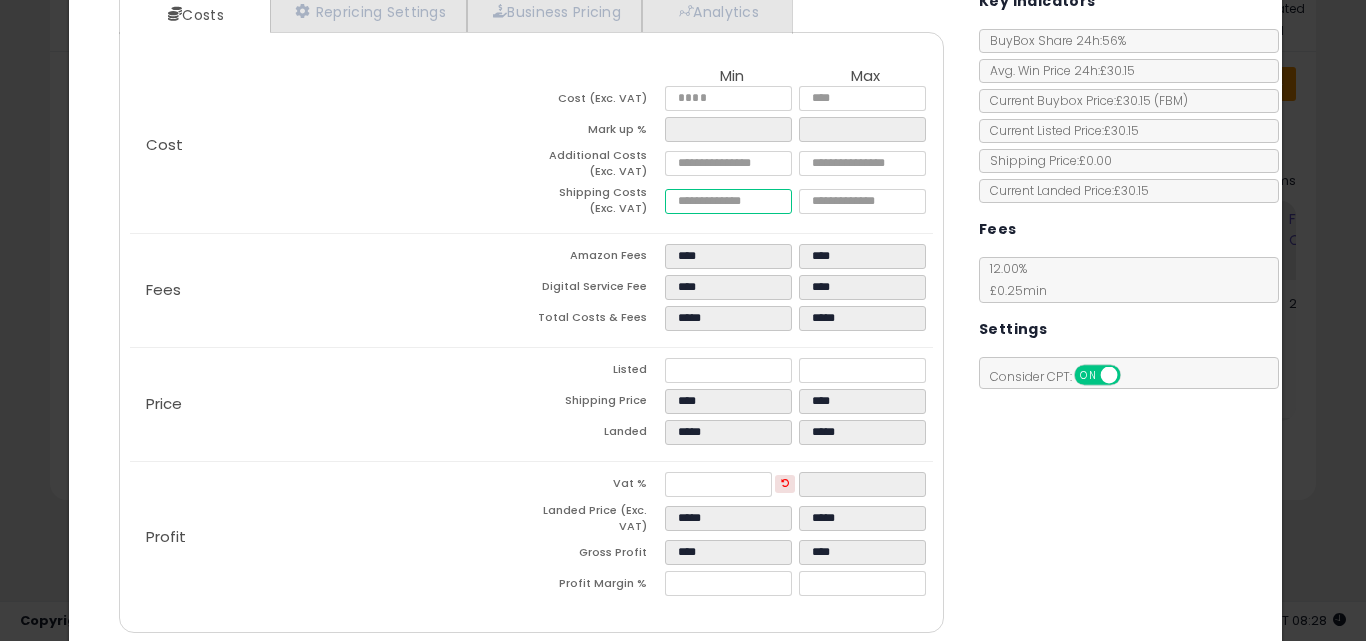 click on "****" at bounding box center (728, 201) 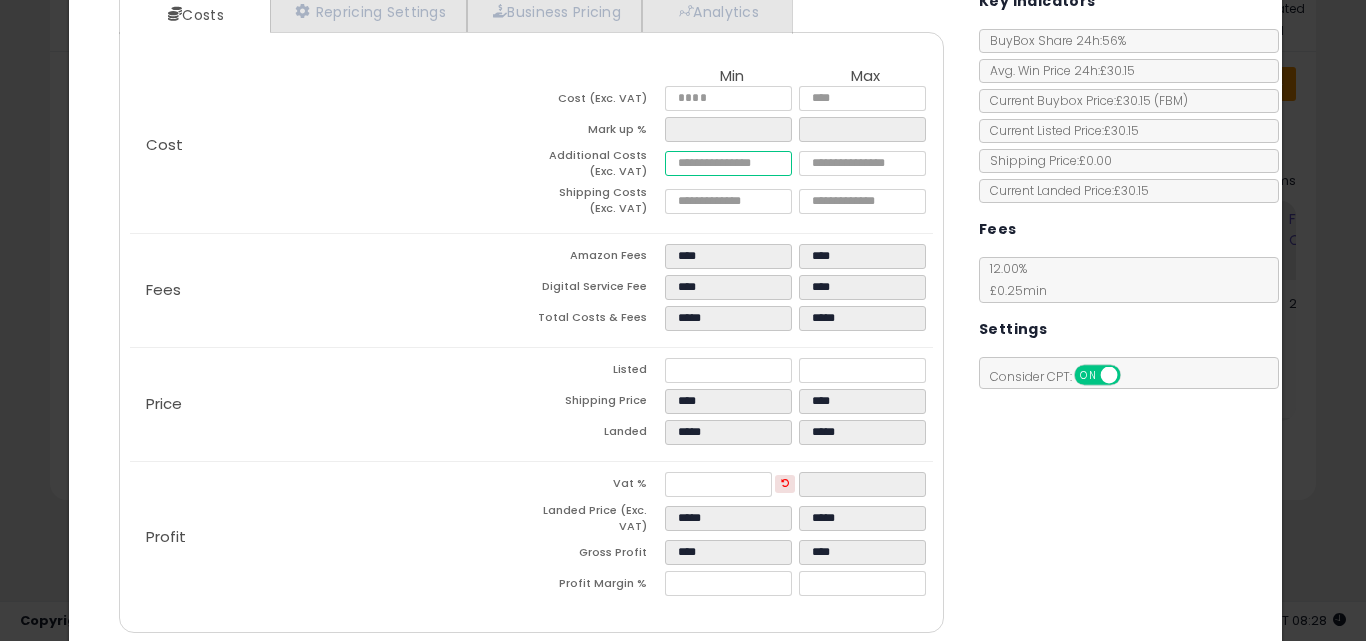 click on "****" at bounding box center [728, 163] 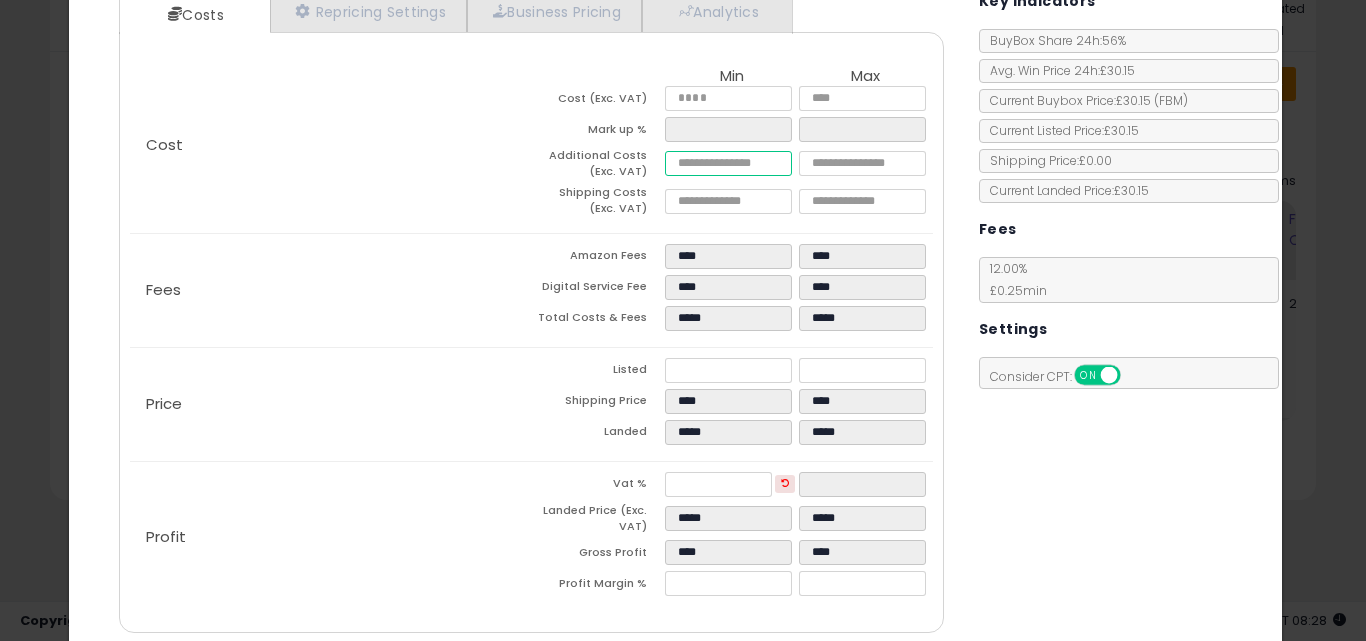 click on "****" at bounding box center [728, 163] 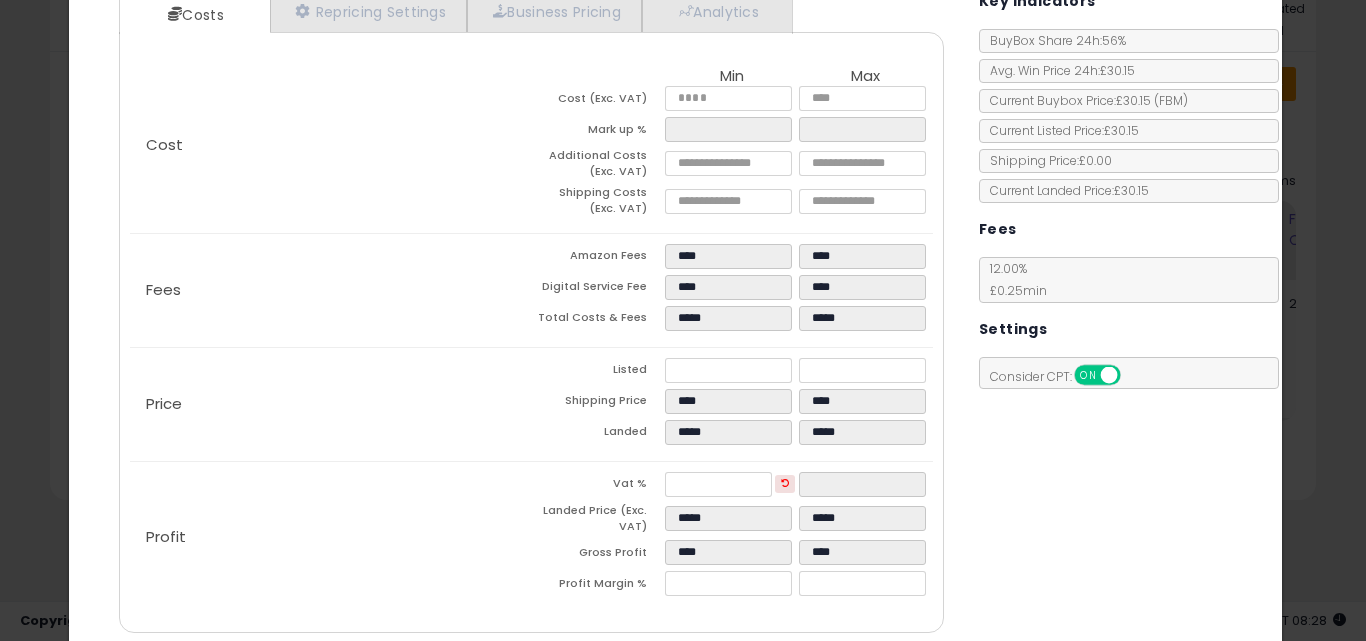 click on "Price
Listed
*****
*****
Shipping Price
****
****
Landed
*****
*****" 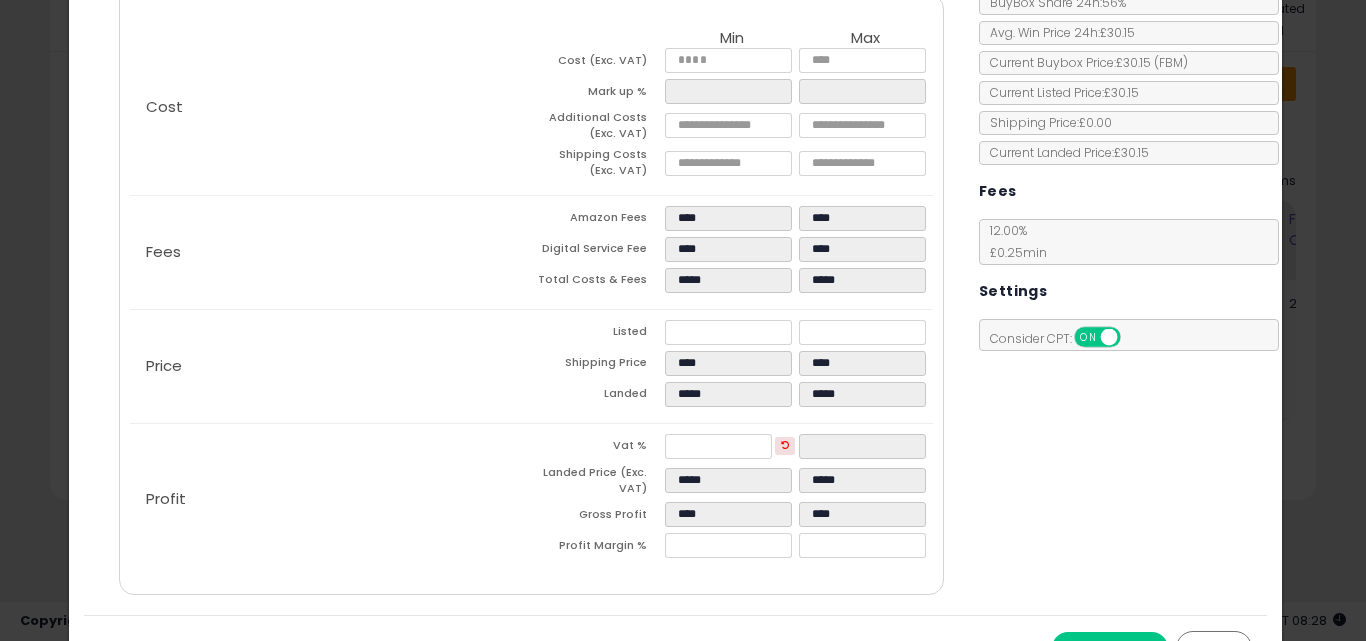 scroll, scrollTop: 240, scrollLeft: 0, axis: vertical 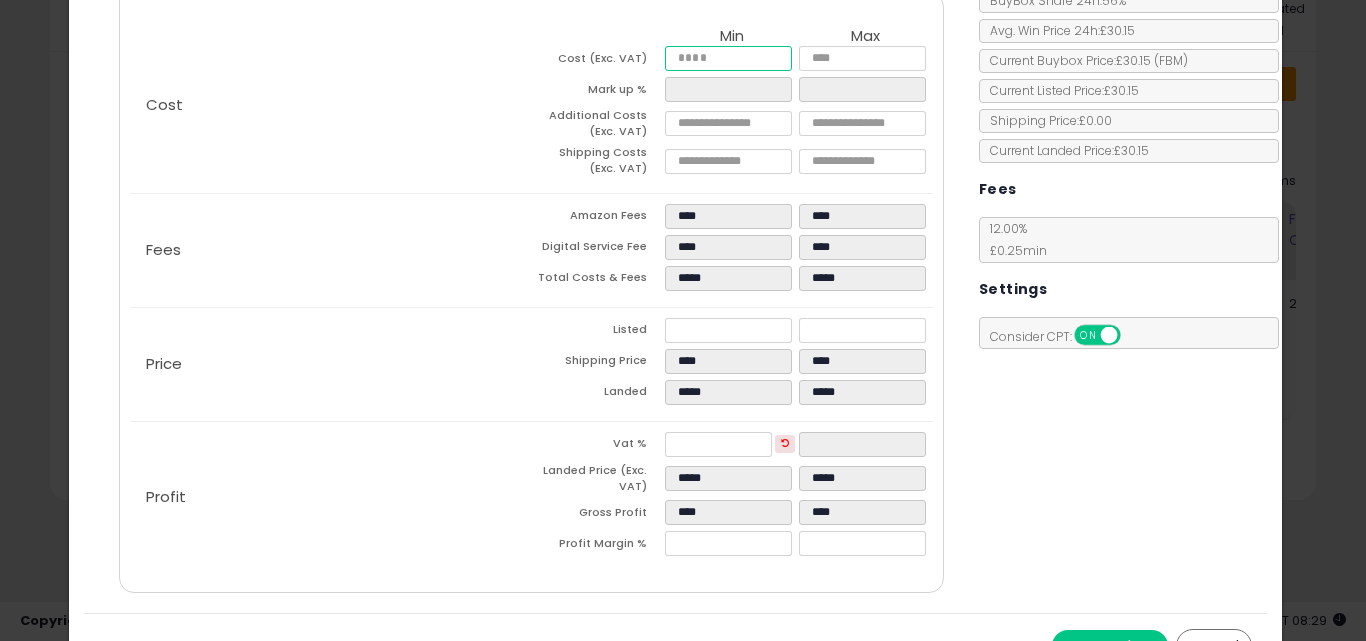 click on "*****" at bounding box center (728, 58) 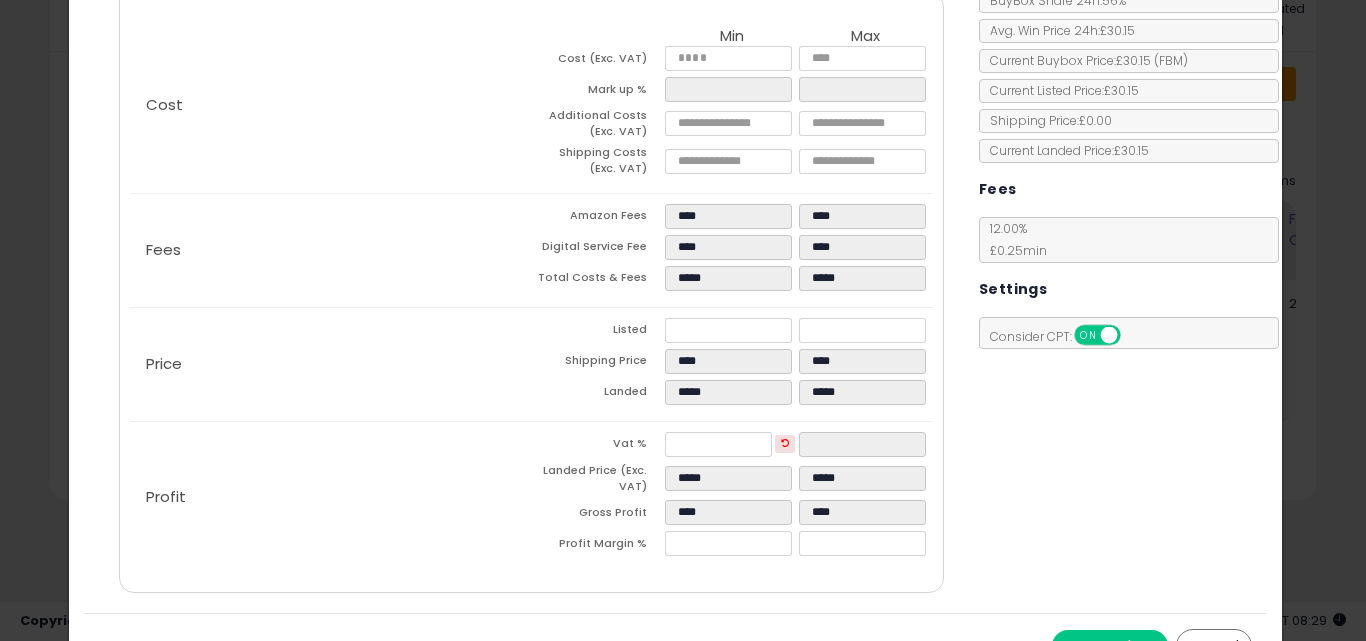 click on "Fees
Amazon Fees
****
****
Digital Service Fee
****
****
Total Costs & Fees
*****
*****" 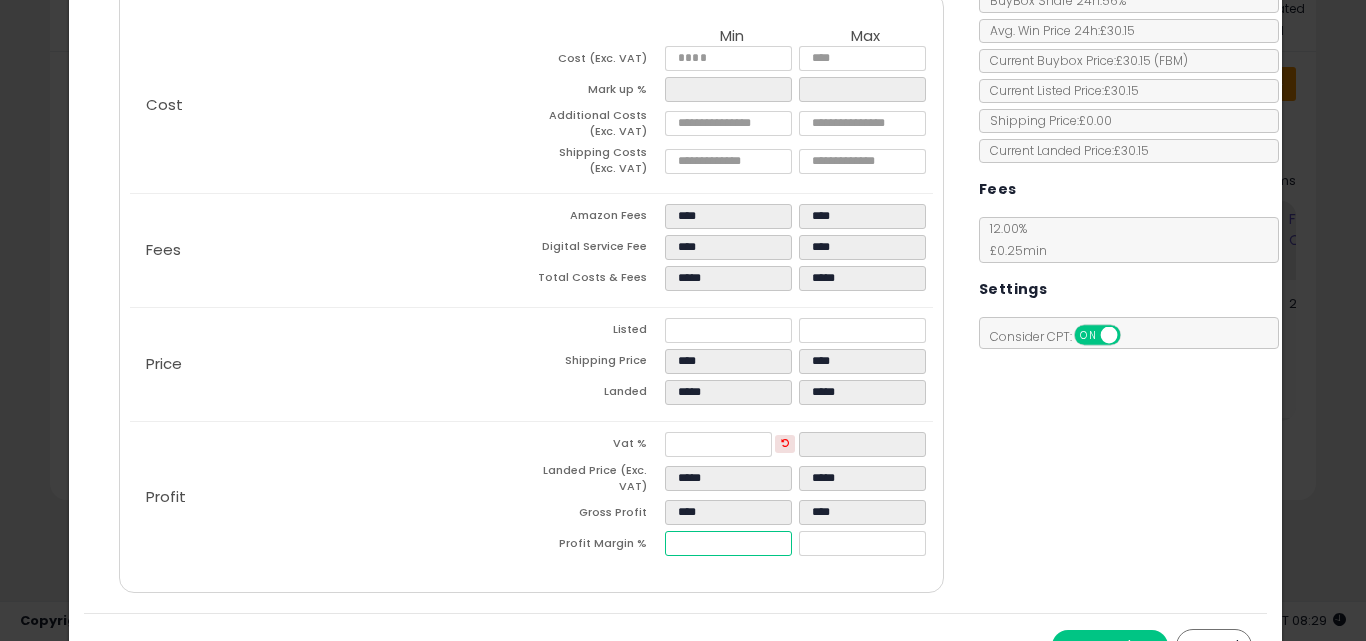 click on "****" at bounding box center (728, 543) 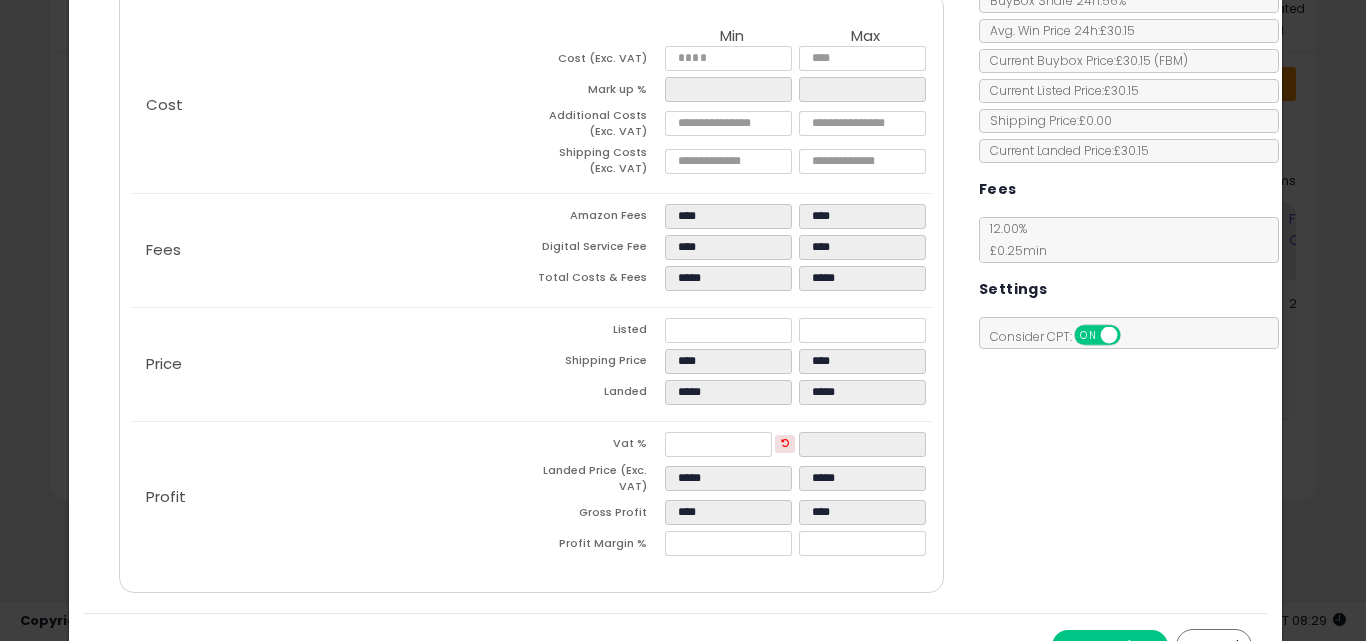 click on "Costs
Repricing Settings
Business Pricing
Analytics
Cost" at bounding box center [531, 274] 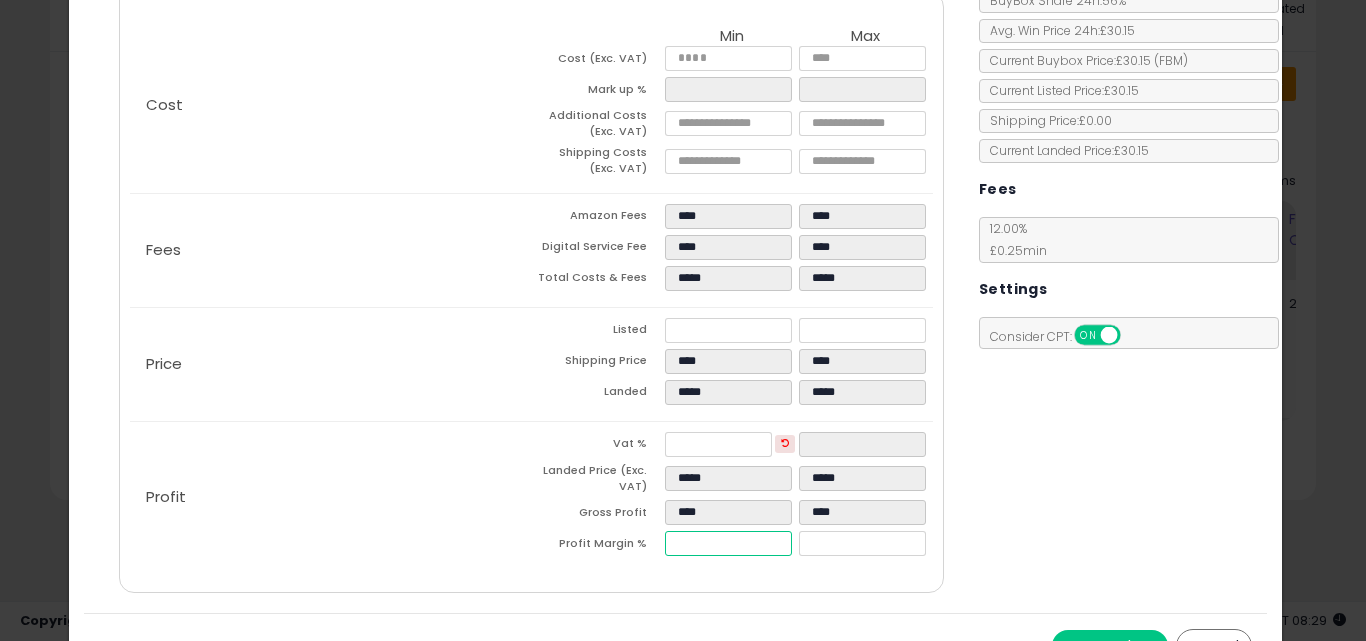click on "****" at bounding box center [728, 543] 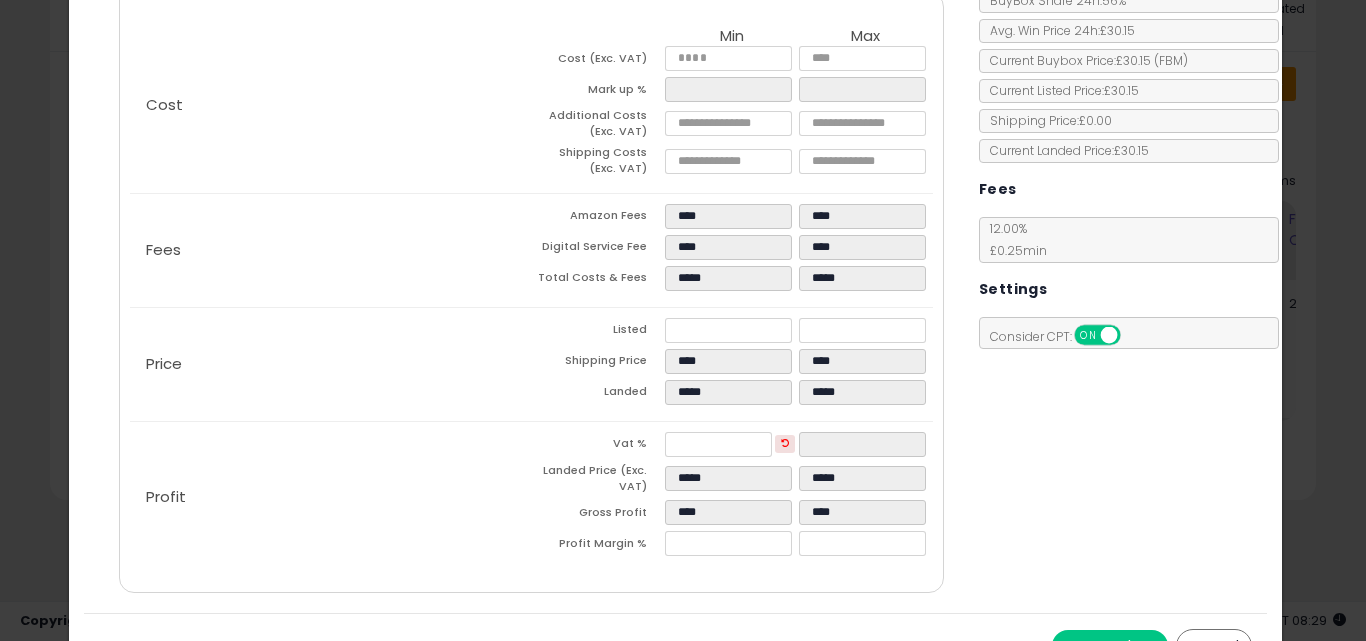click on "Costs
Repricing Settings
Business Pricing
Analytics
Cost" at bounding box center (531, 274) 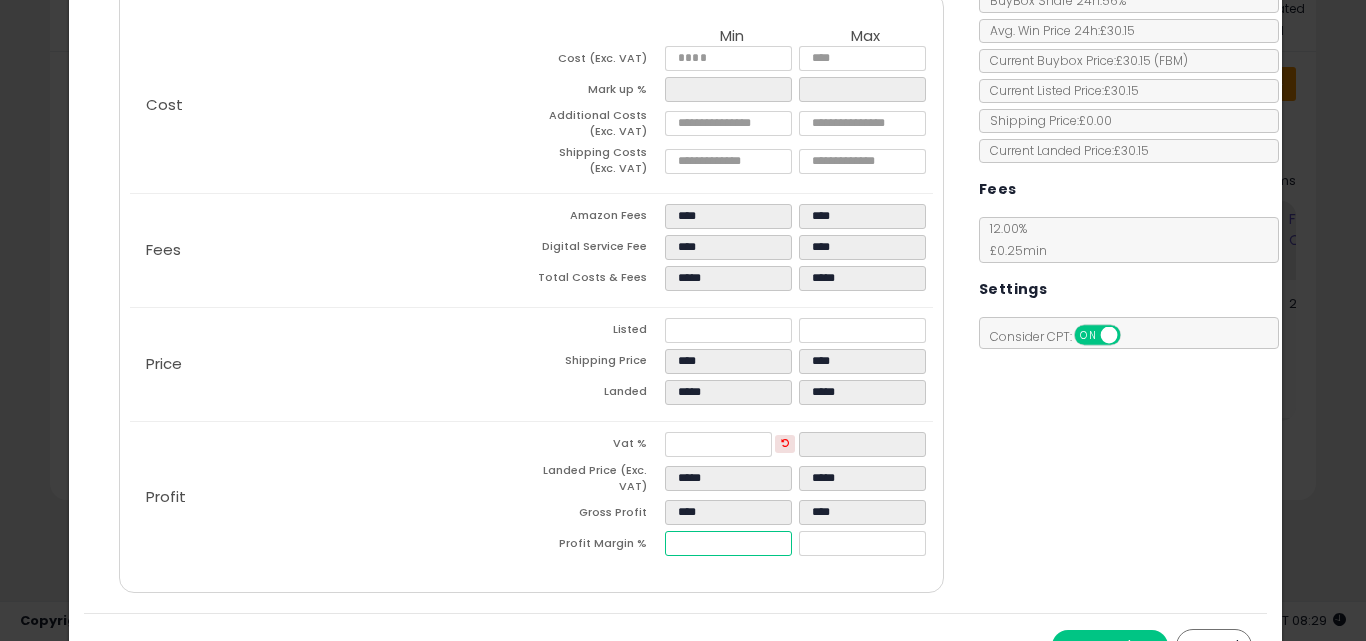 click on "****" at bounding box center (728, 543) 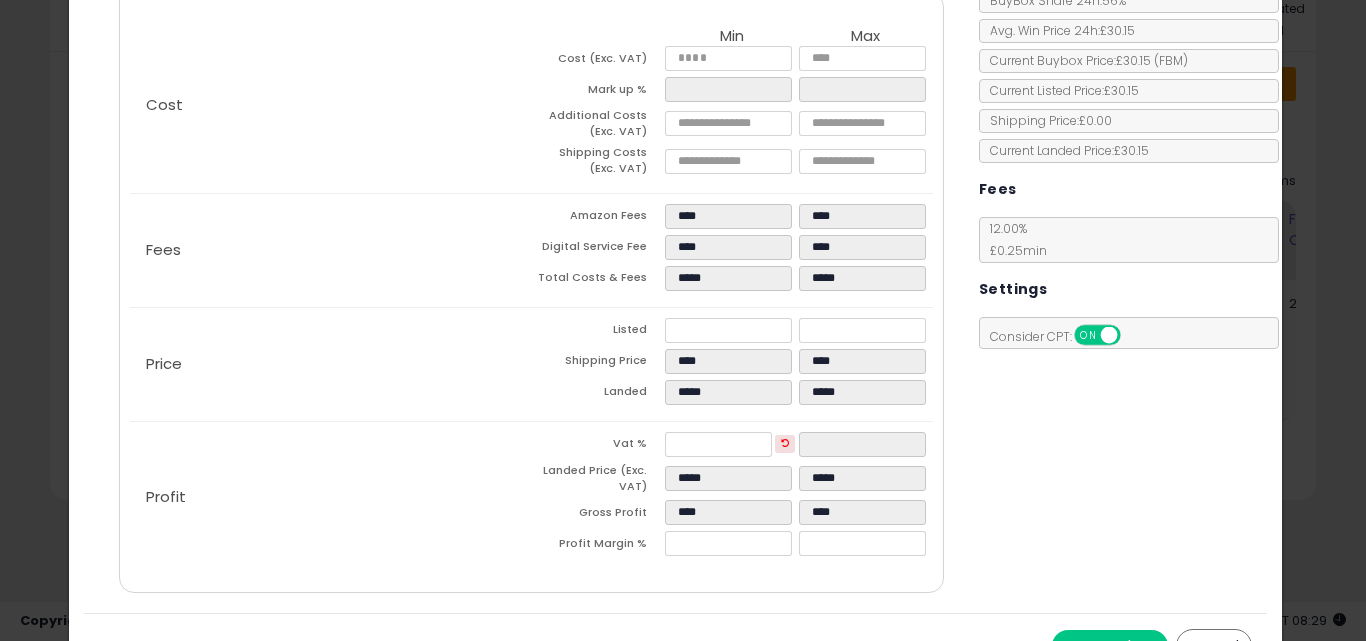 click on "Costs
Repricing Settings
Business Pricing
Analytics
Cost" at bounding box center [531, 274] 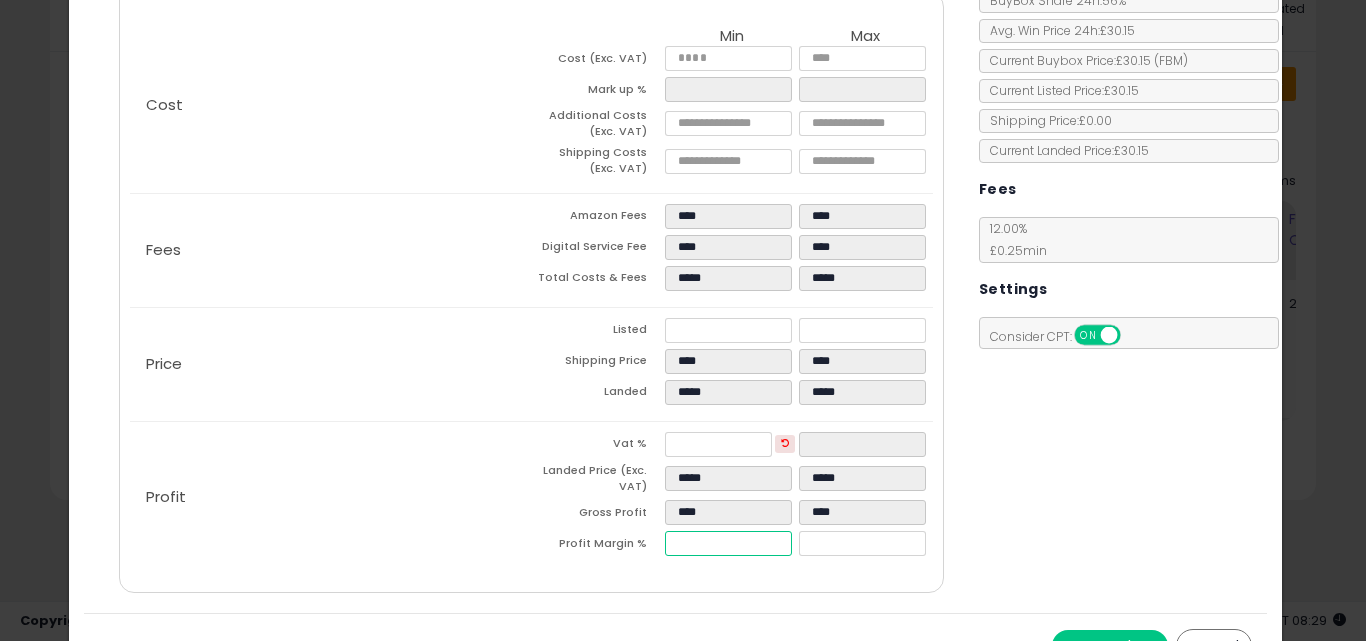 click on "****" at bounding box center [728, 543] 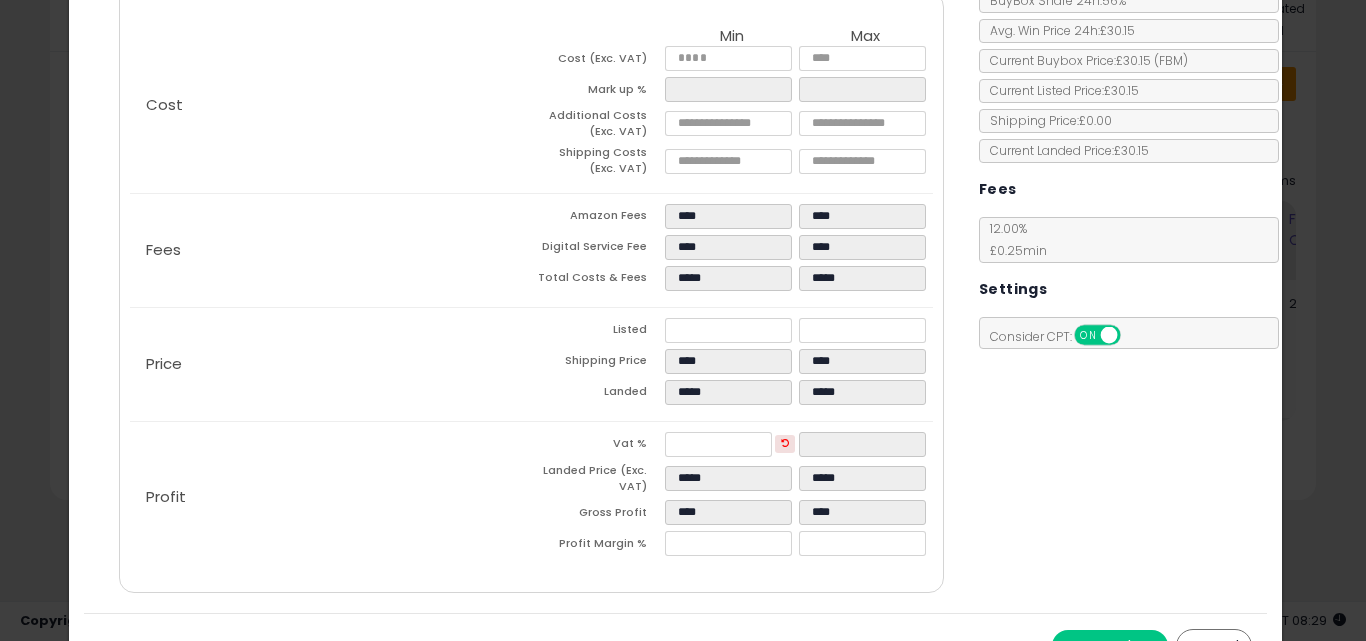 click on "Costs
Repricing Settings
Business Pricing
Analytics
Cost" at bounding box center [676, 274] 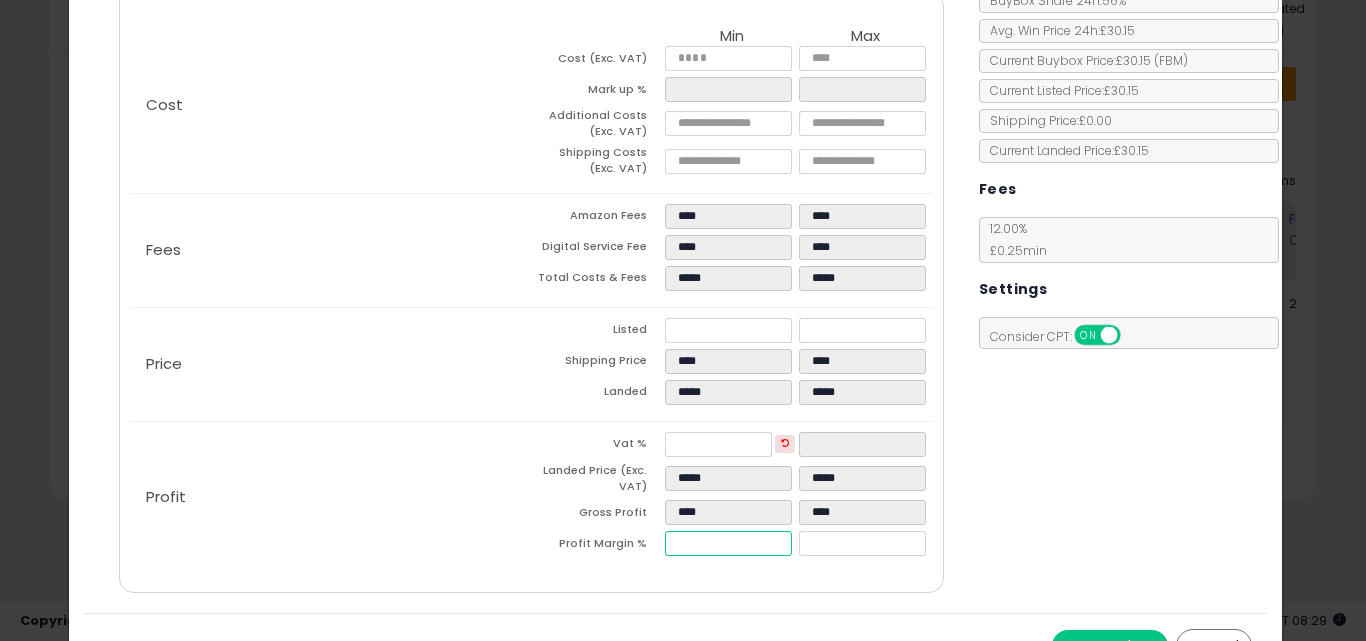 click on "****" at bounding box center (728, 543) 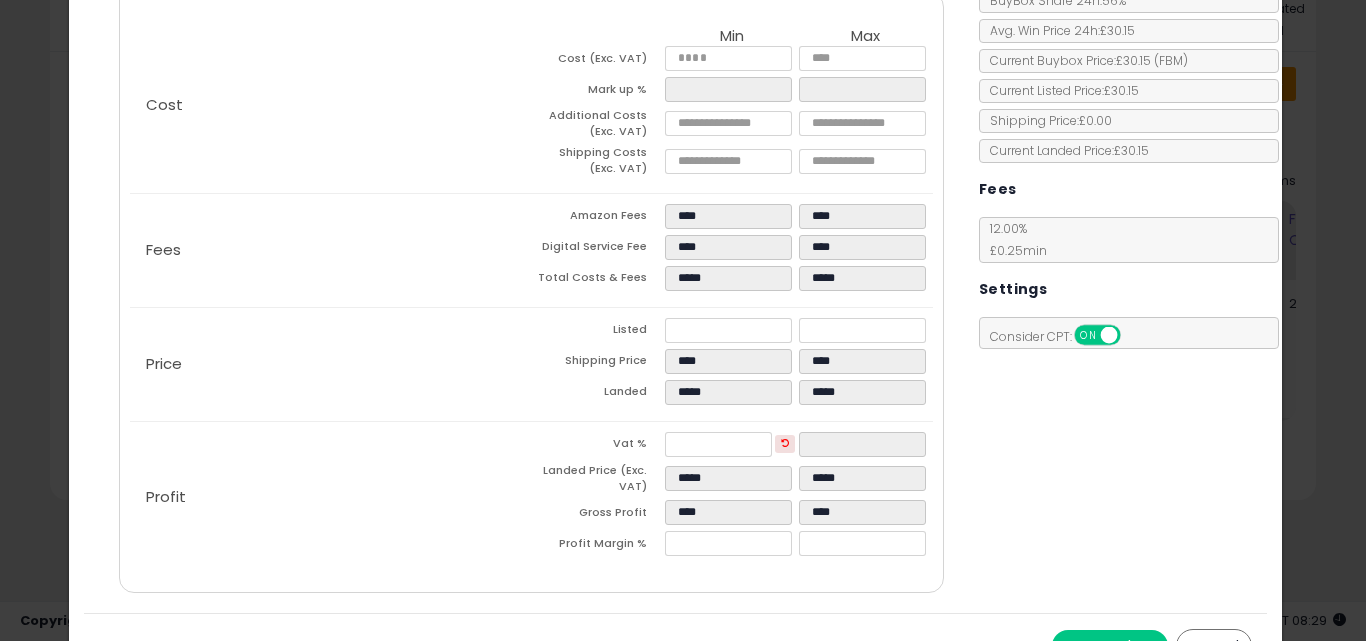 click on "Costs
Repricing Settings
Business Pricing
Analytics
Cost" at bounding box center (676, 274) 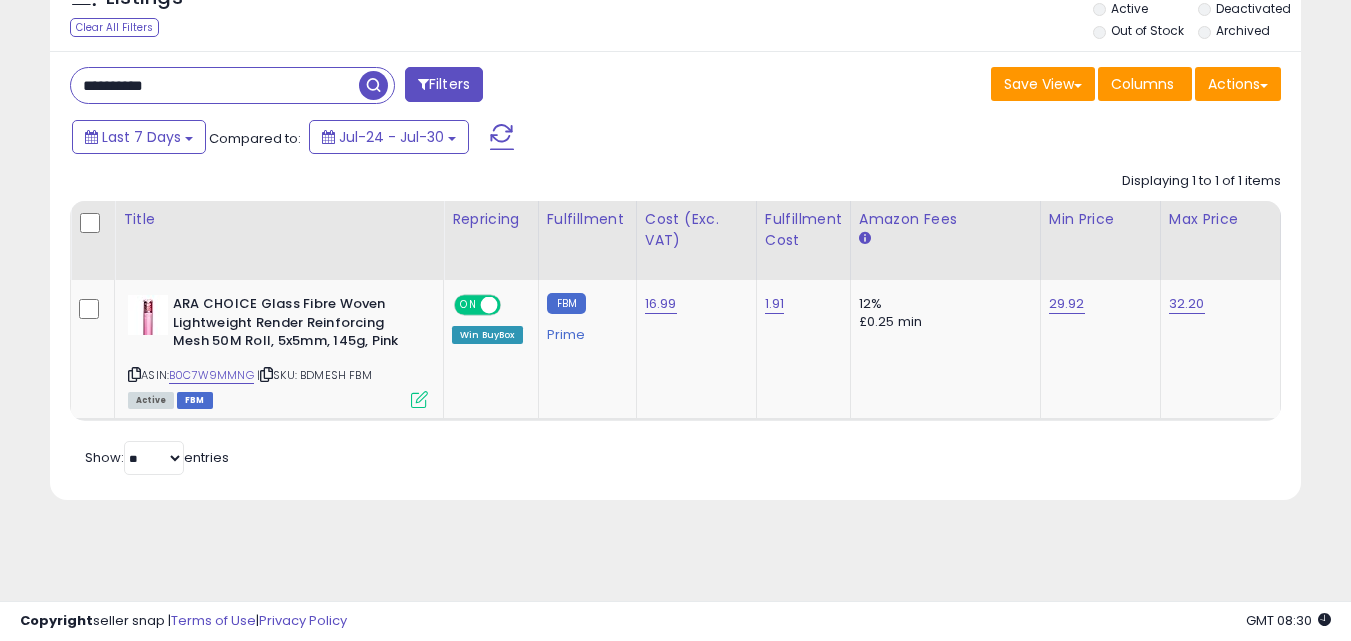 click on "**********" at bounding box center (215, 85) 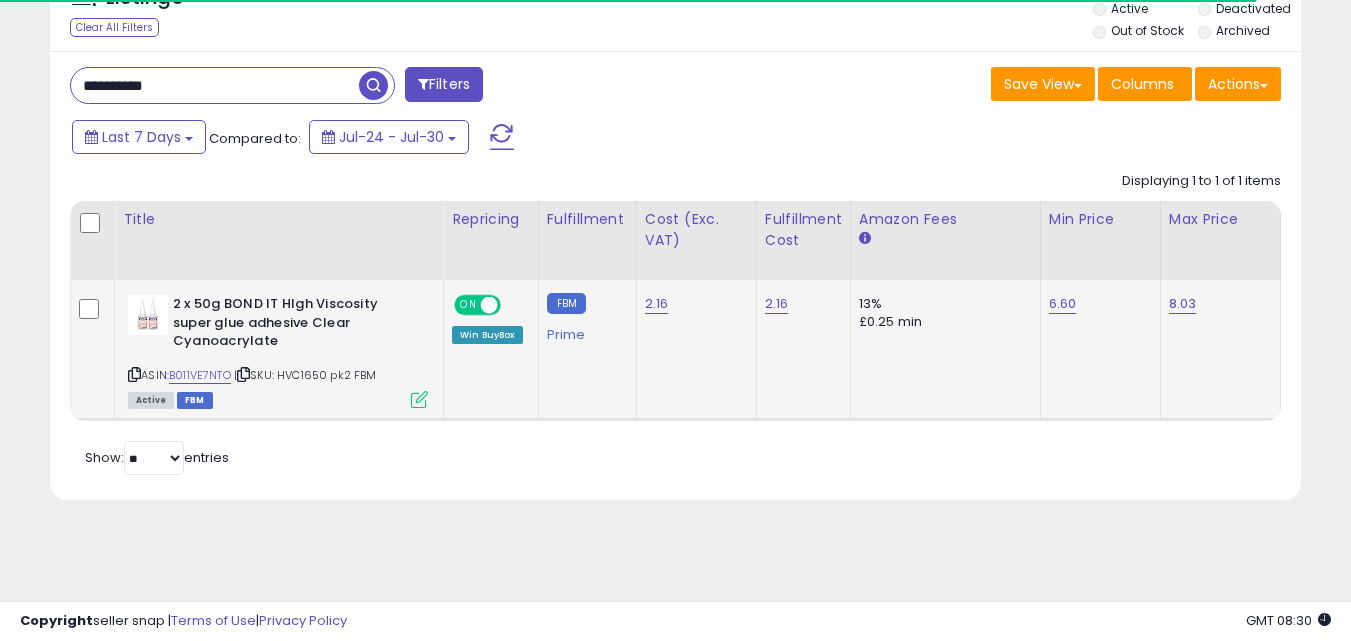 click at bounding box center (419, 399) 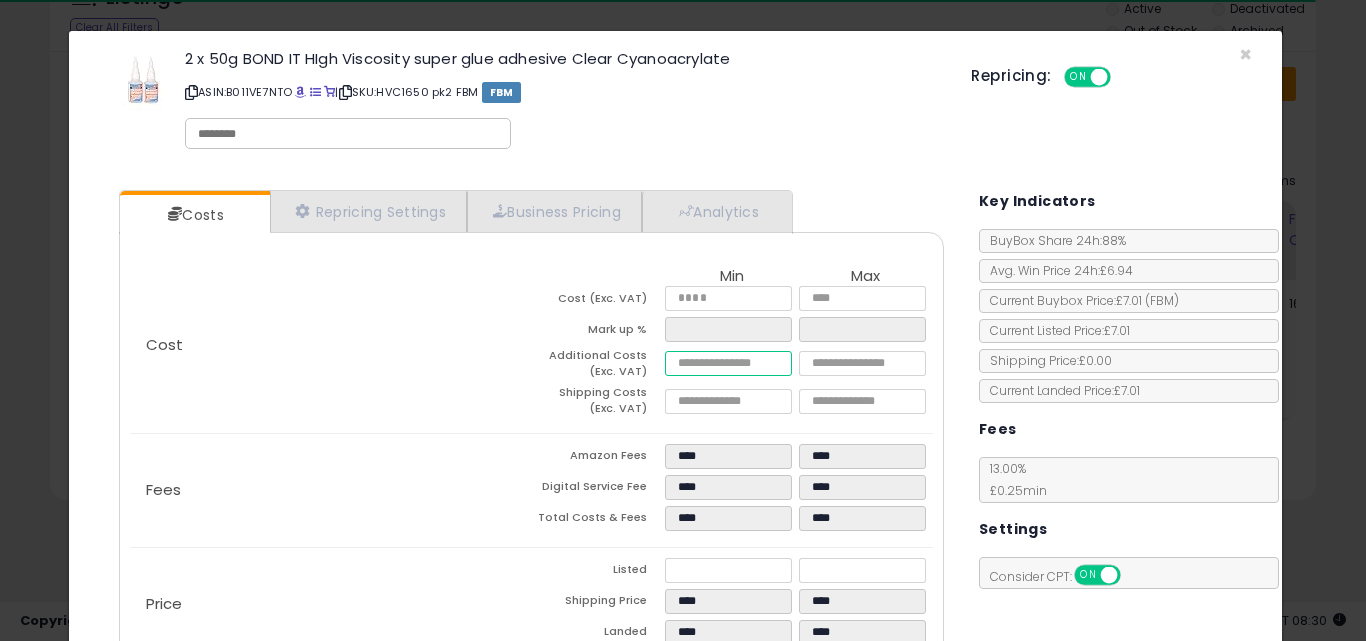 click on "****" at bounding box center [728, 363] 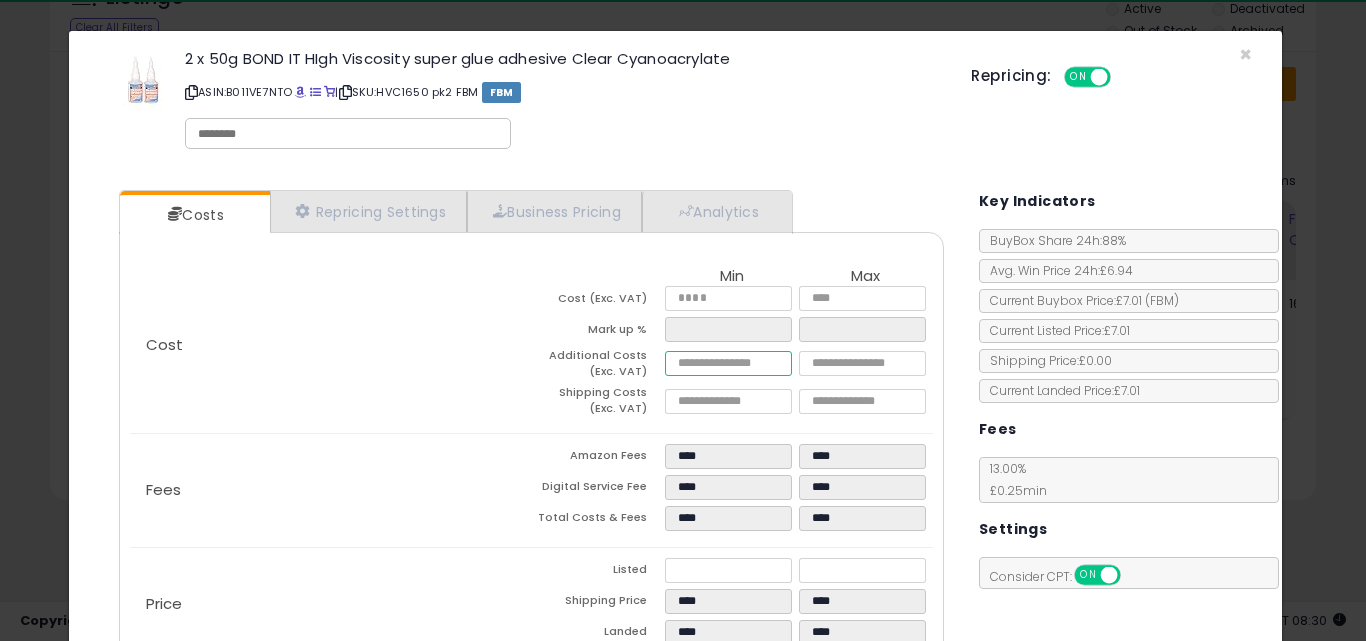 click on "****" at bounding box center (728, 363) 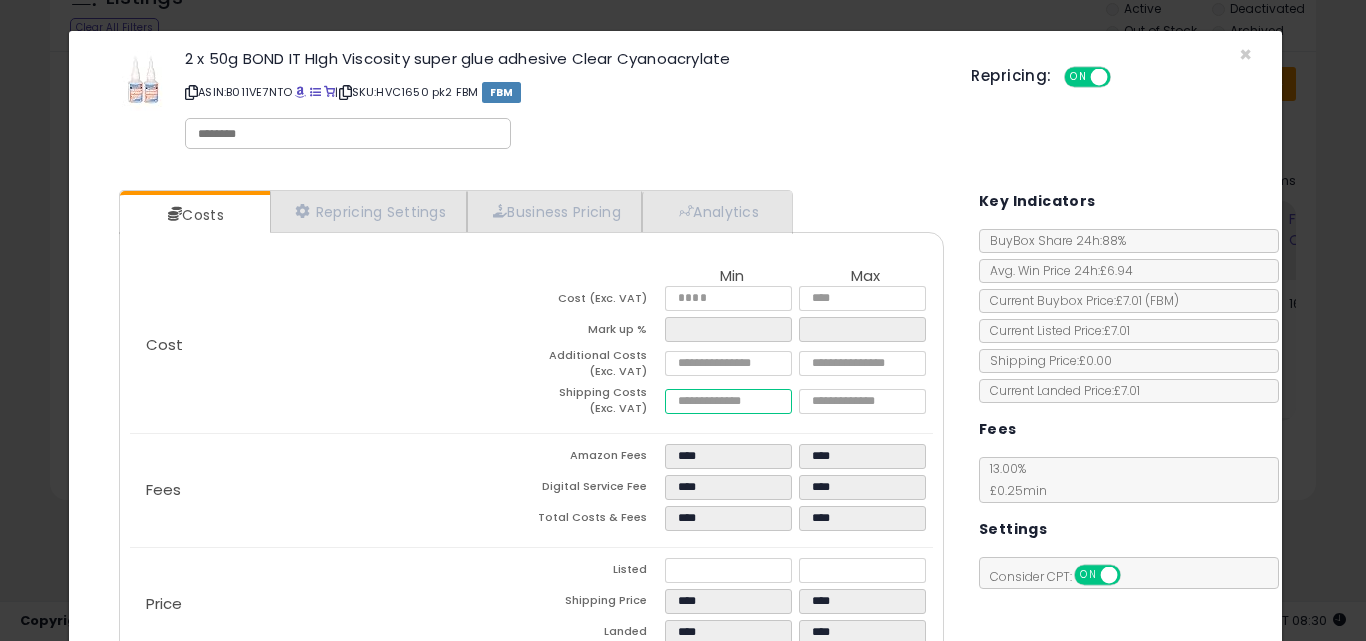 click on "****" at bounding box center (728, 401) 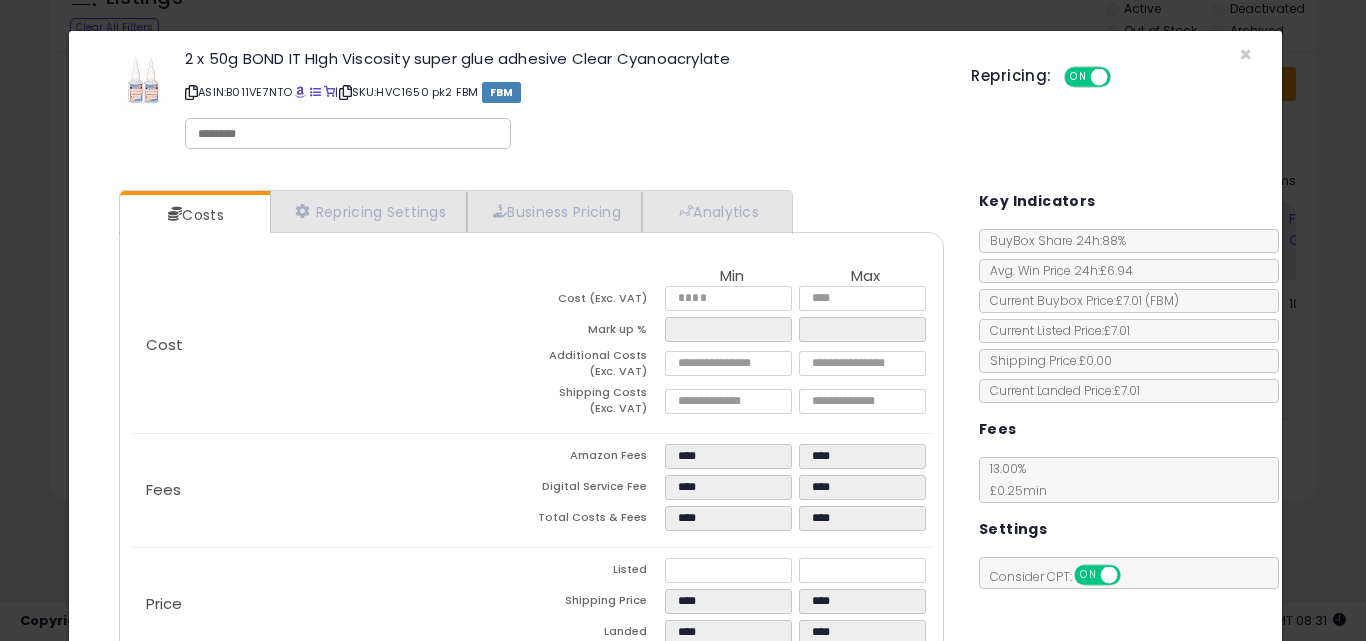 click on "Fees" at bounding box center (331, 490) 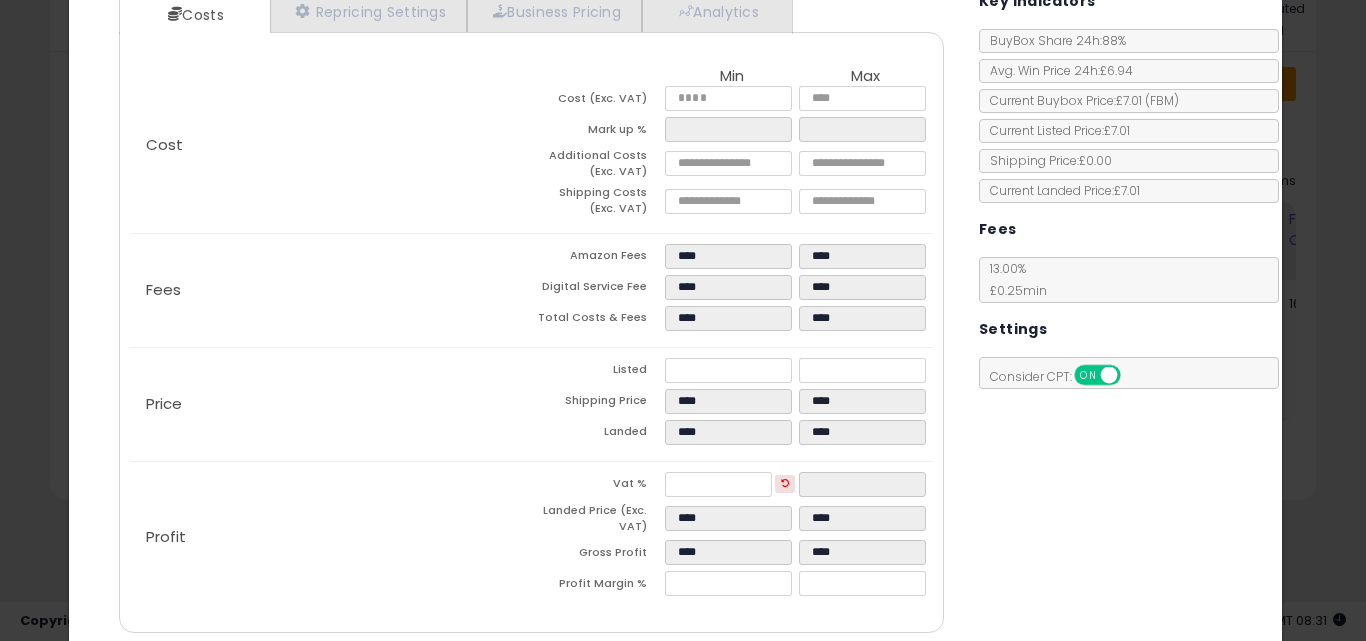scroll, scrollTop: 267, scrollLeft: 0, axis: vertical 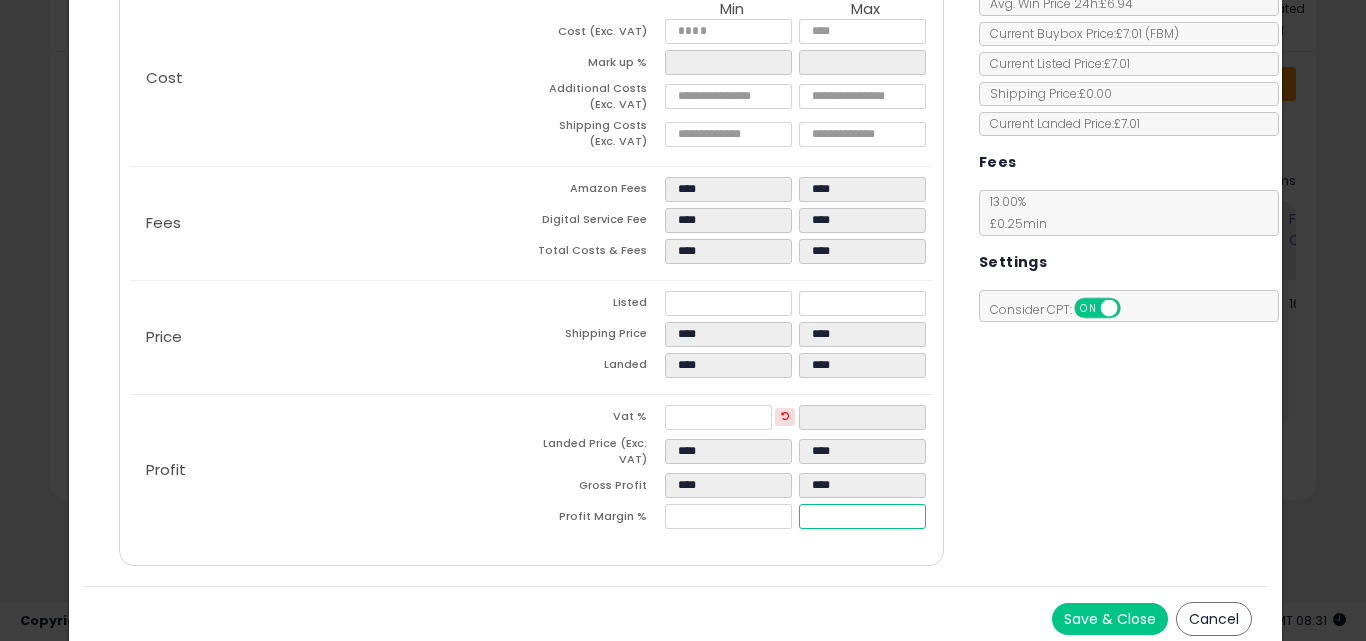 click on "*****" at bounding box center [862, 516] 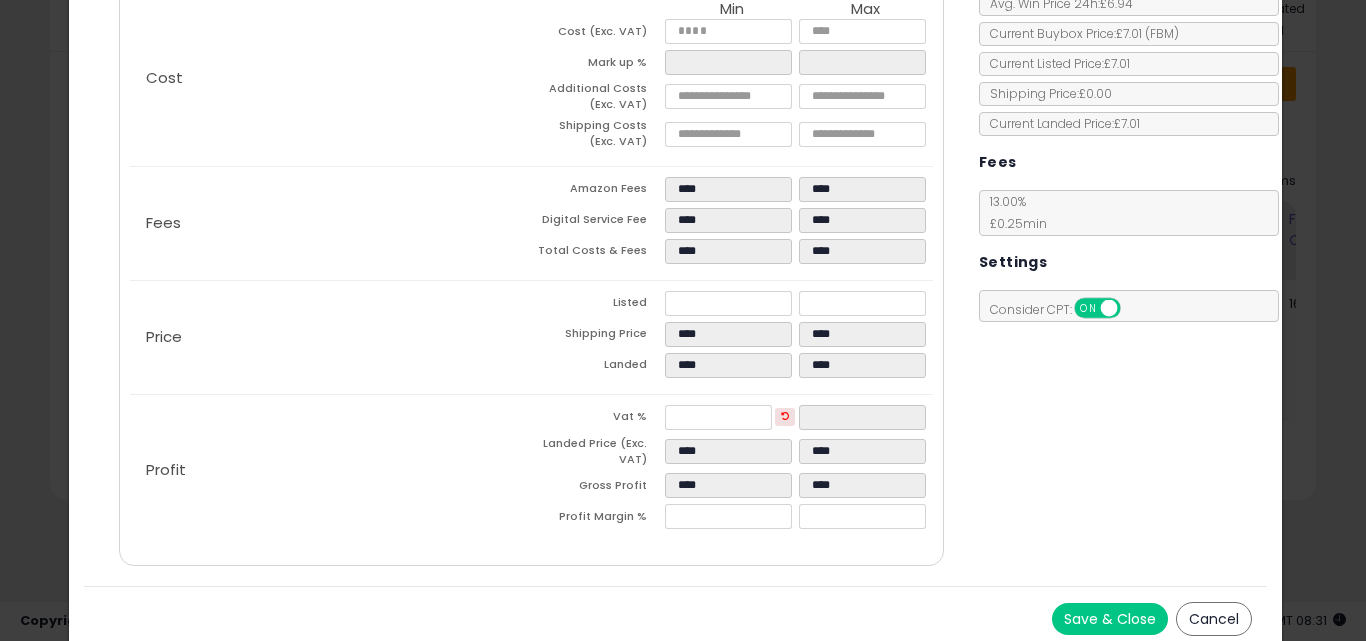 click on "Costs
Repricing Settings
Business Pricing
Analytics
Cost" at bounding box center (676, 247) 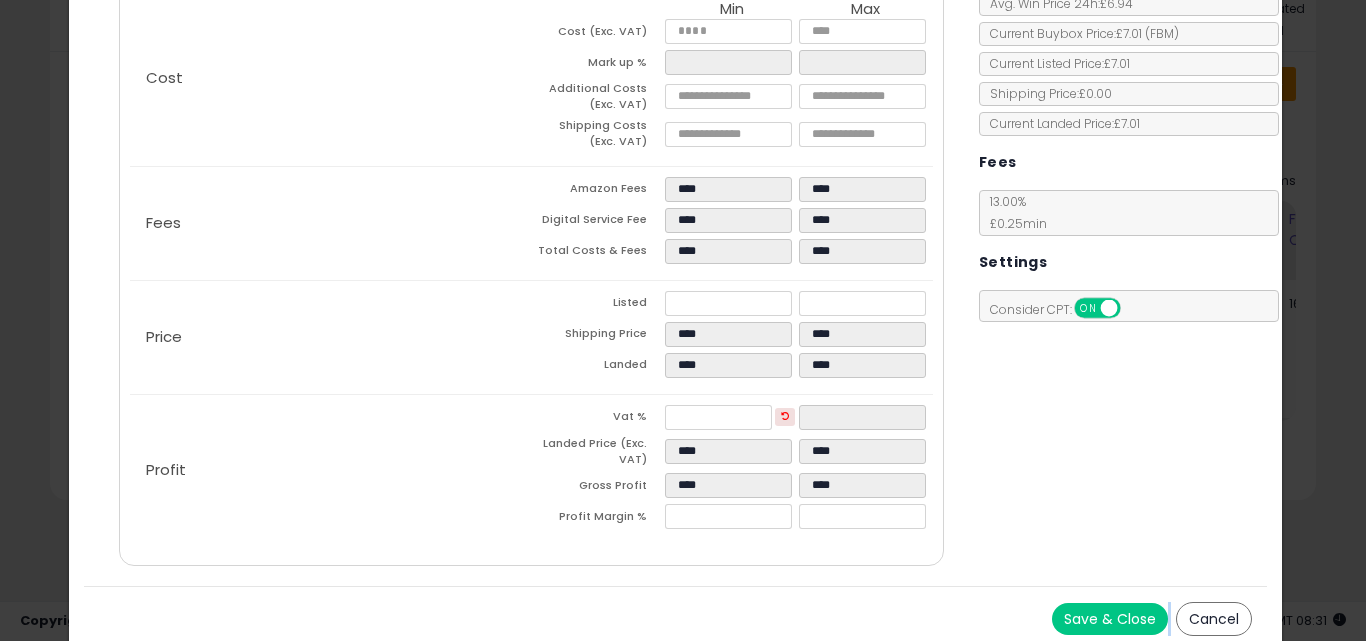 drag, startPoint x: 1117, startPoint y: 598, endPoint x: 1118, endPoint y: 609, distance: 11.045361 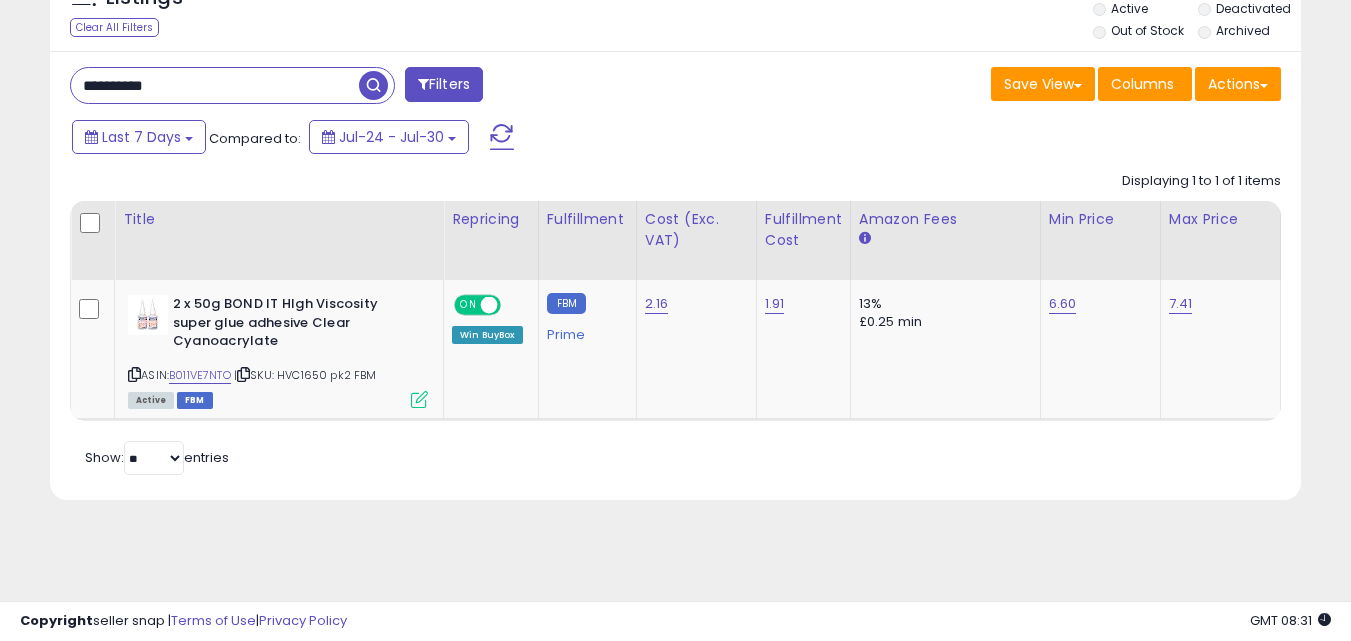 click on "**********" at bounding box center [215, 85] 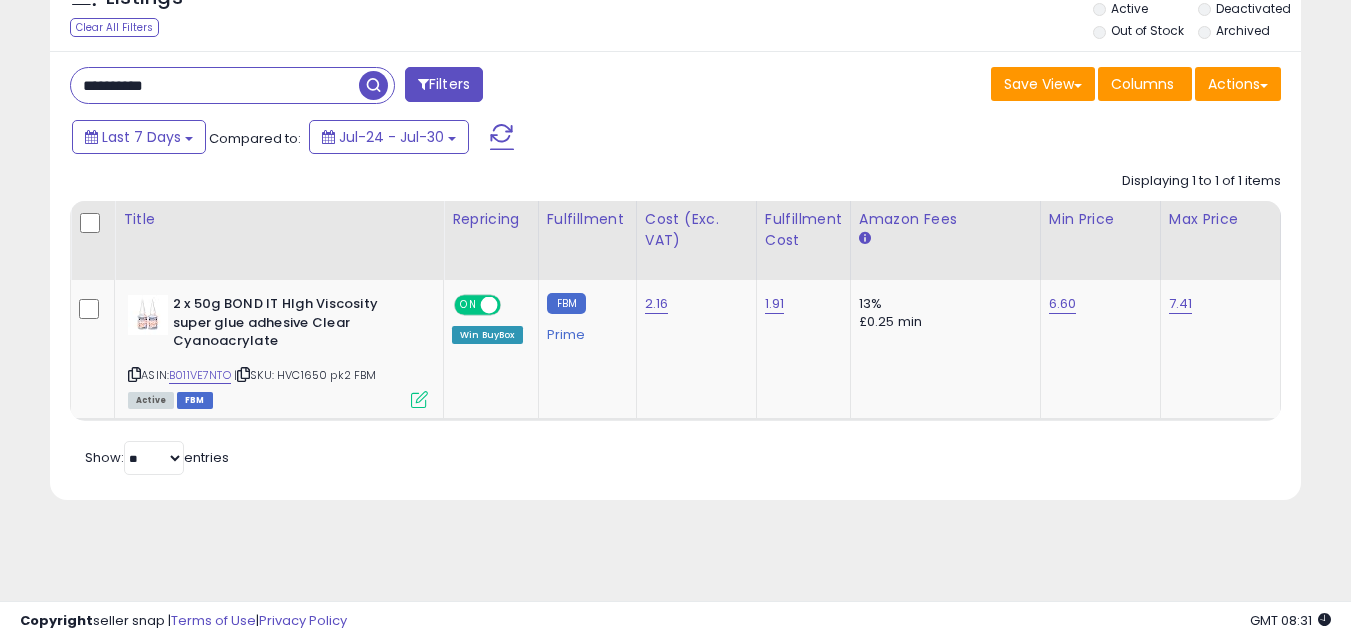 click on "**********" at bounding box center [215, 85] 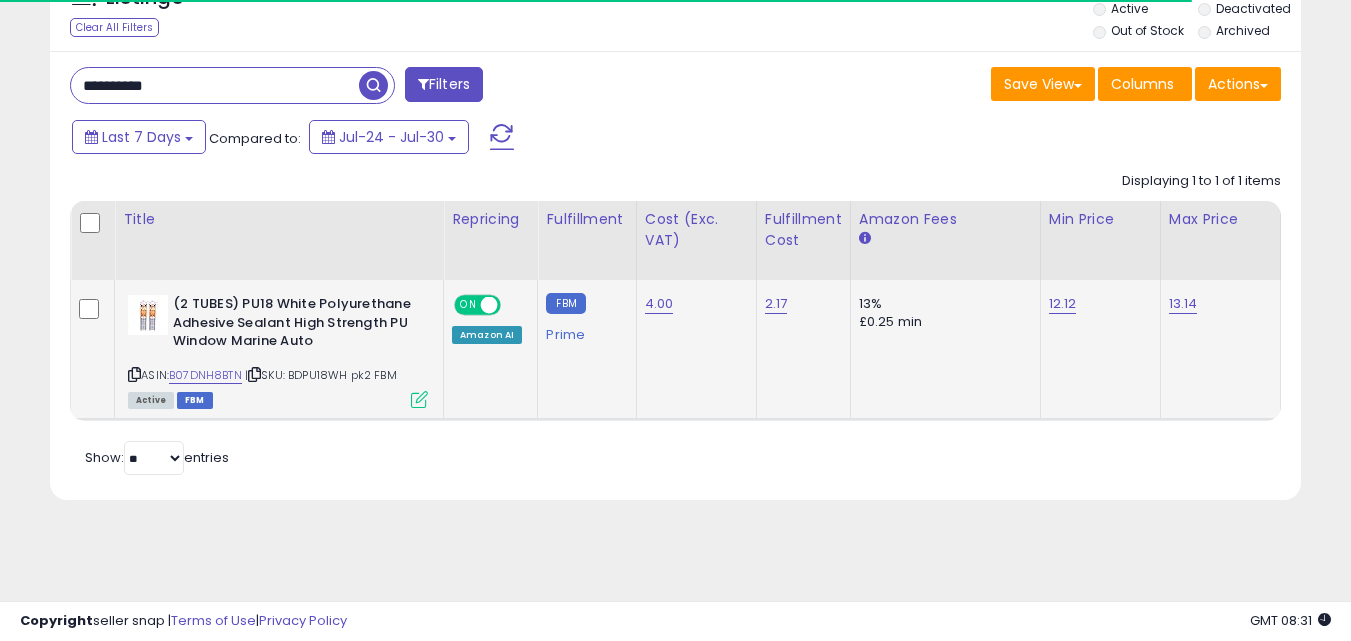 click at bounding box center (419, 399) 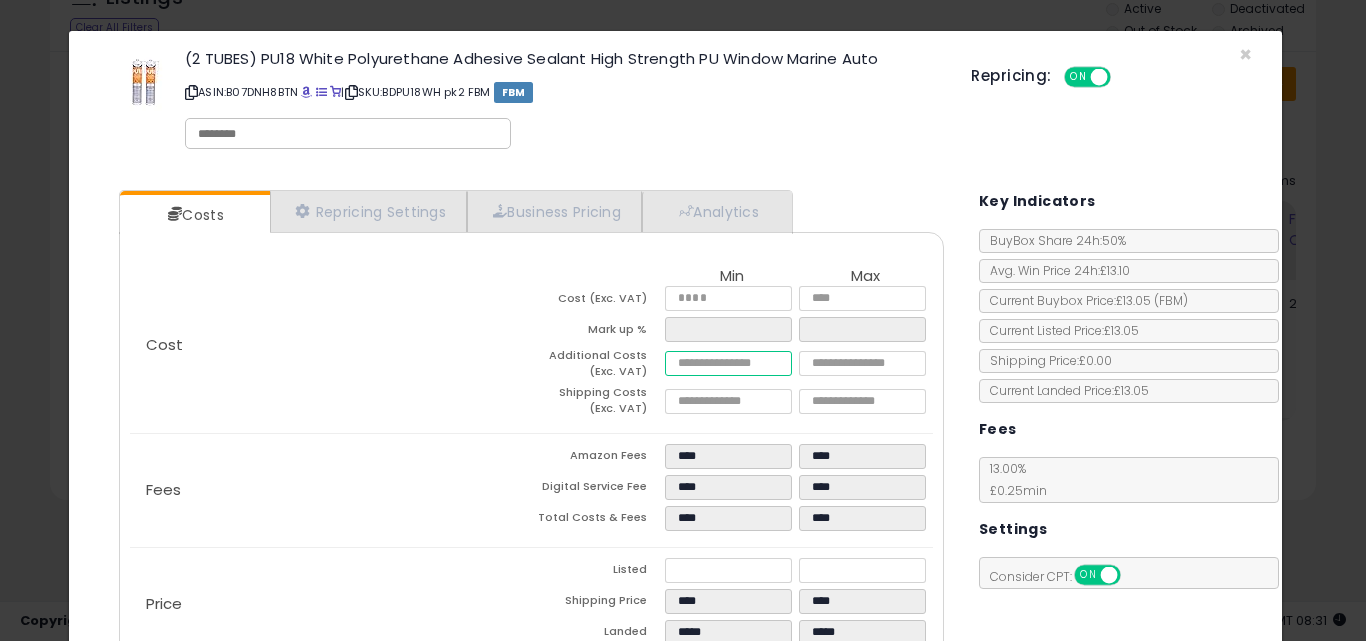 click on "****" at bounding box center (728, 363) 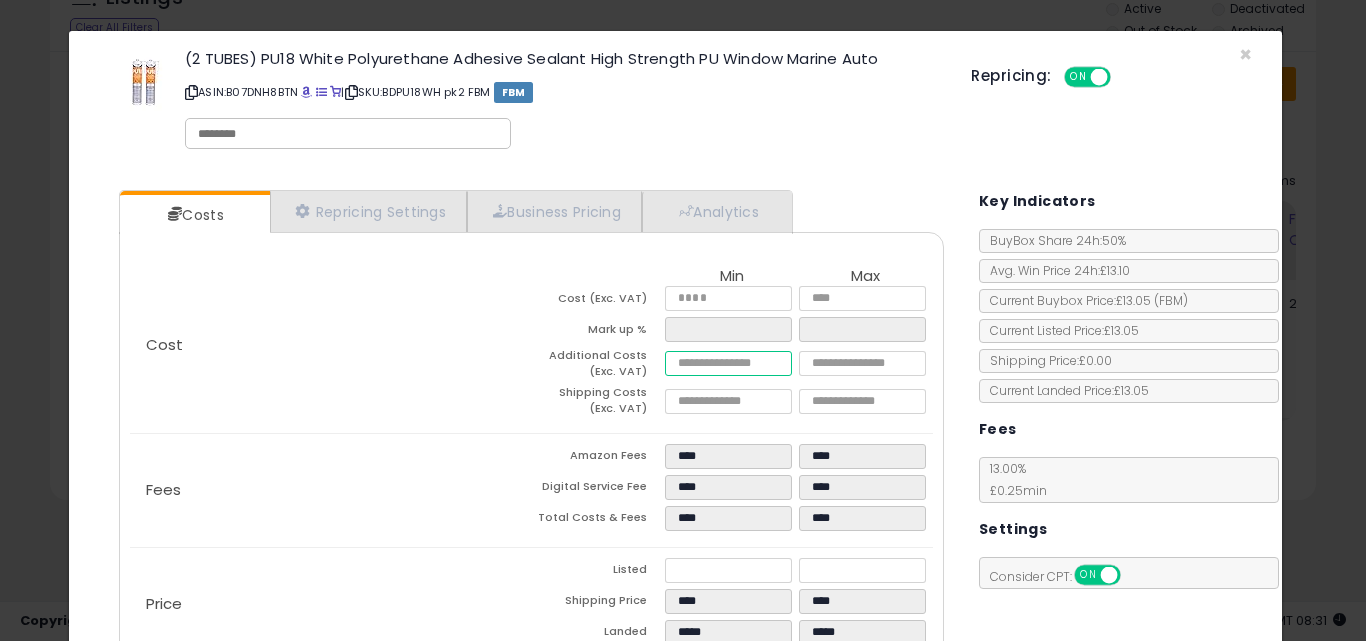 click on "****" at bounding box center (728, 363) 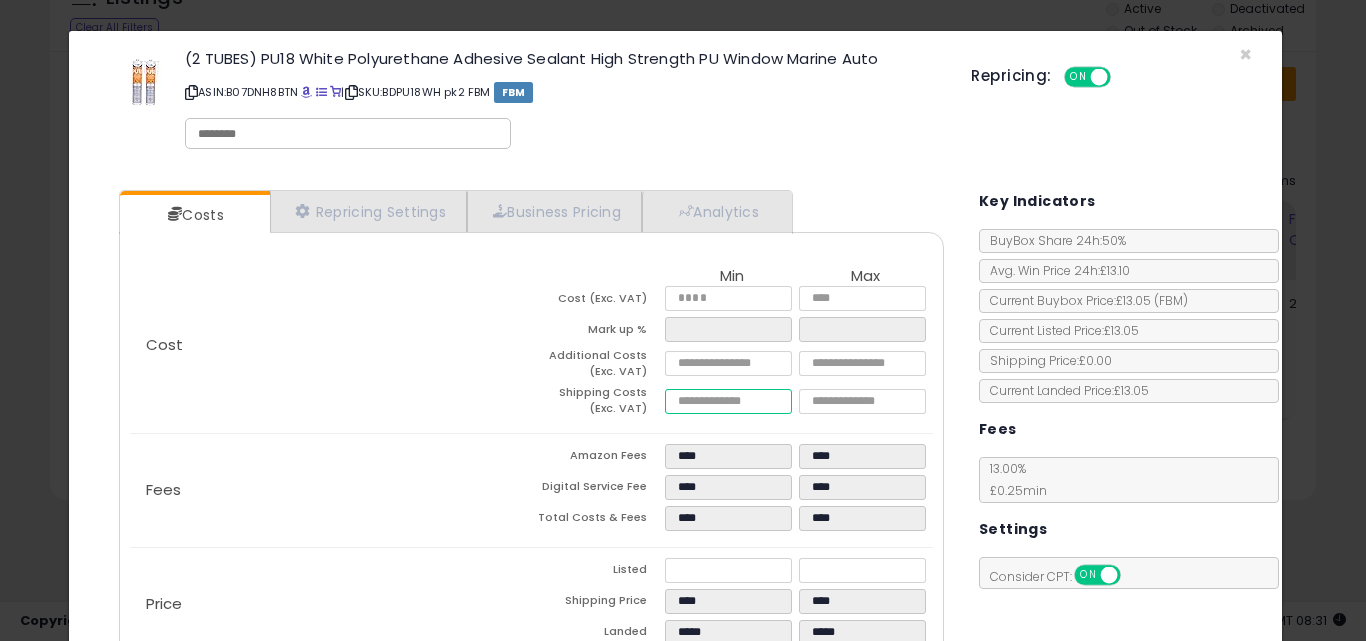 click on "****" at bounding box center (728, 401) 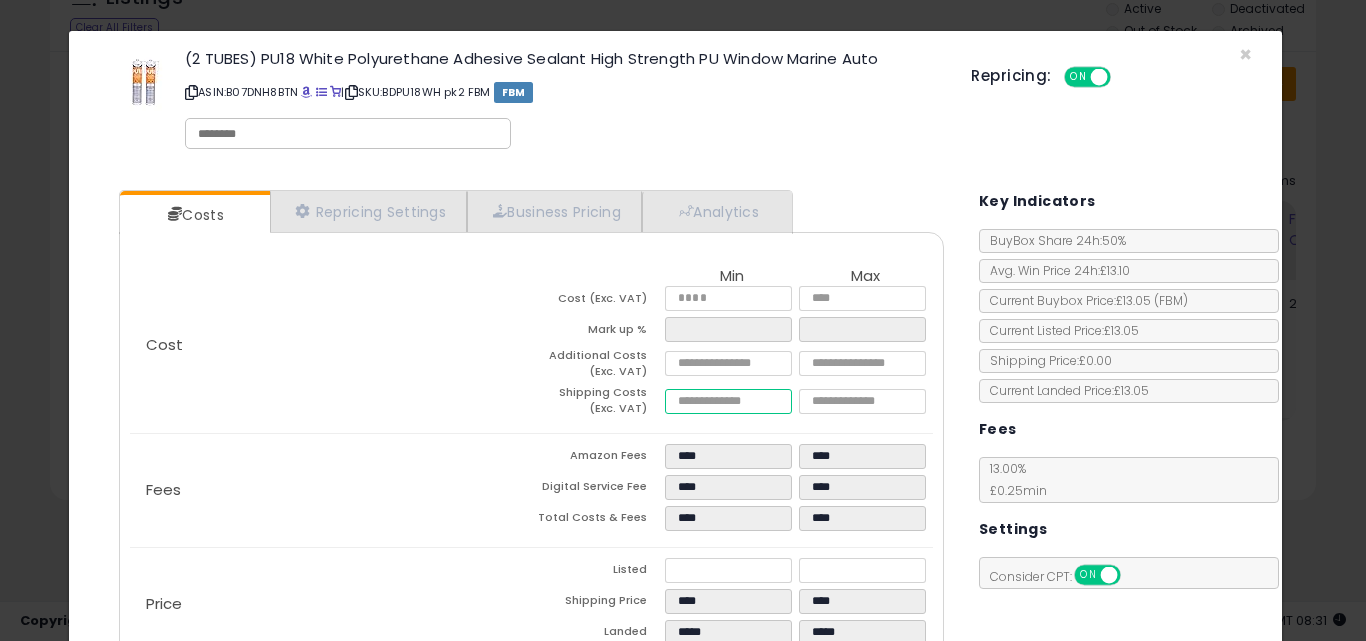 click on "****" at bounding box center (728, 401) 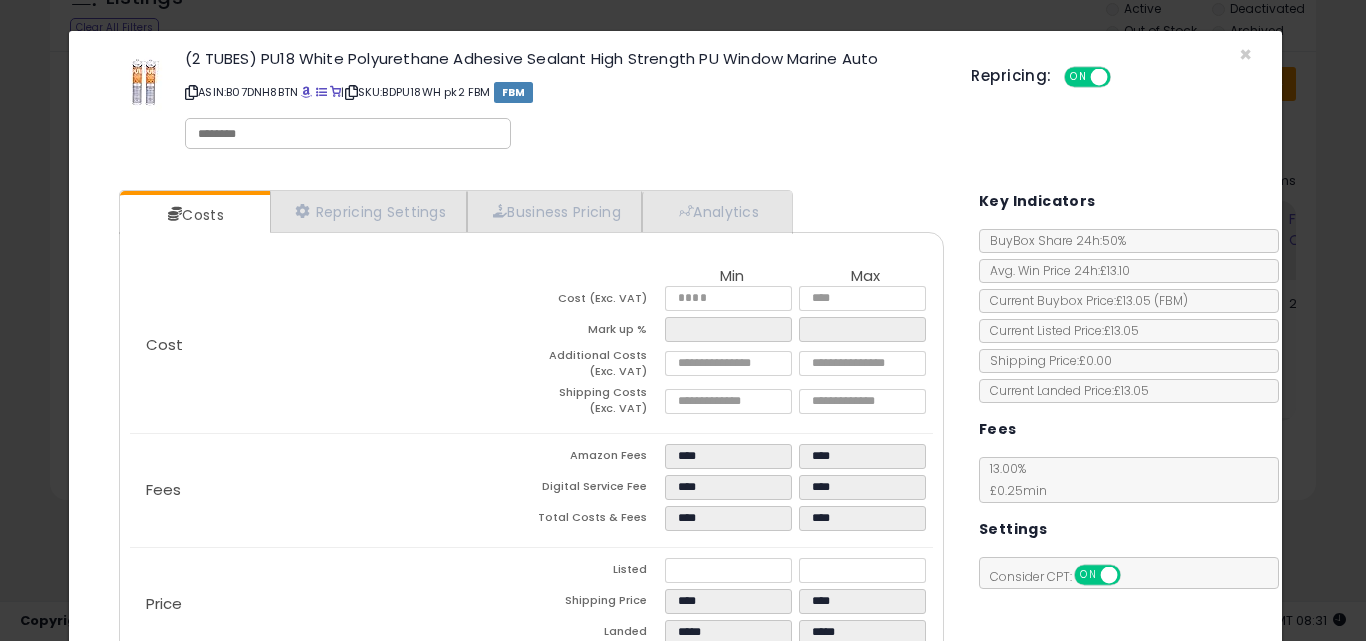 click on "Fees
Amazon Fees
****
****
Digital Service Fee
****
****
Total Costs & Fees
****
****" 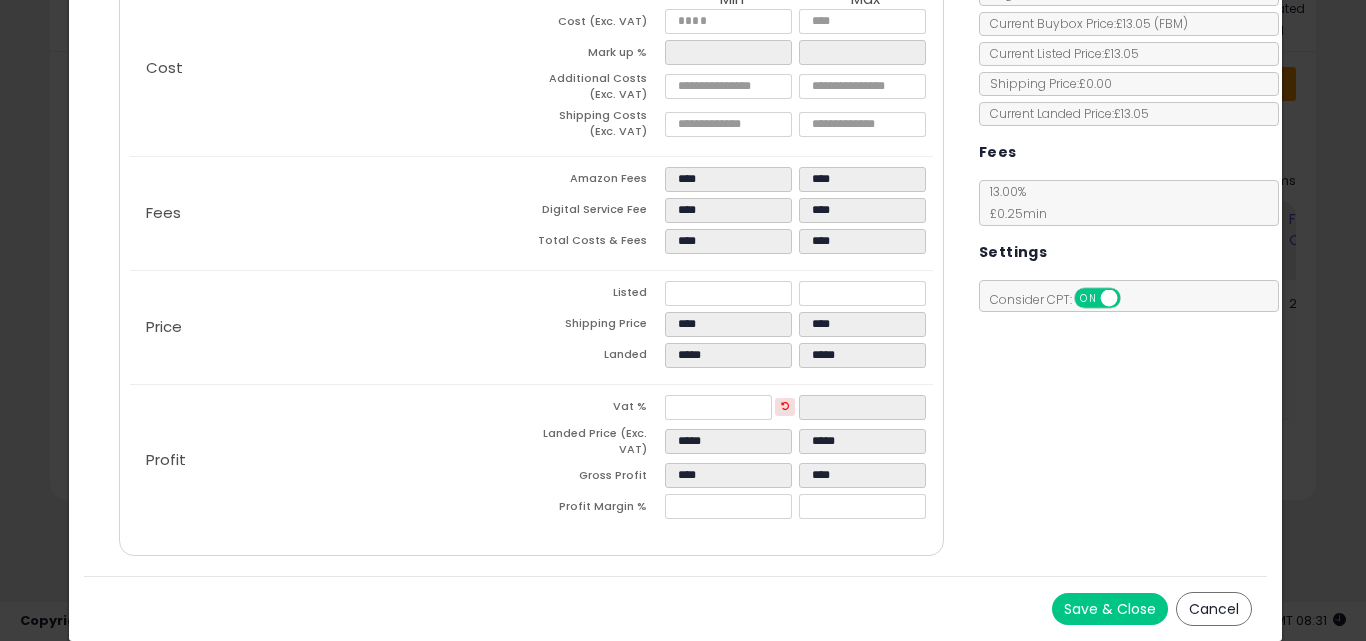 click on "Save & Close" at bounding box center [1110, 609] 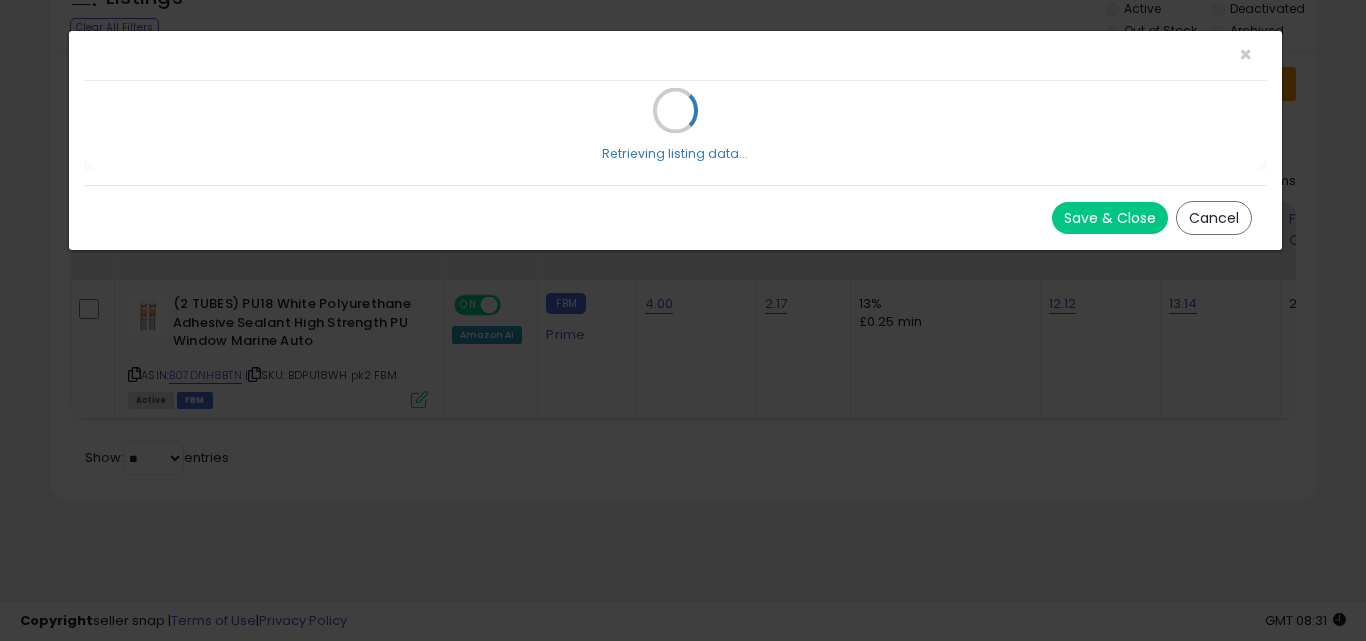 scroll, scrollTop: 0, scrollLeft: 0, axis: both 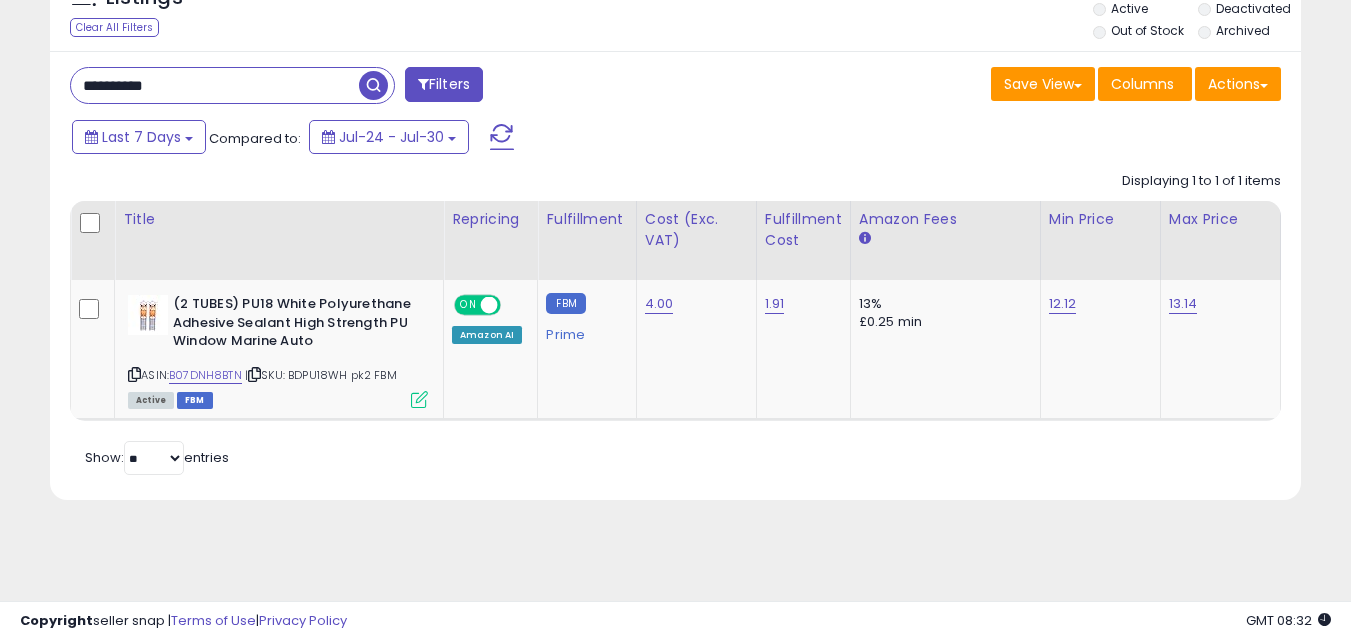 click on "**********" at bounding box center (215, 85) 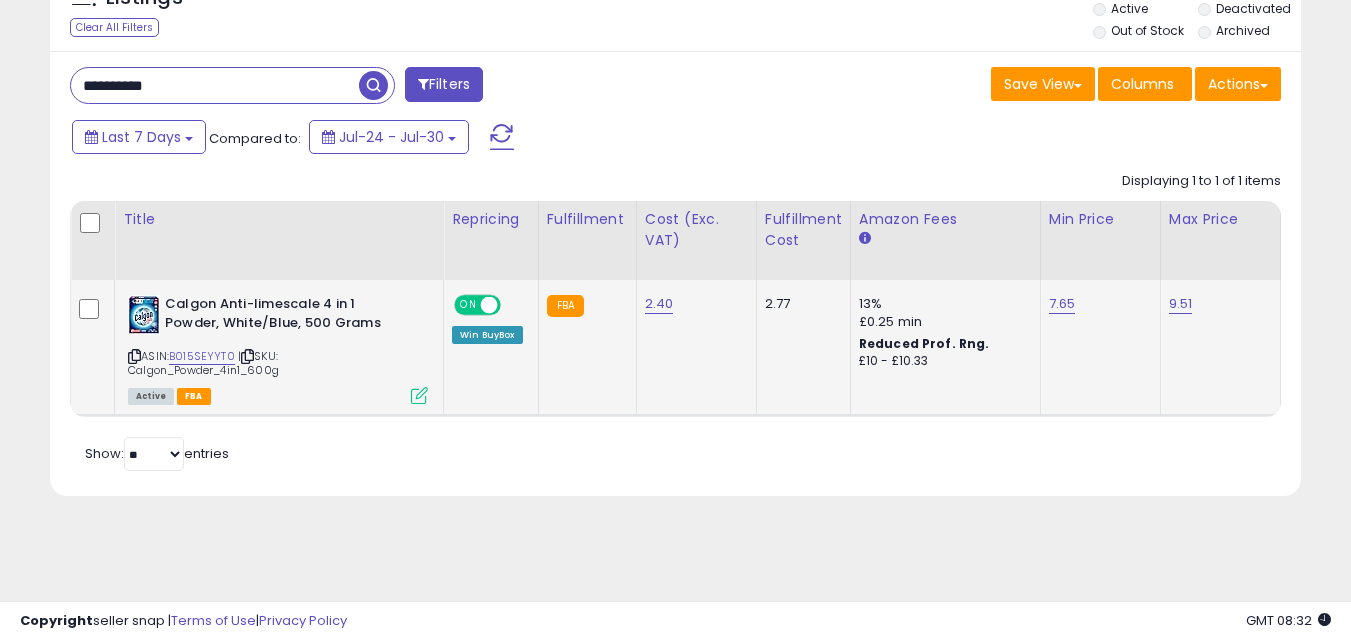 click at bounding box center (419, 395) 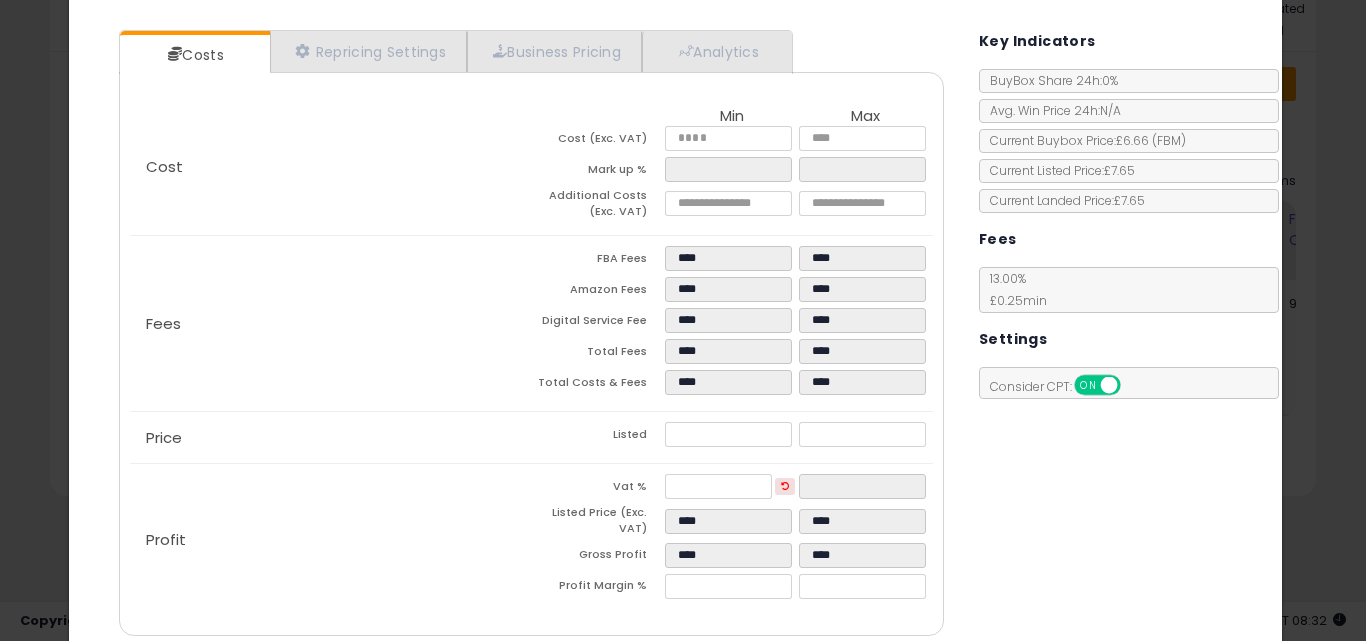 scroll, scrollTop: 213, scrollLeft: 0, axis: vertical 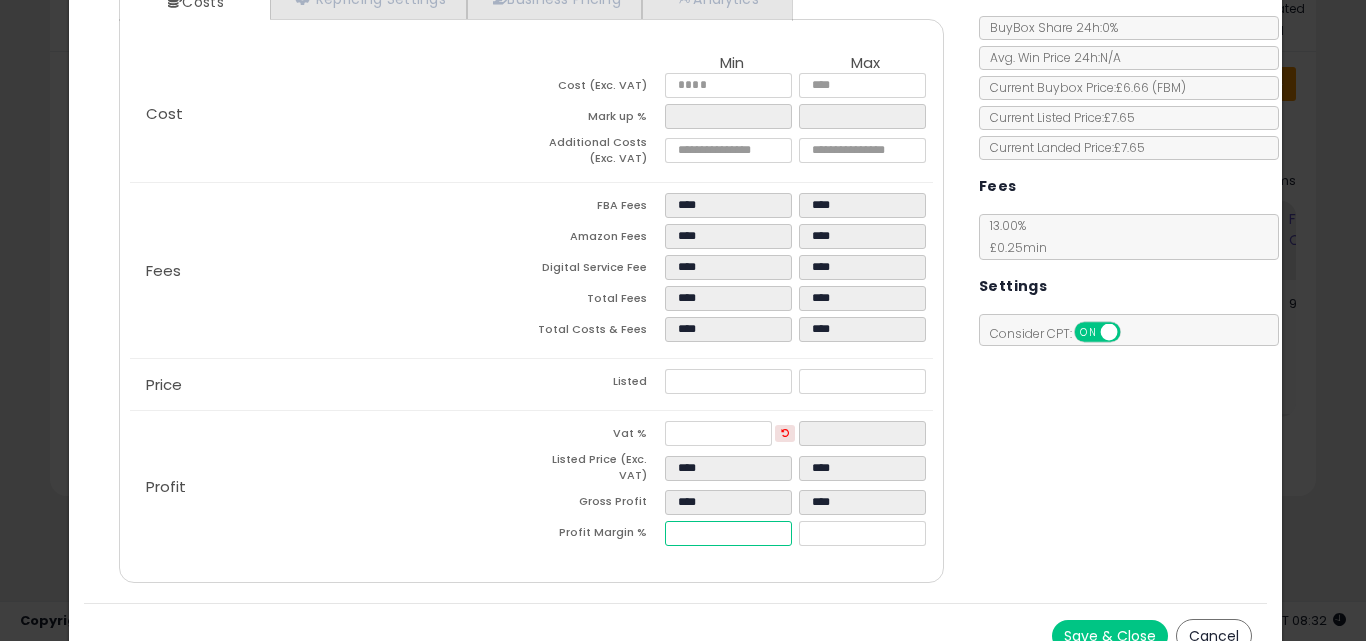 click on "****" at bounding box center [728, 533] 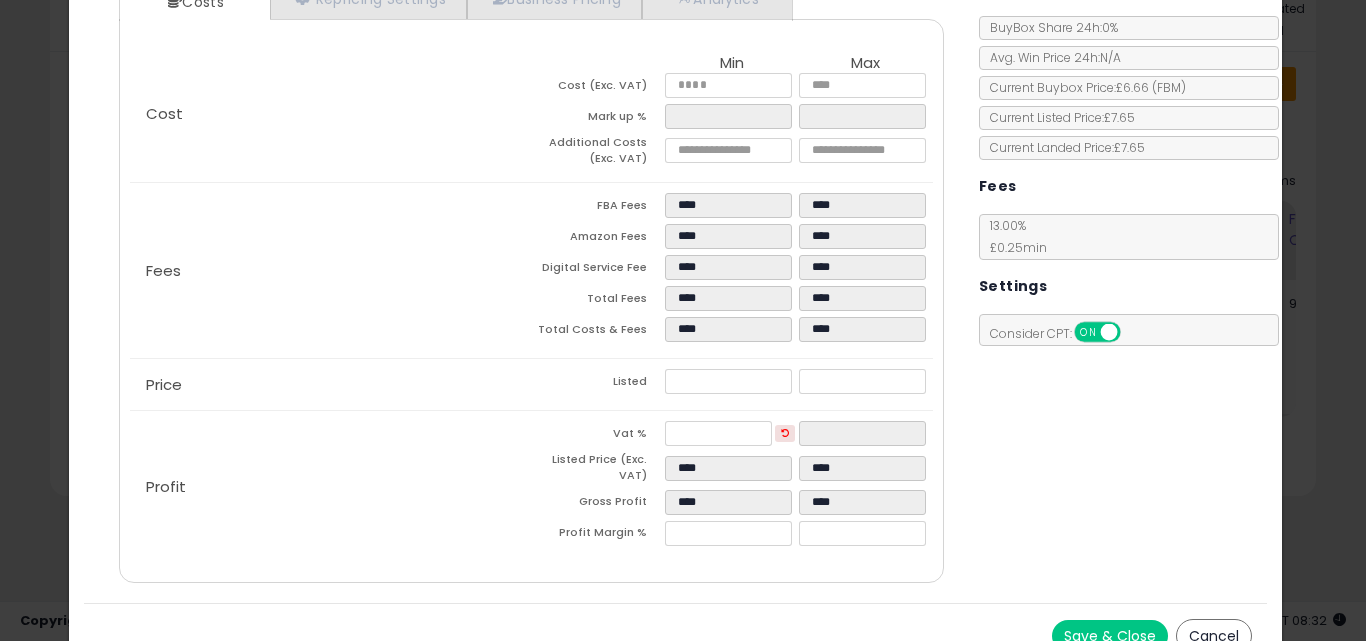 click on "Save & Close
Cancel" at bounding box center [676, 635] 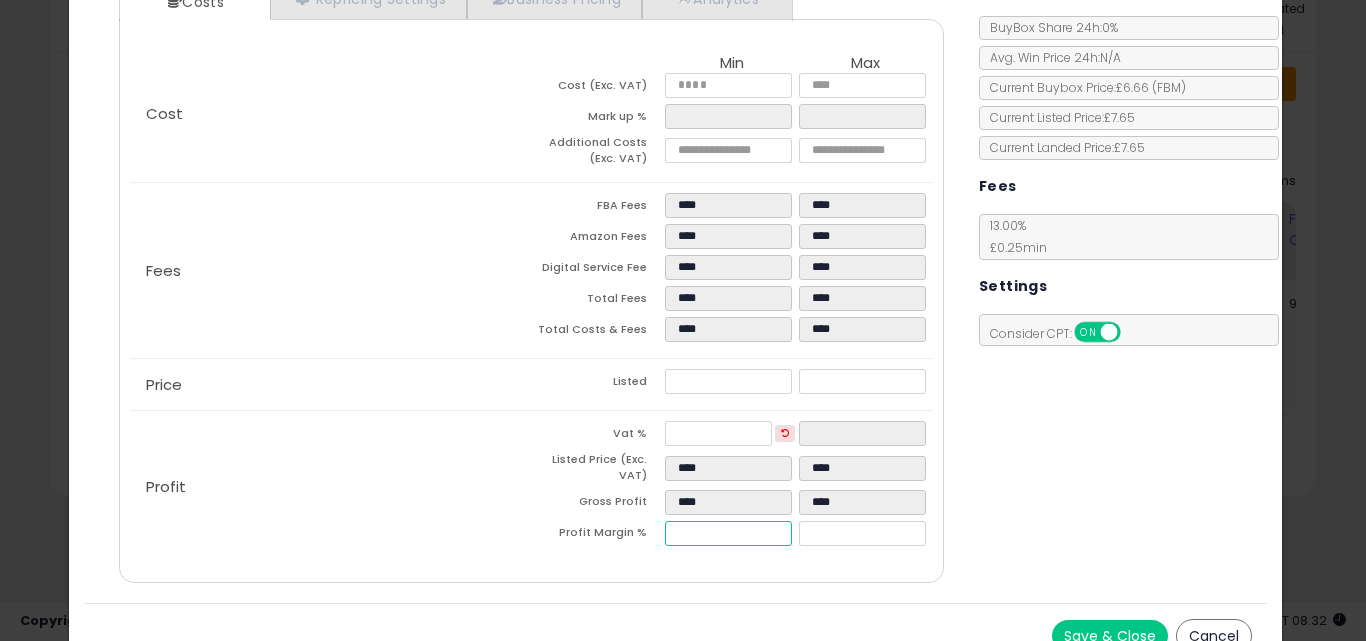 click on "****" at bounding box center [728, 533] 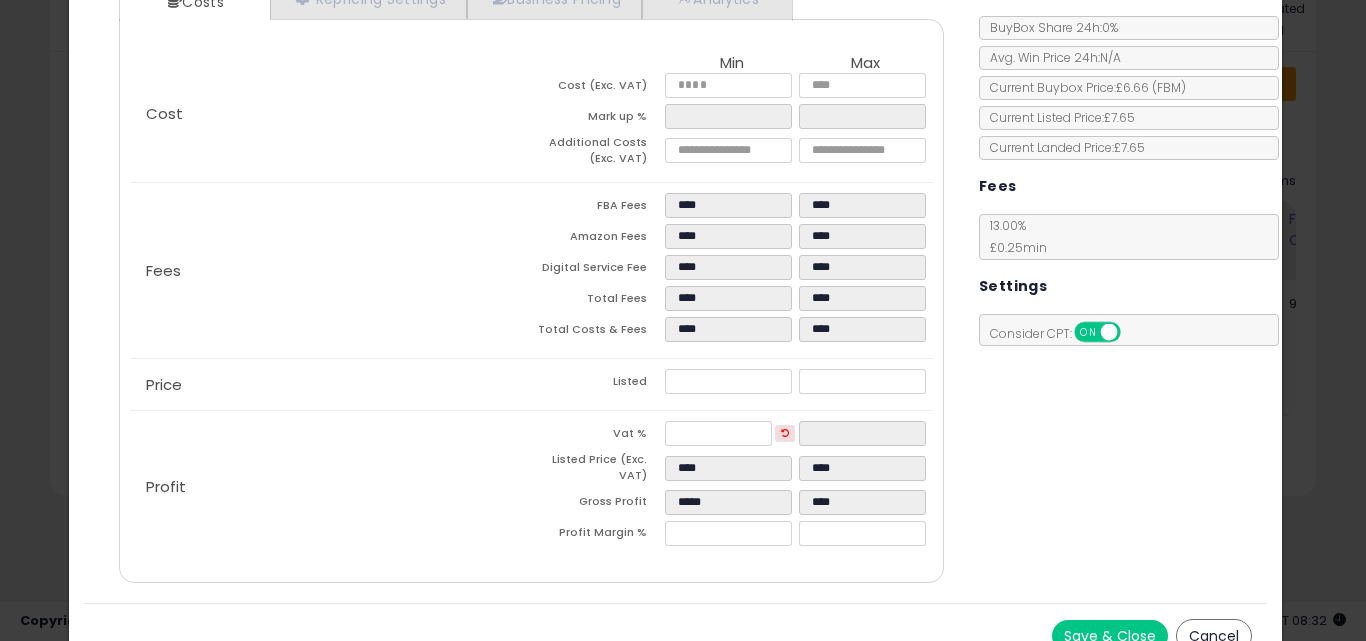 click on "Save & Close
Cancel" at bounding box center (676, 635) 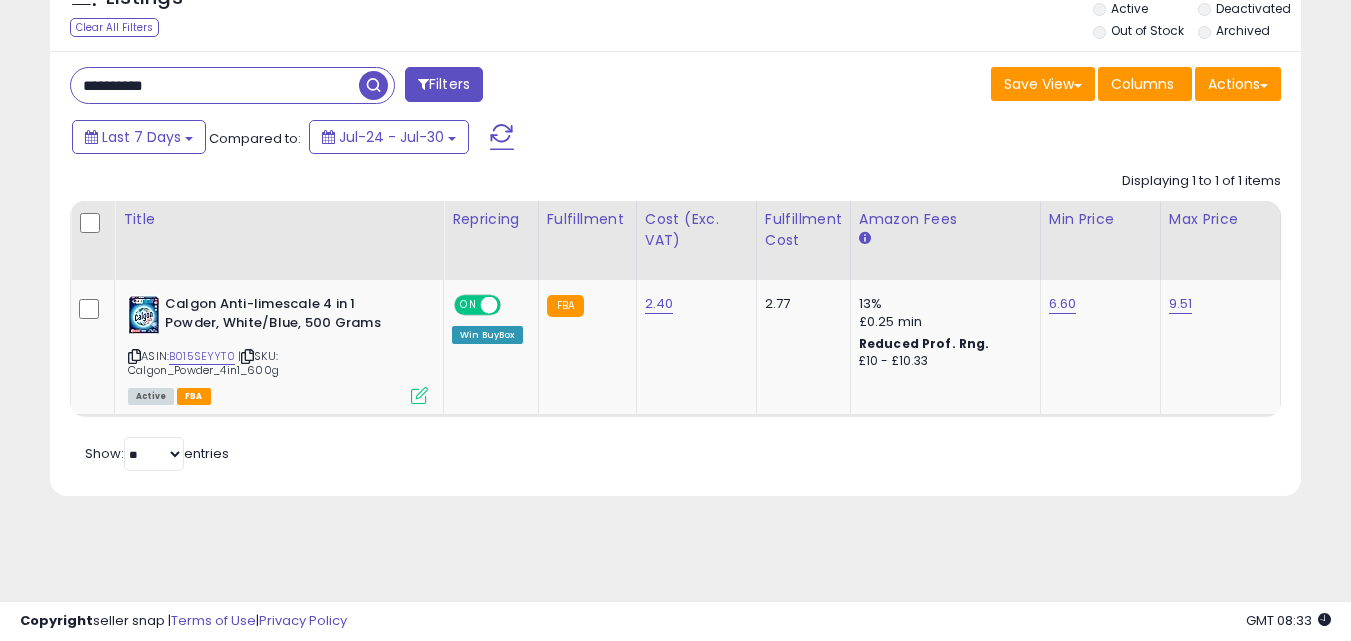 click on "**********" at bounding box center [215, 85] 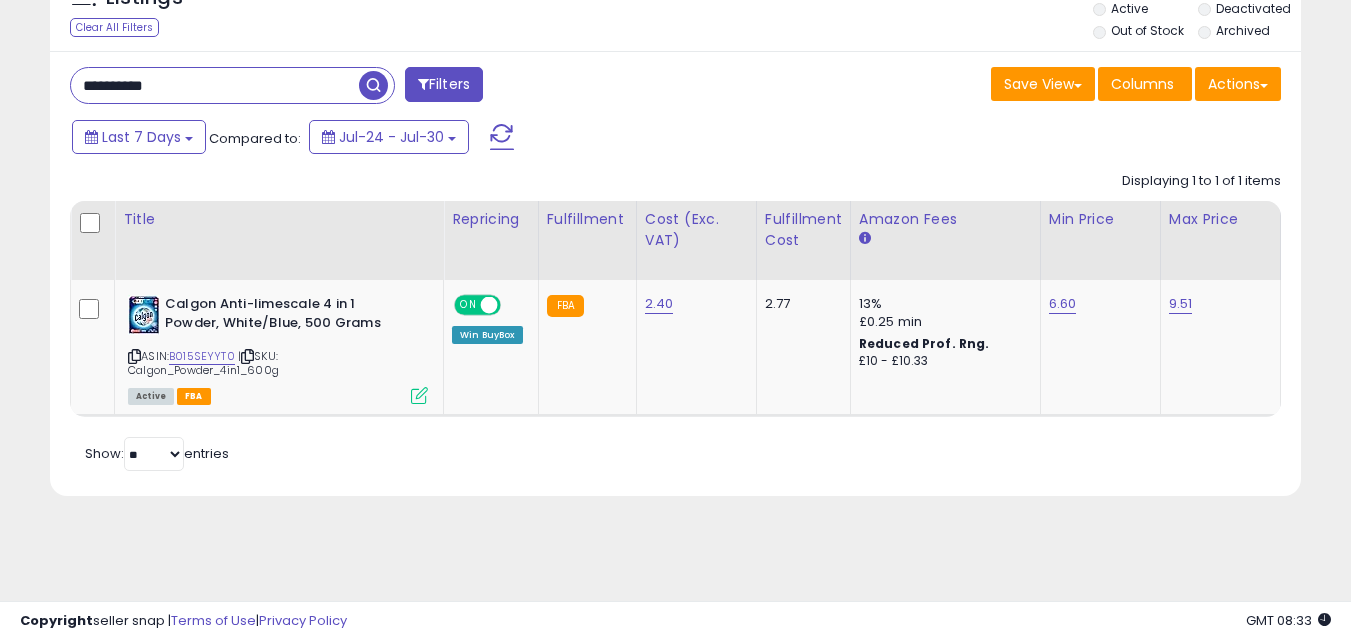 click on "**********" at bounding box center (215, 85) 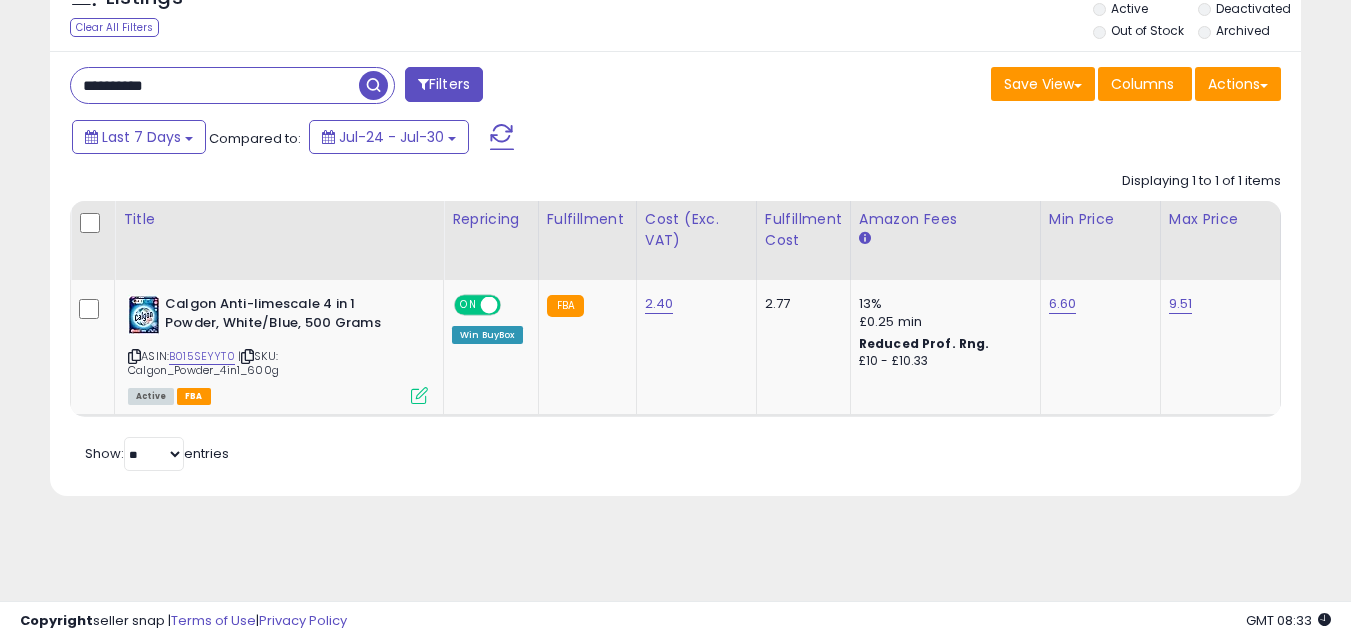 paste 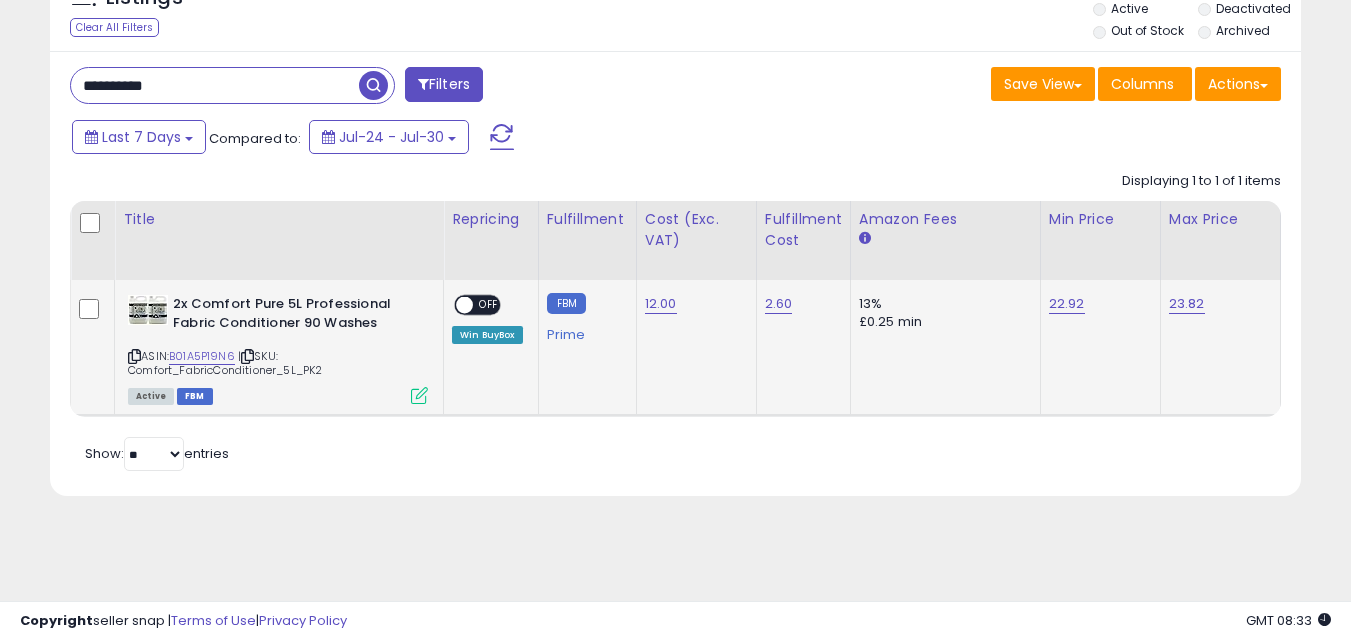 click at bounding box center [419, 395] 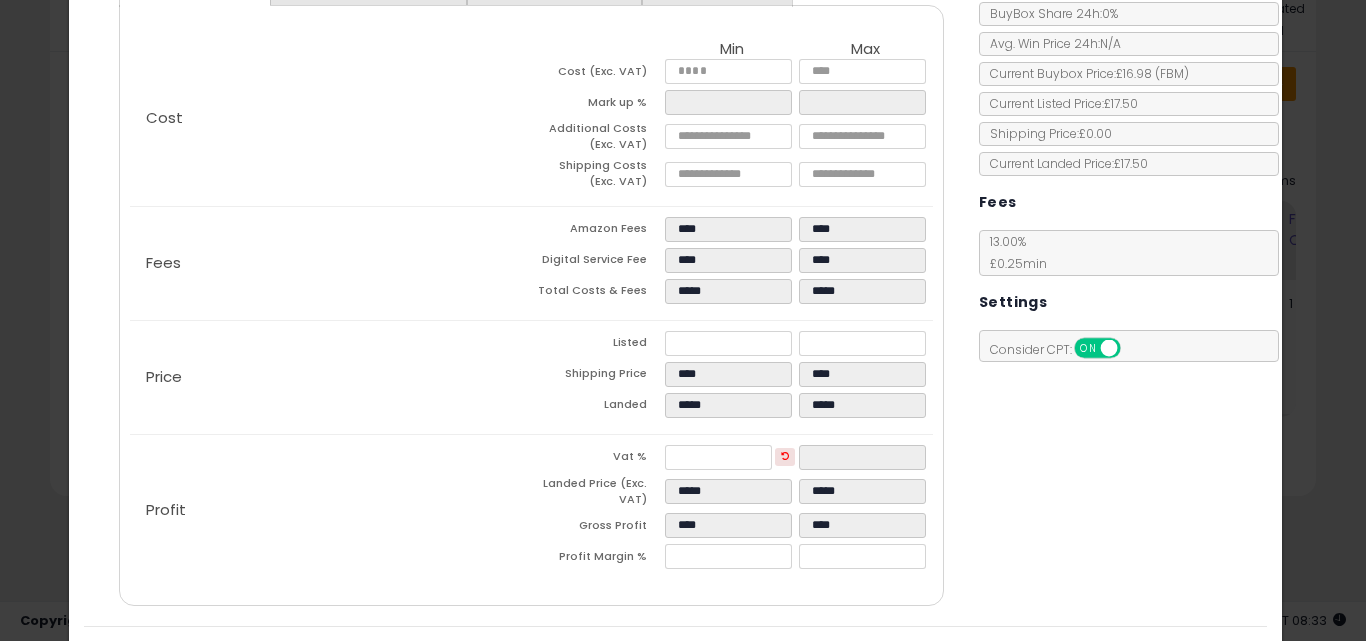scroll, scrollTop: 277, scrollLeft: 0, axis: vertical 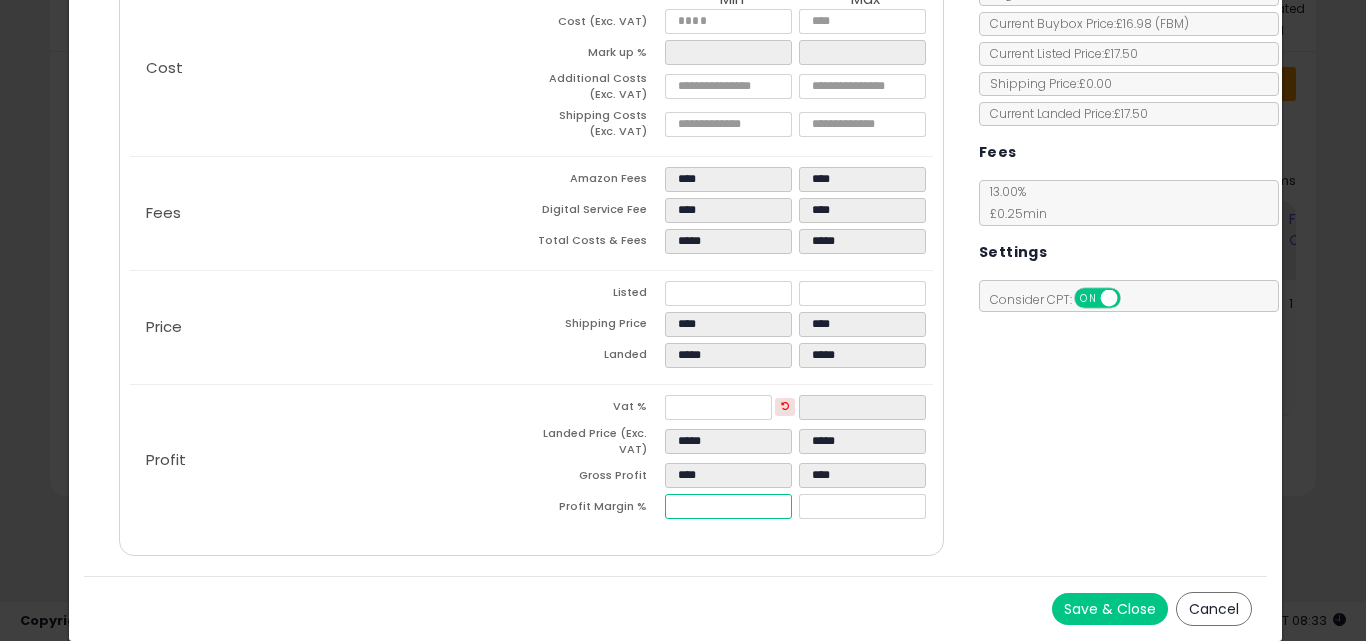 click on "****" at bounding box center (728, 506) 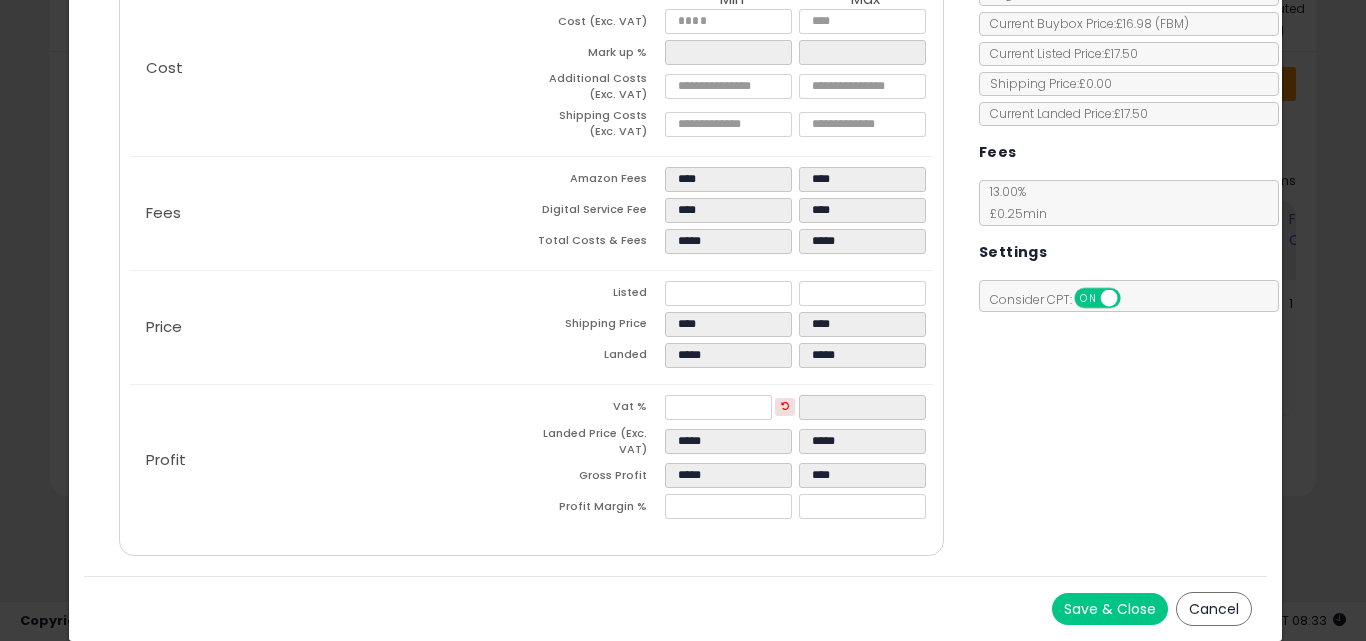 click on "Save & Close
Cancel" at bounding box center (676, 608) 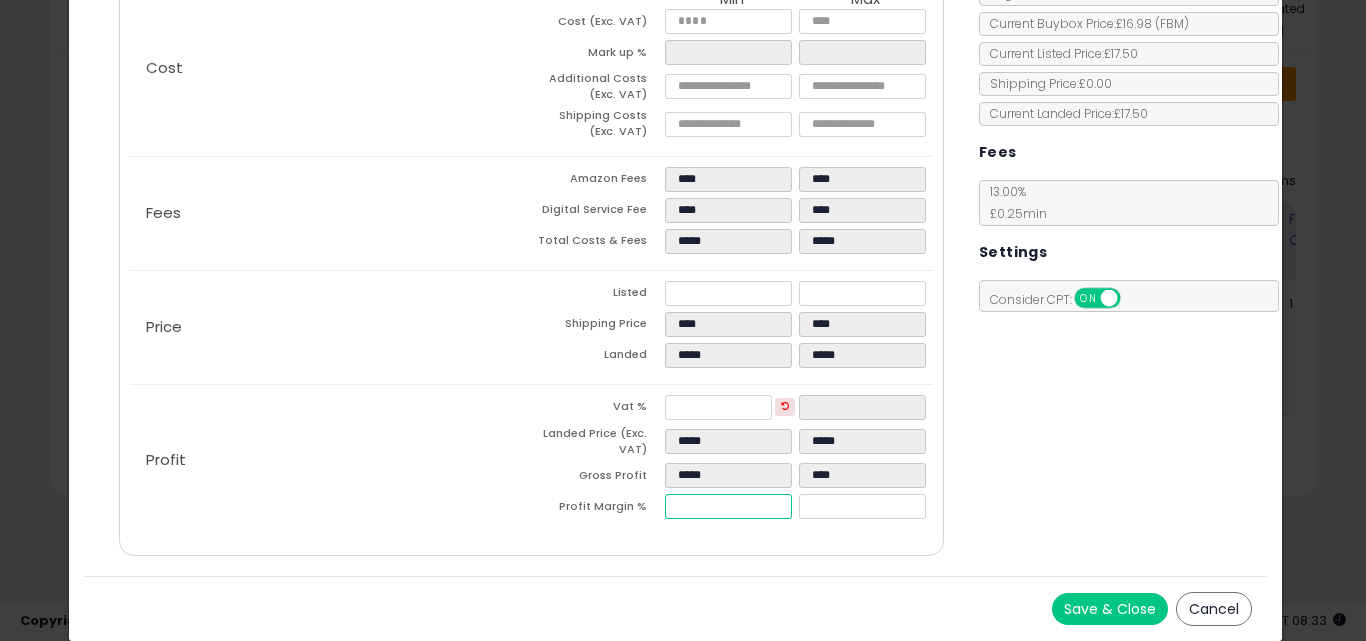 click on "******" at bounding box center (728, 506) 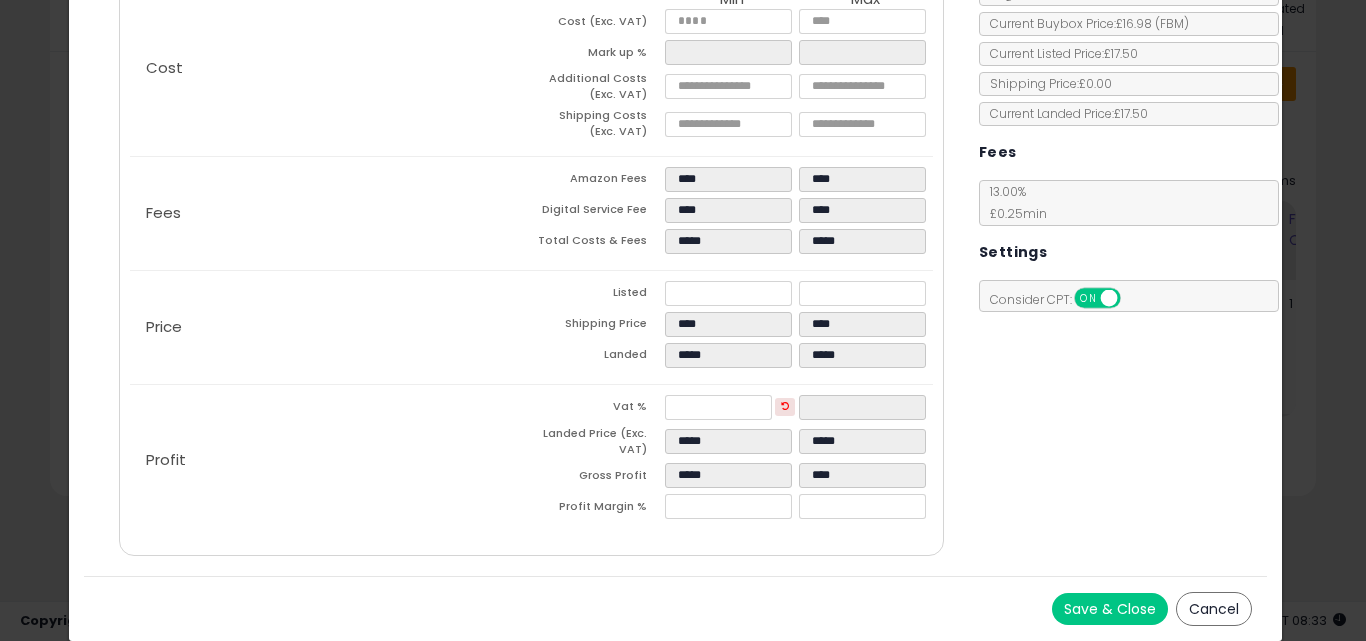 click on "Save & Close
Cancel" at bounding box center [676, 608] 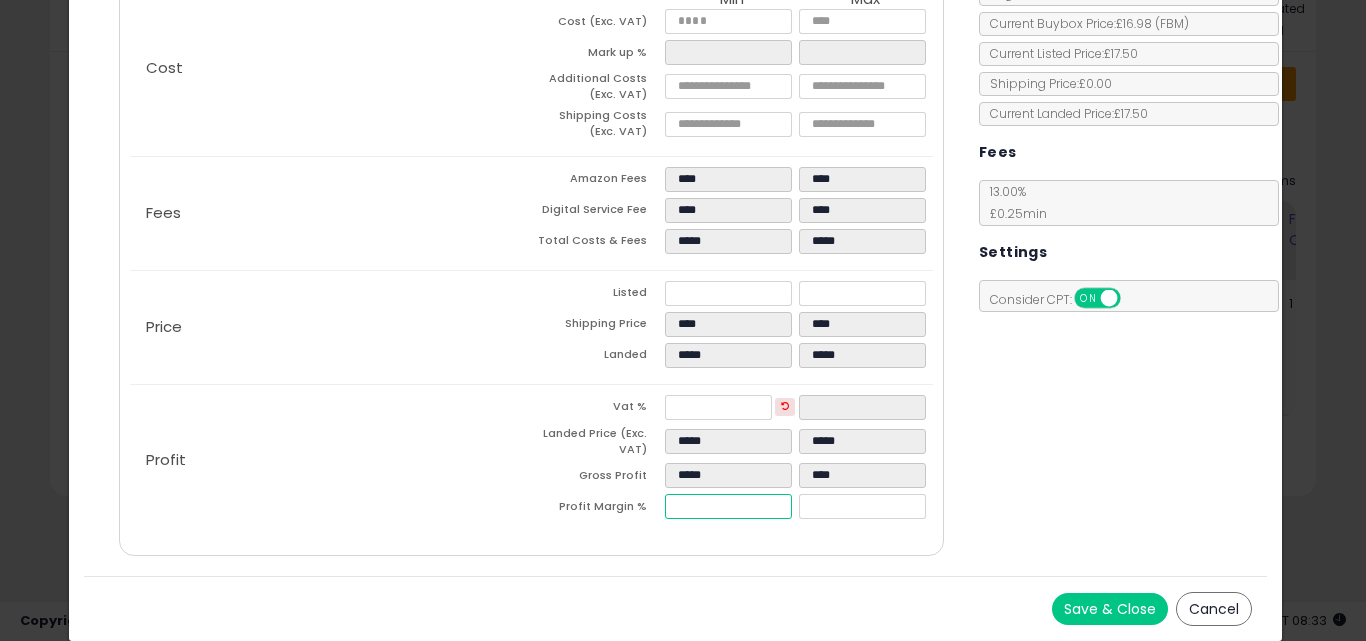 click on "******" at bounding box center (728, 506) 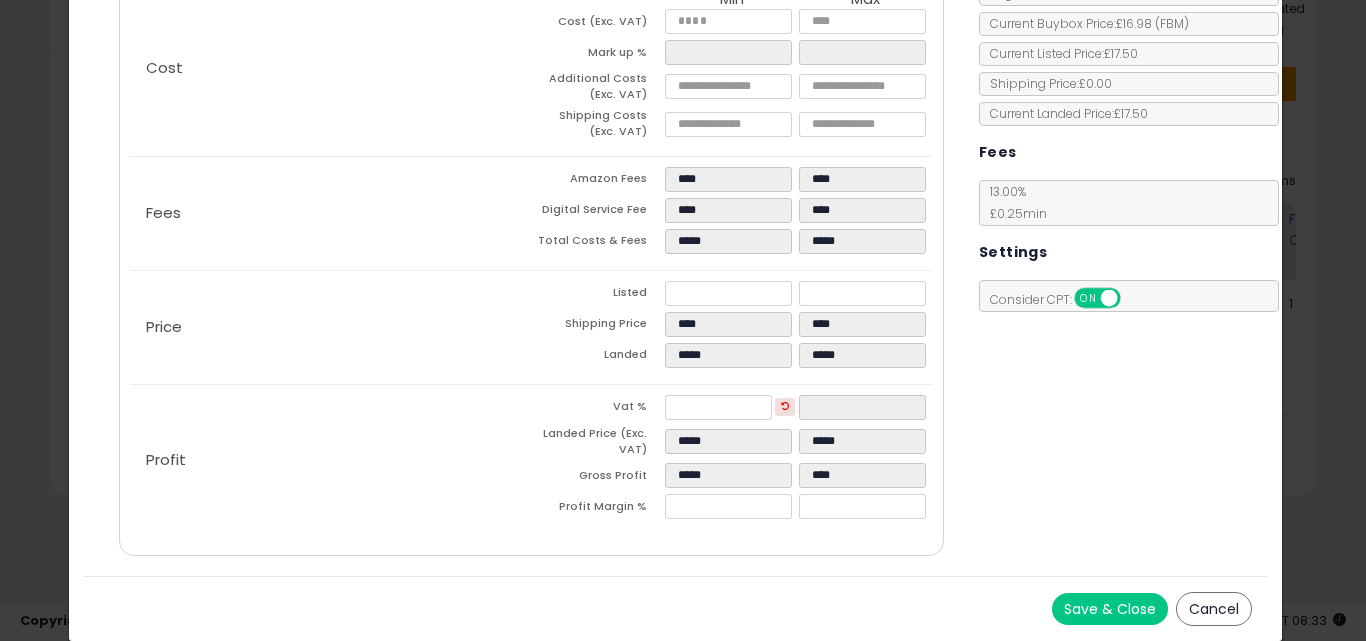 click on "Save & Close
Cancel" at bounding box center (676, 608) 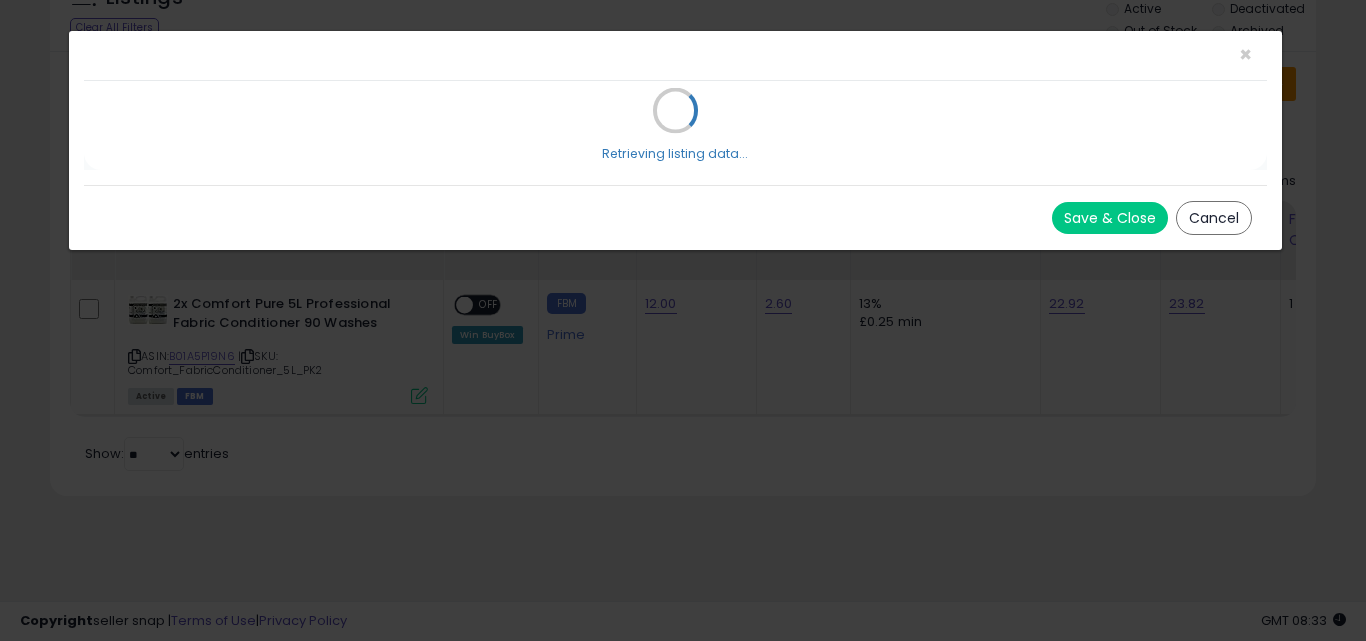 scroll, scrollTop: 0, scrollLeft: 0, axis: both 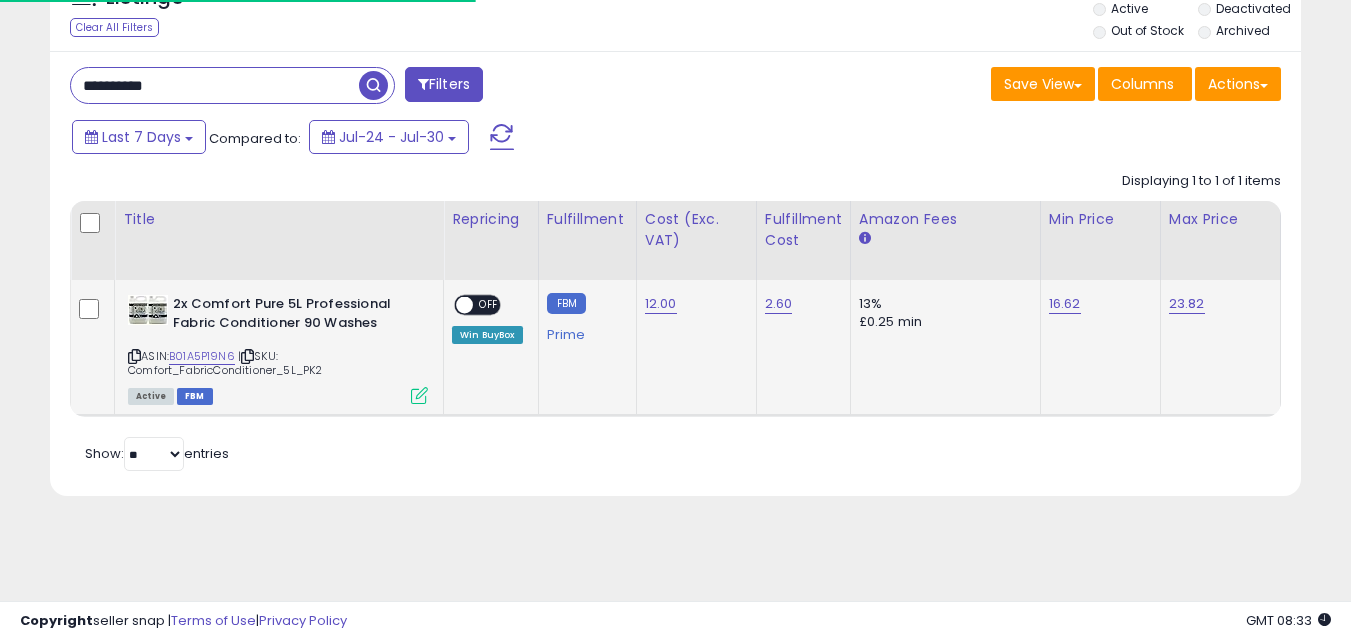 click on "OFF" at bounding box center [489, 305] 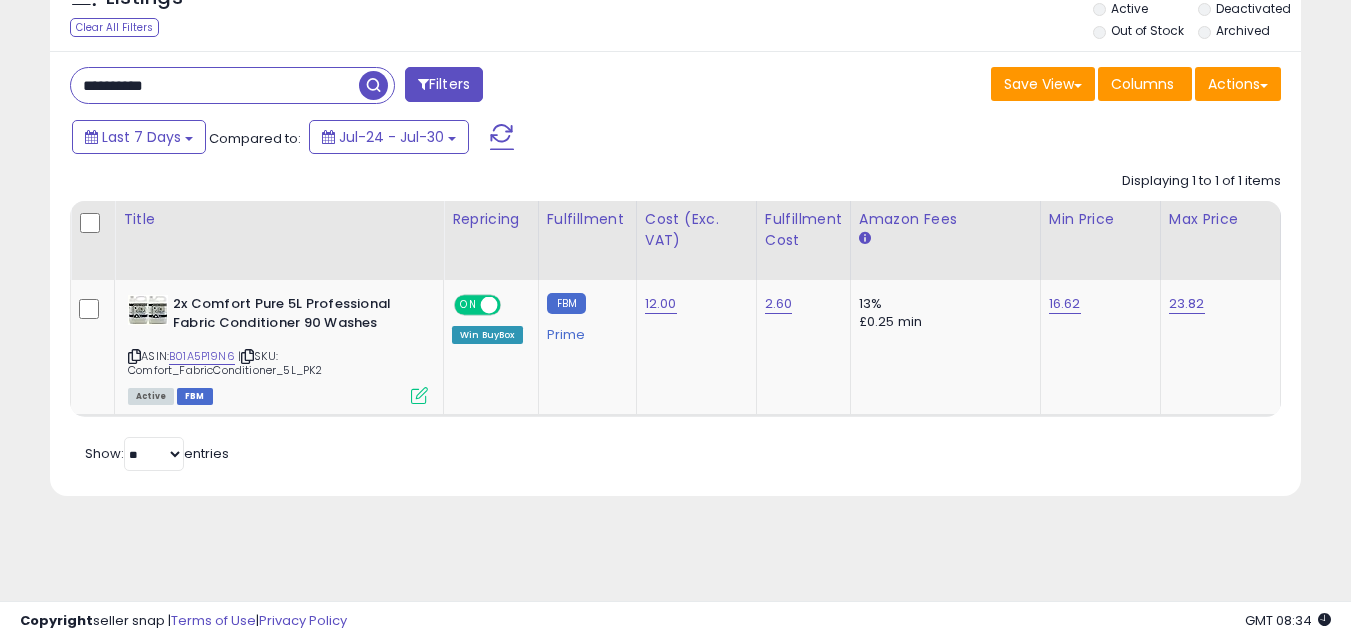 click on "**********" at bounding box center (215, 85) 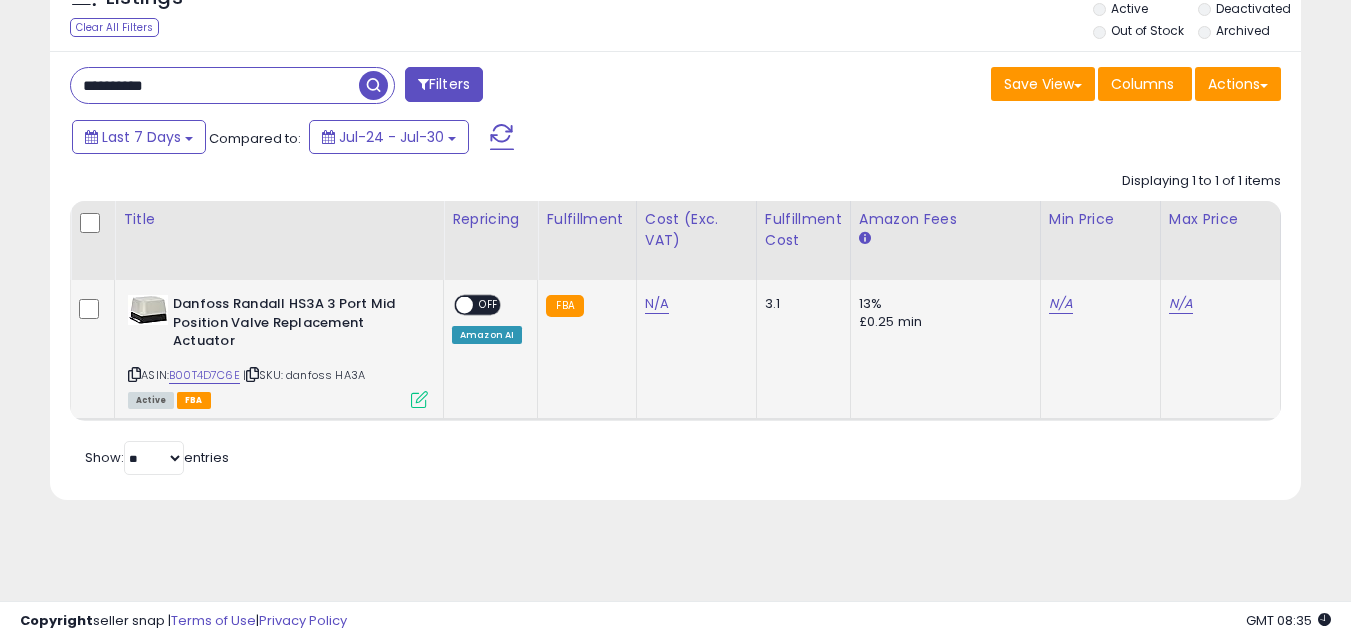click at bounding box center [419, 399] 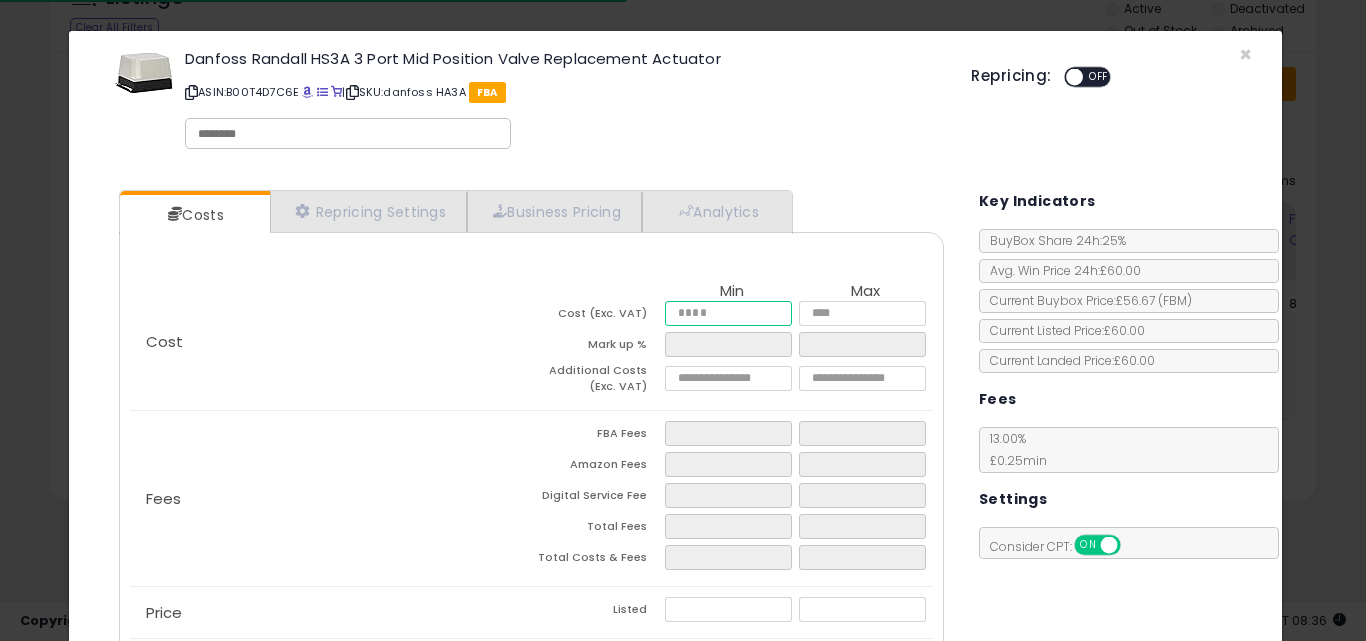 click at bounding box center [728, 313] 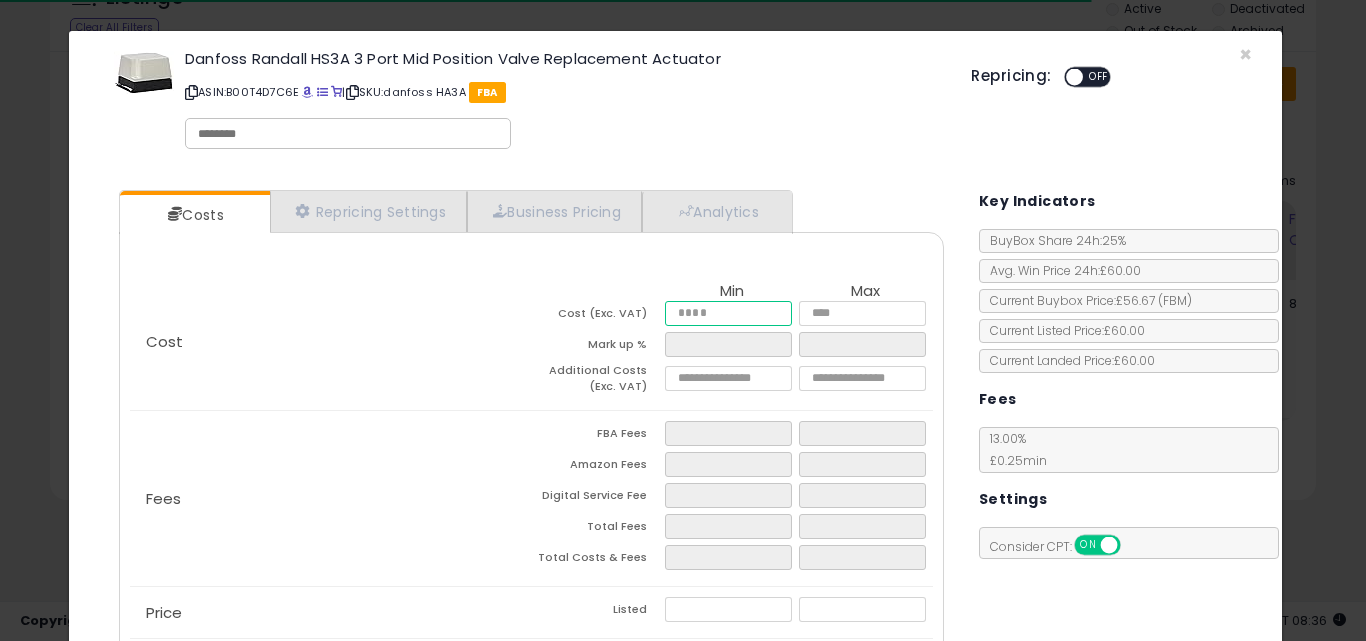 click on "**" at bounding box center (728, 313) 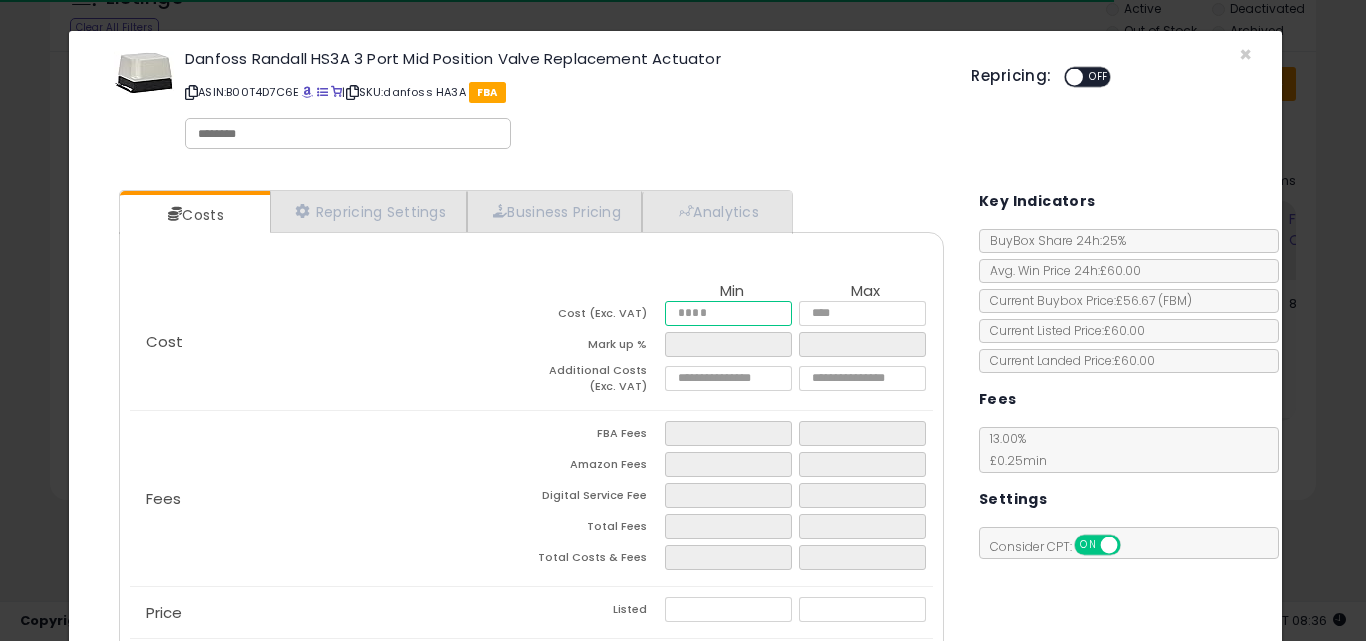 click on "**" at bounding box center [728, 313] 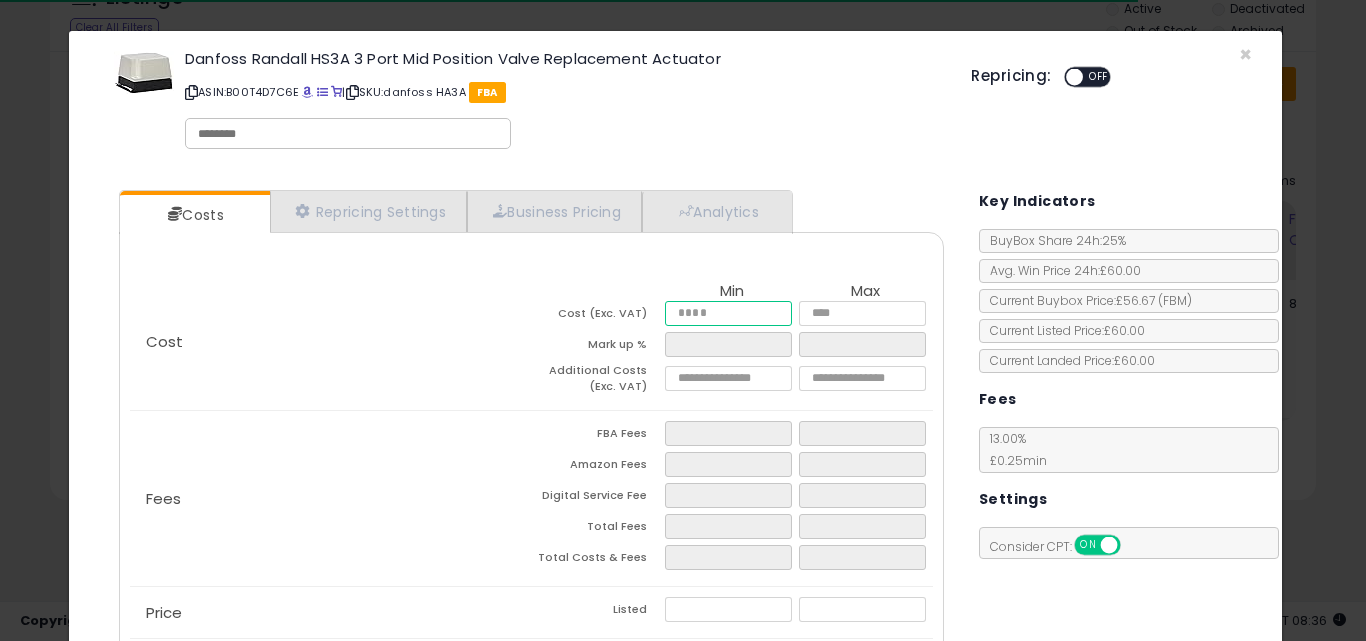 click on "**" at bounding box center [728, 313] 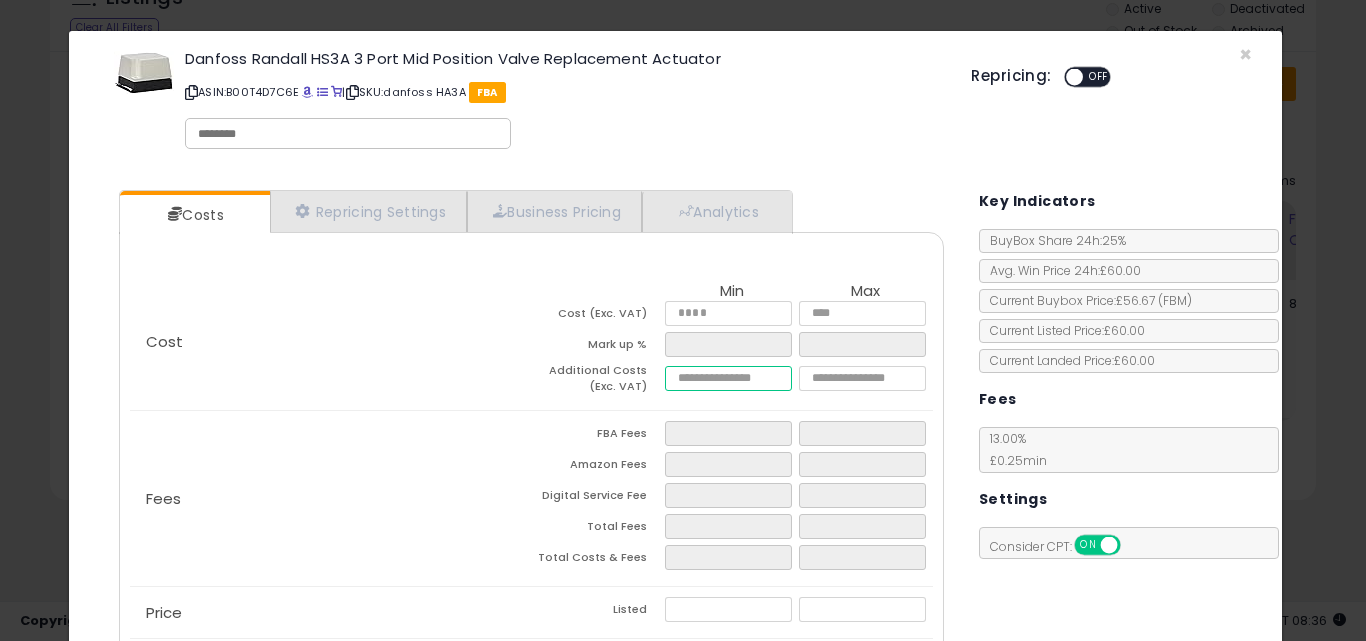 click at bounding box center (728, 378) 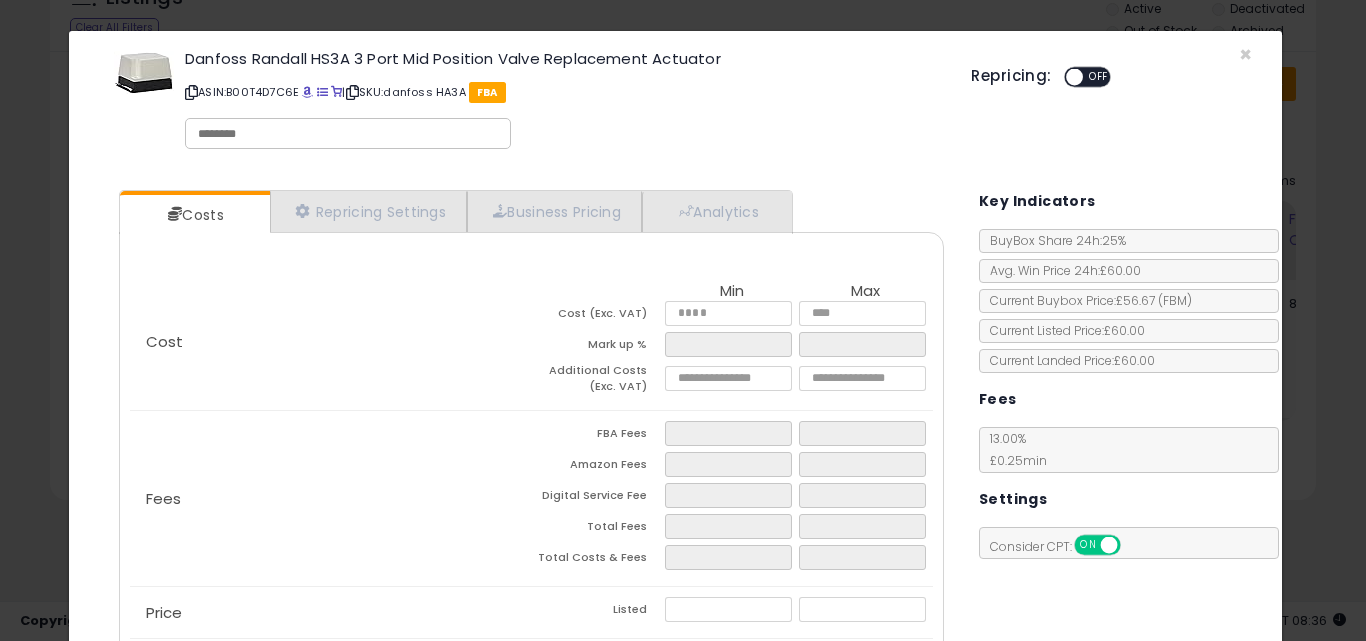 scroll, scrollTop: 255, scrollLeft: 0, axis: vertical 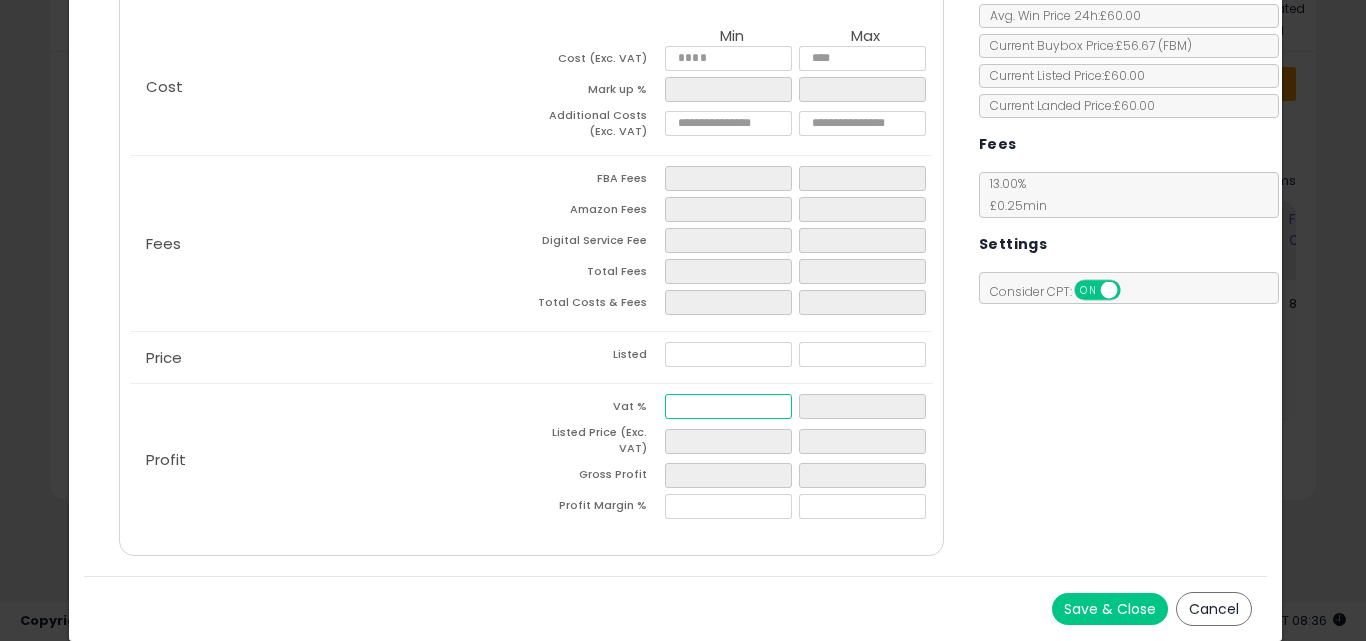 click at bounding box center (728, 406) 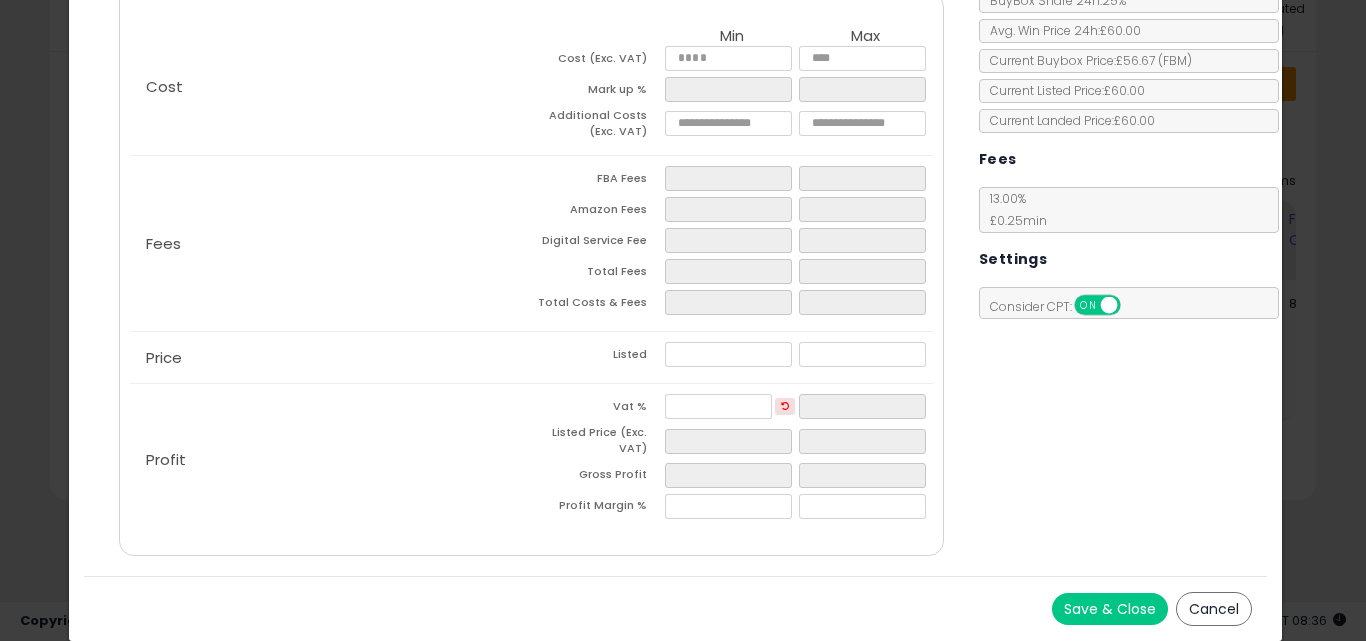 click at bounding box center [732, 509] 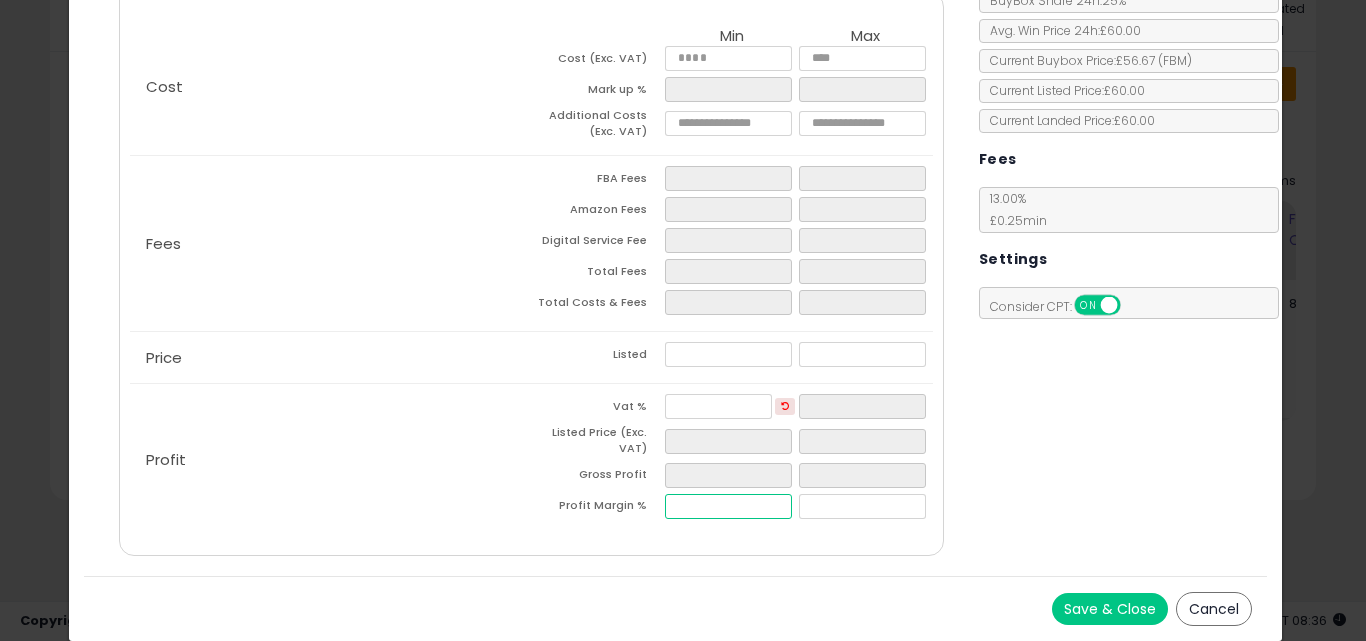 click at bounding box center [728, 506] 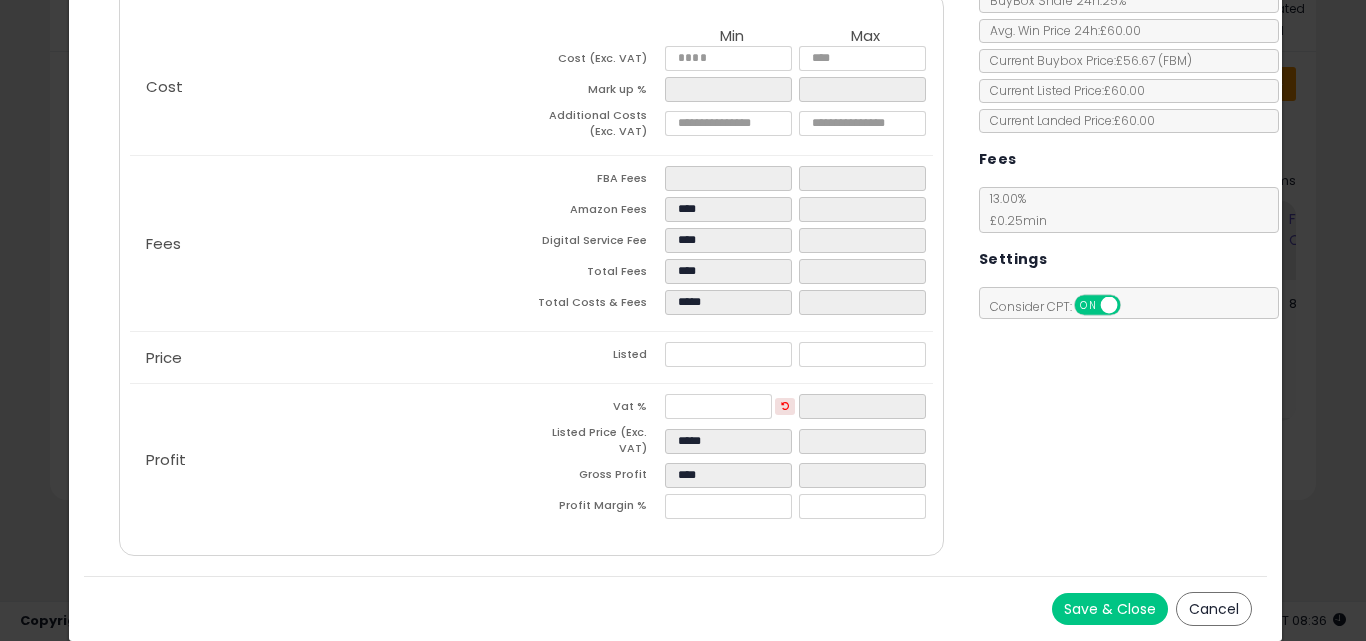 click on "Save & Close
Cancel" at bounding box center (676, 608) 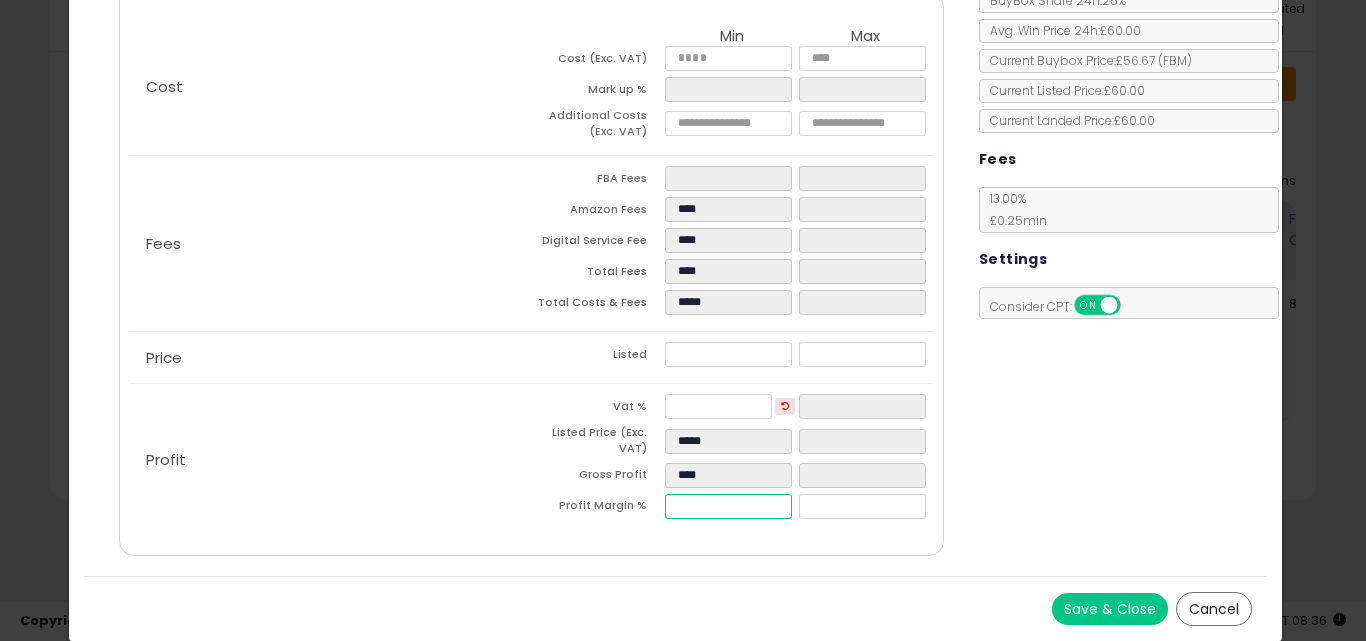 click on "****" at bounding box center [728, 506] 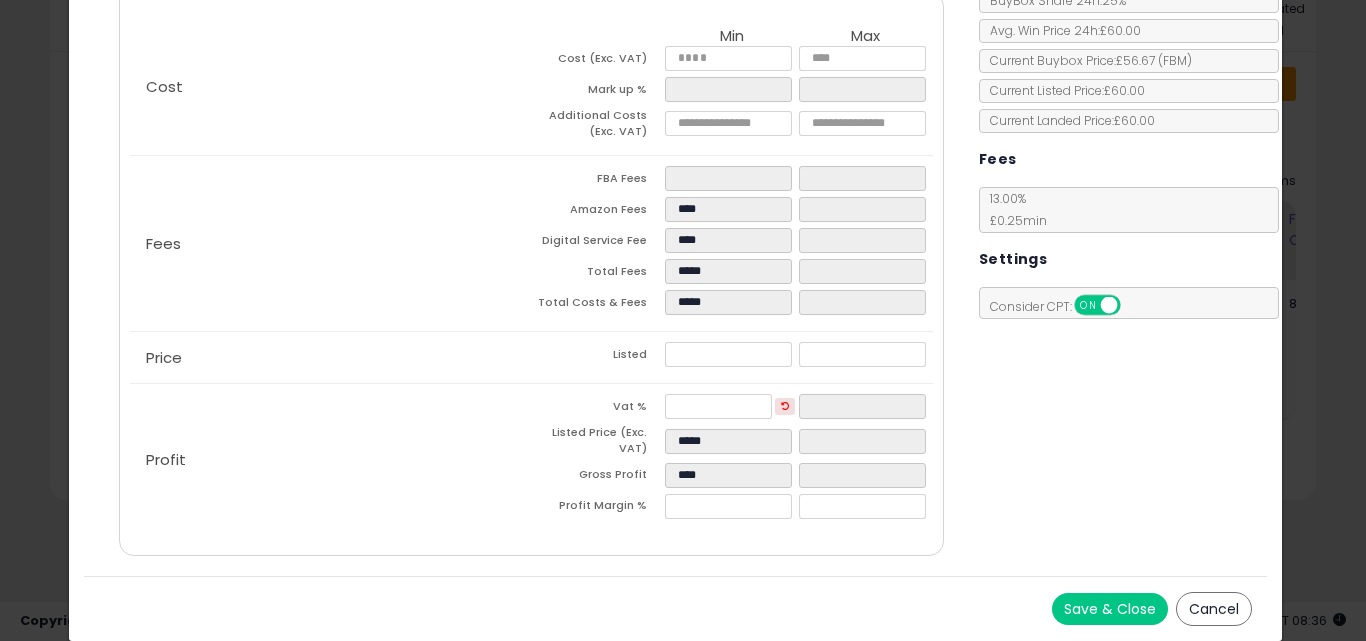 click on "Save & Close
Cancel" at bounding box center (676, 608) 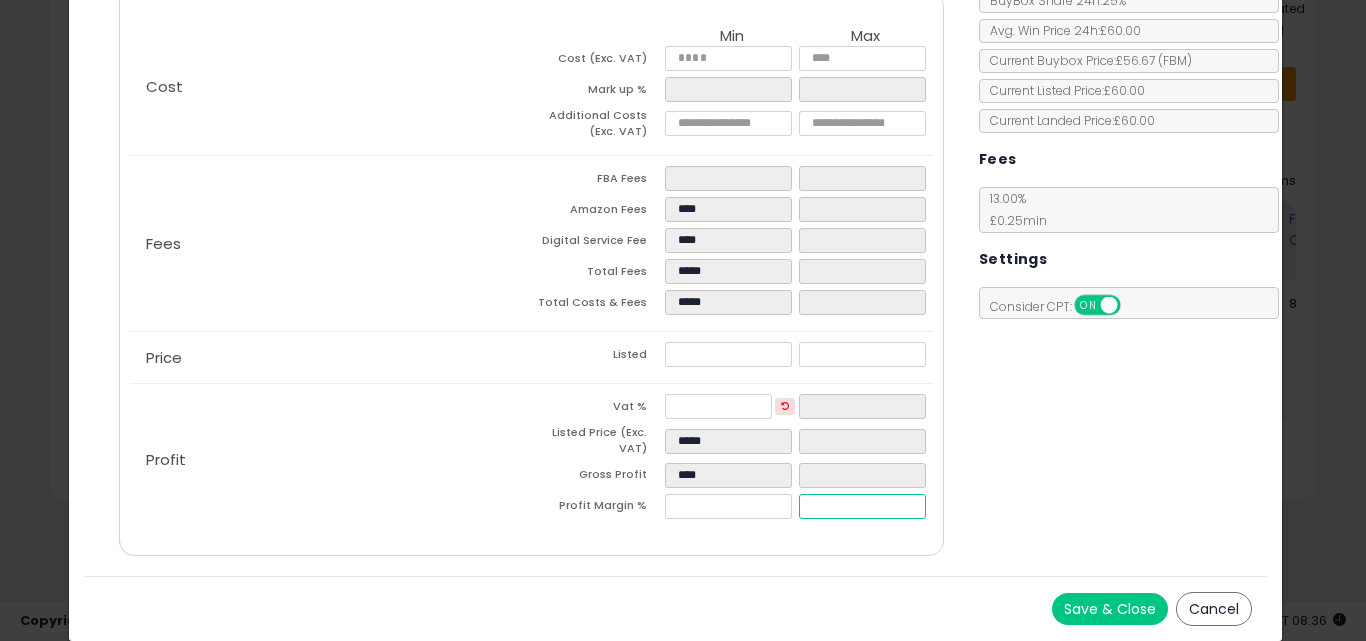 click at bounding box center [862, 506] 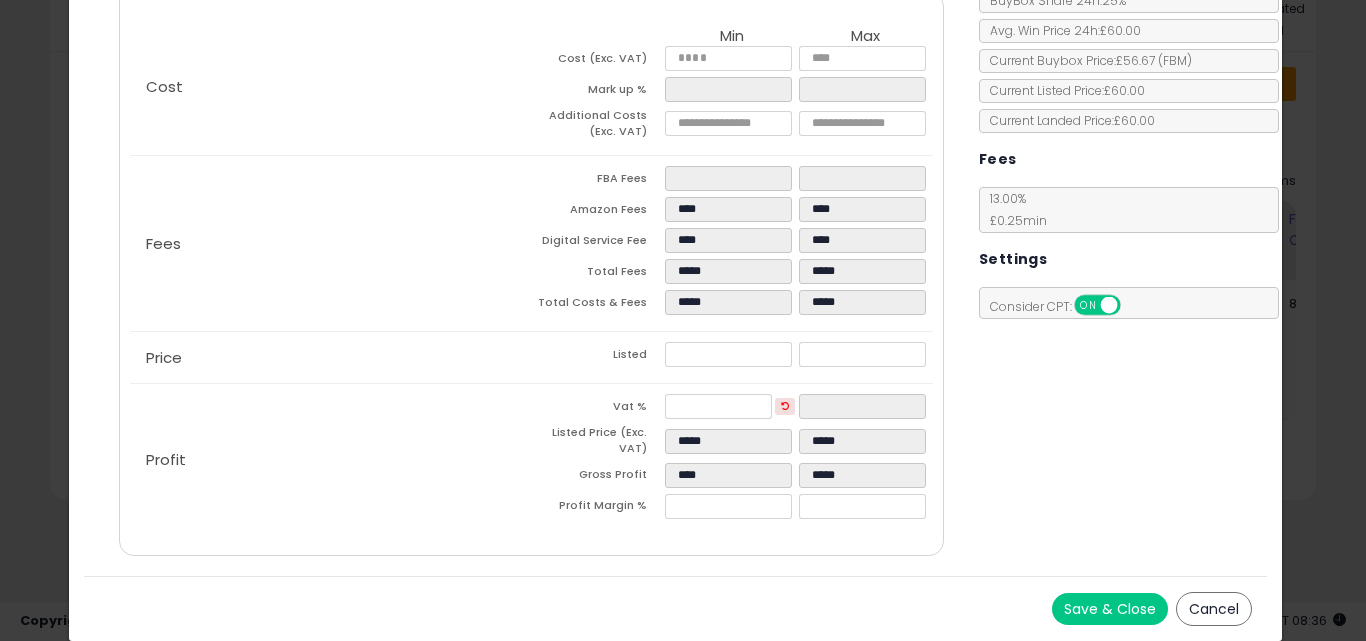 click on "Costs
Repricing Settings
Business Pricing
Analytics
Cost" at bounding box center [676, 255] 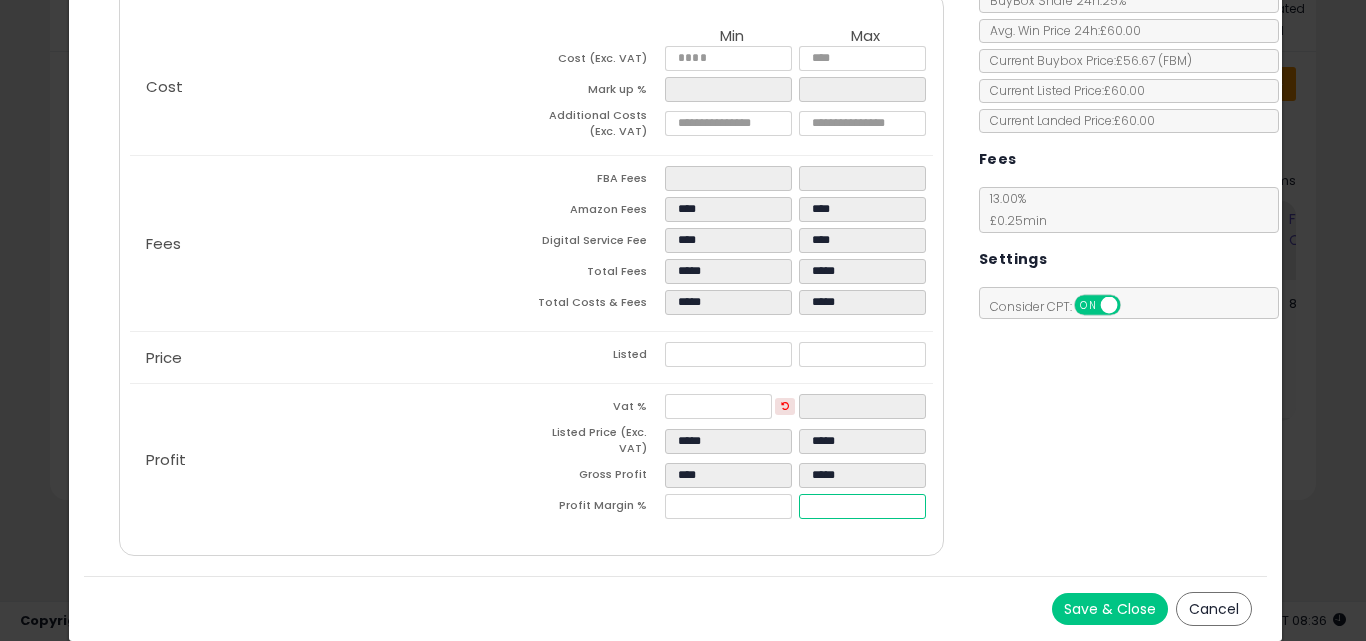 click on "*****" at bounding box center [862, 506] 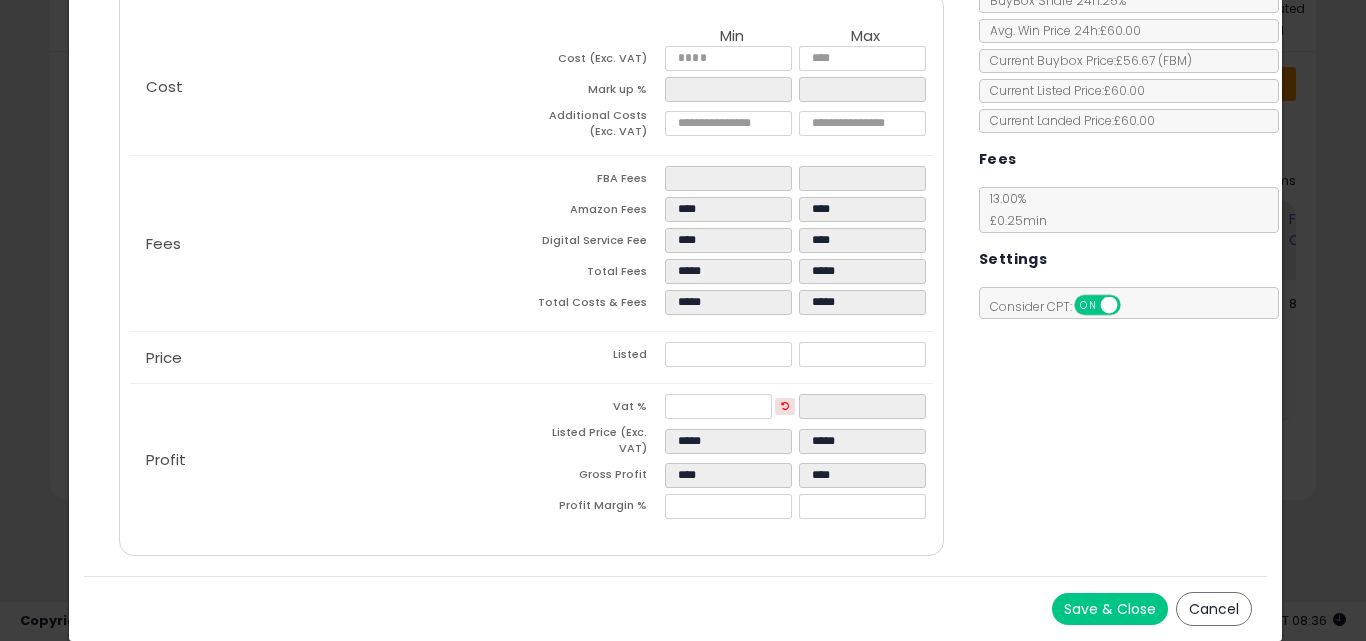 click on "Costs
Repricing Settings
Business Pricing
Analytics
Cost" at bounding box center [531, 255] 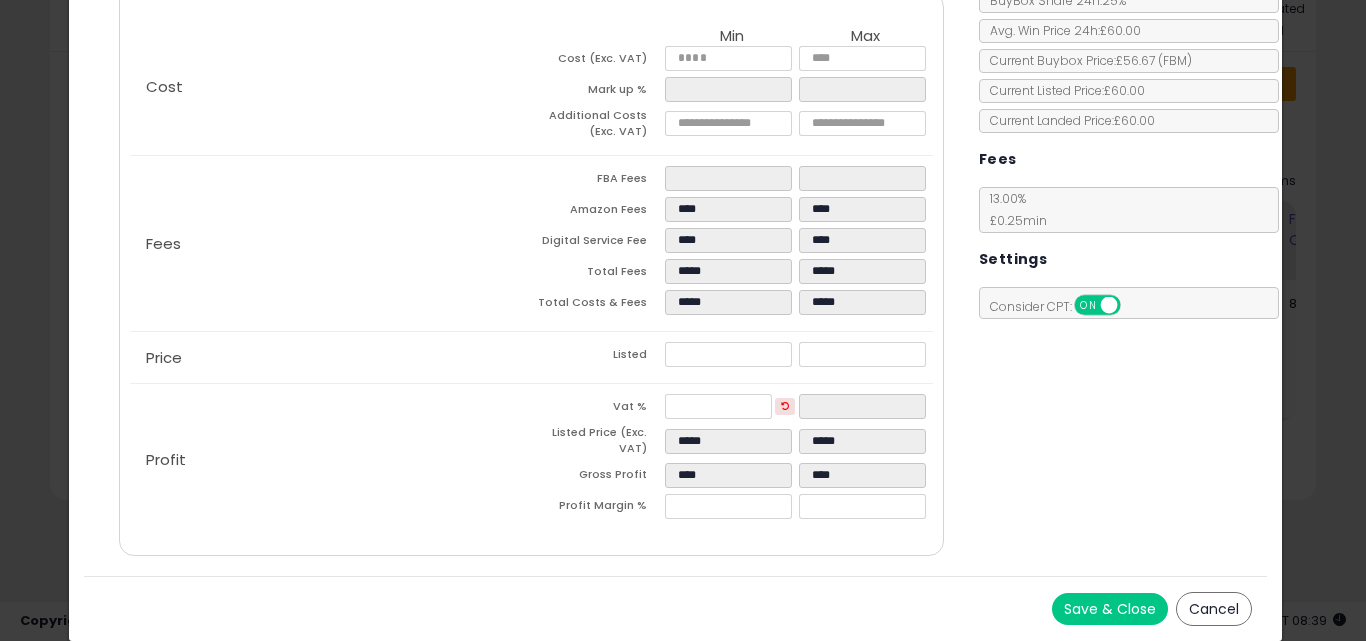 scroll, scrollTop: 0, scrollLeft: 0, axis: both 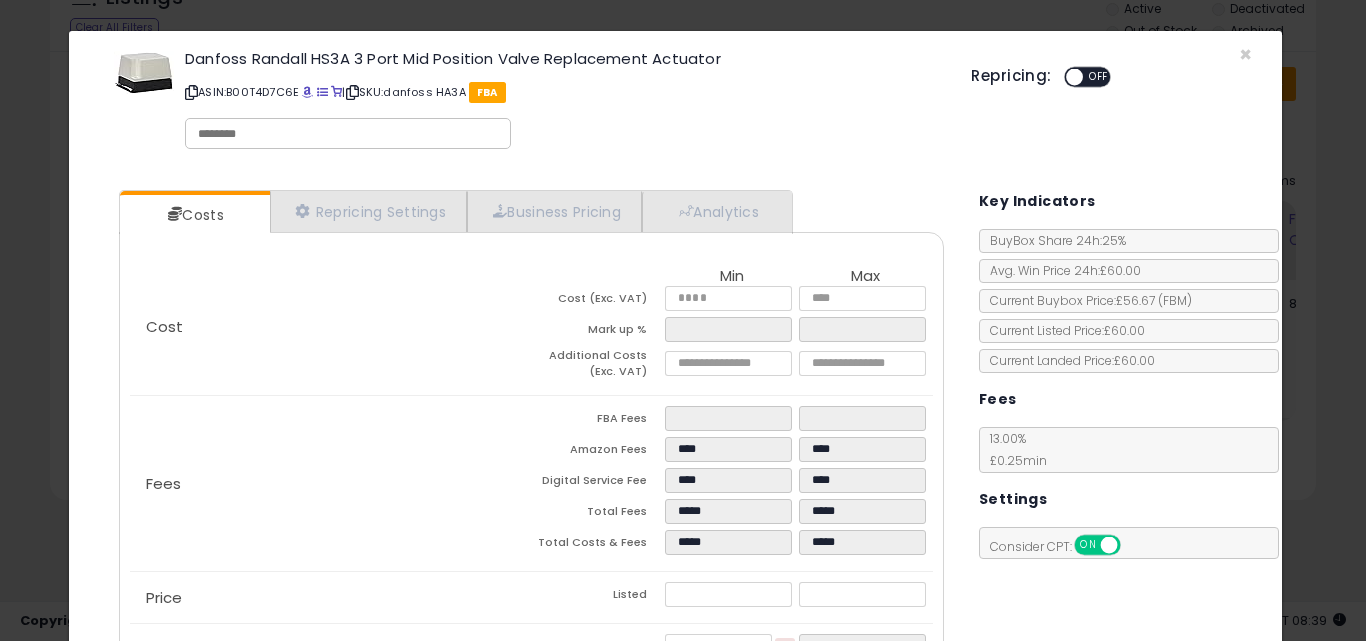click on "Danfoss Randall HS3A 3 Port Mid Position Valve Replacement Actuator
ASIN:  B00T4D7C6E
|
SKU:  danfoss HA3A
FBA
Repricing:
ON   OFF" at bounding box center (676, 103) 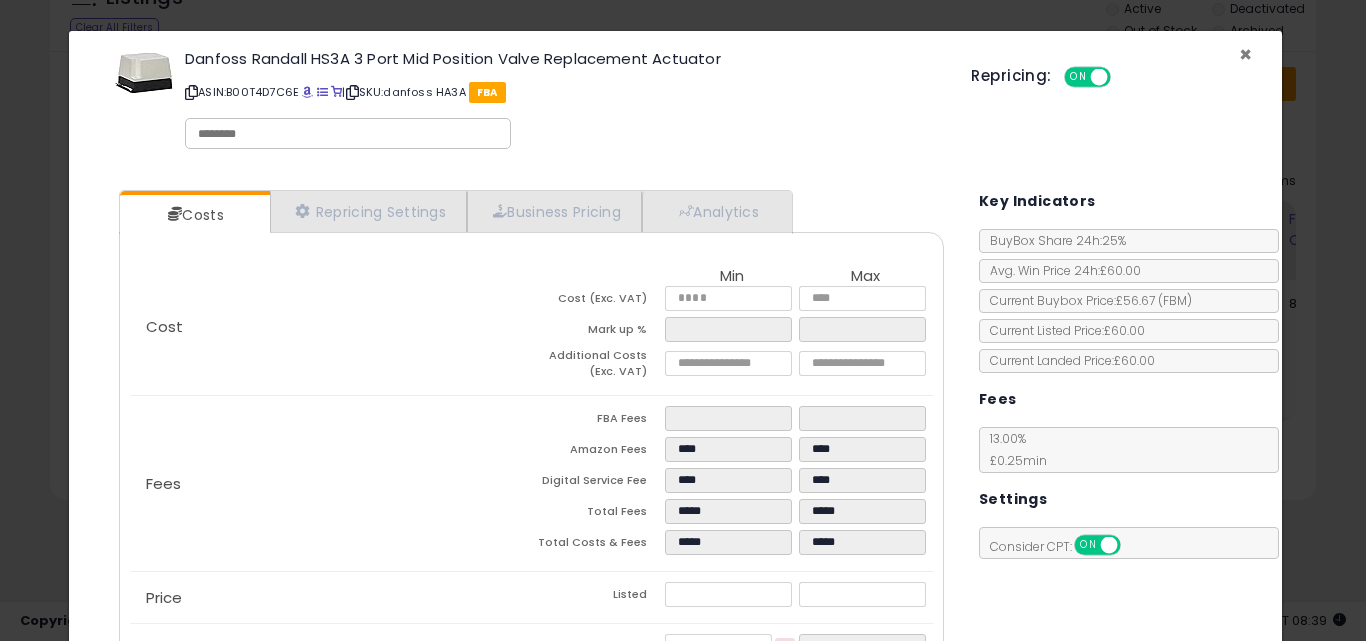 click on "×" at bounding box center [1245, 54] 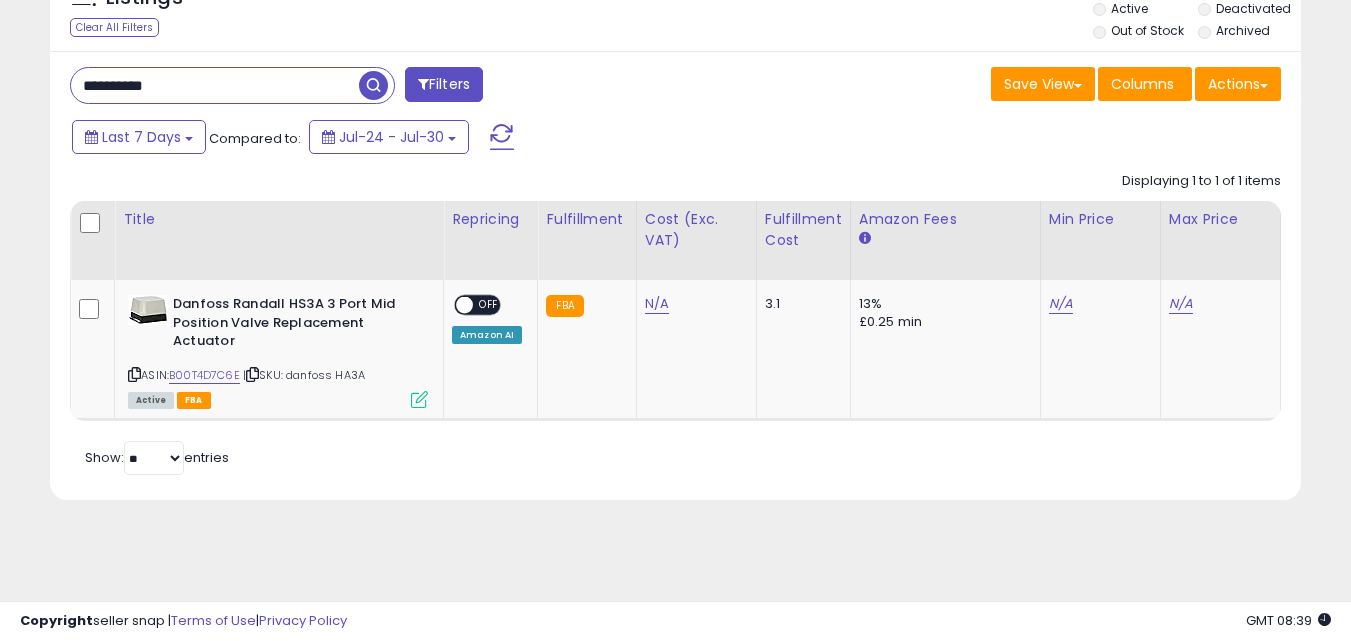click on "**********" at bounding box center (215, 85) 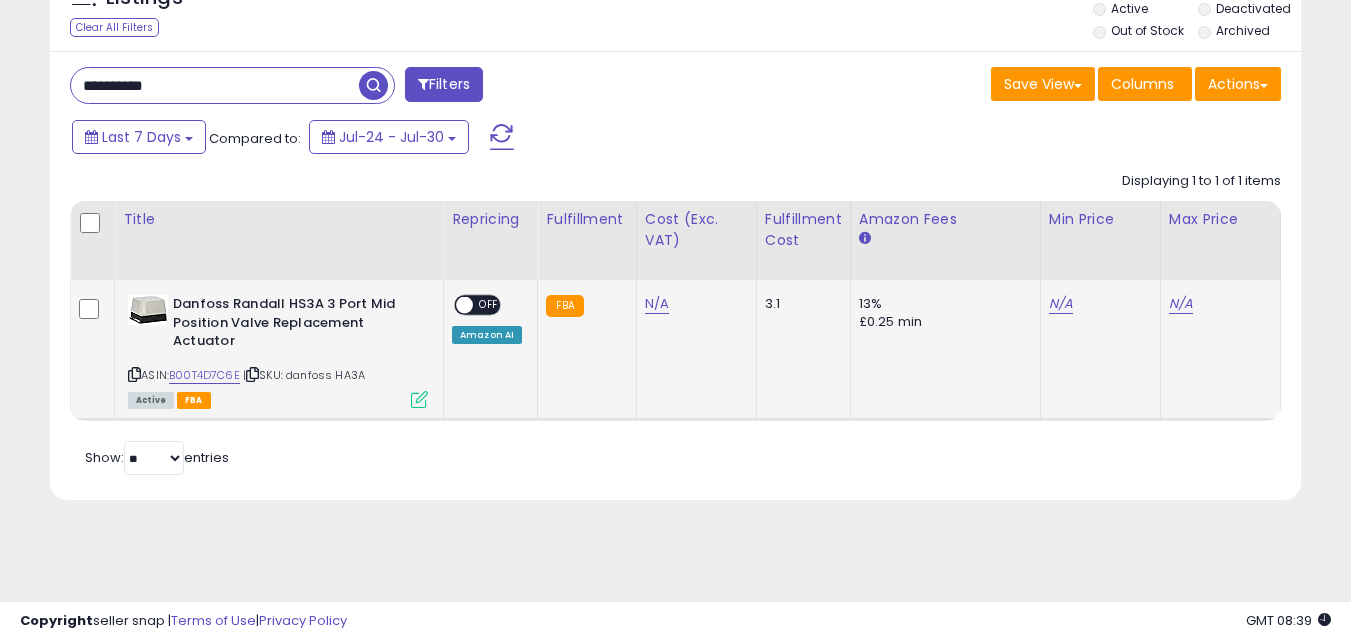 click on "OFF" at bounding box center [489, 305] 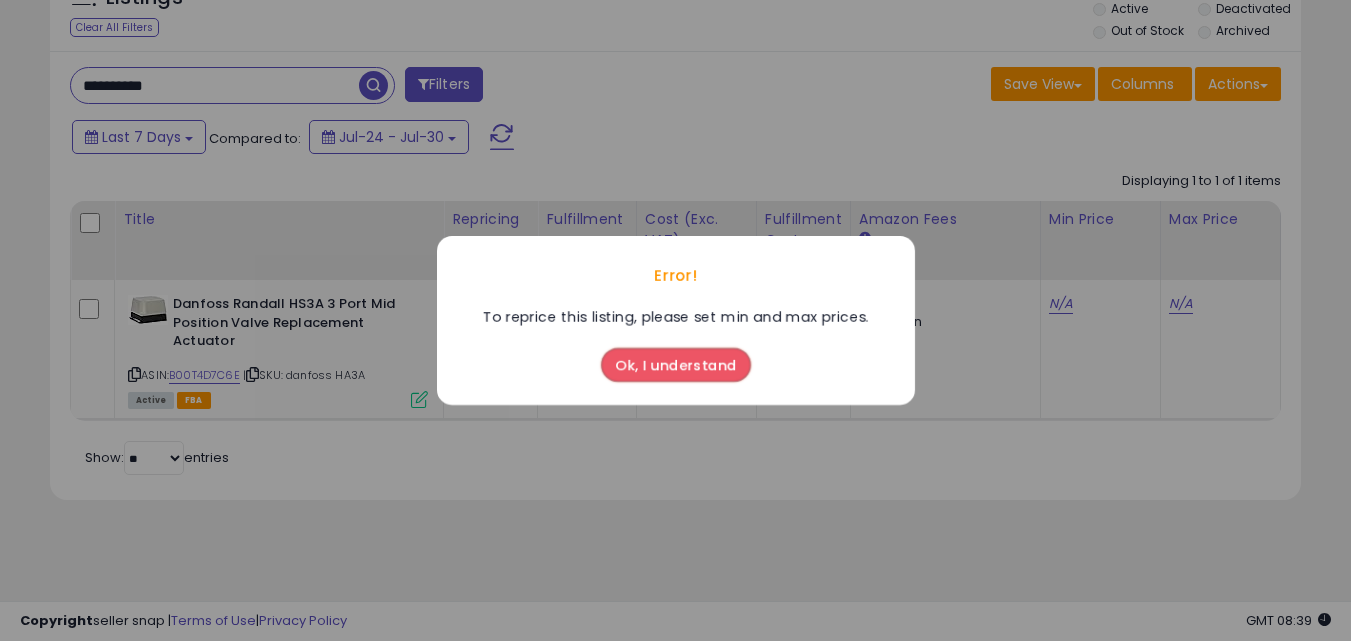 click on "Ok, I understand" at bounding box center [676, 365] 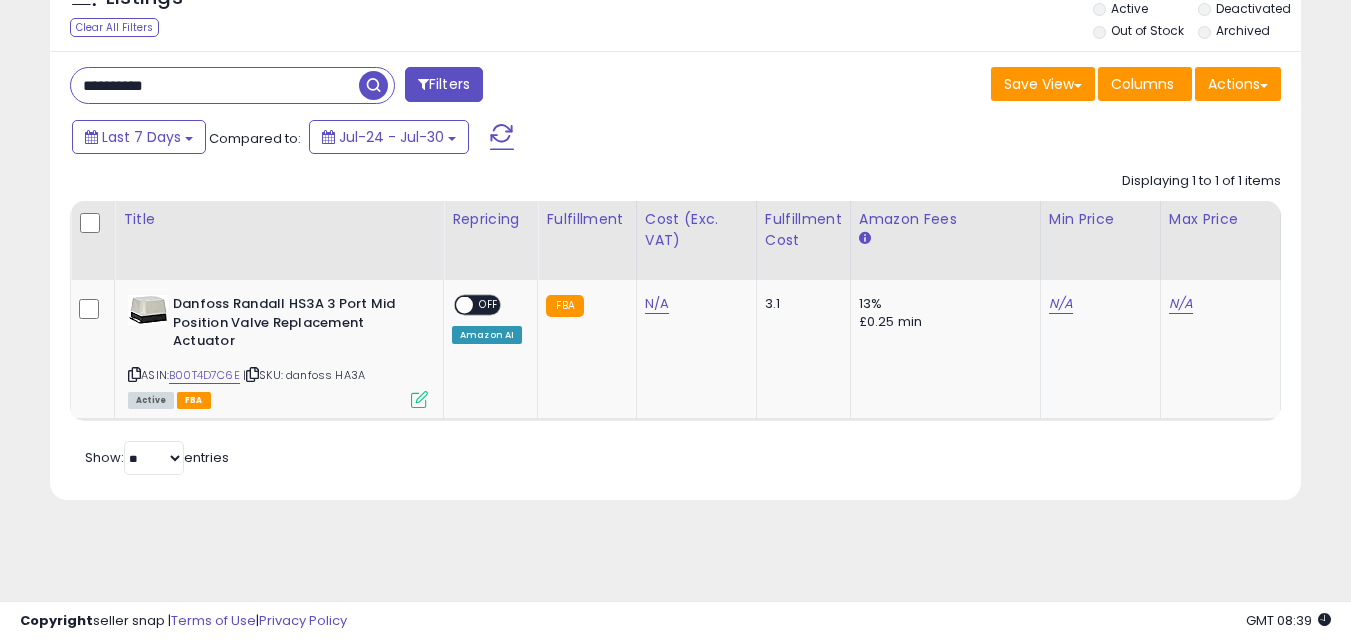 click on "**********" at bounding box center (215, 85) 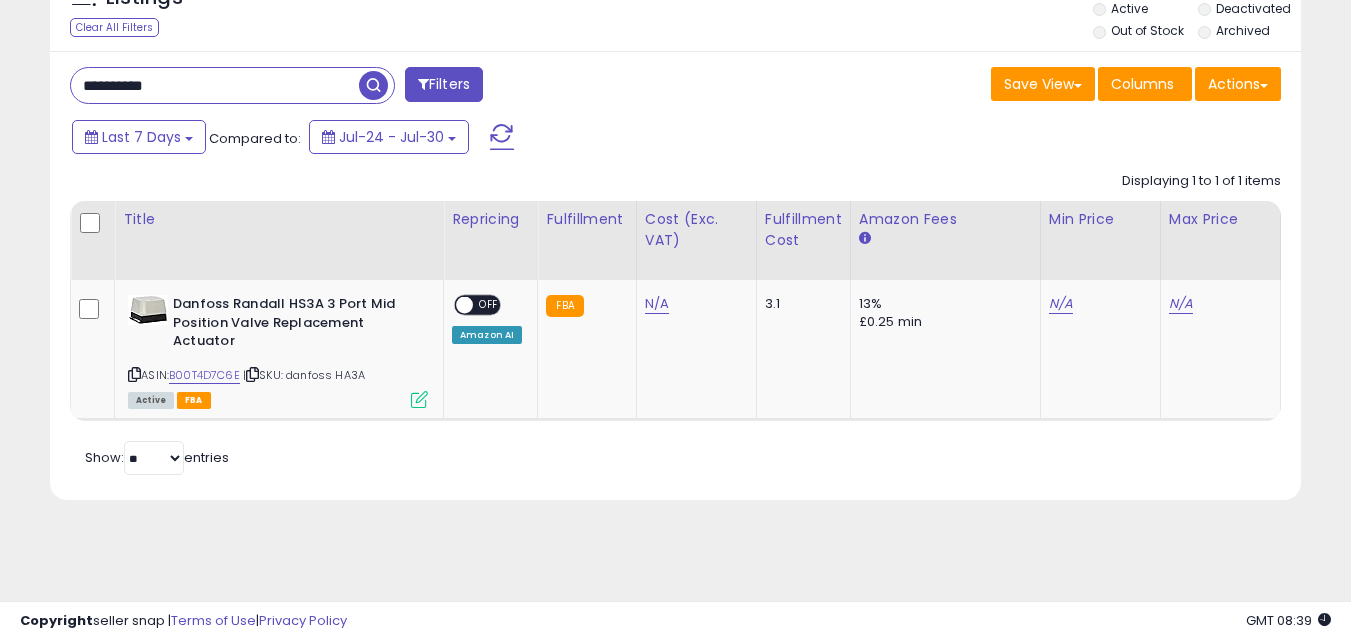paste 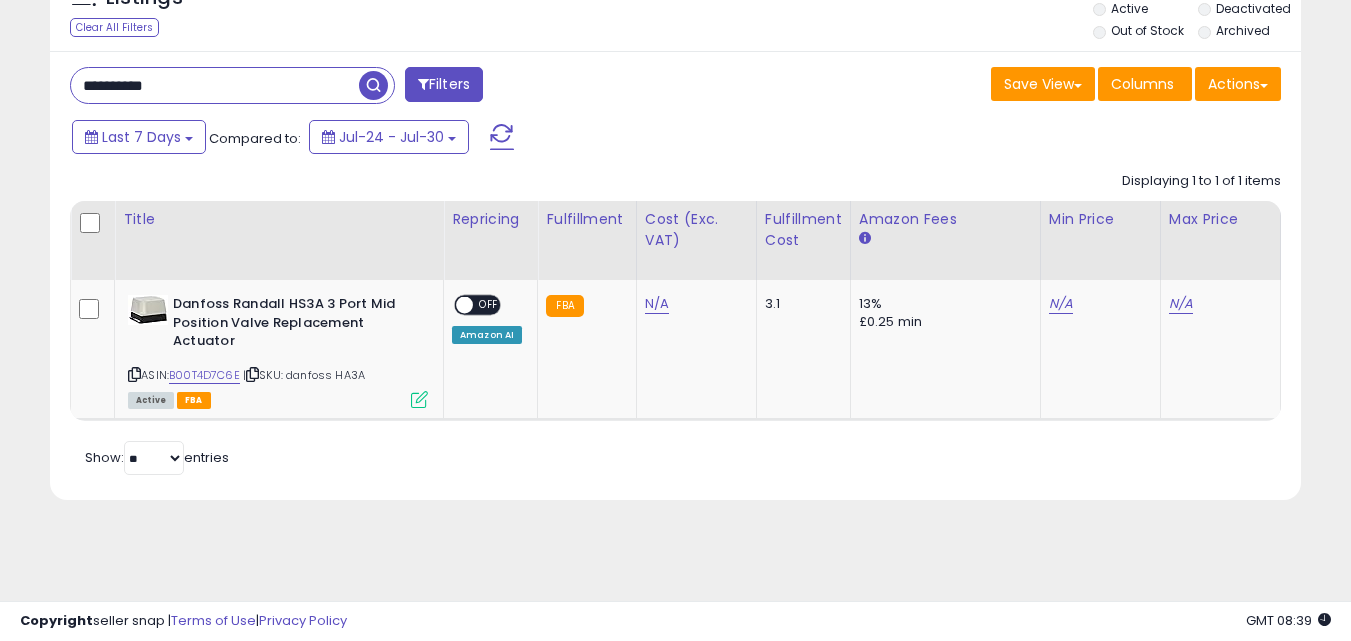 click on "**********" at bounding box center (215, 85) 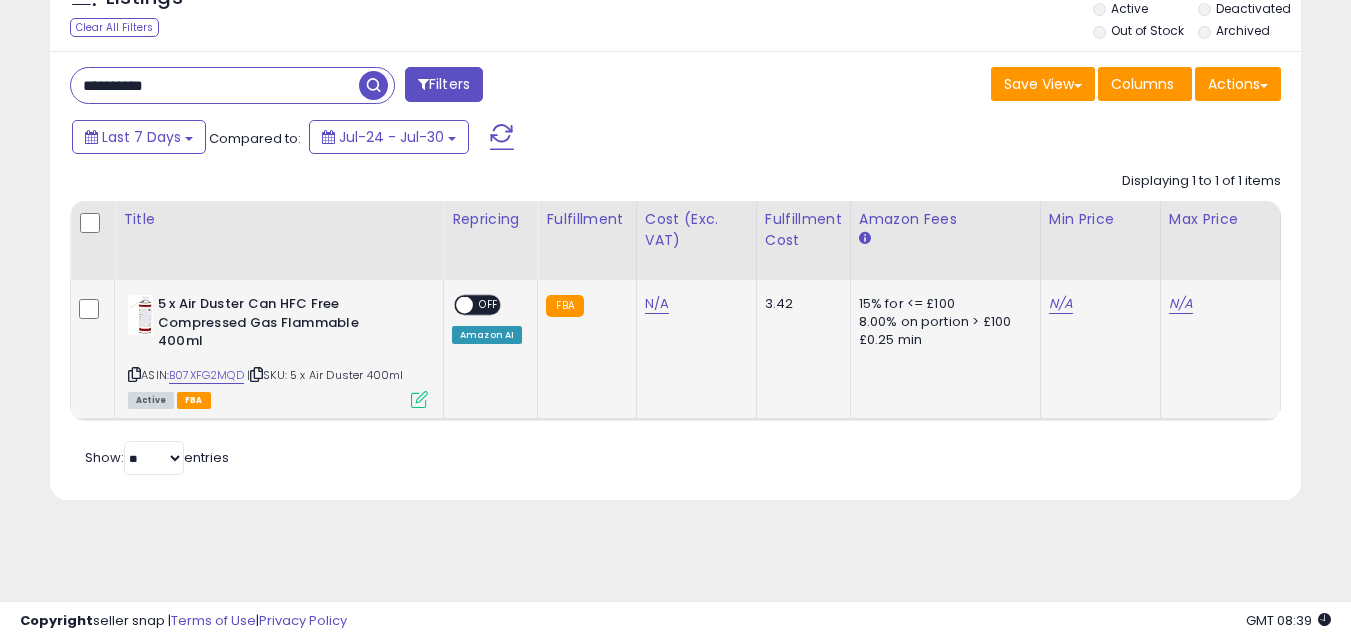 click at bounding box center [419, 399] 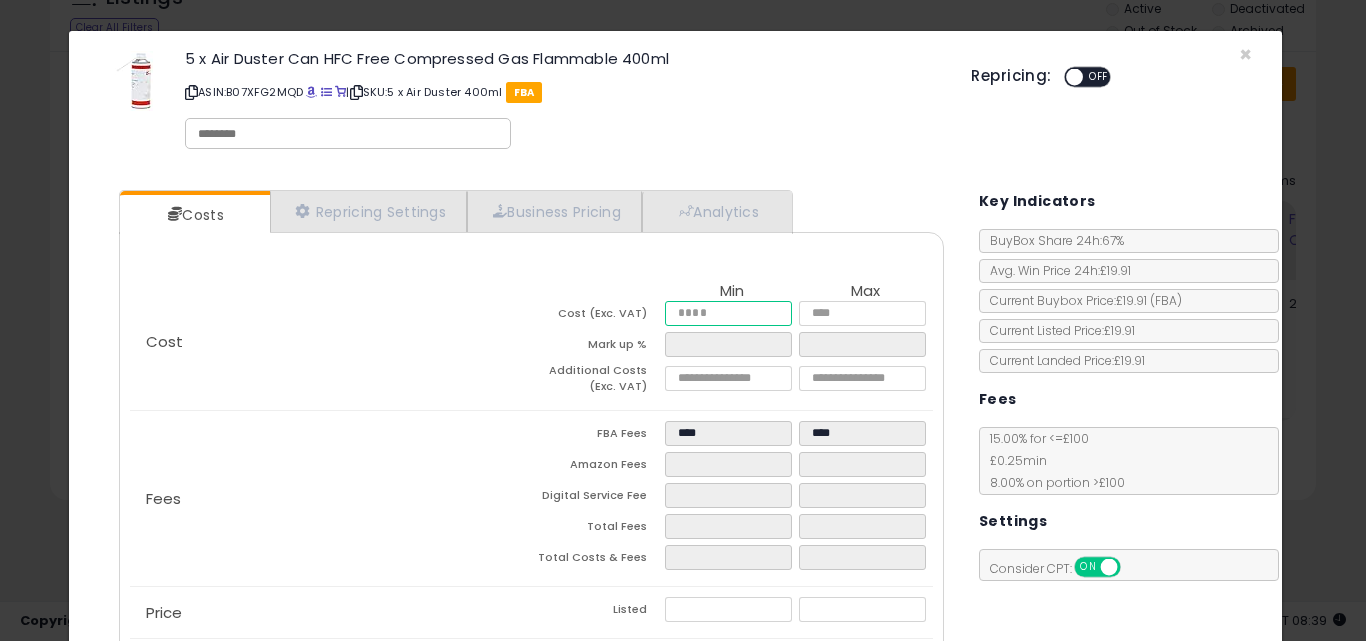 click at bounding box center (728, 313) 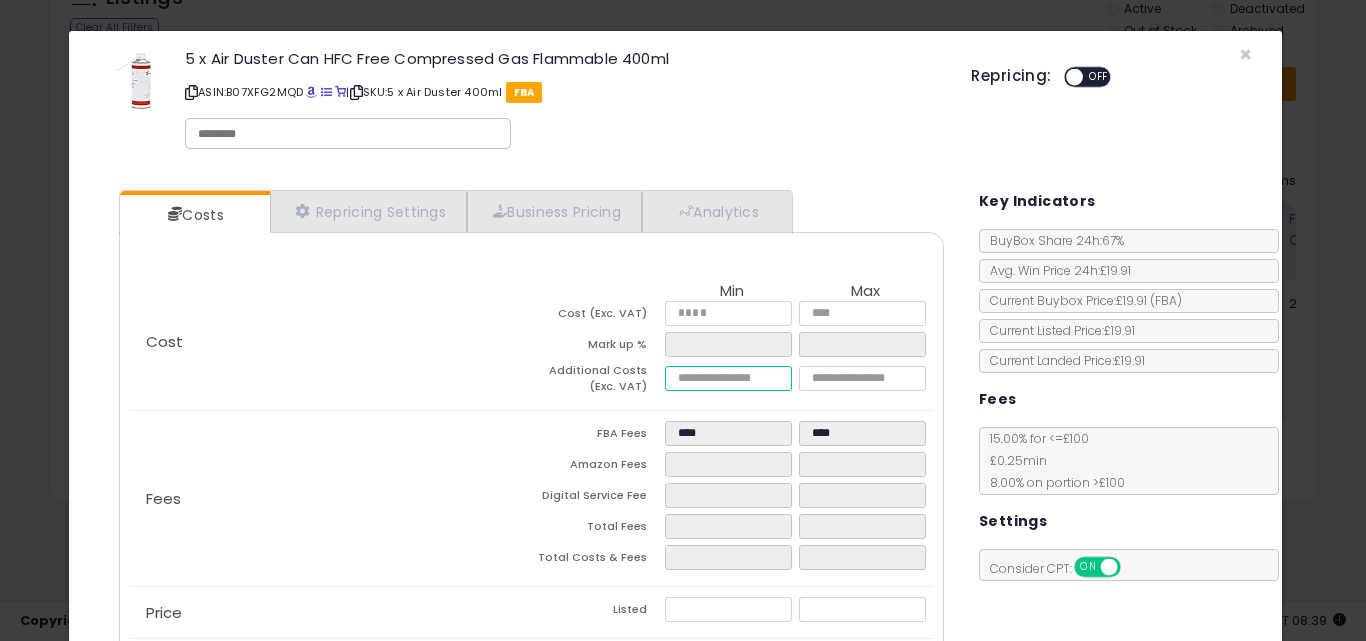 click at bounding box center [728, 378] 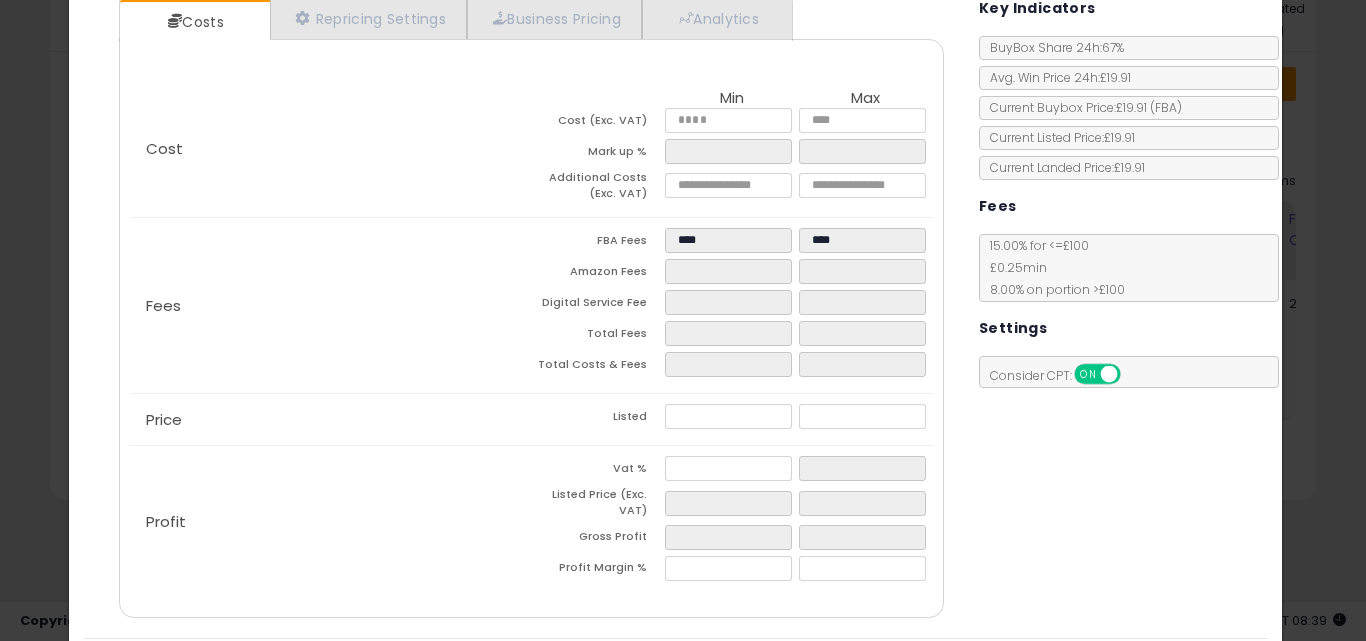 scroll, scrollTop: 255, scrollLeft: 0, axis: vertical 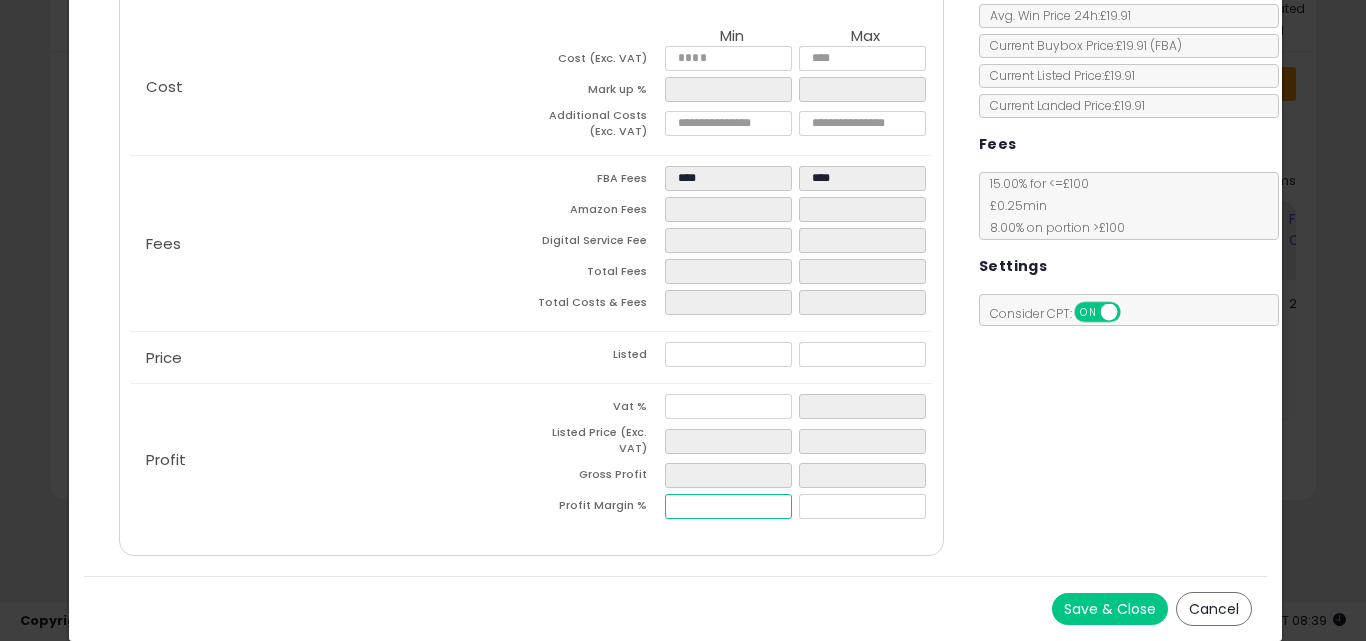 click at bounding box center [728, 506] 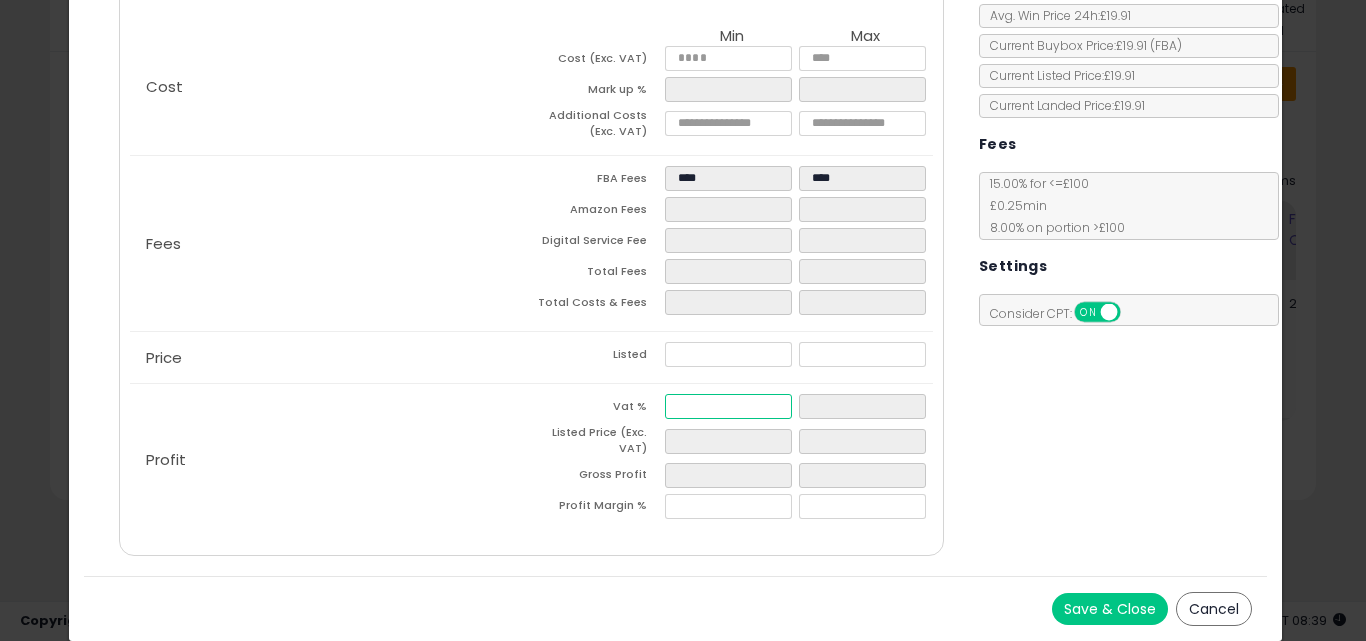click at bounding box center (728, 406) 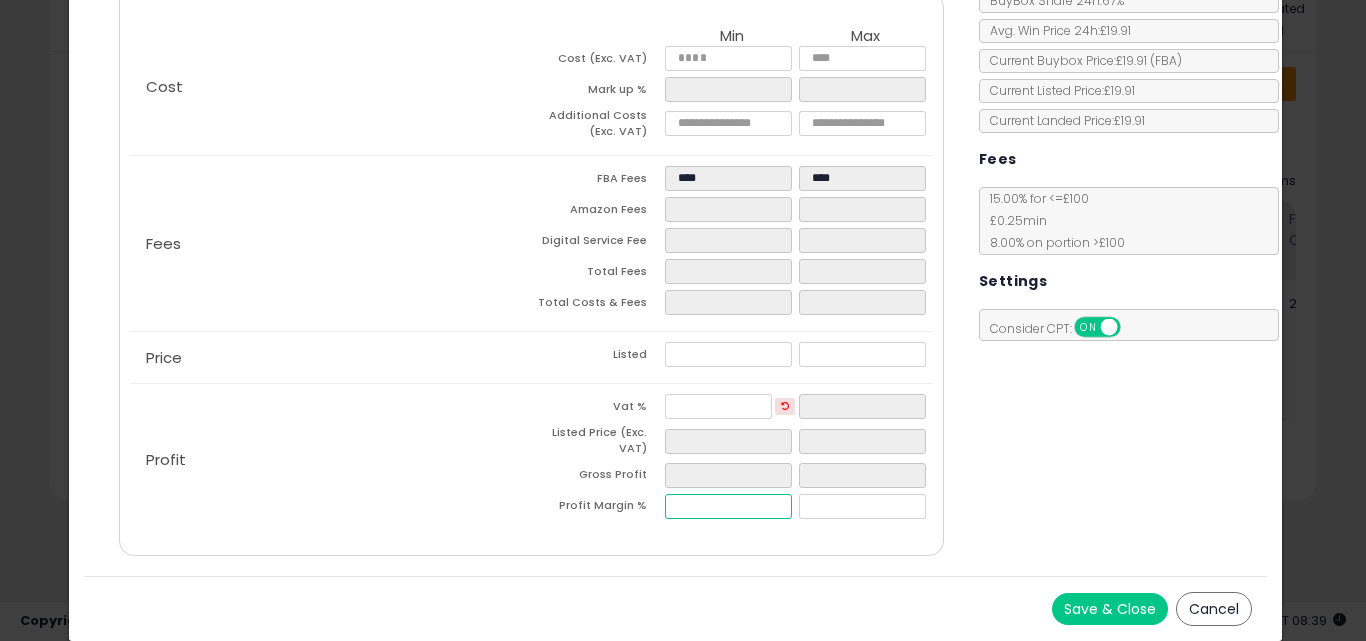 click at bounding box center [728, 506] 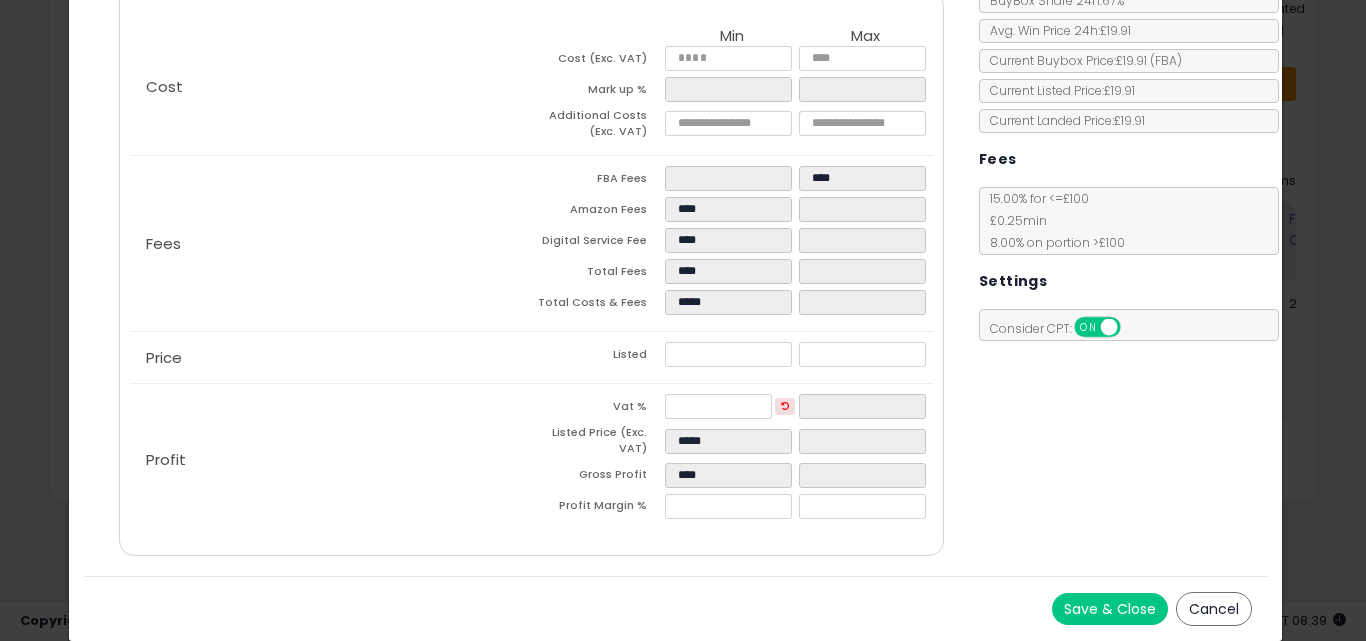 click on "Save & Close
Cancel" at bounding box center (676, 608) 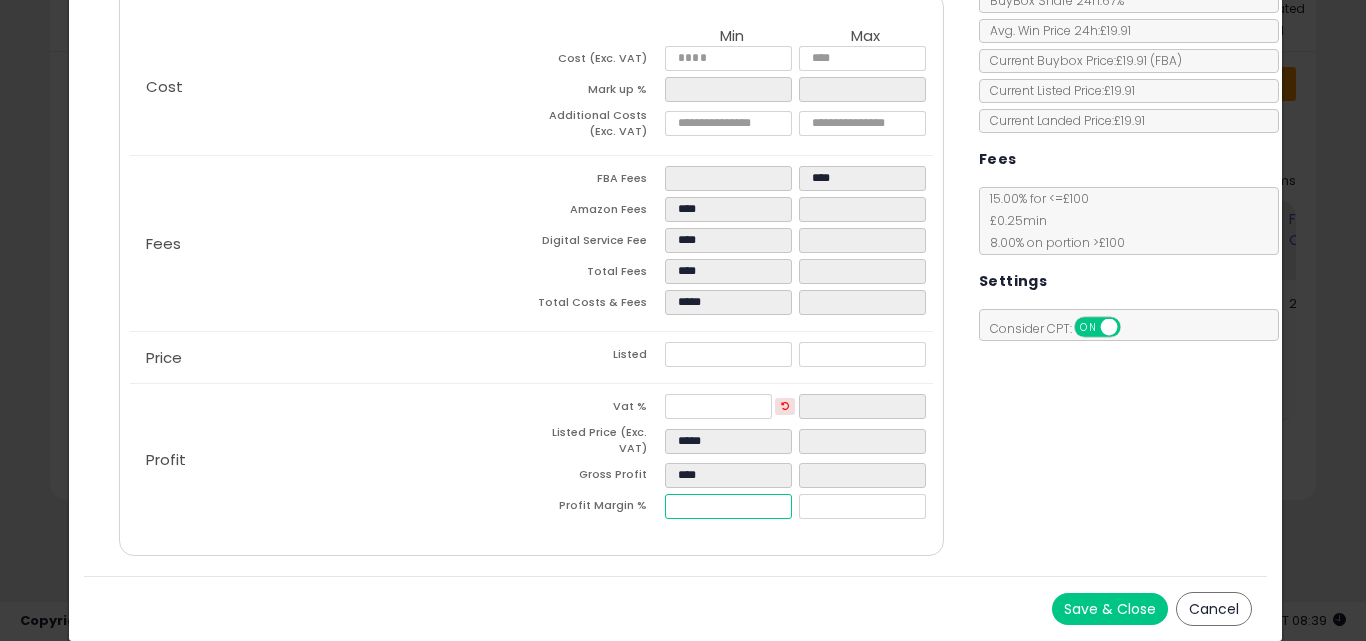 click on "*****" at bounding box center (728, 506) 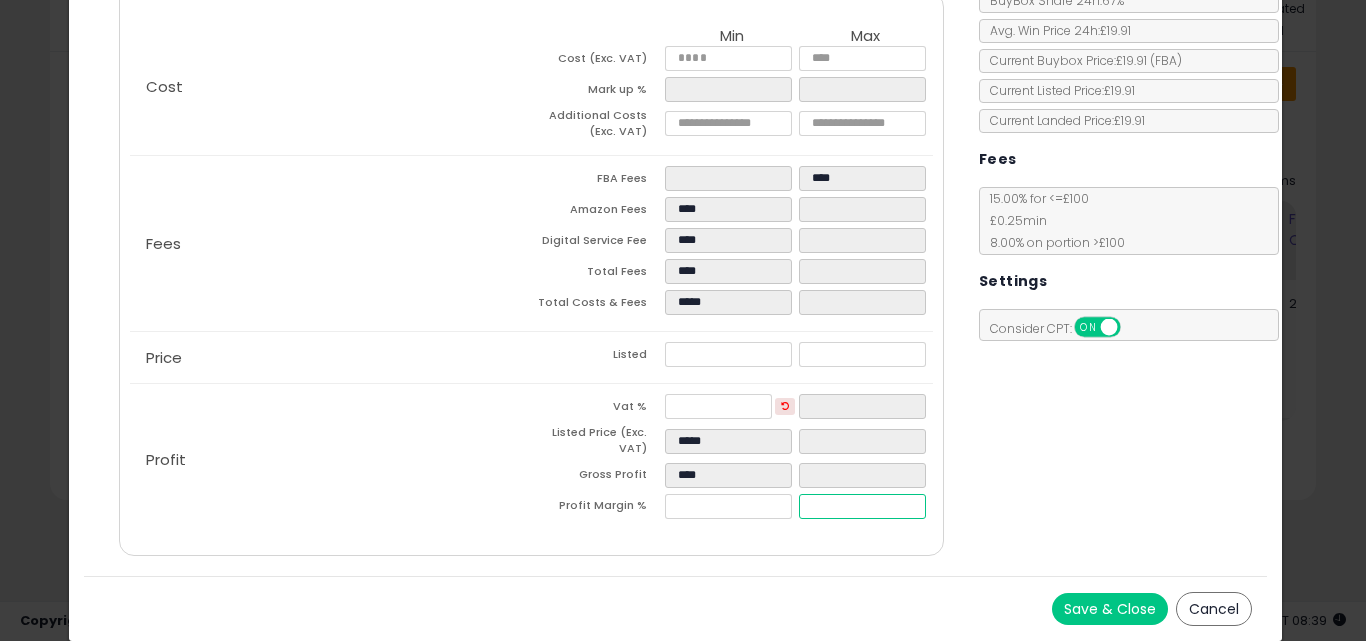click at bounding box center (862, 506) 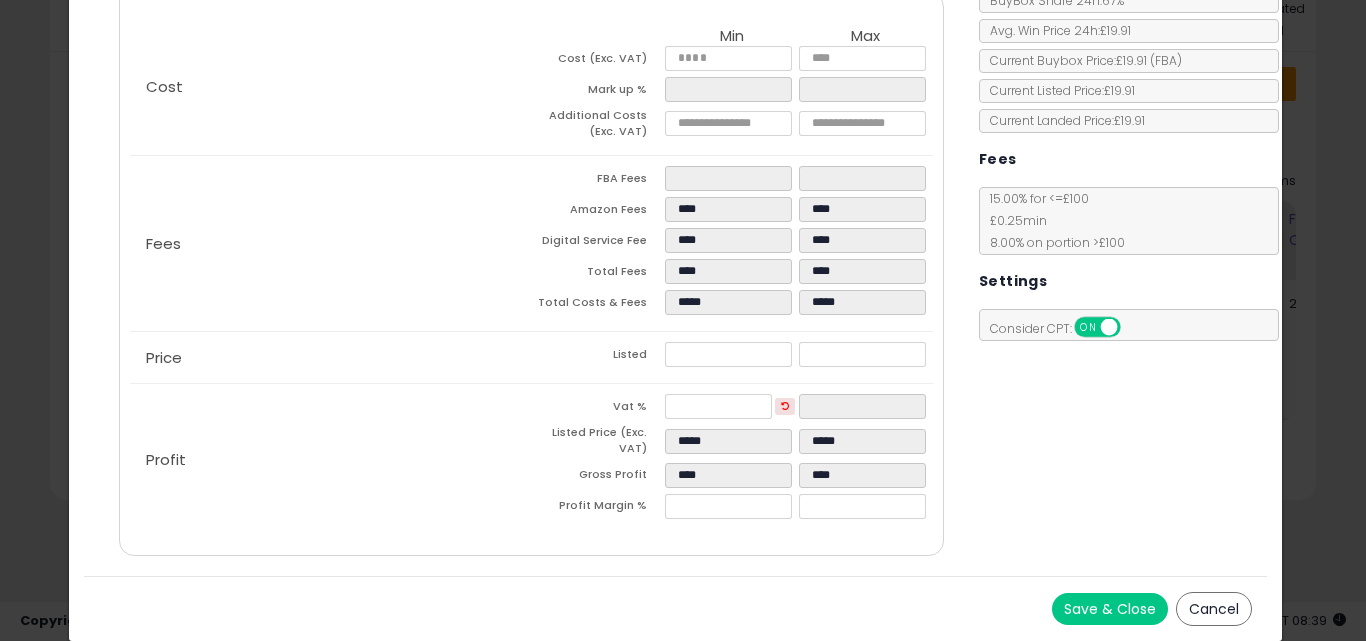 click on "Costs
Repricing Settings
Business Pricing
Analytics
Cost" at bounding box center (531, 255) 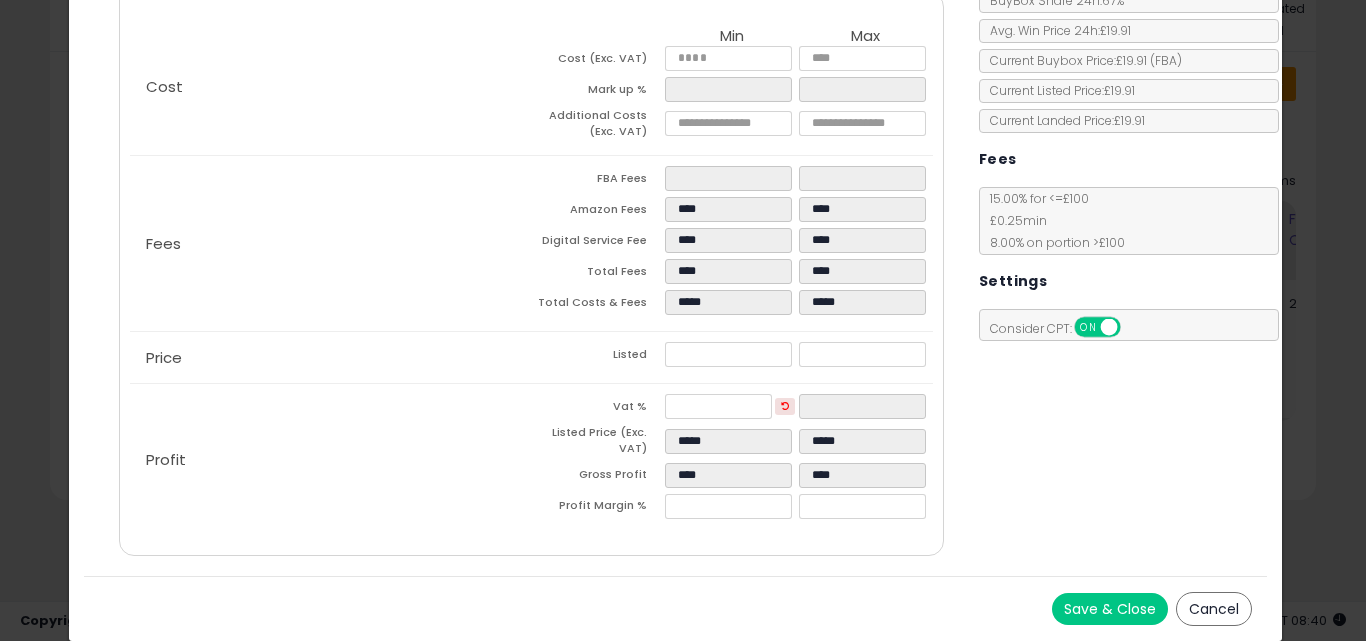 scroll, scrollTop: 0, scrollLeft: 0, axis: both 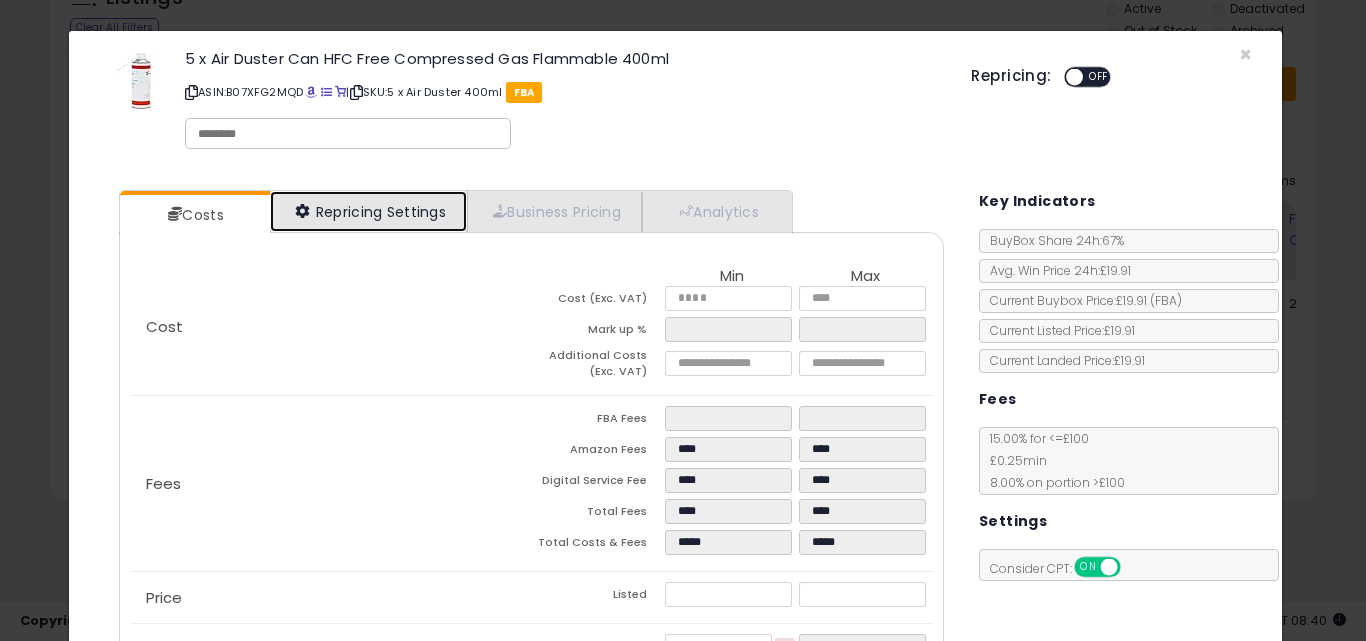 click on "Repricing Settings" at bounding box center [369, 211] 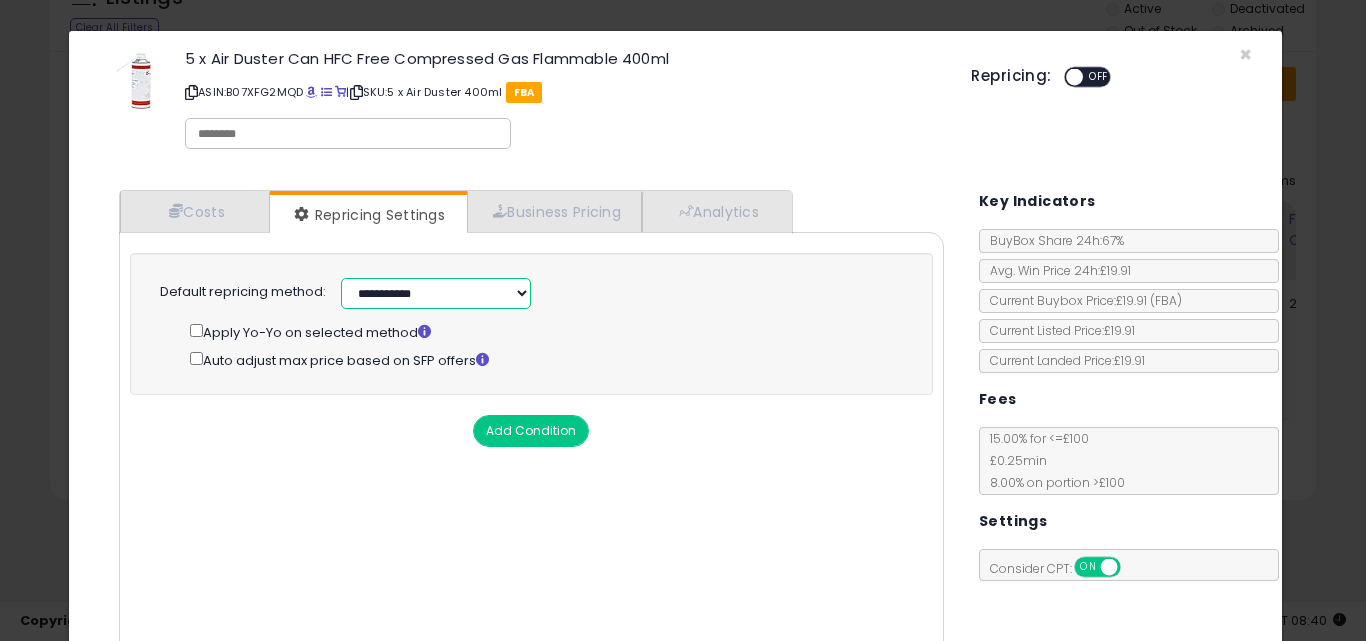 click on "**********" at bounding box center (436, 293) 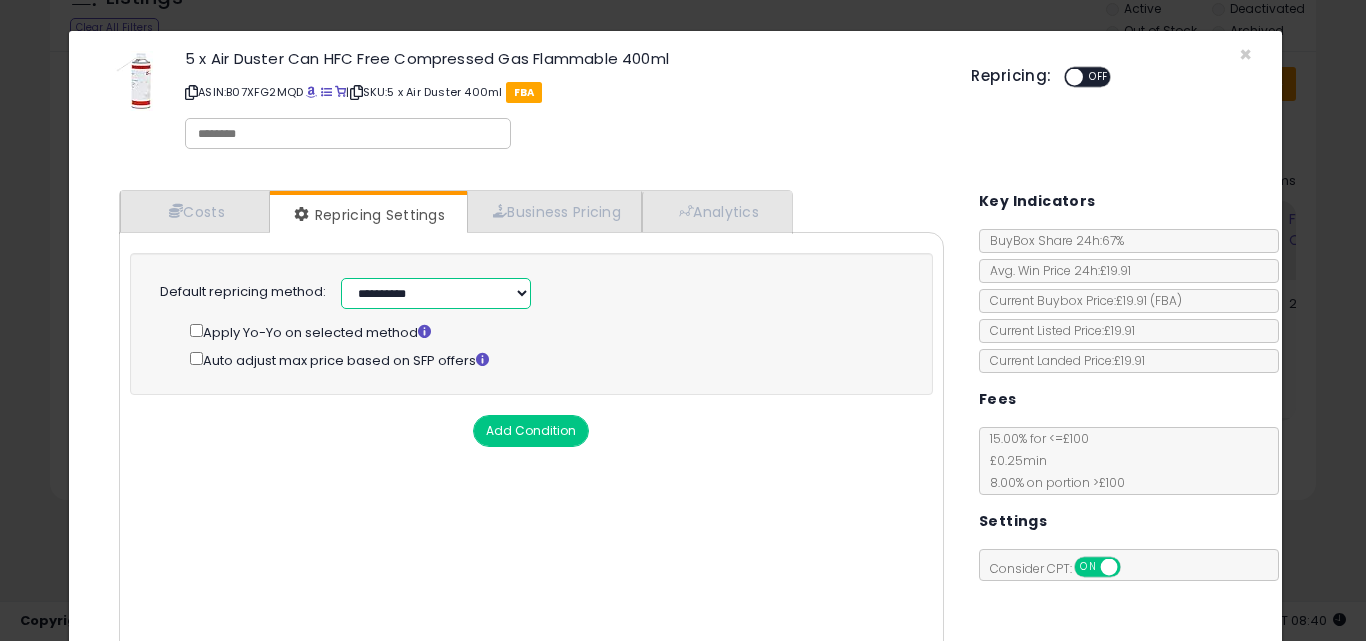 click on "**********" at bounding box center (436, 293) 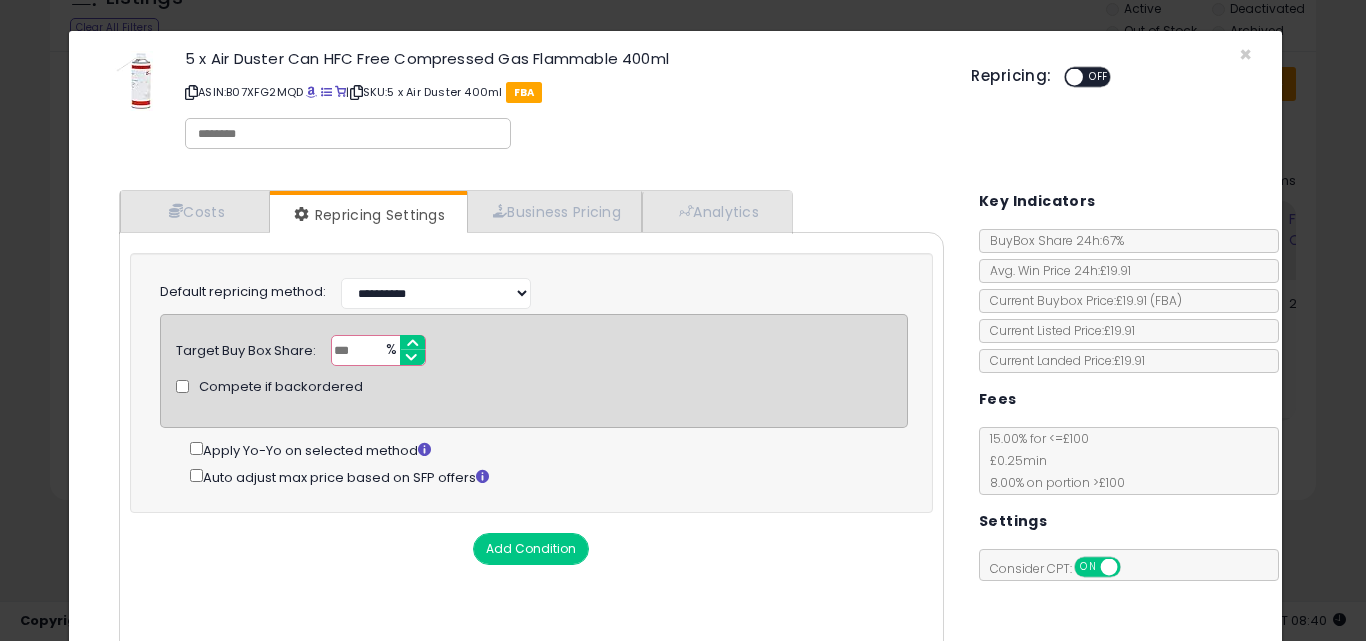 scroll, scrollTop: 161, scrollLeft: 0, axis: vertical 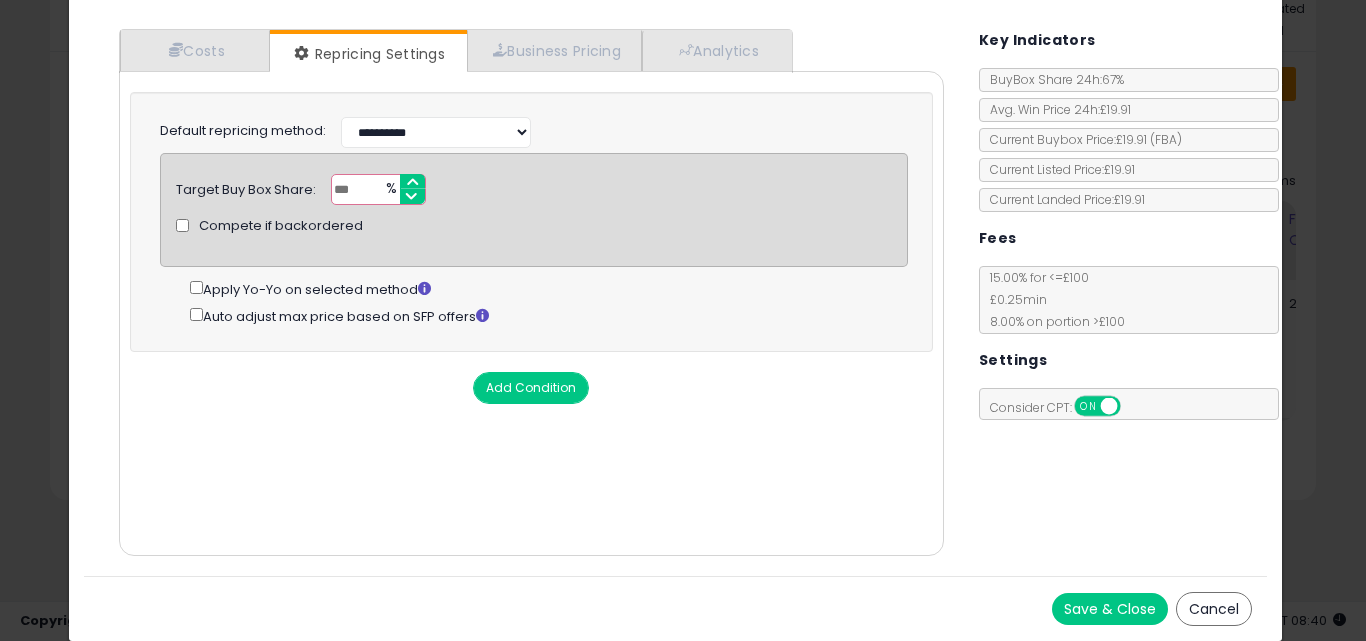 click on "Save & Close" at bounding box center (1110, 609) 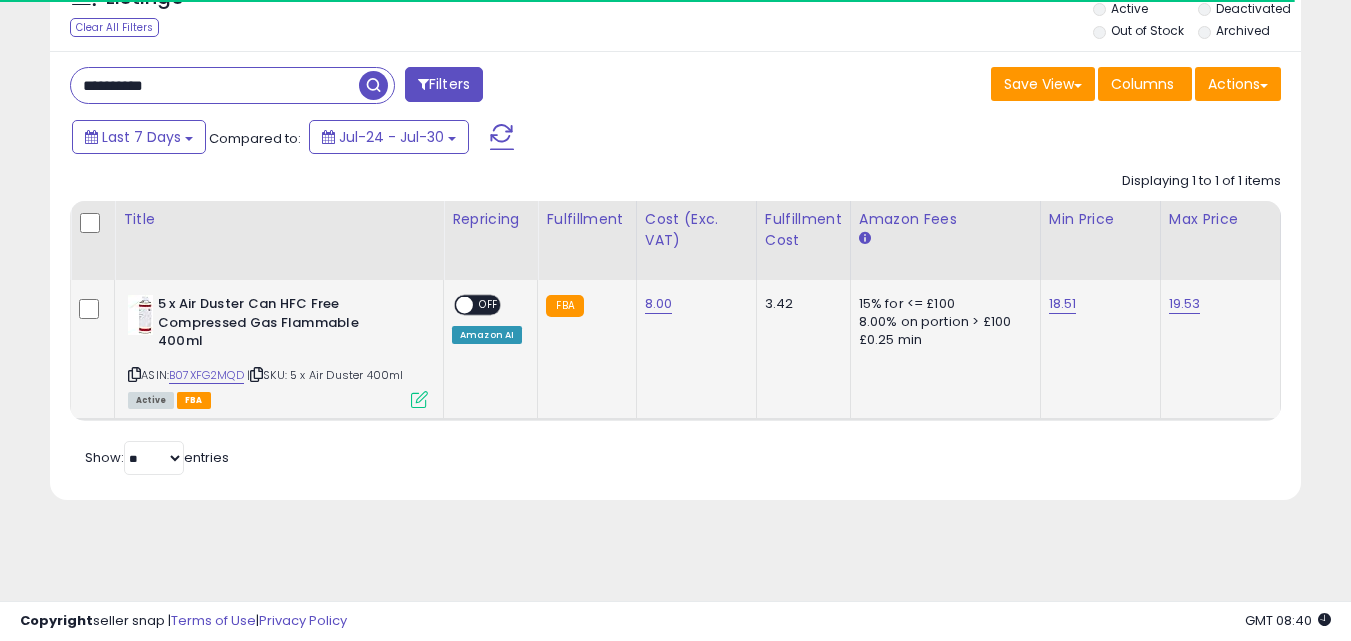 click on "OFF" at bounding box center [489, 305] 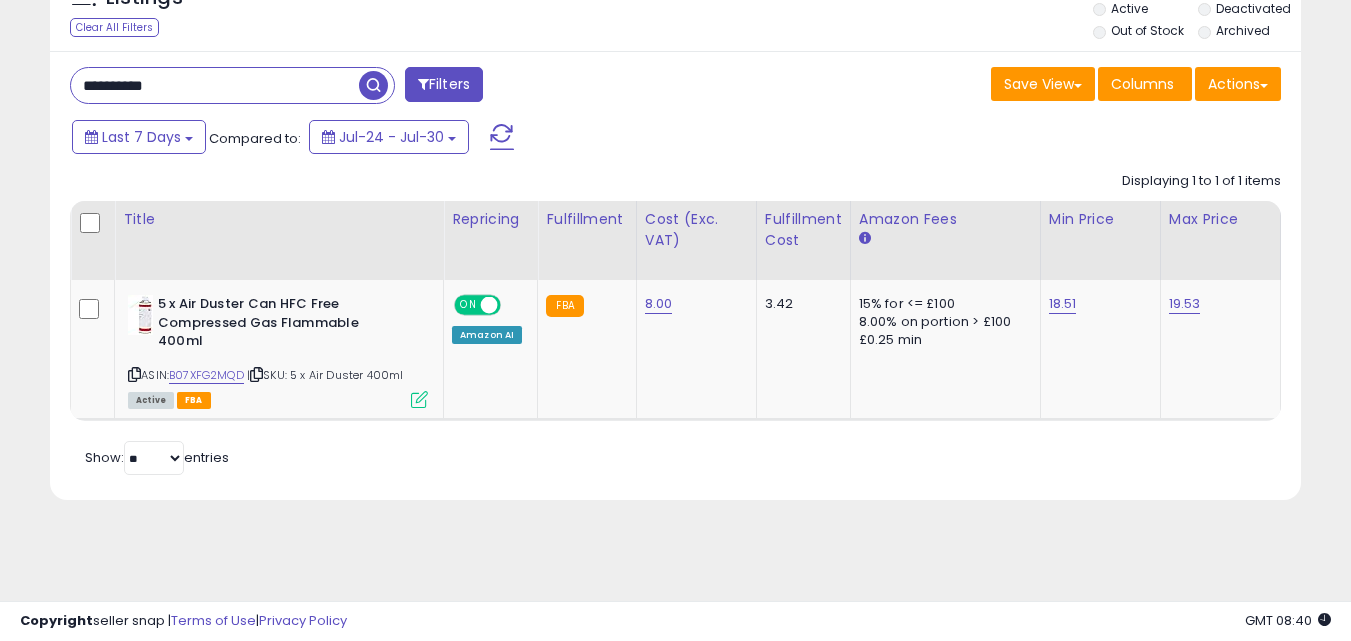 click on "**********" at bounding box center [215, 85] 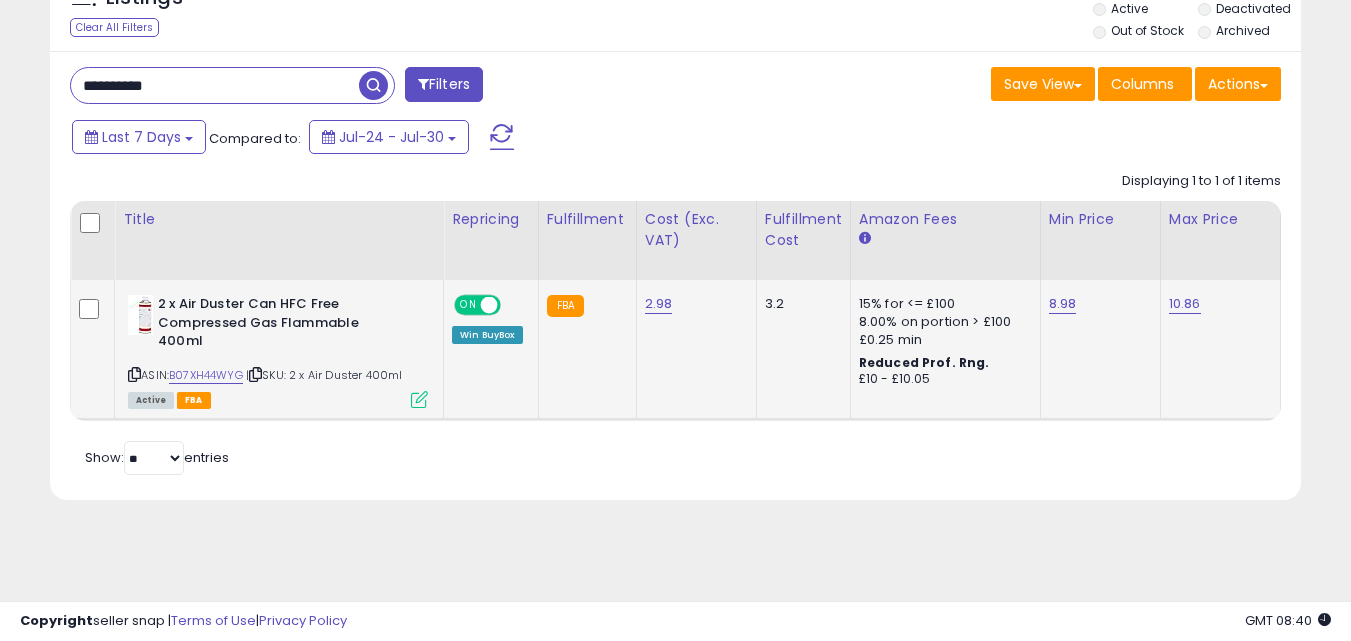 click at bounding box center [419, 399] 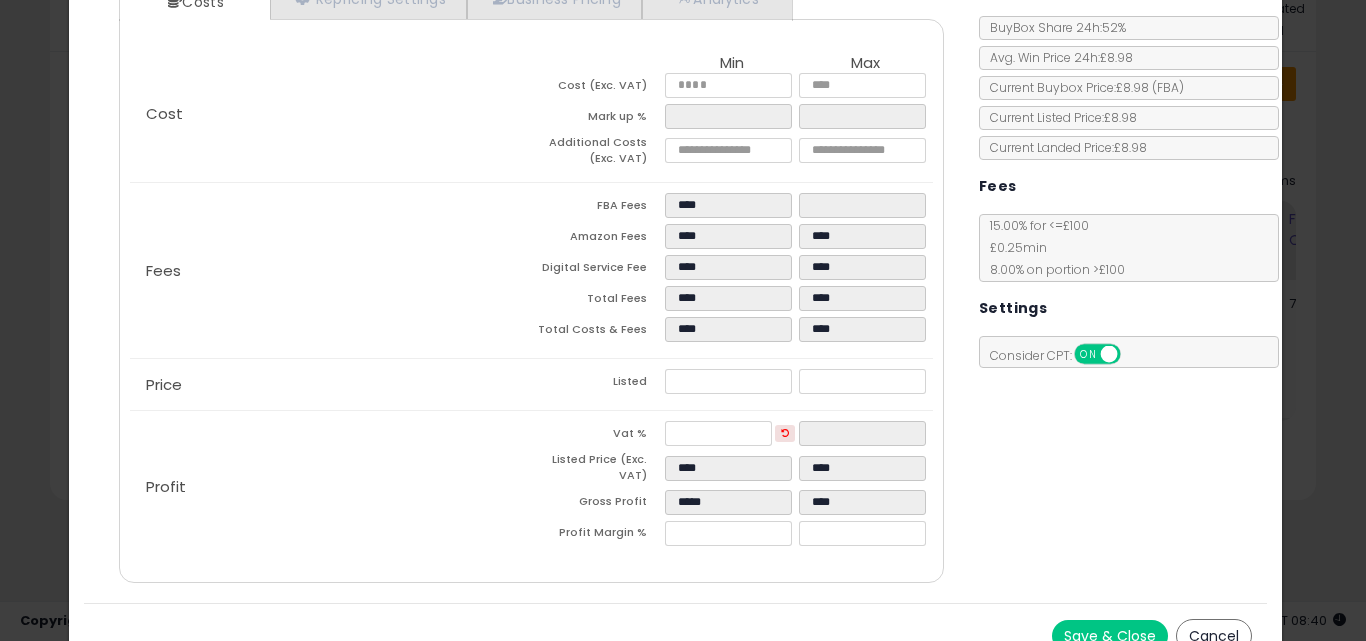 scroll, scrollTop: 240, scrollLeft: 0, axis: vertical 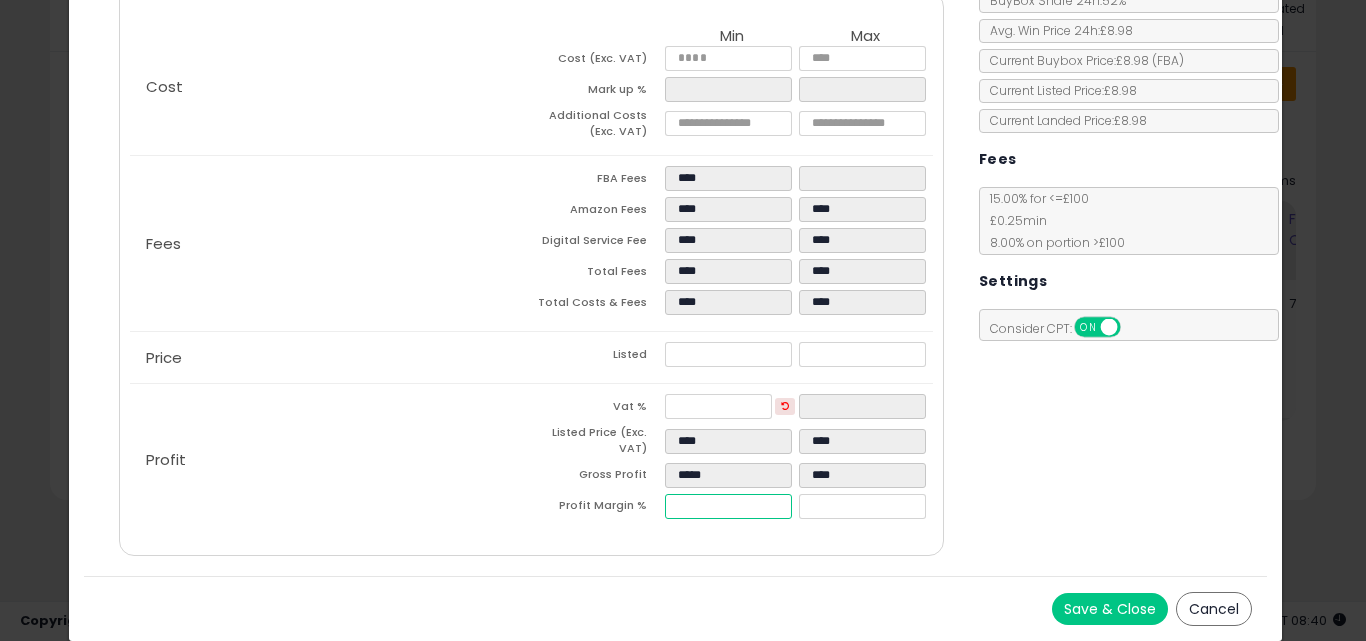 click on "*****" at bounding box center [728, 506] 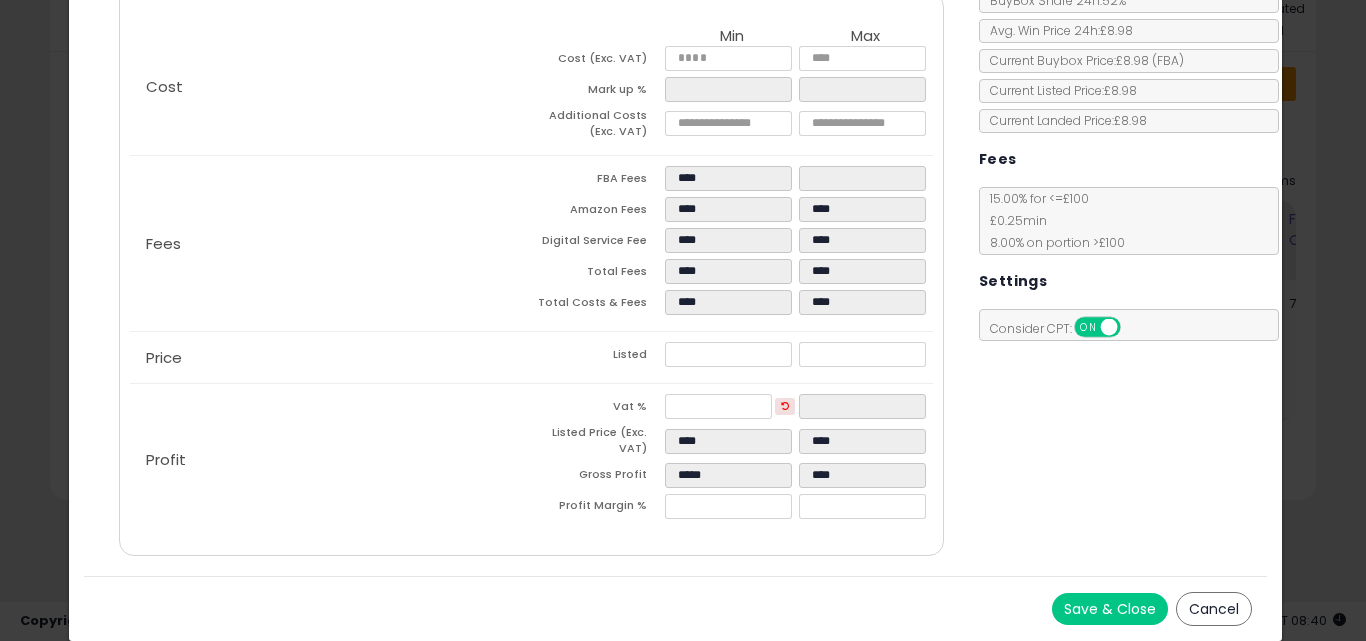 click on "Save & Close
Cancel" at bounding box center (676, 608) 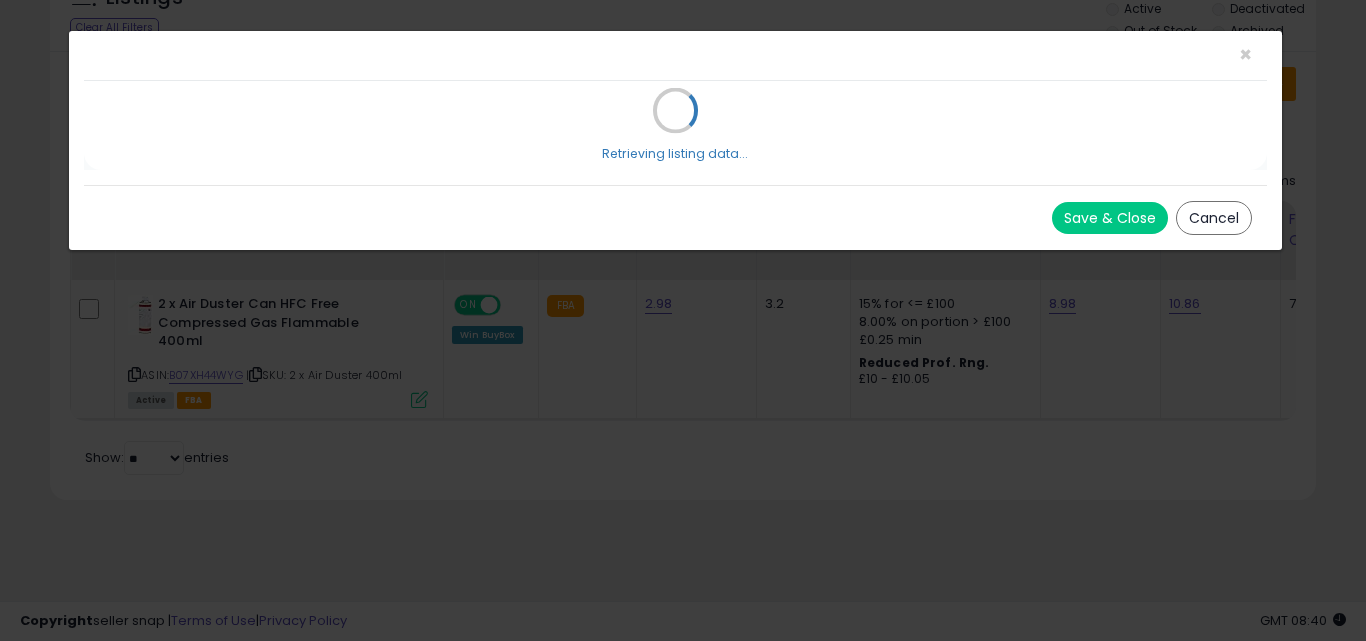 scroll, scrollTop: 0, scrollLeft: 0, axis: both 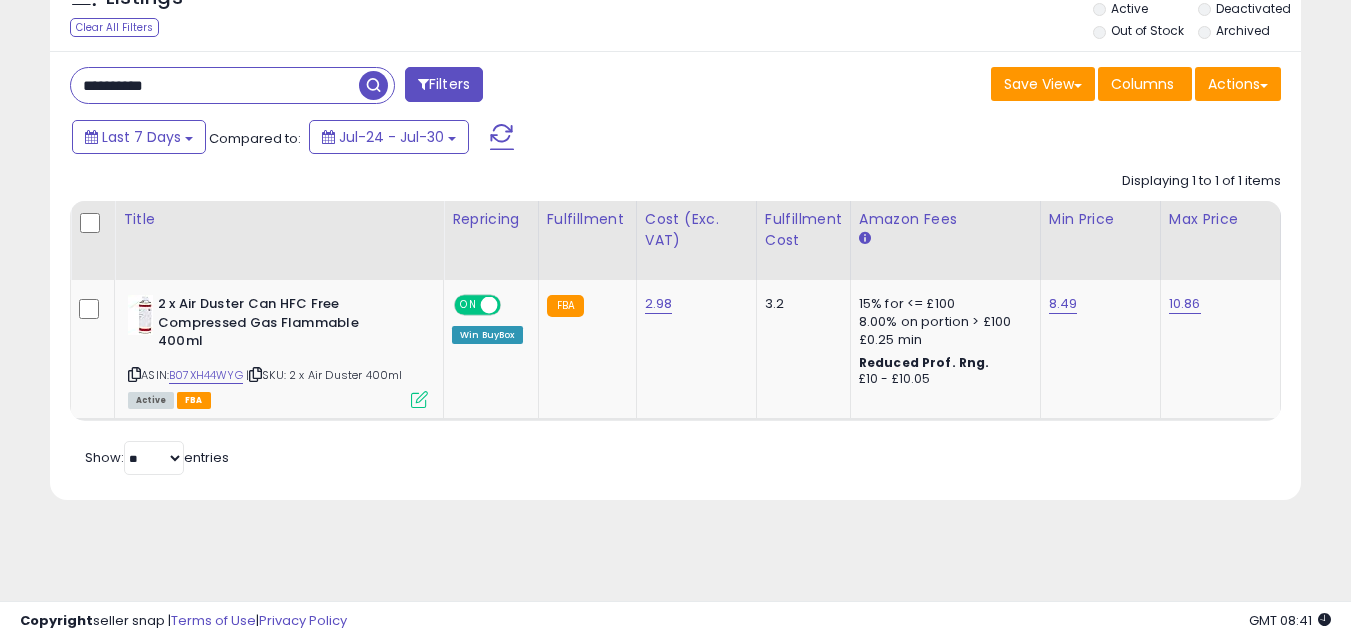 click on "**********" at bounding box center [215, 85] 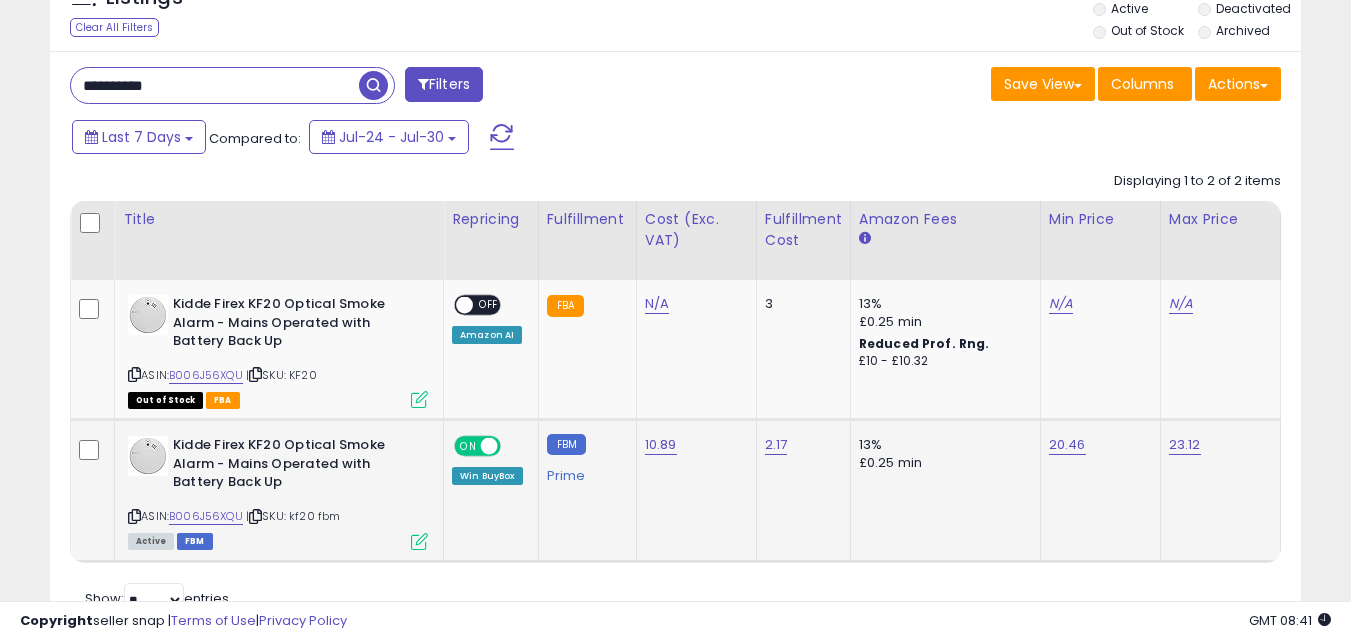 click at bounding box center [419, 541] 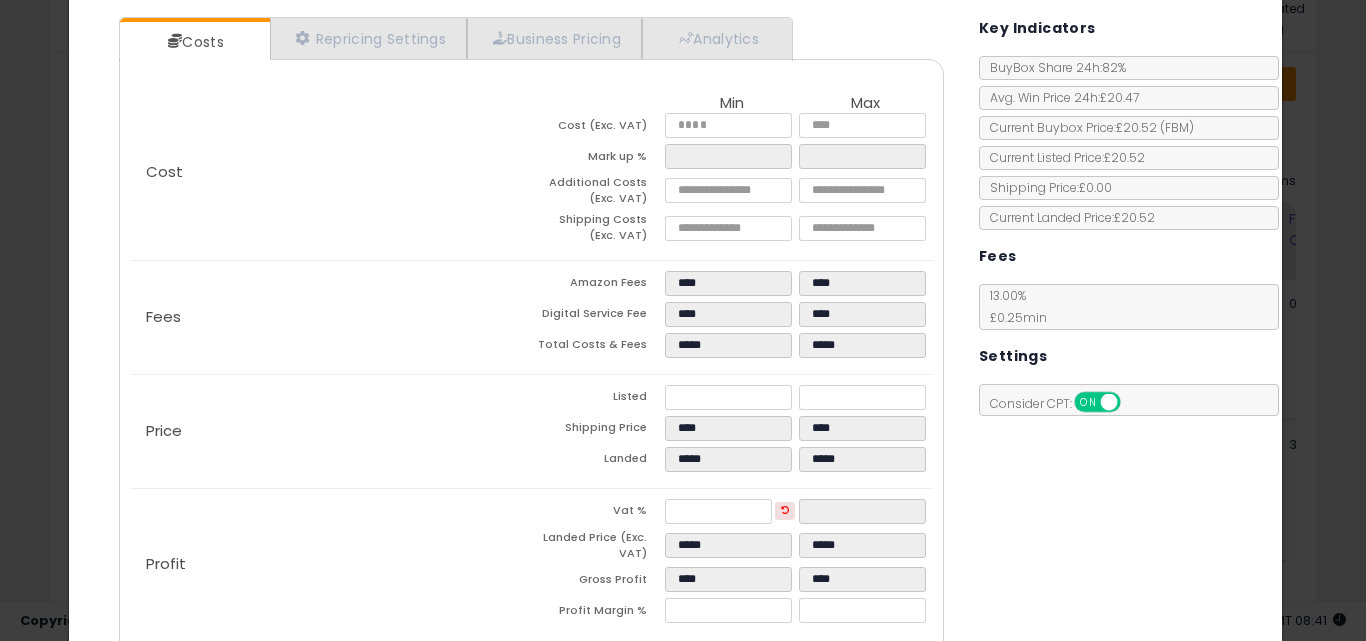 scroll, scrollTop: 200, scrollLeft: 0, axis: vertical 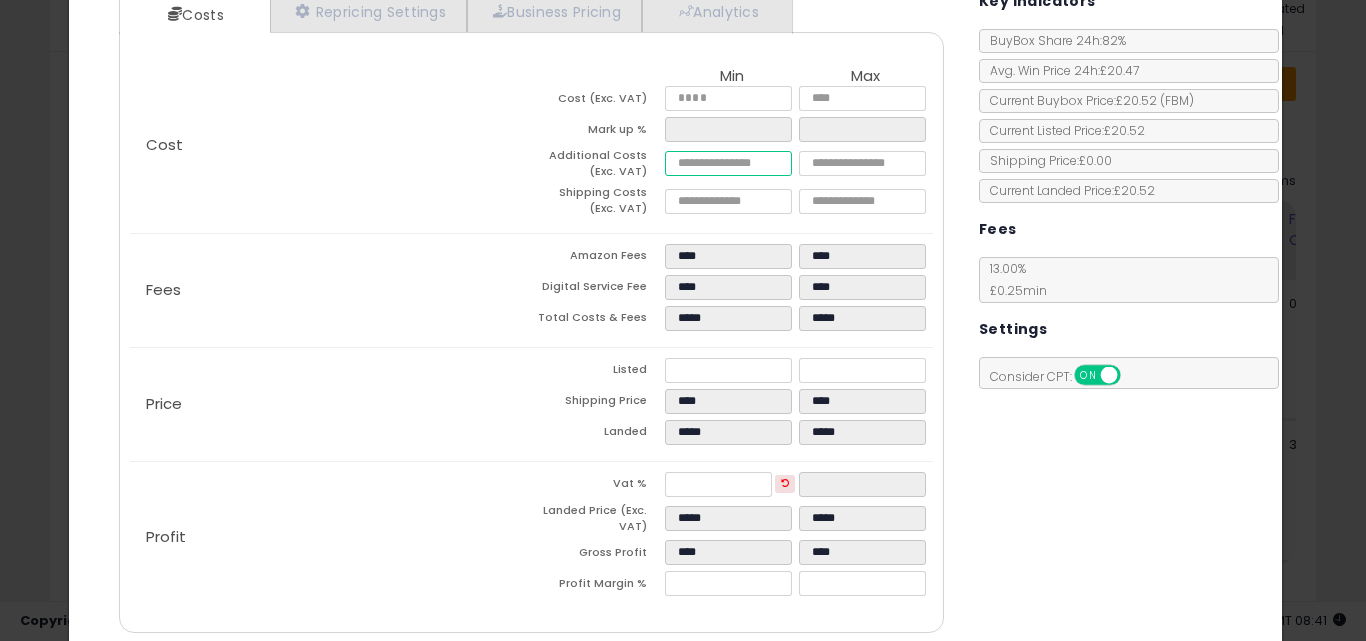 click on "****" at bounding box center (728, 163) 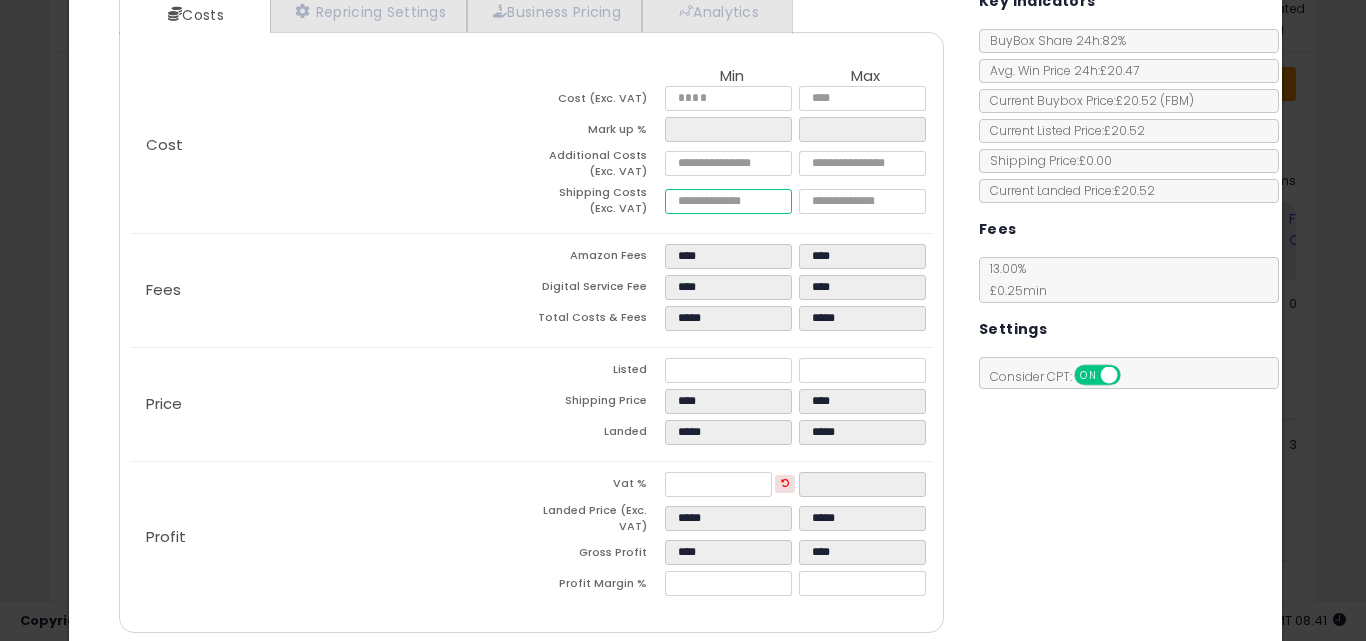 click on "****" at bounding box center [728, 201] 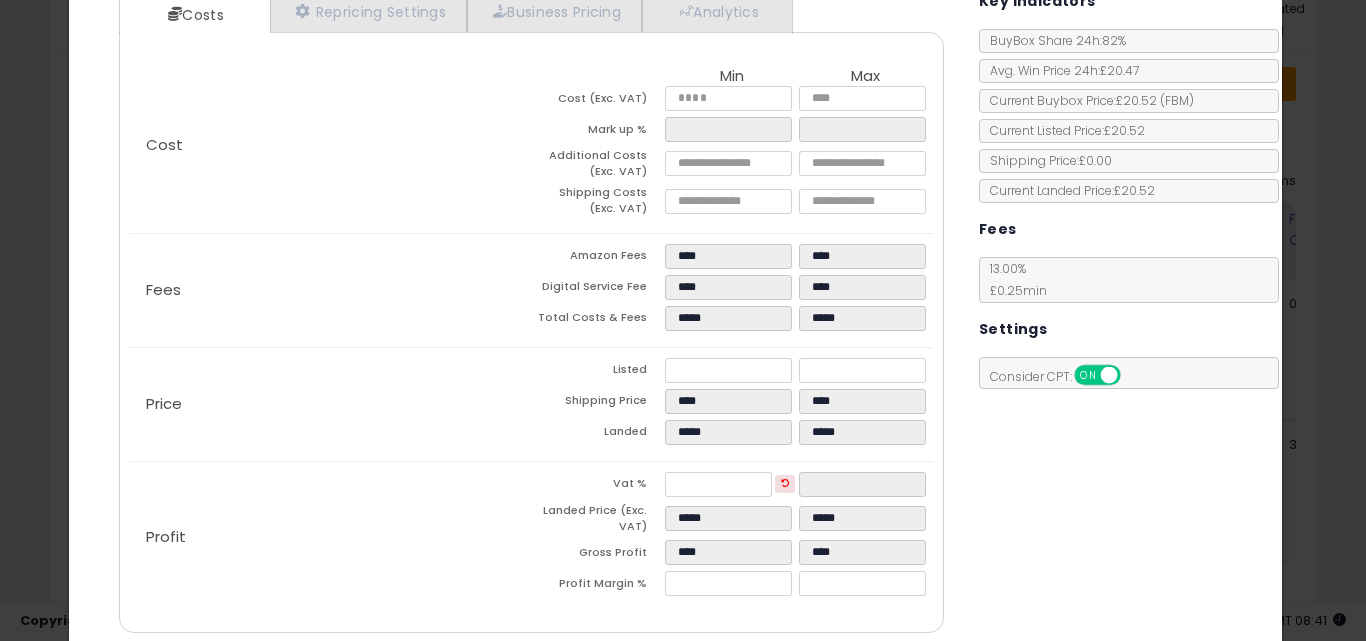 click on "Digital Service Fee" at bounding box center [598, 290] 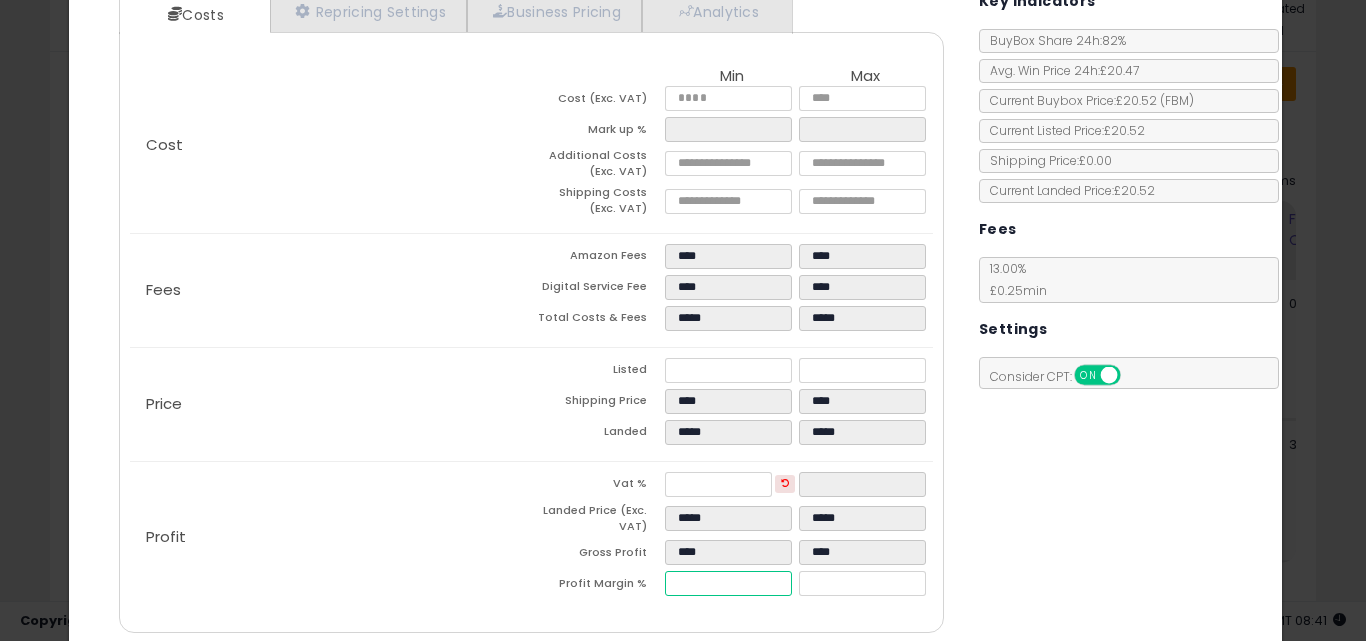 click on "****" at bounding box center [728, 583] 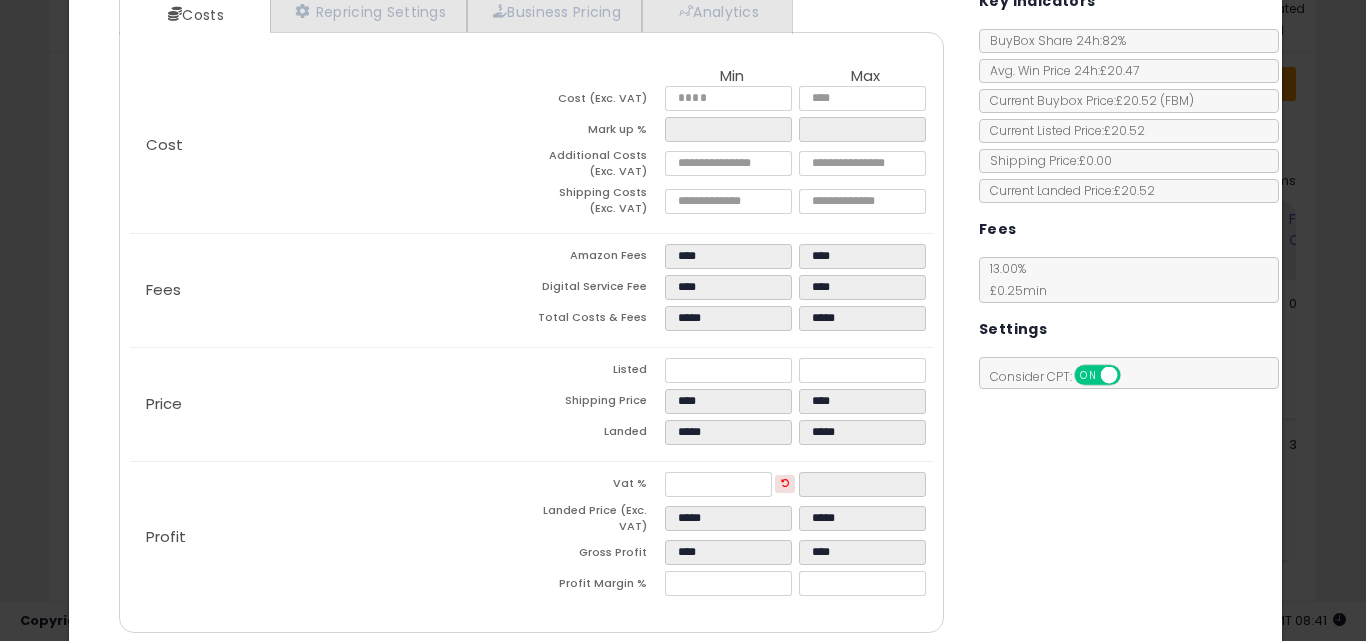 click on "× Close
Kidde Firex KF20 Optical Smoke Alarm - Mains Operated with Battery Back Up
ASIN:  B006J56XQU
|
SKU:  kf20 fbm
FBM
Repricing:
ON   OFF
Retrieving listing data..." at bounding box center [676, 274] 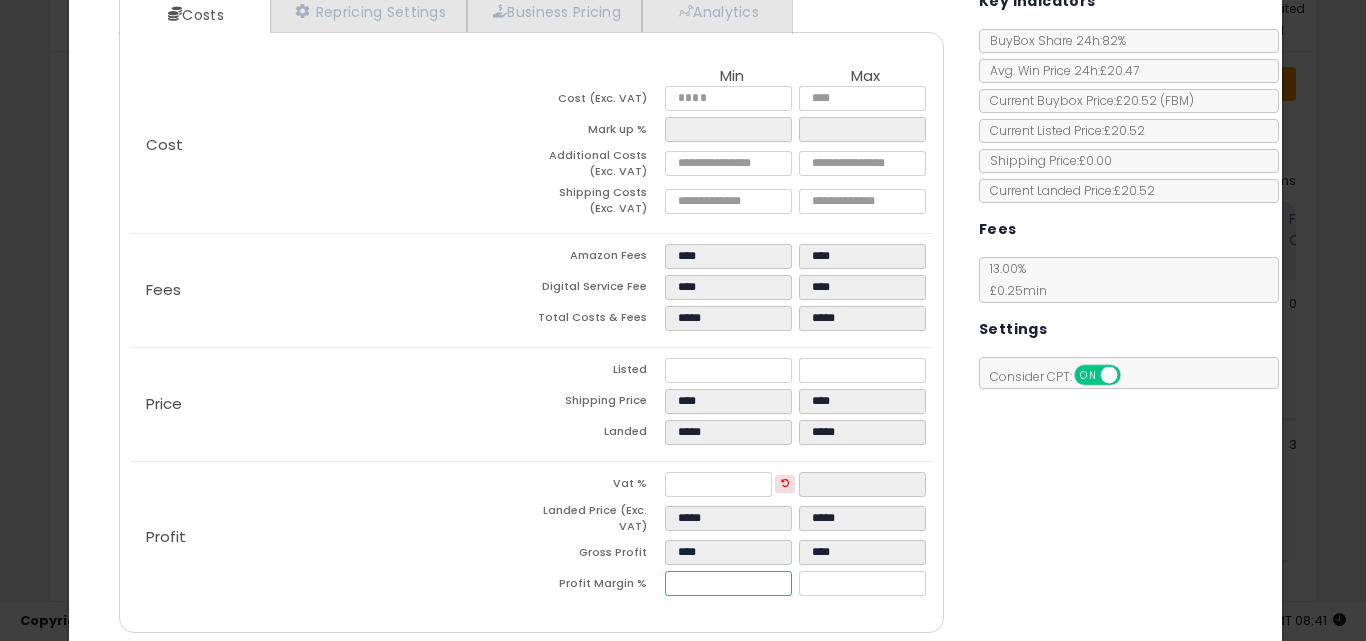click on "****" at bounding box center [728, 583] 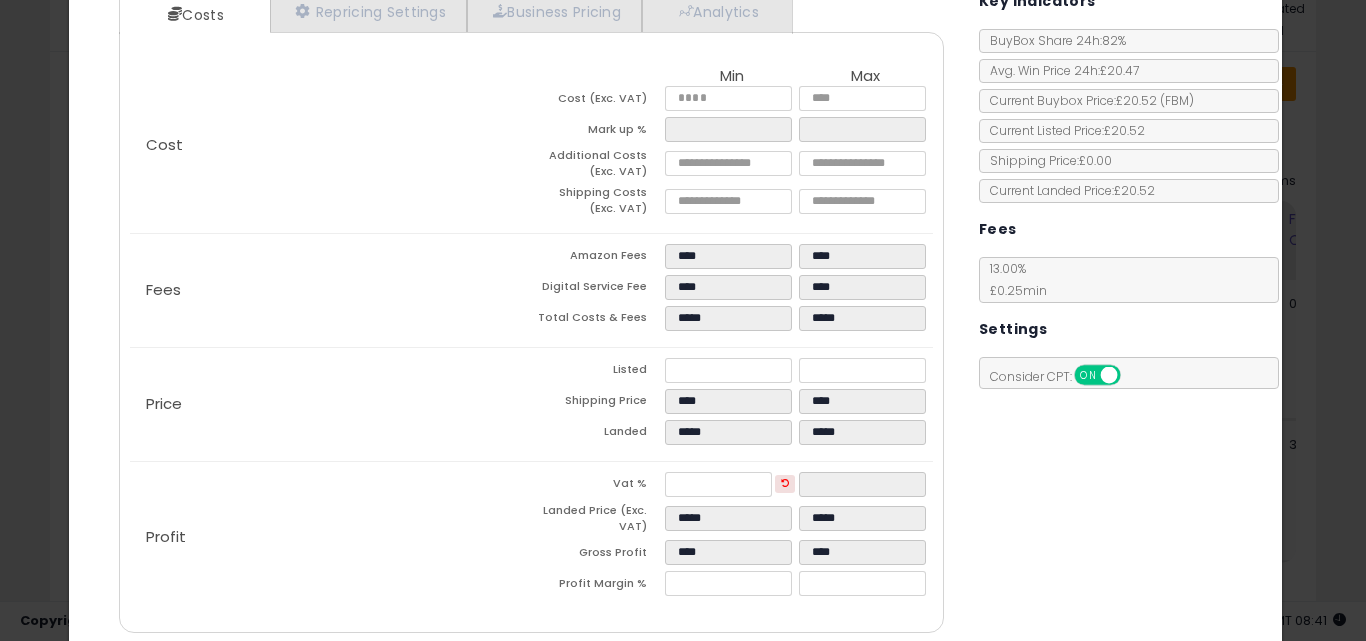 click on "Costs
Repricing Settings
Business Pricing
Analytics
Cost" at bounding box center (676, 314) 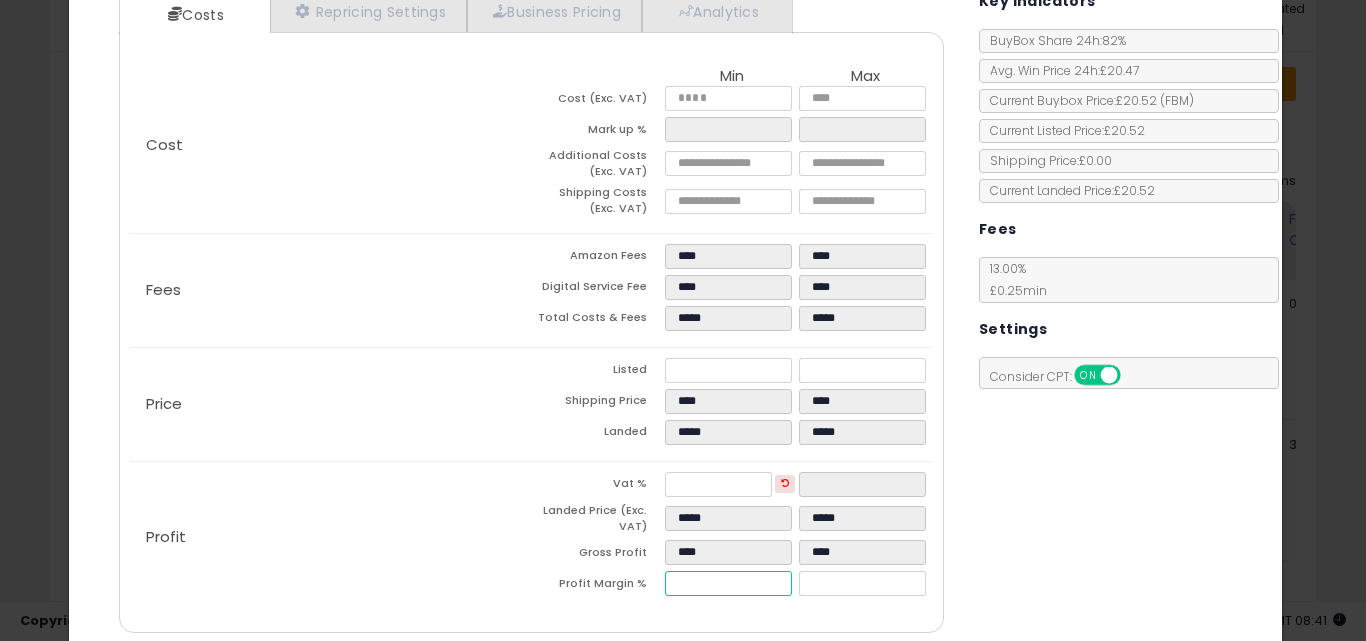 click on "****" at bounding box center [728, 583] 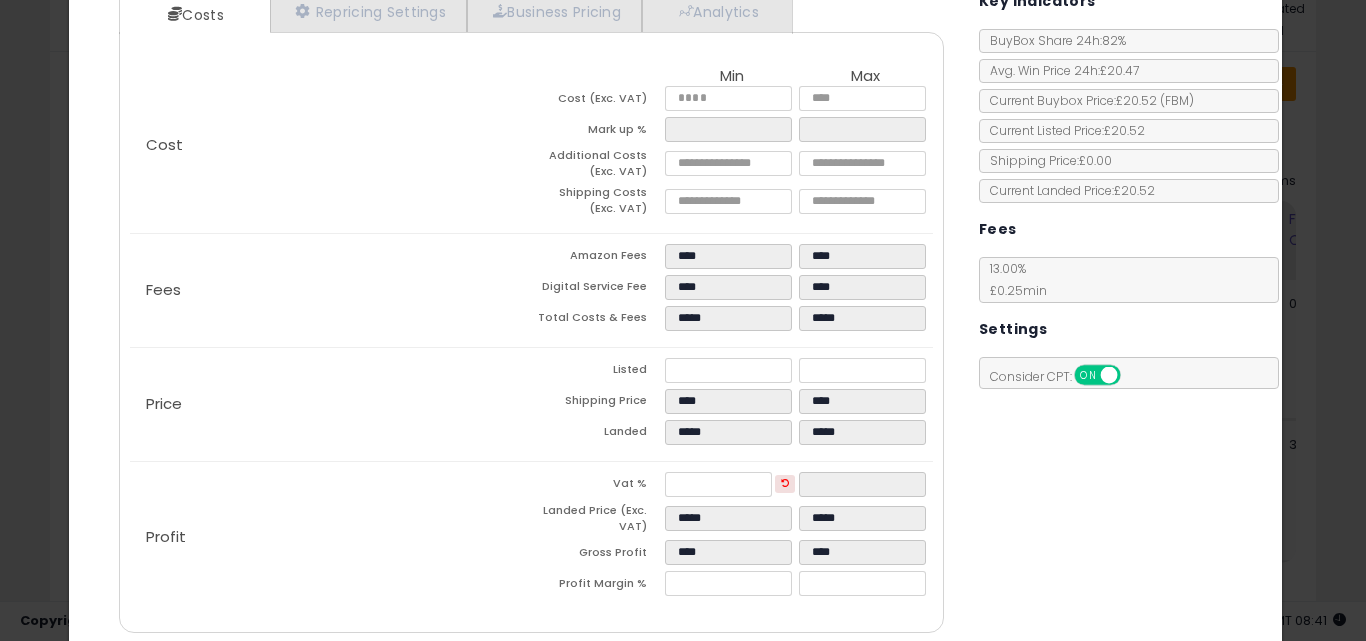 click on "Costs
Repricing Settings
Business Pricing
Analytics
Cost" at bounding box center (676, 314) 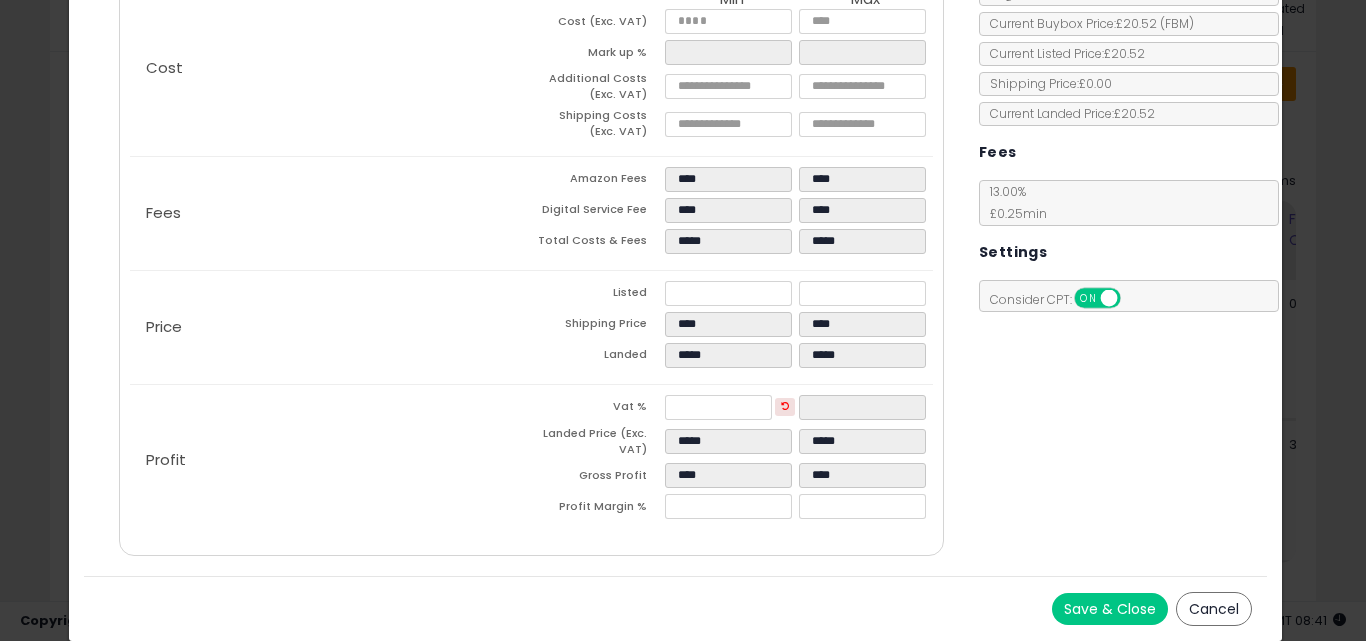 click on "Save & Close" at bounding box center [1110, 609] 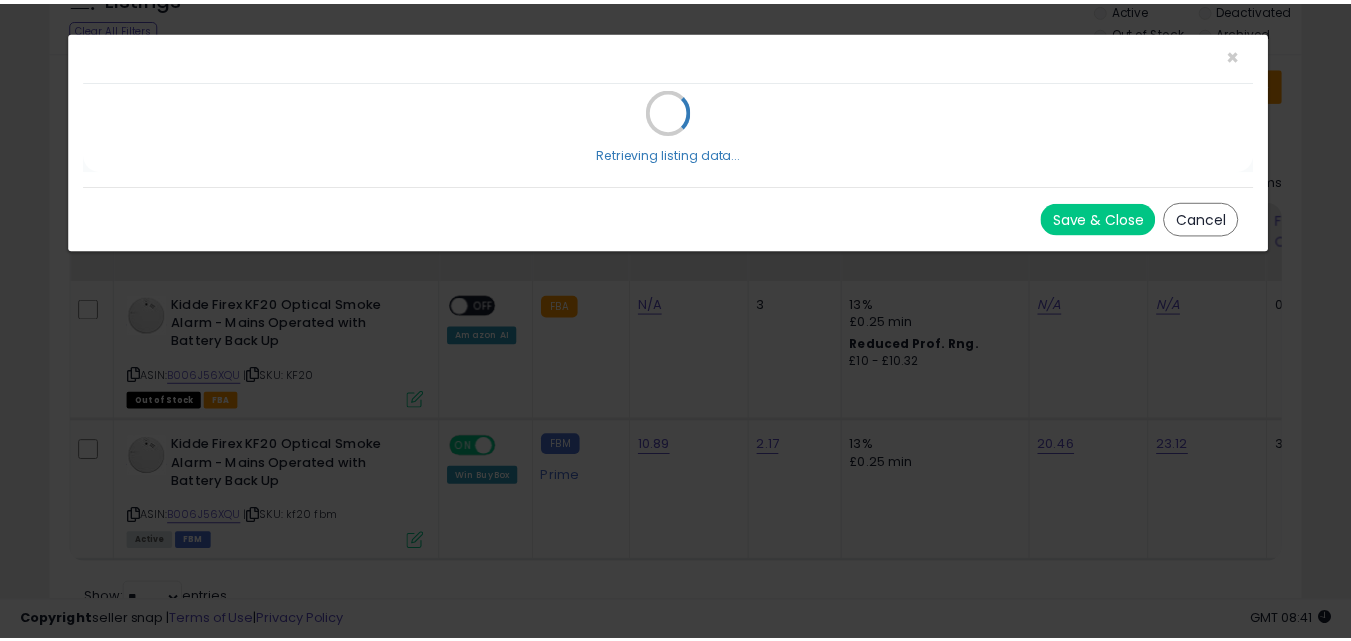 scroll, scrollTop: 0, scrollLeft: 0, axis: both 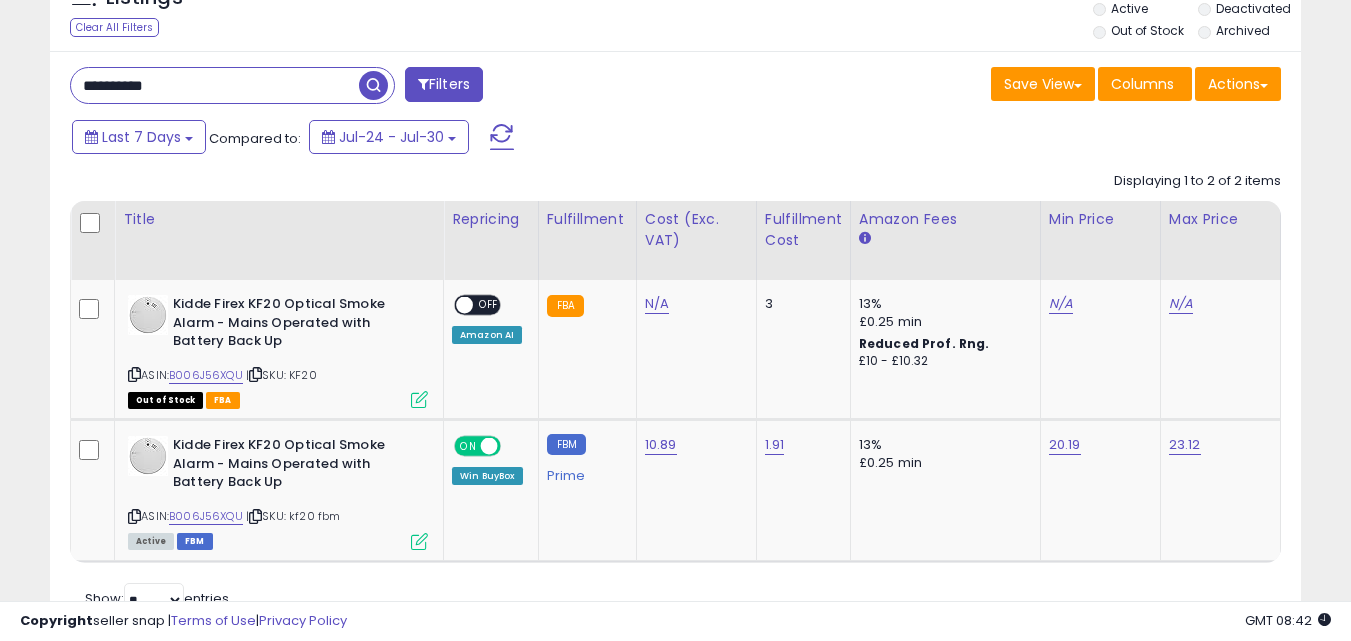 click on "**********" at bounding box center (215, 85) 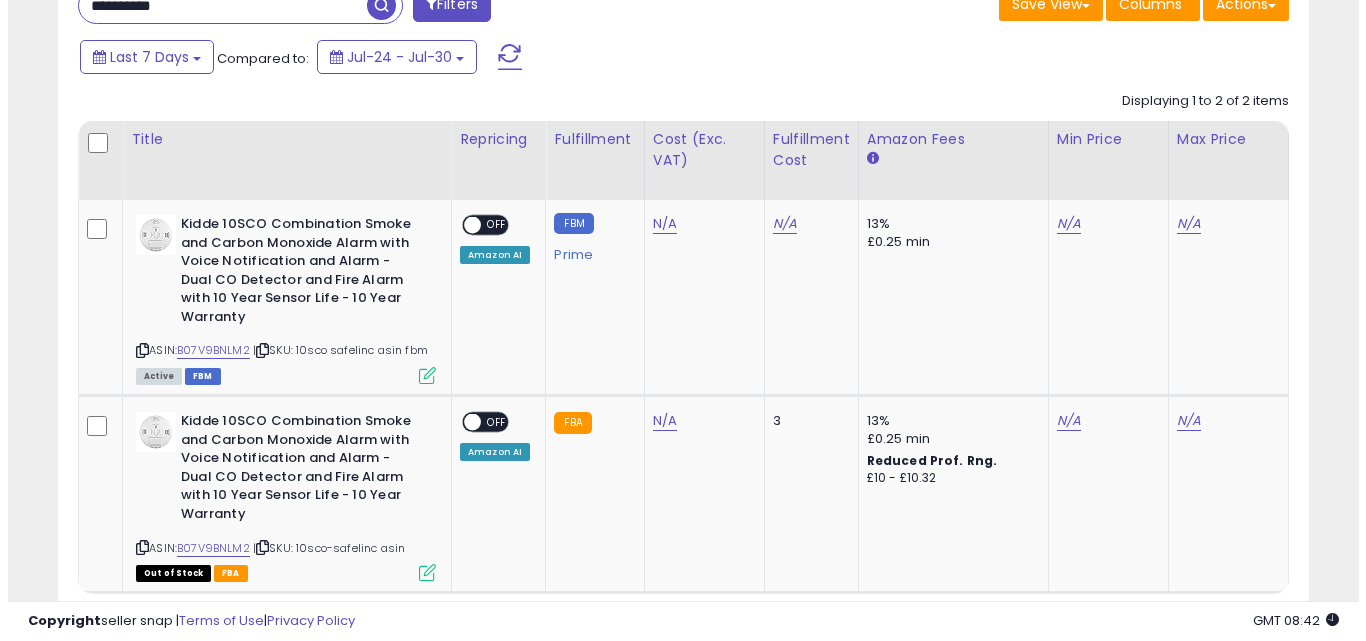 scroll, scrollTop: 374, scrollLeft: 0, axis: vertical 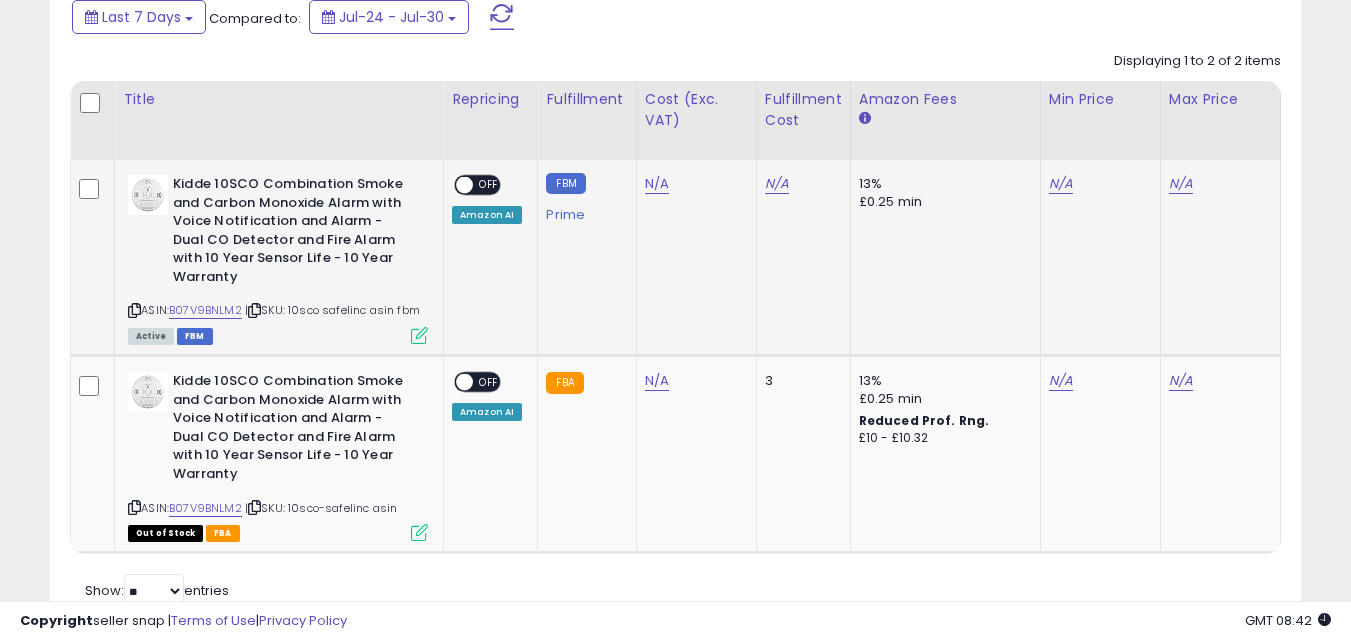 click at bounding box center (419, 335) 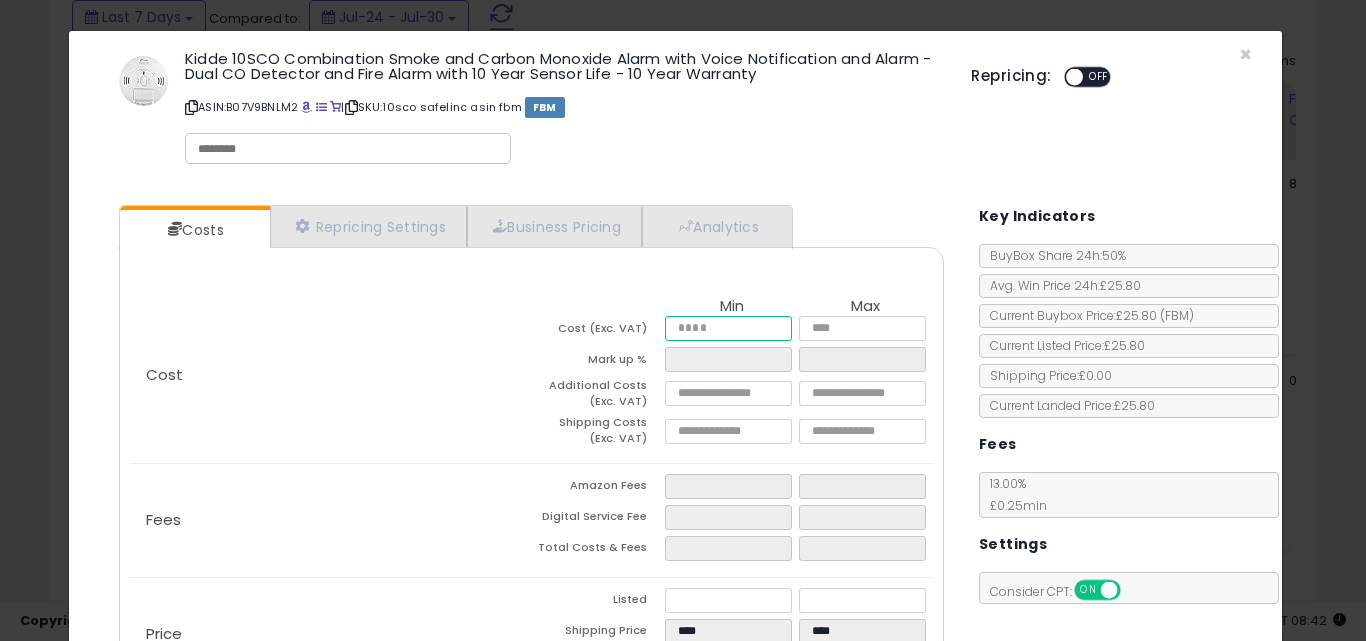click at bounding box center [728, 328] 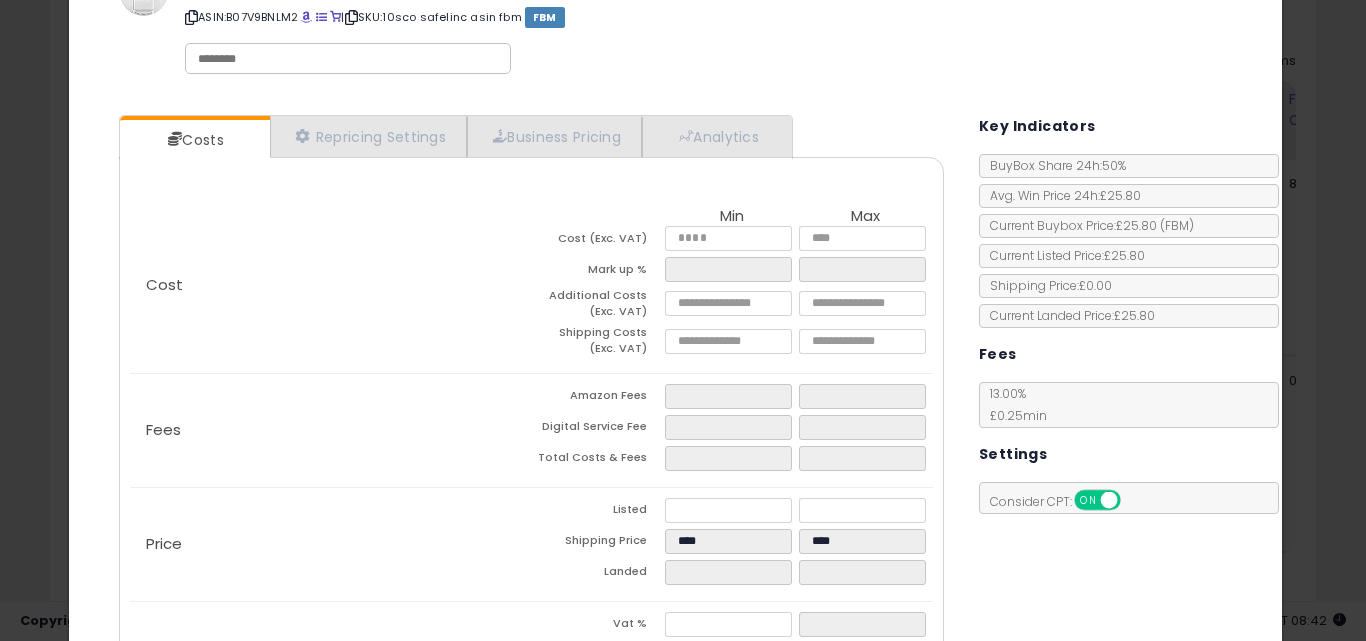 scroll, scrollTop: 120, scrollLeft: 0, axis: vertical 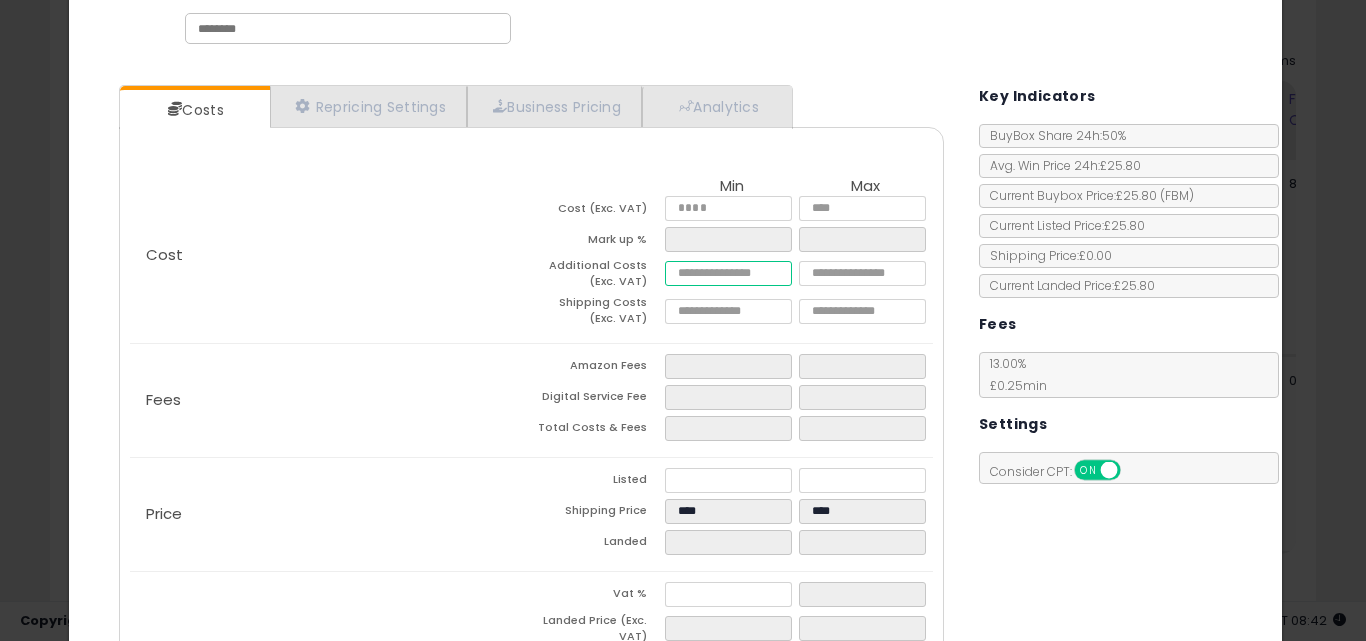 click at bounding box center [728, 273] 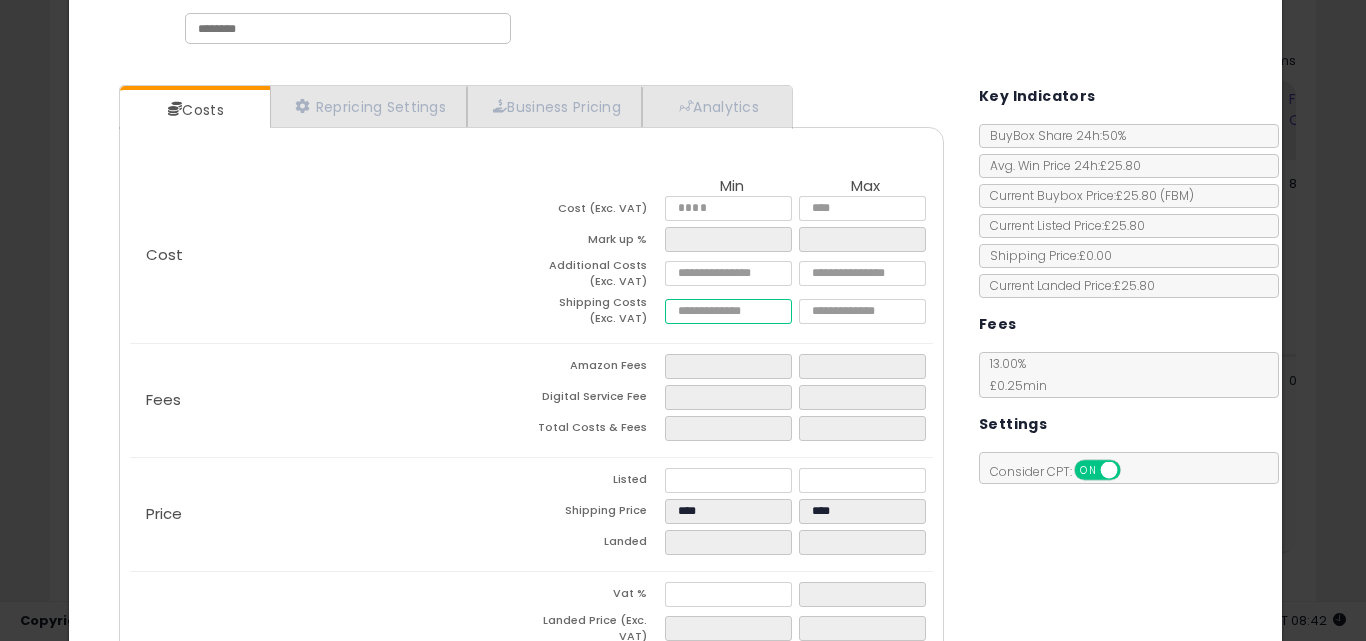 click at bounding box center (728, 311) 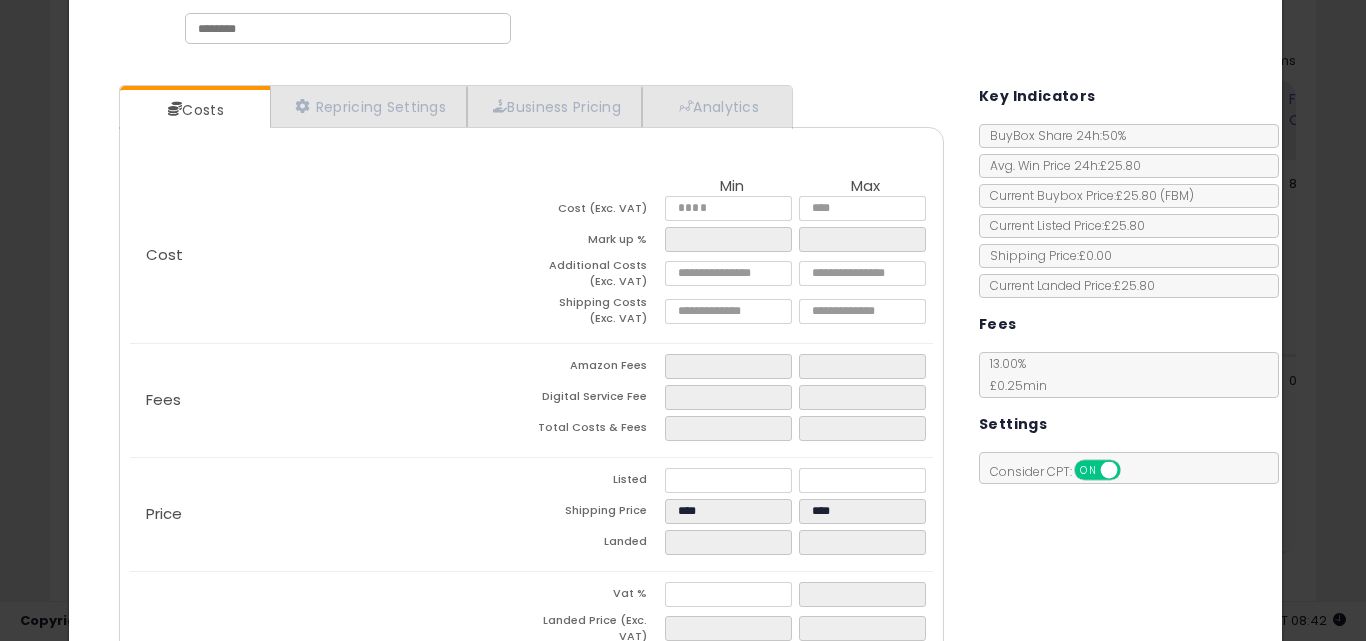 click on "Costs
Repricing Settings
Business Pricing
Analytics
Cost" at bounding box center (676, 416) 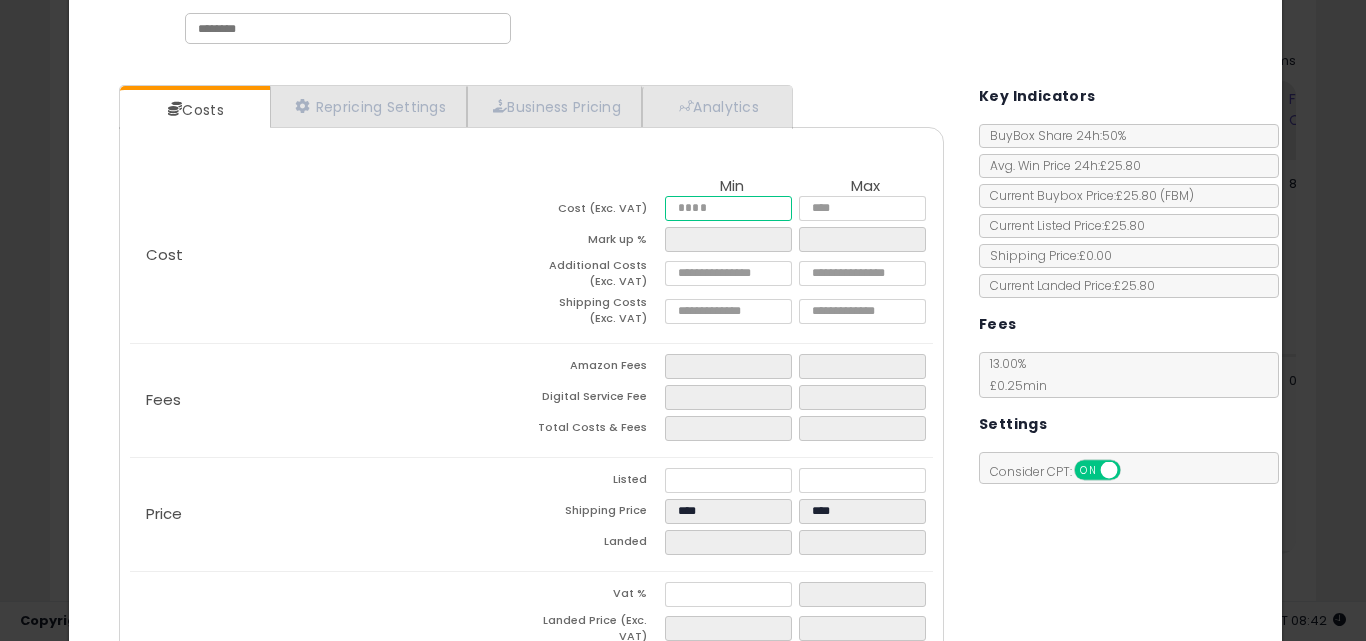 click on "*****" at bounding box center (728, 208) 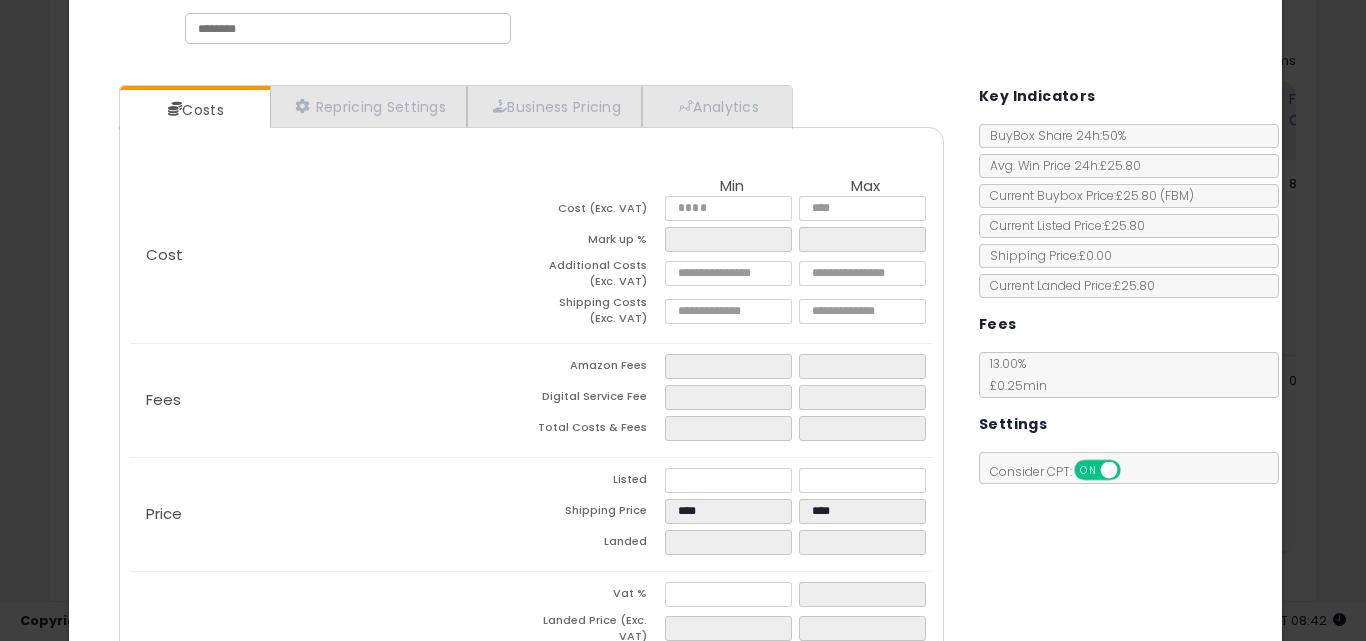 click on "Fees
Amazon Fees
Digital Service Fee
Total Costs & Fees" 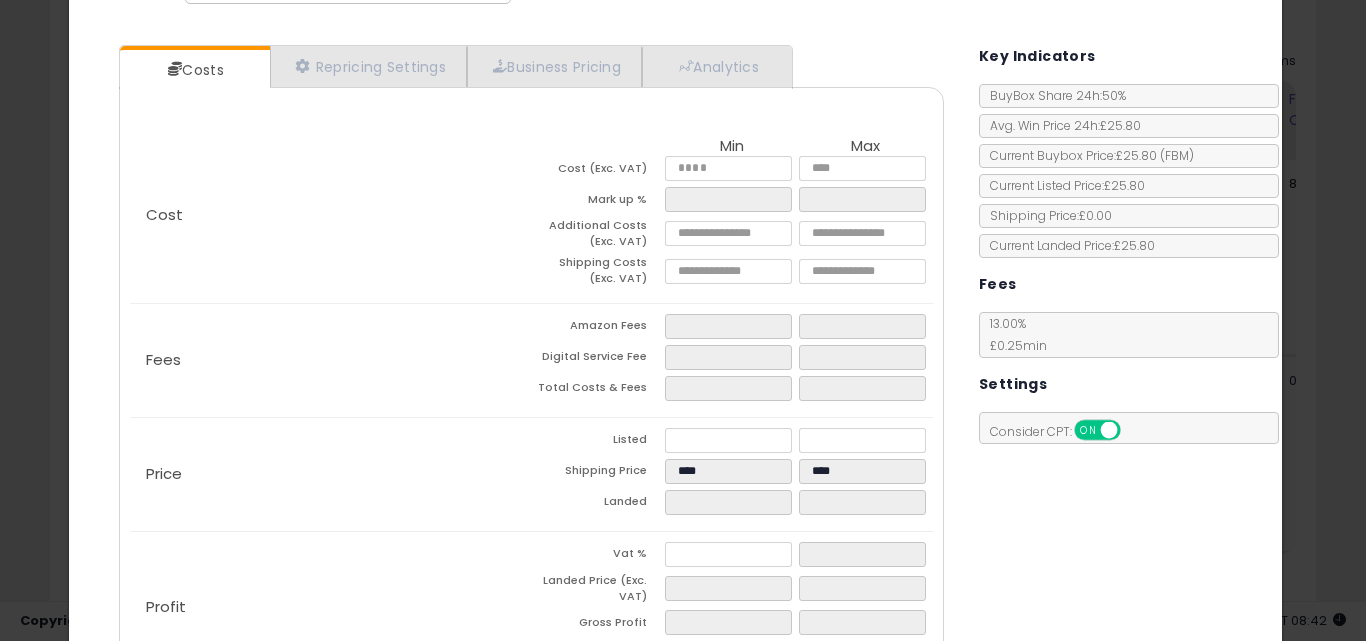 scroll, scrollTop: 253, scrollLeft: 0, axis: vertical 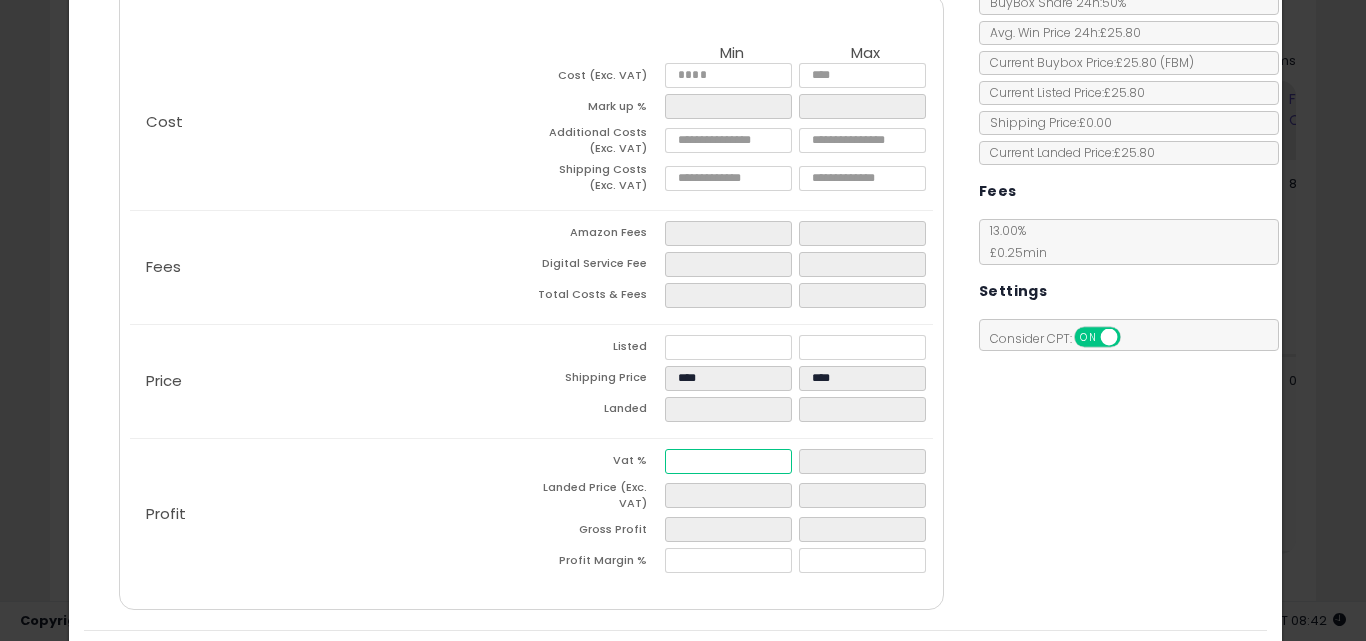 click at bounding box center (728, 461) 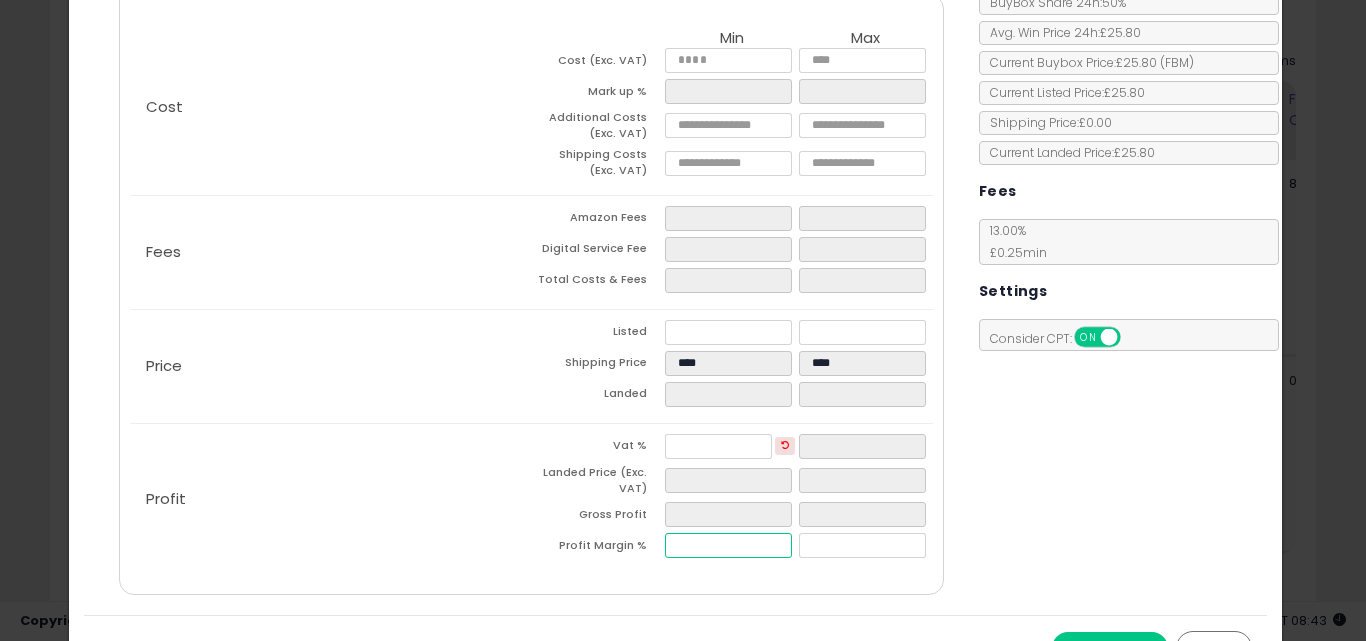 click at bounding box center (728, 545) 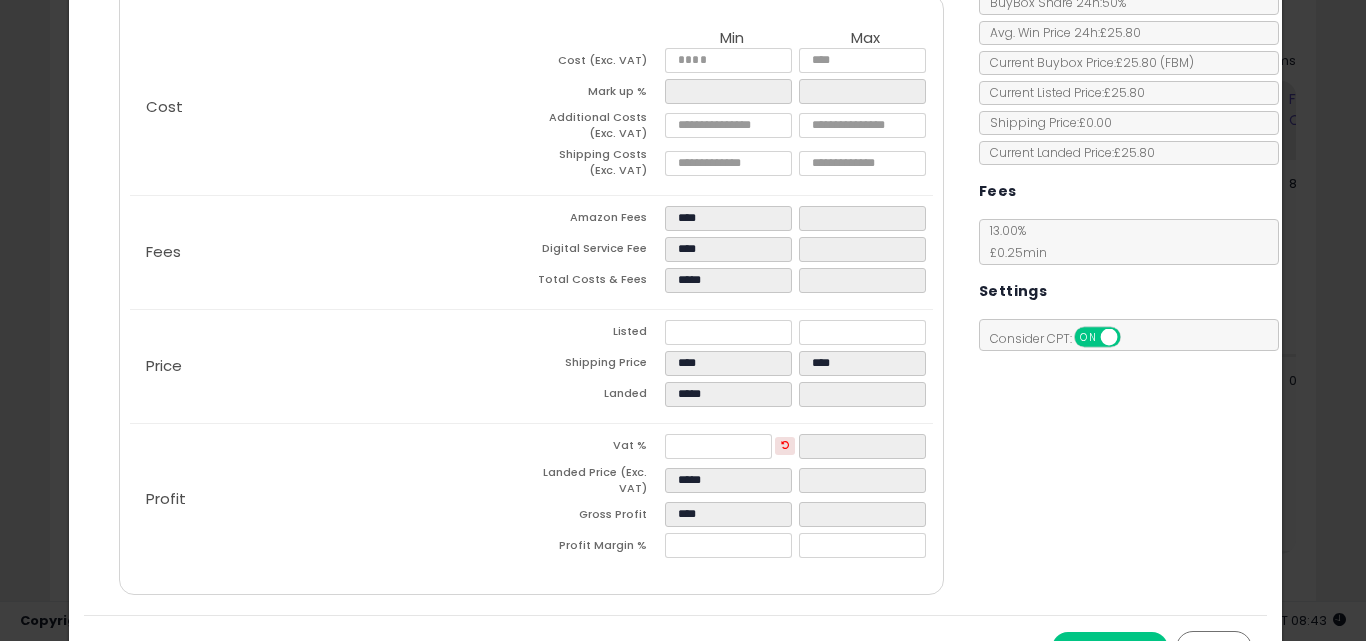 click on "Costs
Repricing Settings
Business Pricing
Analytics
Cost" at bounding box center [531, 276] 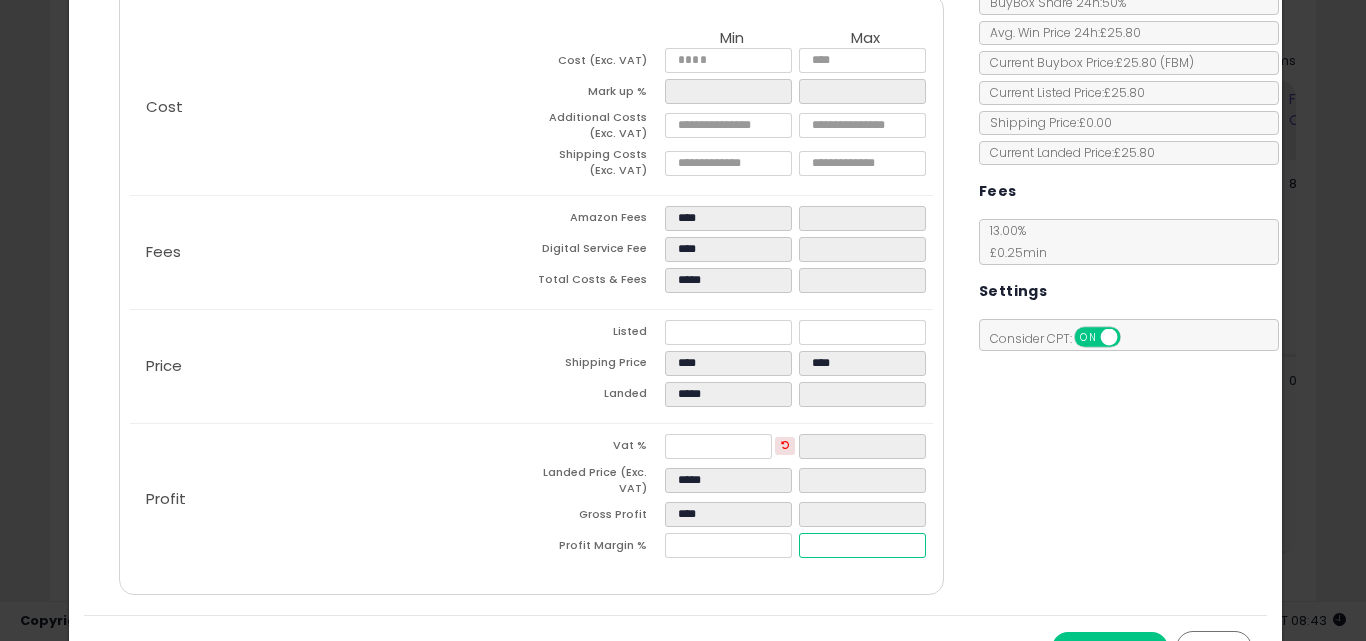 click at bounding box center [862, 545] 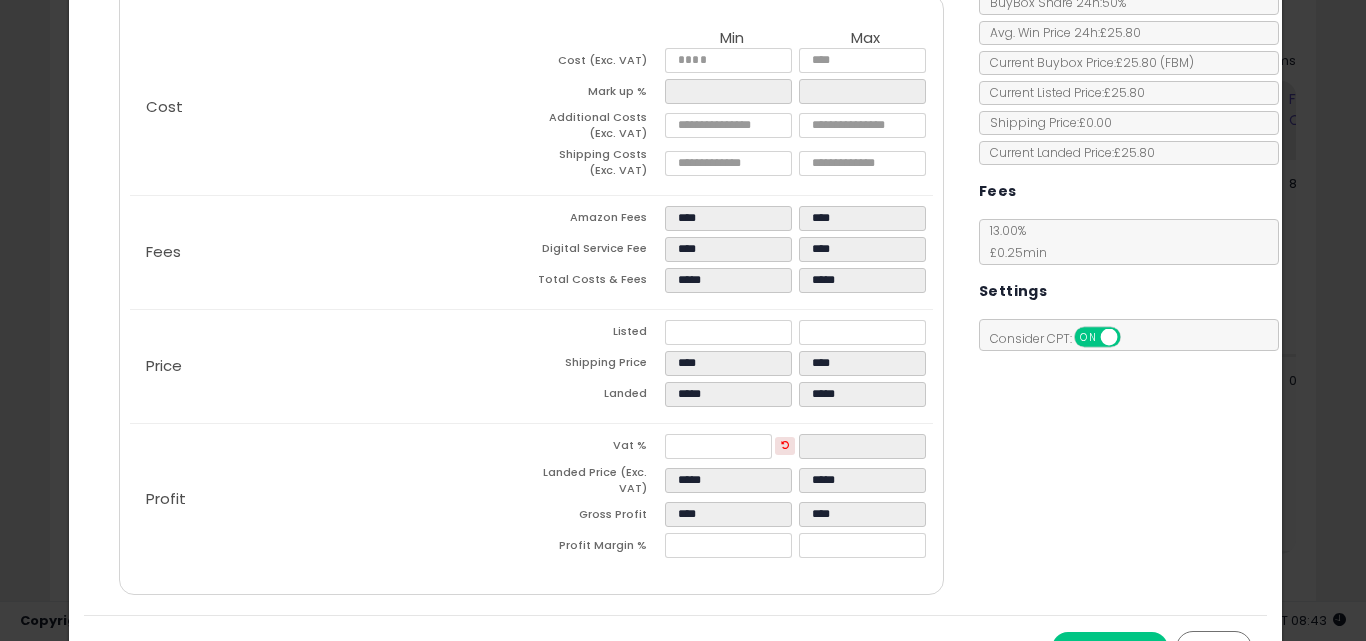 click on "Costs
Repricing Settings
Business Pricing
Analytics
Cost" at bounding box center [676, 276] 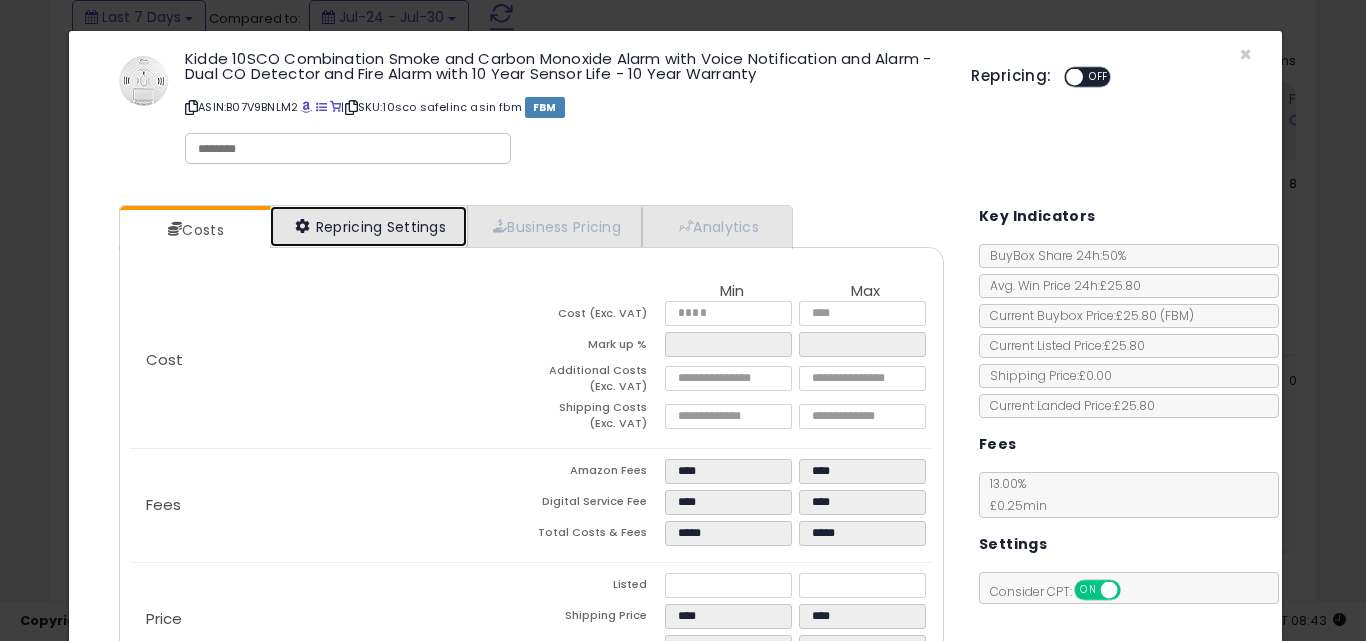 click on "Repricing Settings" at bounding box center [369, 226] 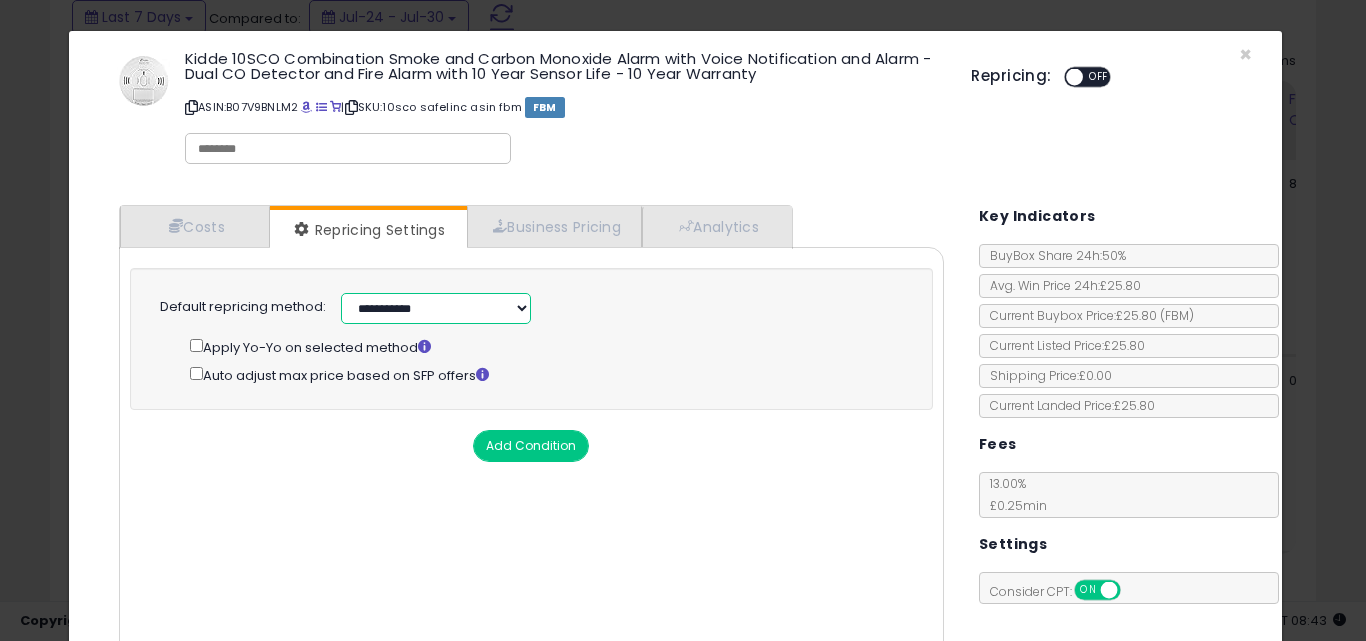 click on "**********" at bounding box center [436, 308] 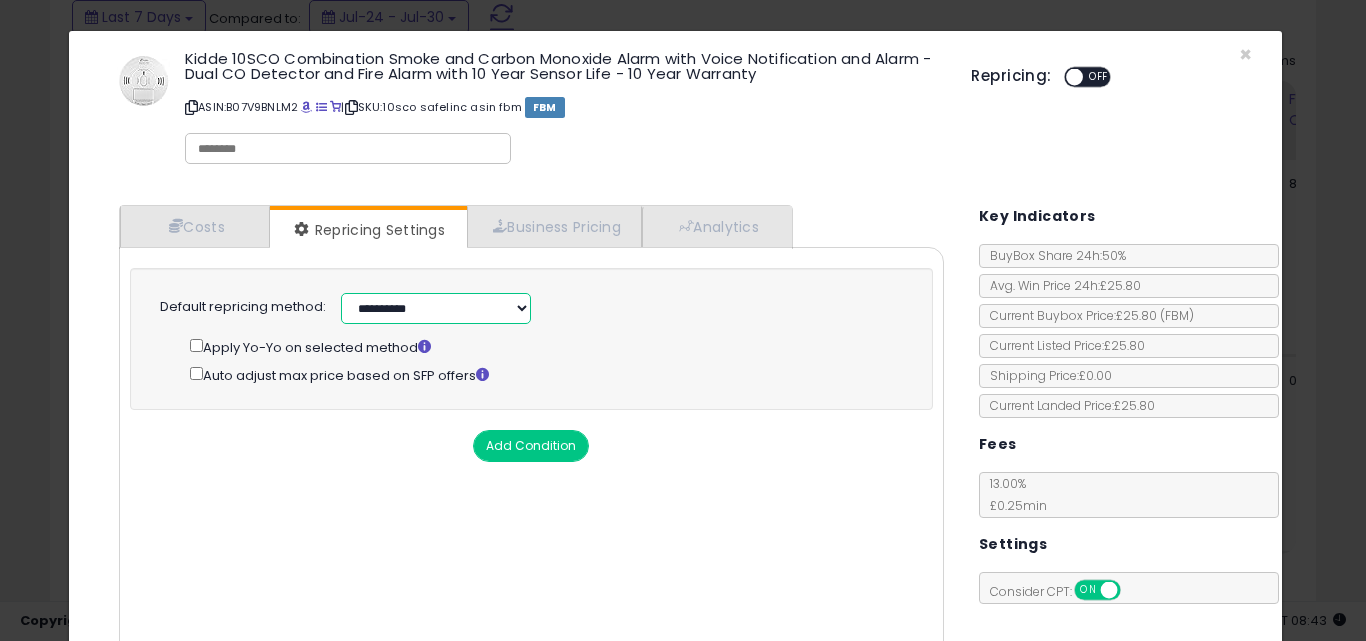 click on "**********" at bounding box center (436, 308) 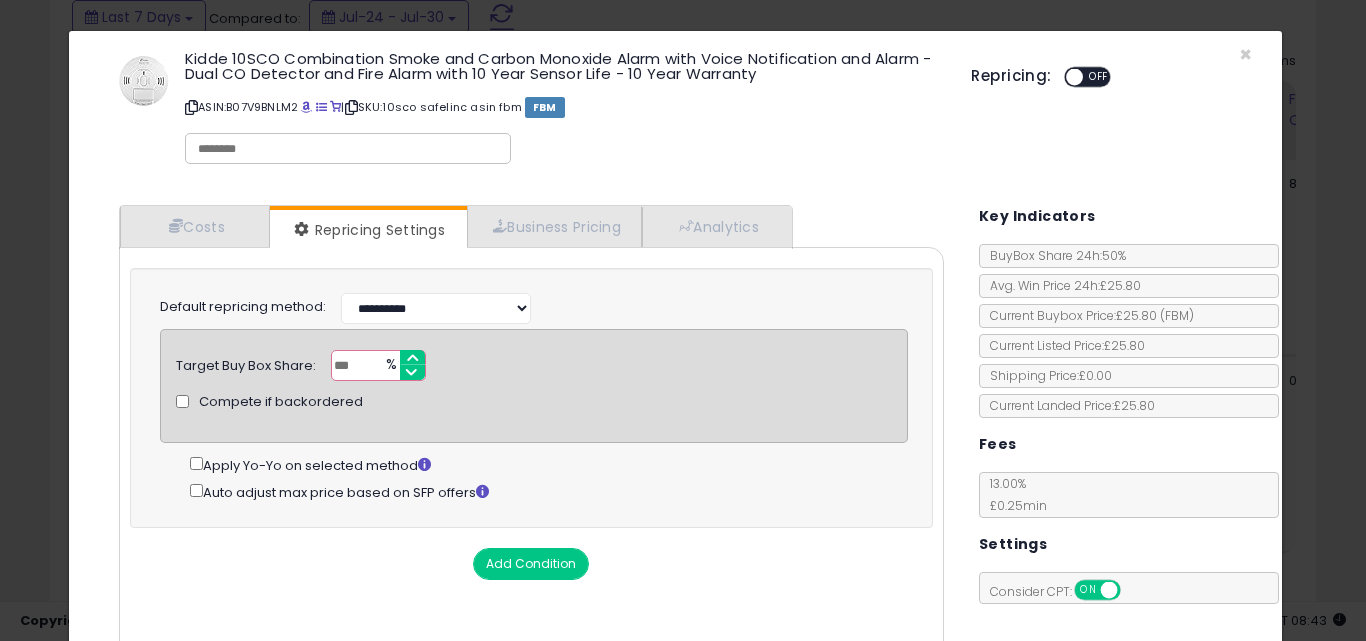 scroll, scrollTop: 176, scrollLeft: 0, axis: vertical 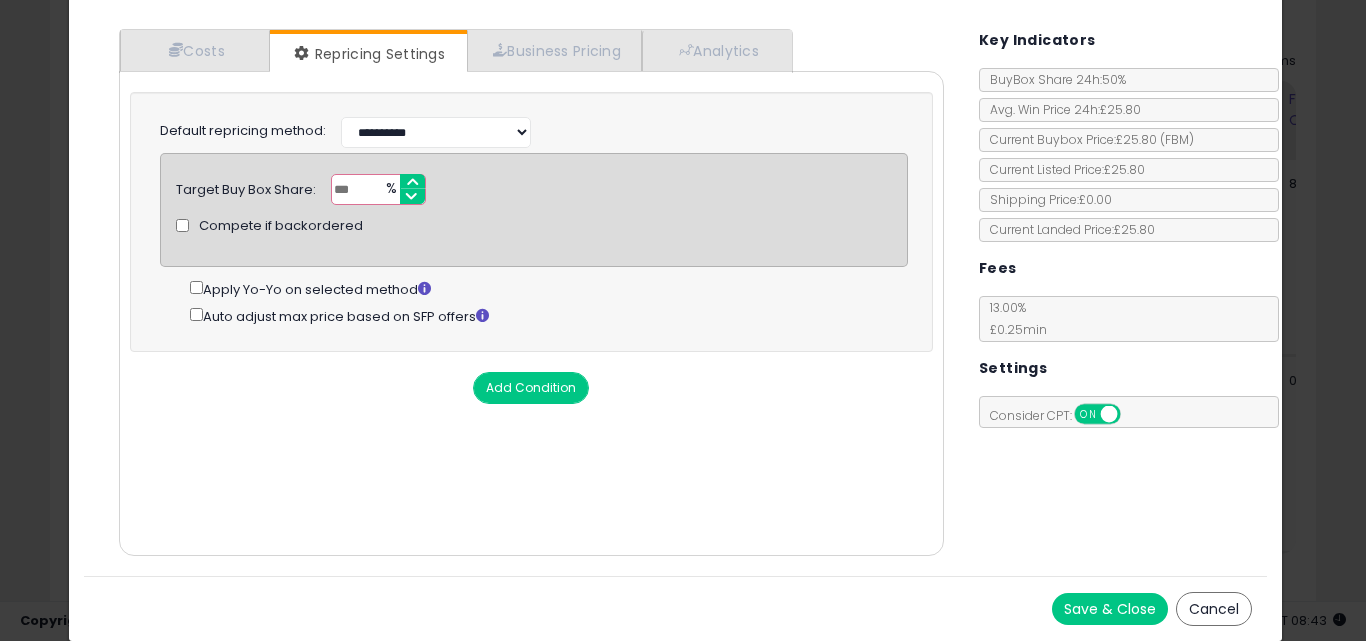 click on "Save & Close" at bounding box center (1110, 609) 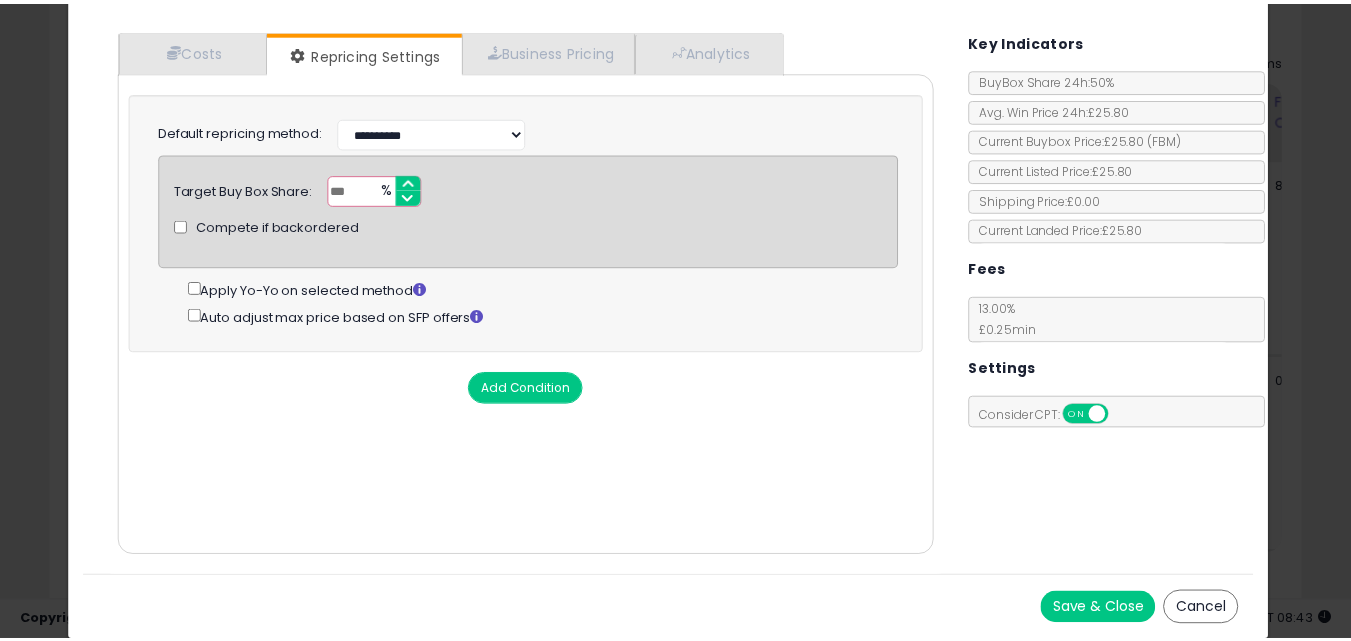 scroll, scrollTop: 0, scrollLeft: 0, axis: both 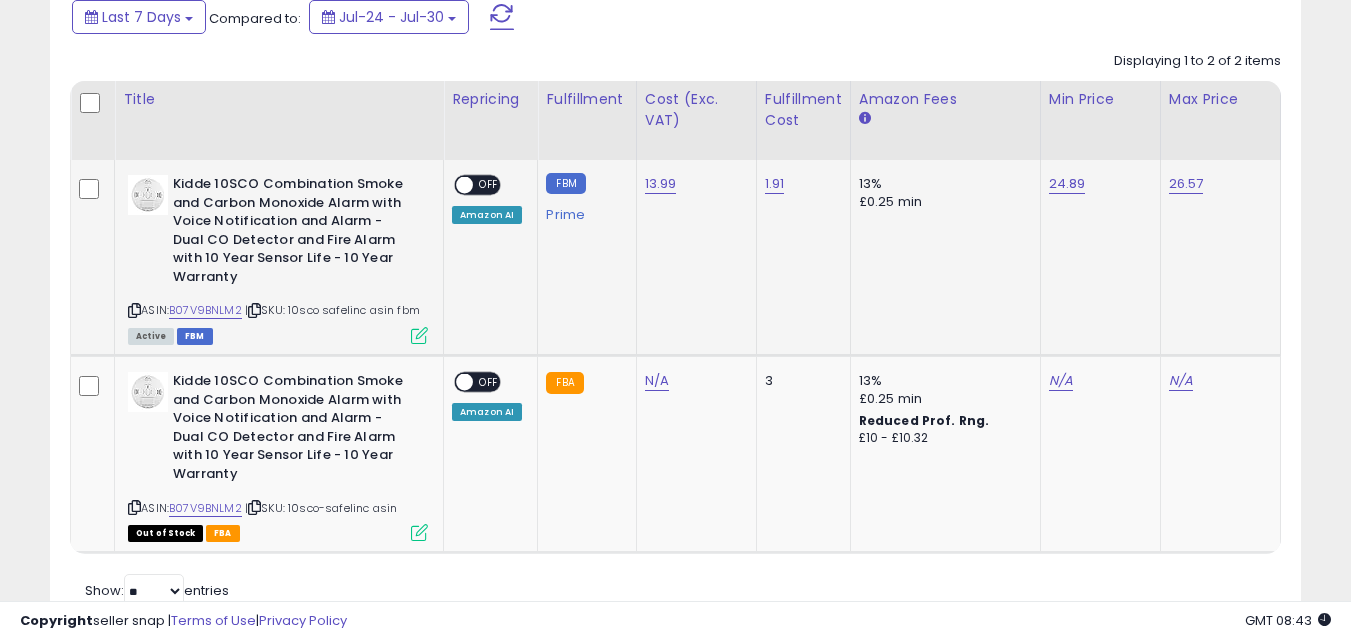 click on "OFF" at bounding box center (489, 185) 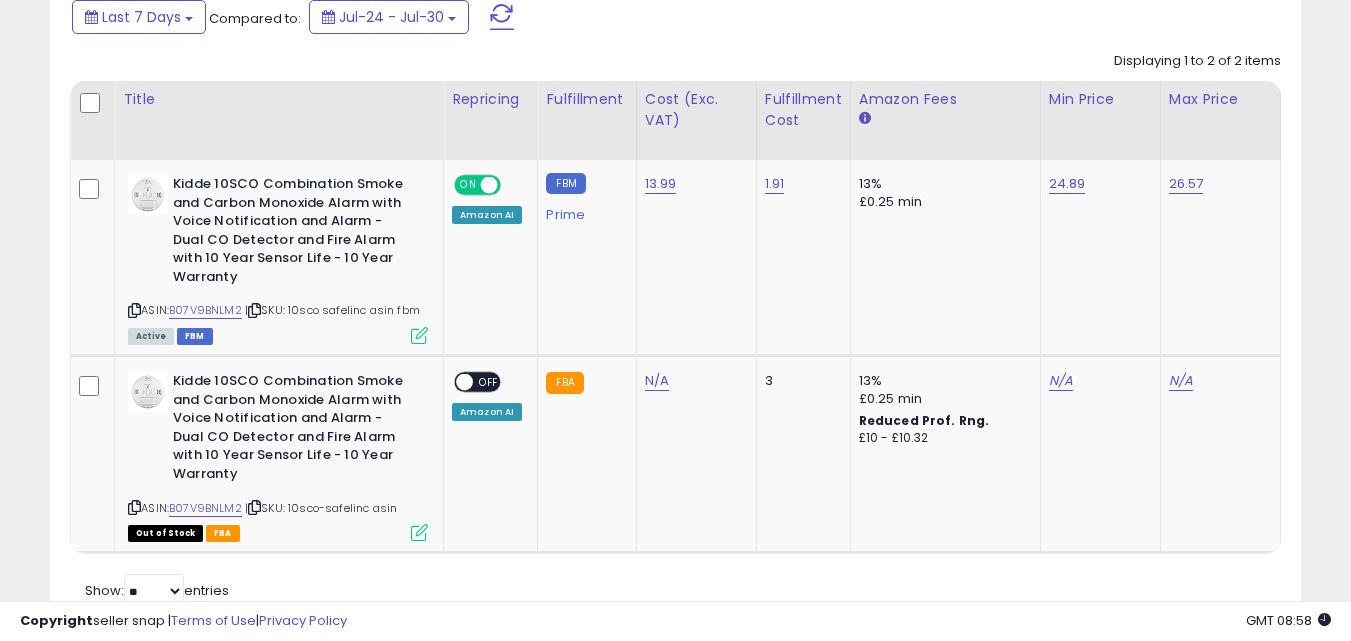 scroll, scrollTop: 0, scrollLeft: 0, axis: both 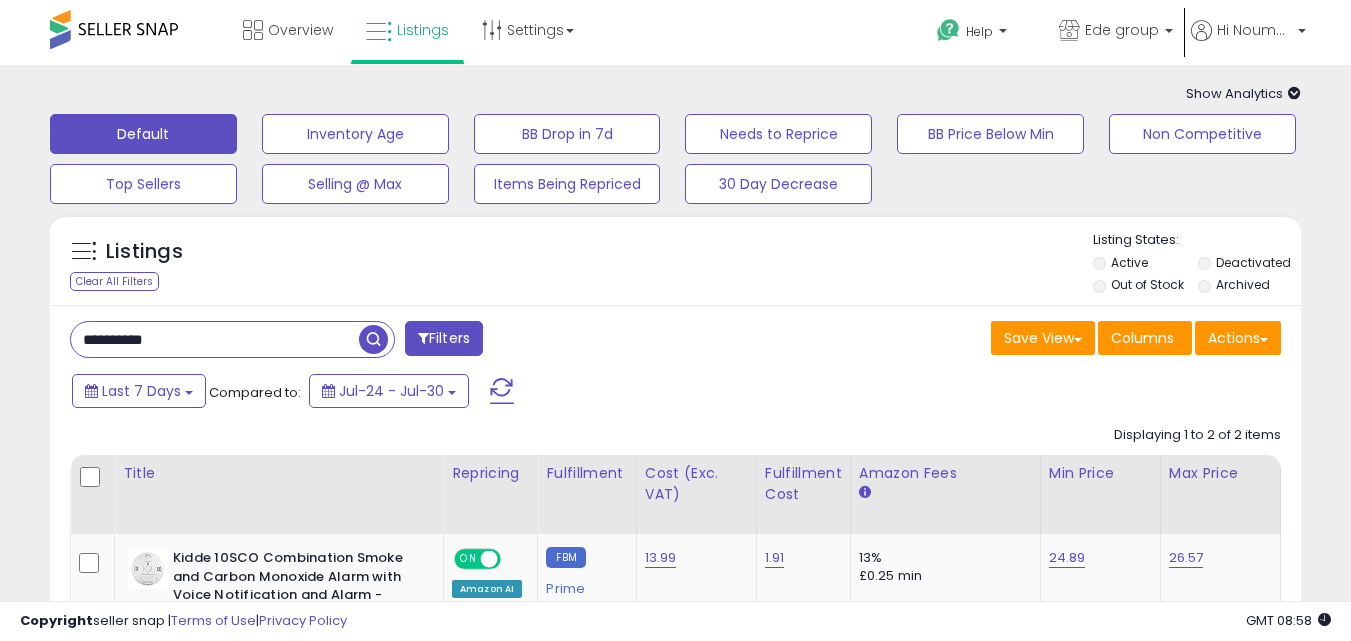 click on "**********" at bounding box center [215, 339] 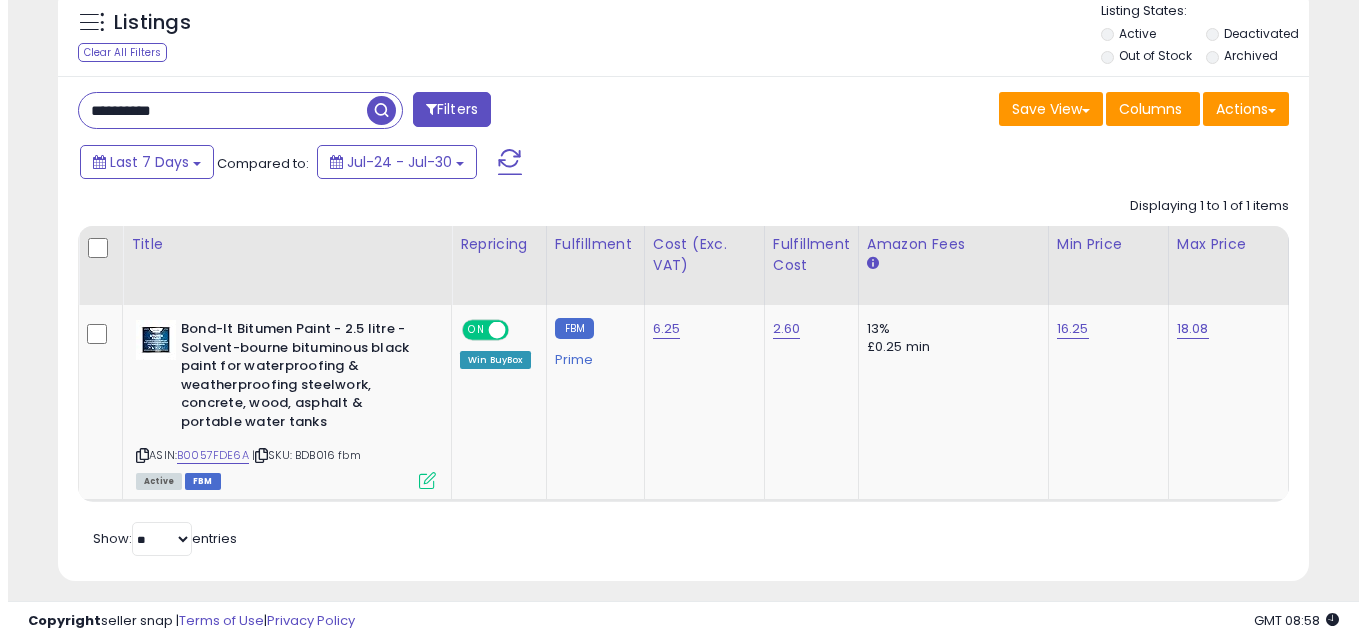 scroll, scrollTop: 259, scrollLeft: 0, axis: vertical 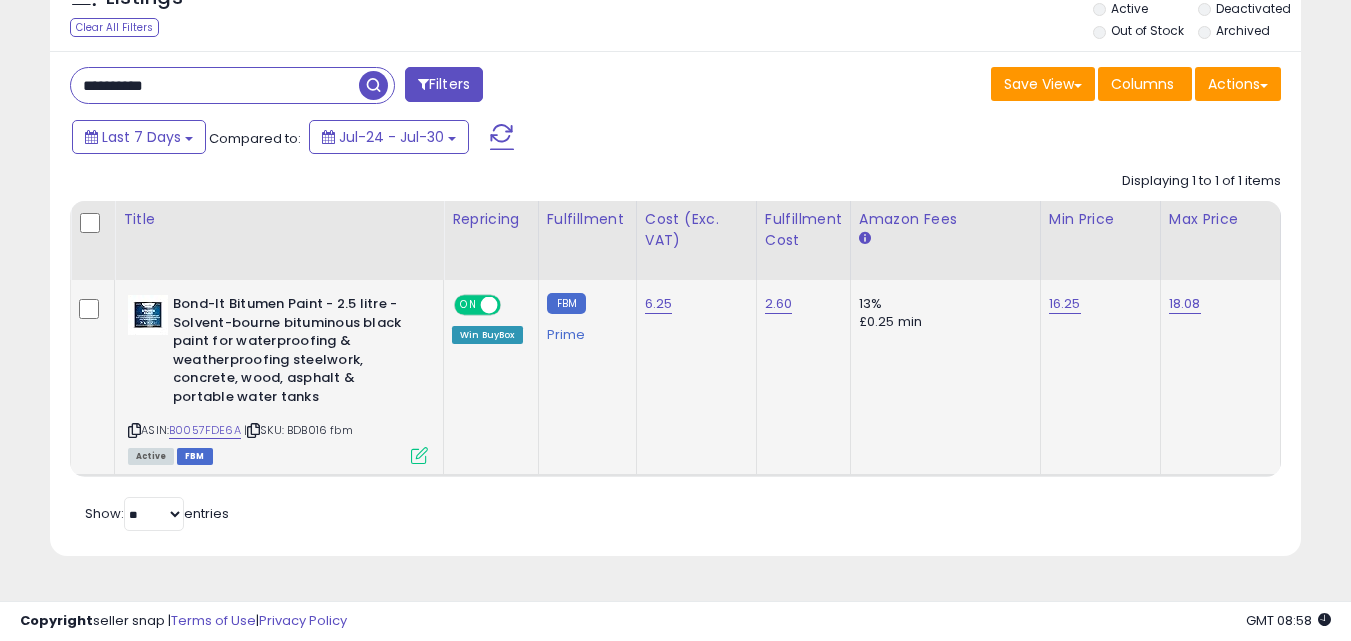 click at bounding box center [419, 455] 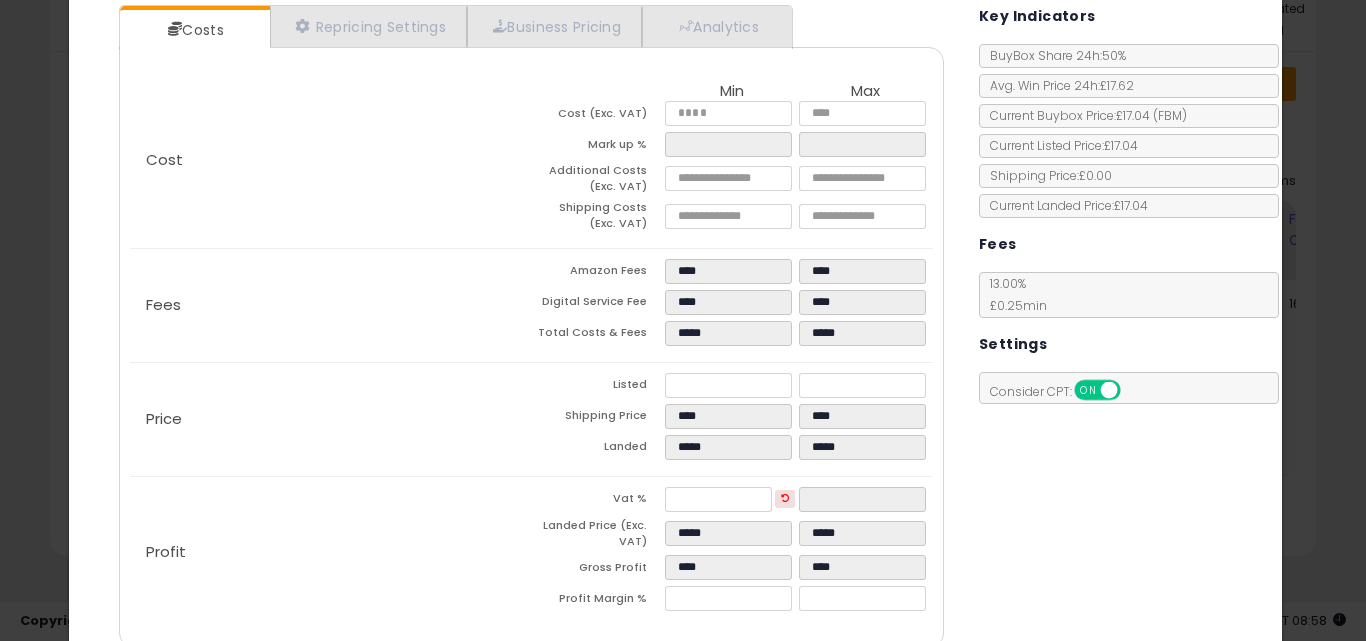 scroll, scrollTop: 240, scrollLeft: 0, axis: vertical 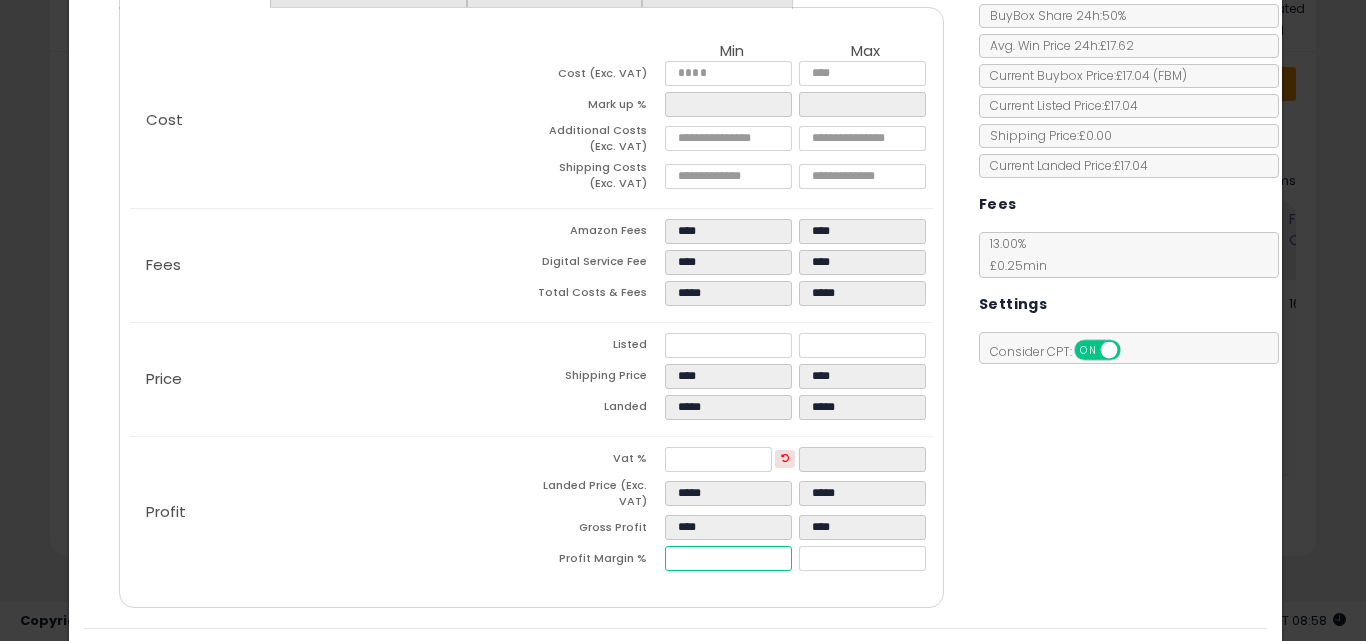click on "*****" at bounding box center (728, 558) 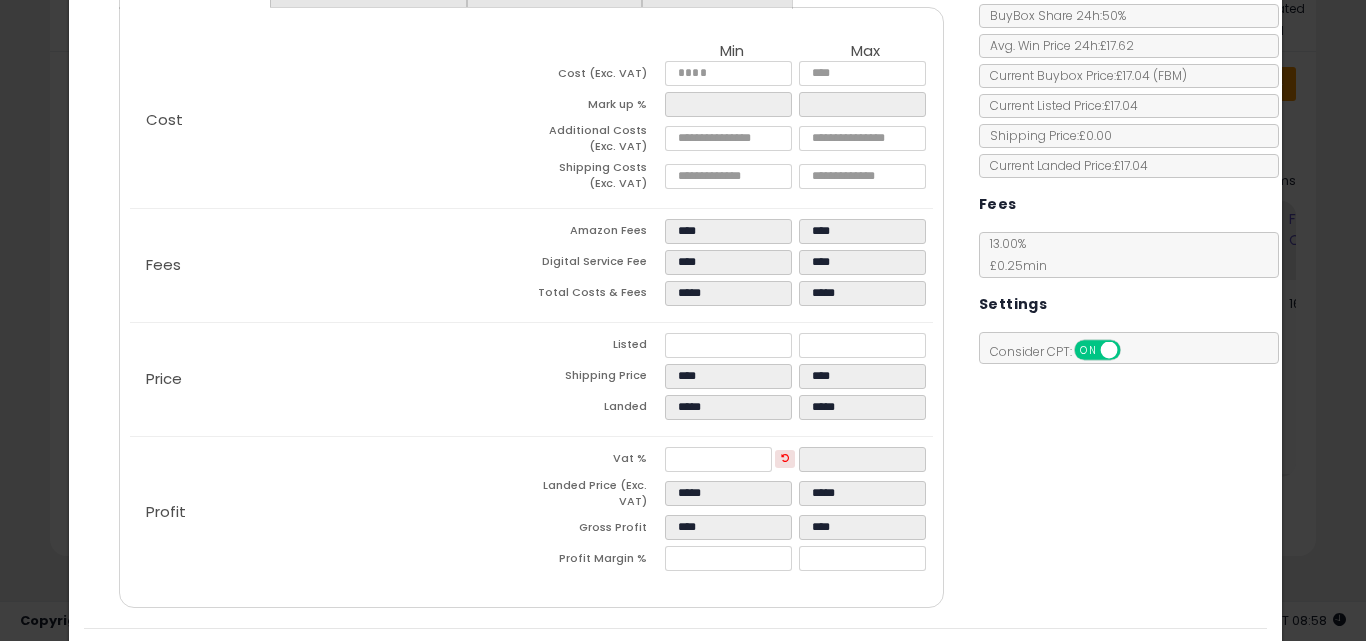 click on "Costs
Repricing Settings
Business Pricing
Analytics
Cost" at bounding box center [676, 289] 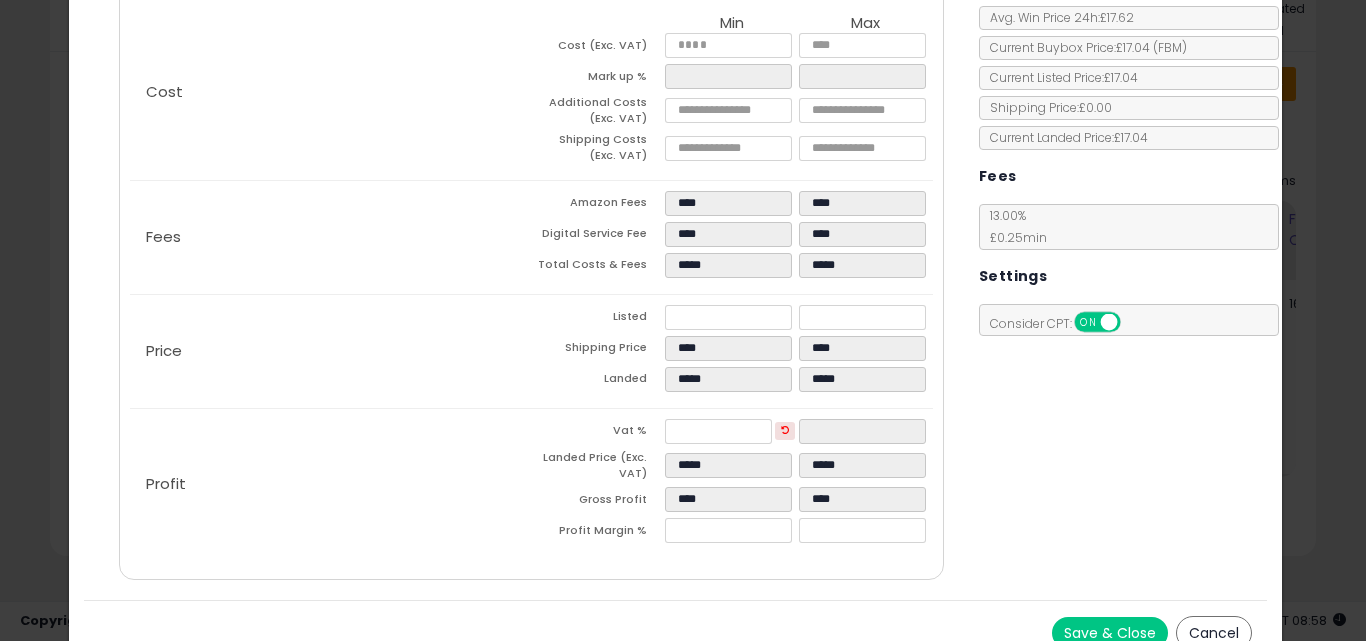 scroll, scrollTop: 292, scrollLeft: 0, axis: vertical 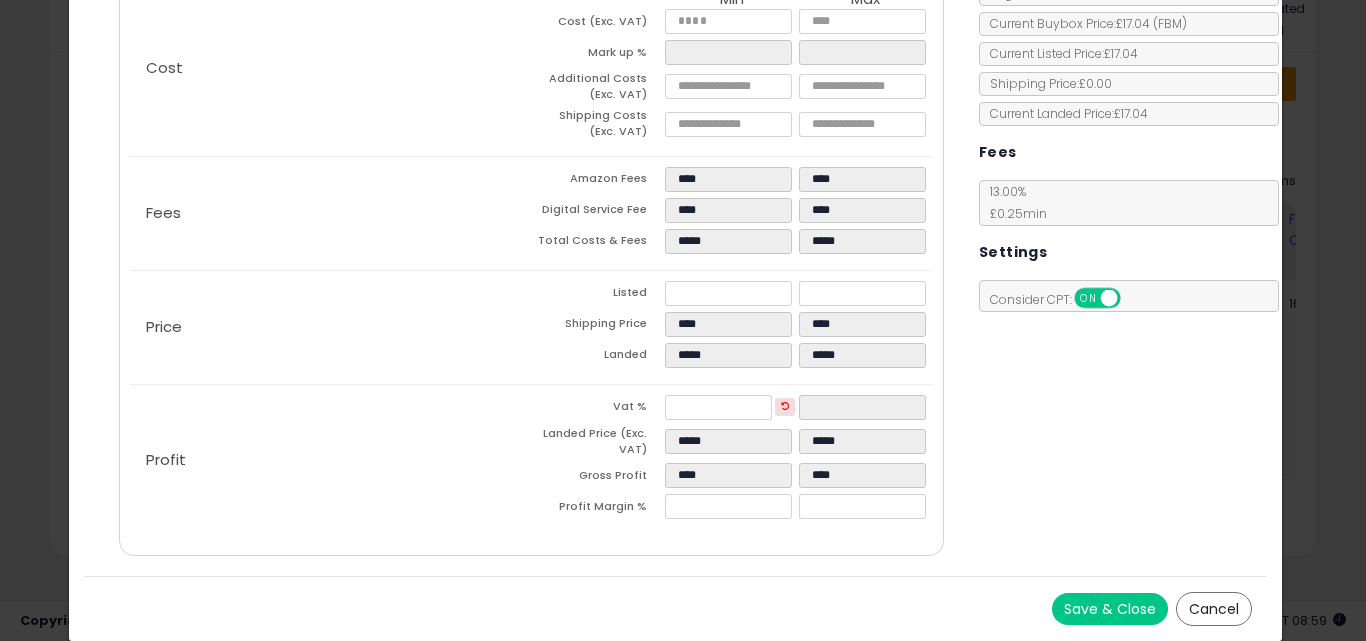 click on "Save & Close" at bounding box center [1110, 609] 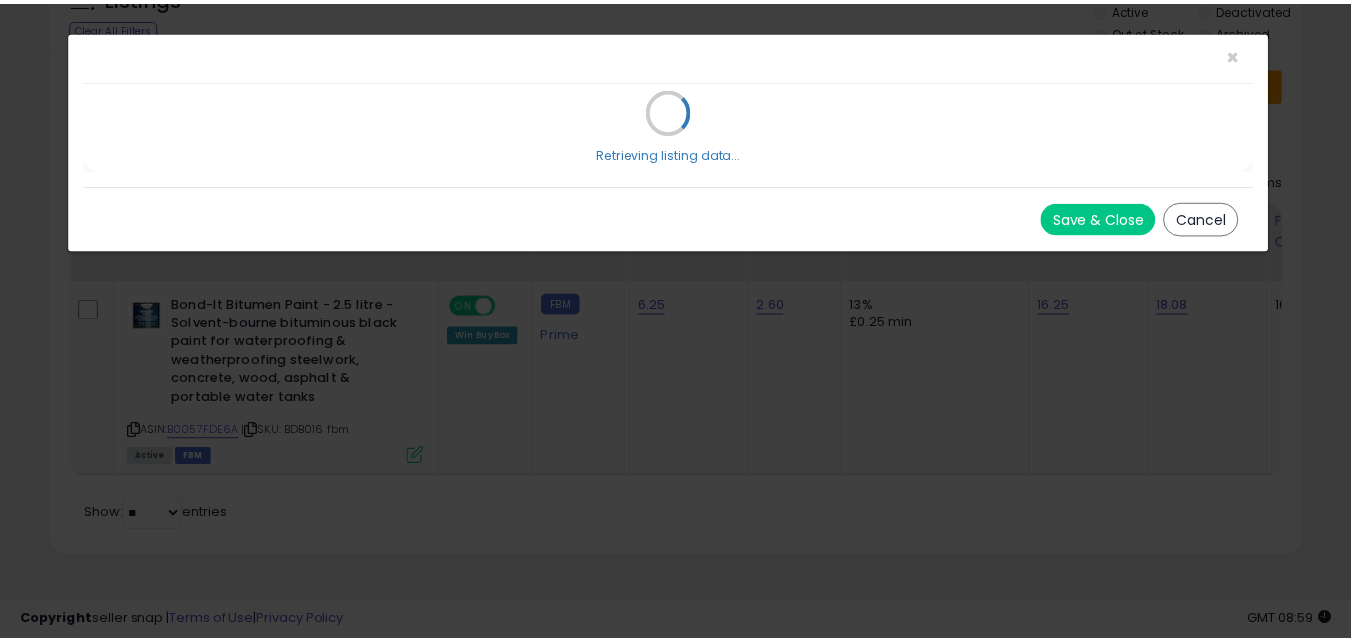 scroll, scrollTop: 0, scrollLeft: 0, axis: both 